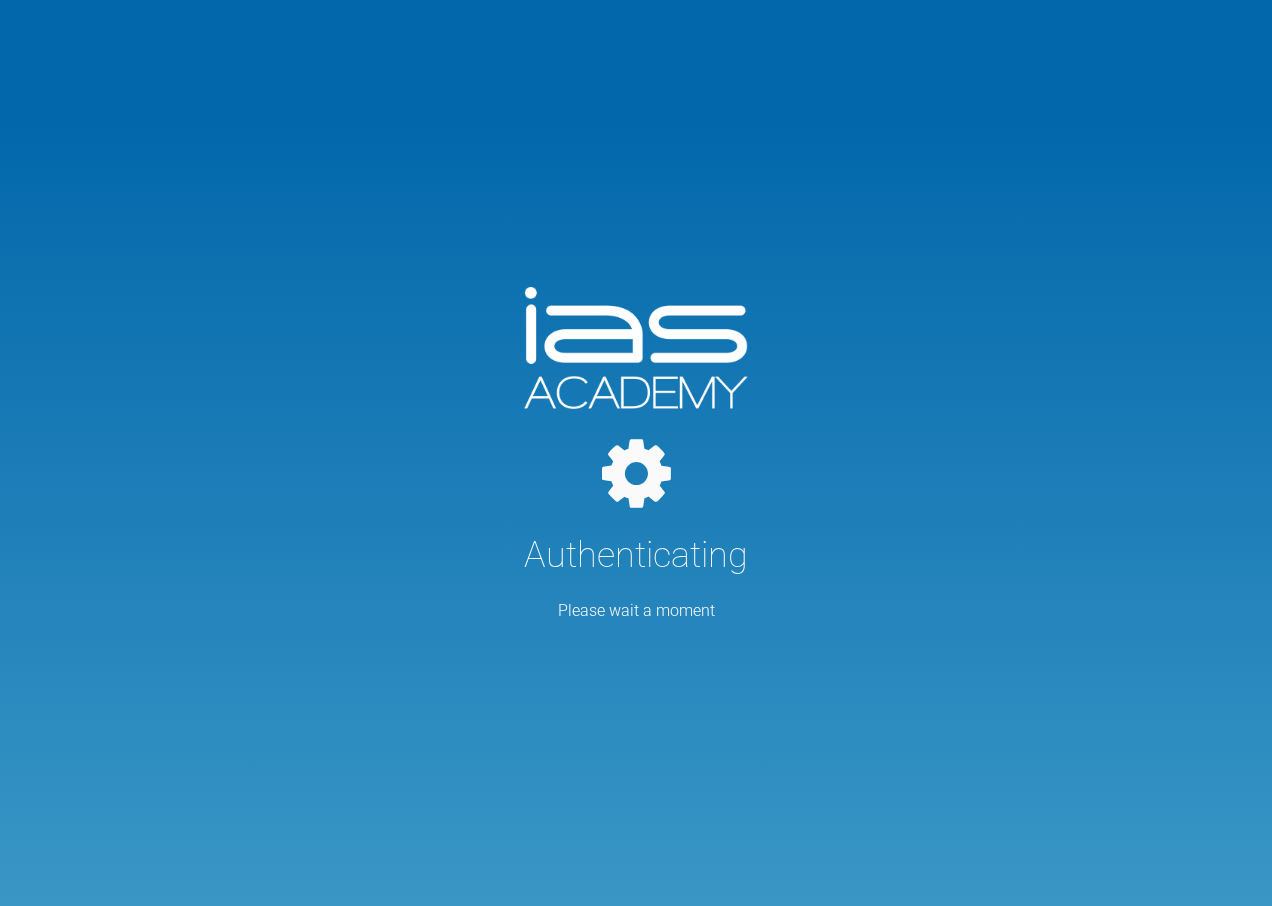 scroll, scrollTop: 0, scrollLeft: 0, axis: both 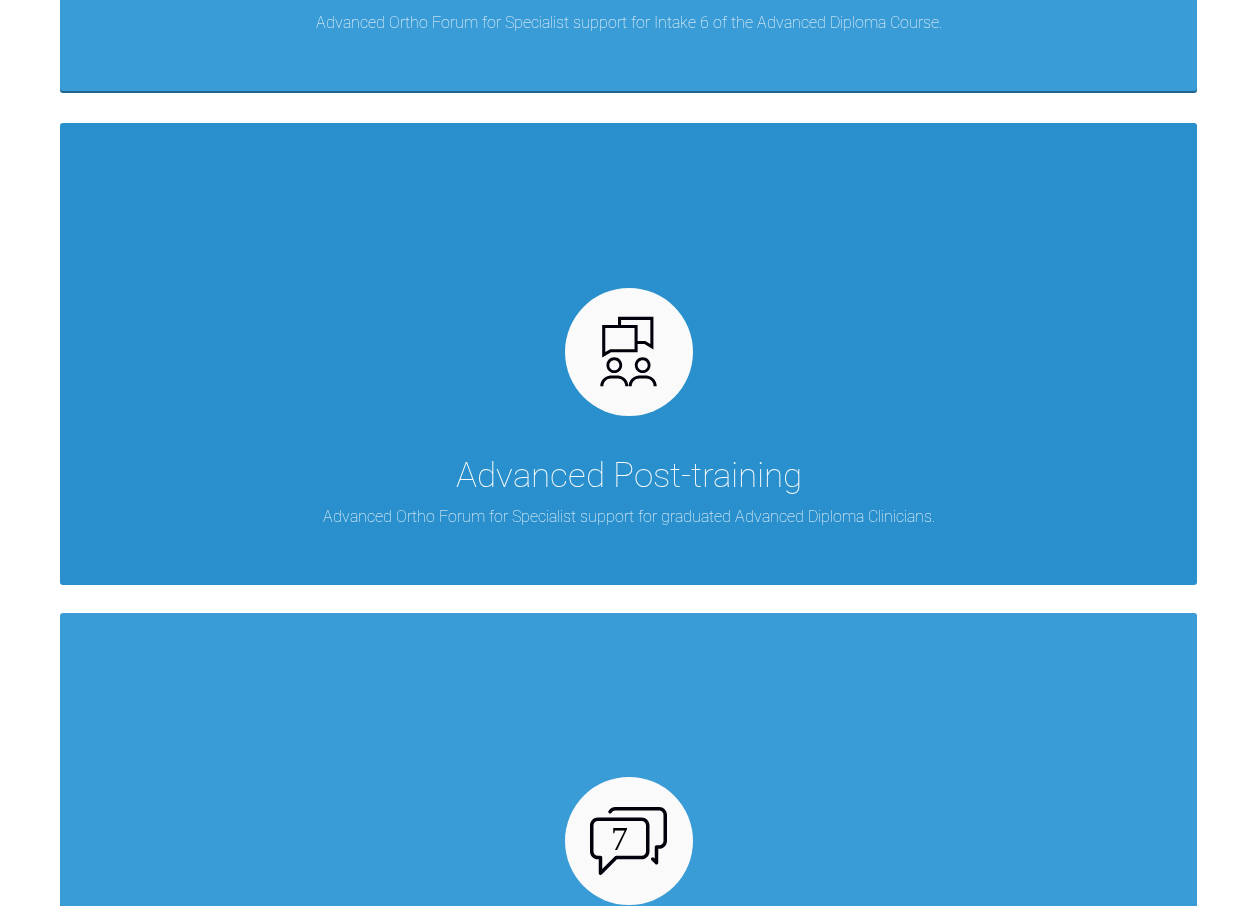 click on "Advanced Post-training" at bounding box center (629, 476) 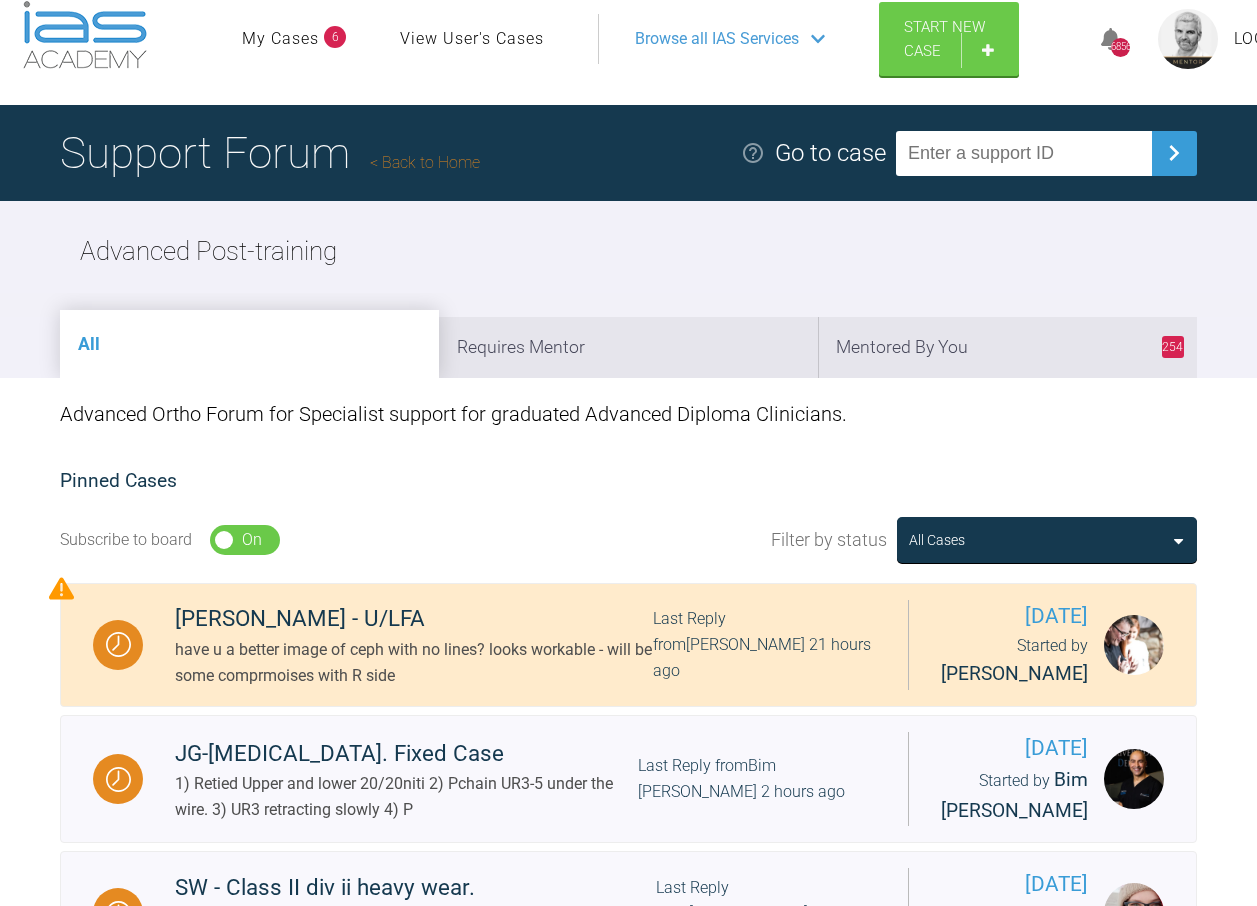 scroll, scrollTop: 0, scrollLeft: 0, axis: both 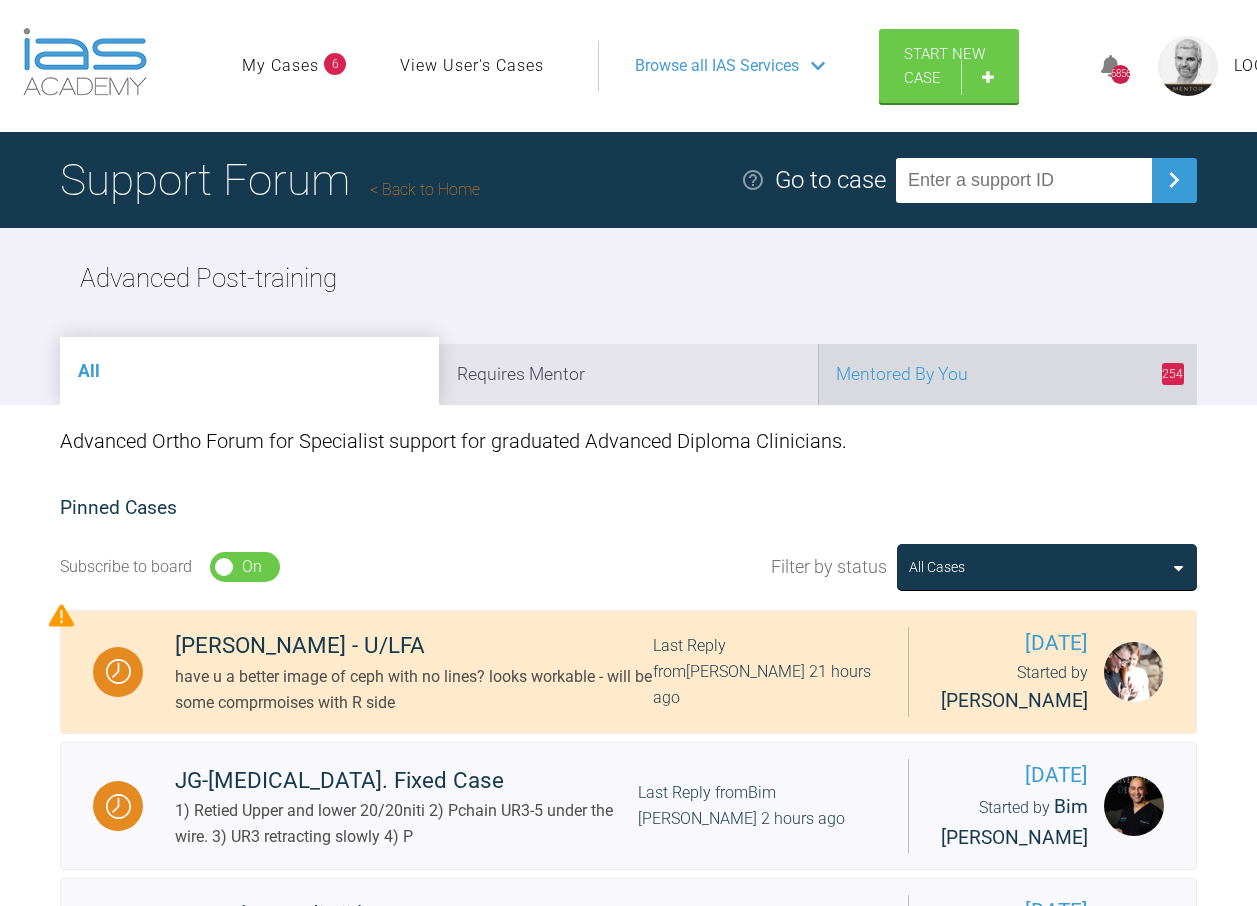 click on "254 Mentored By You" at bounding box center (1007, 374) 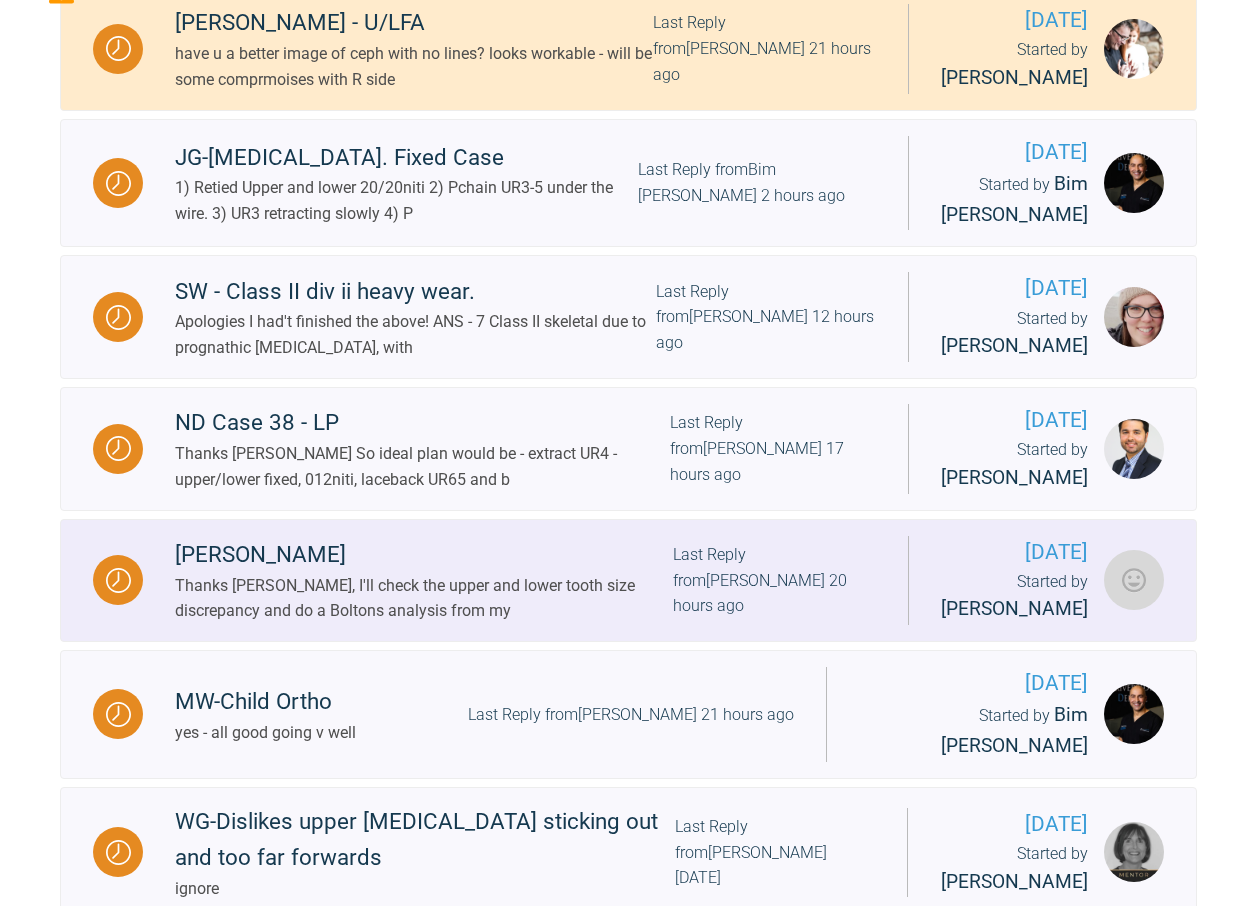 scroll, scrollTop: 600, scrollLeft: 0, axis: vertical 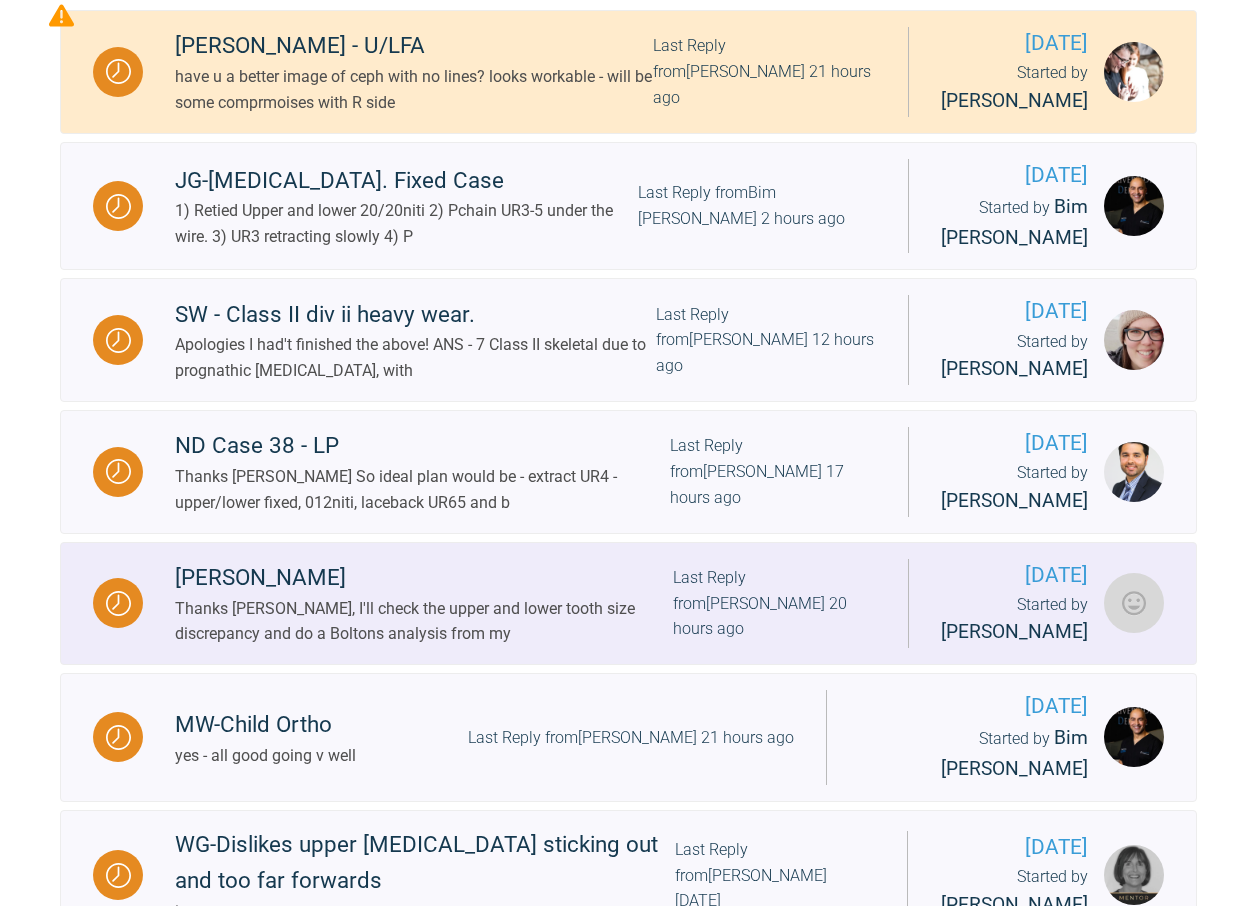 click on "Last Reply from  [PERSON_NAME]   20 hours ago" at bounding box center (774, 603) 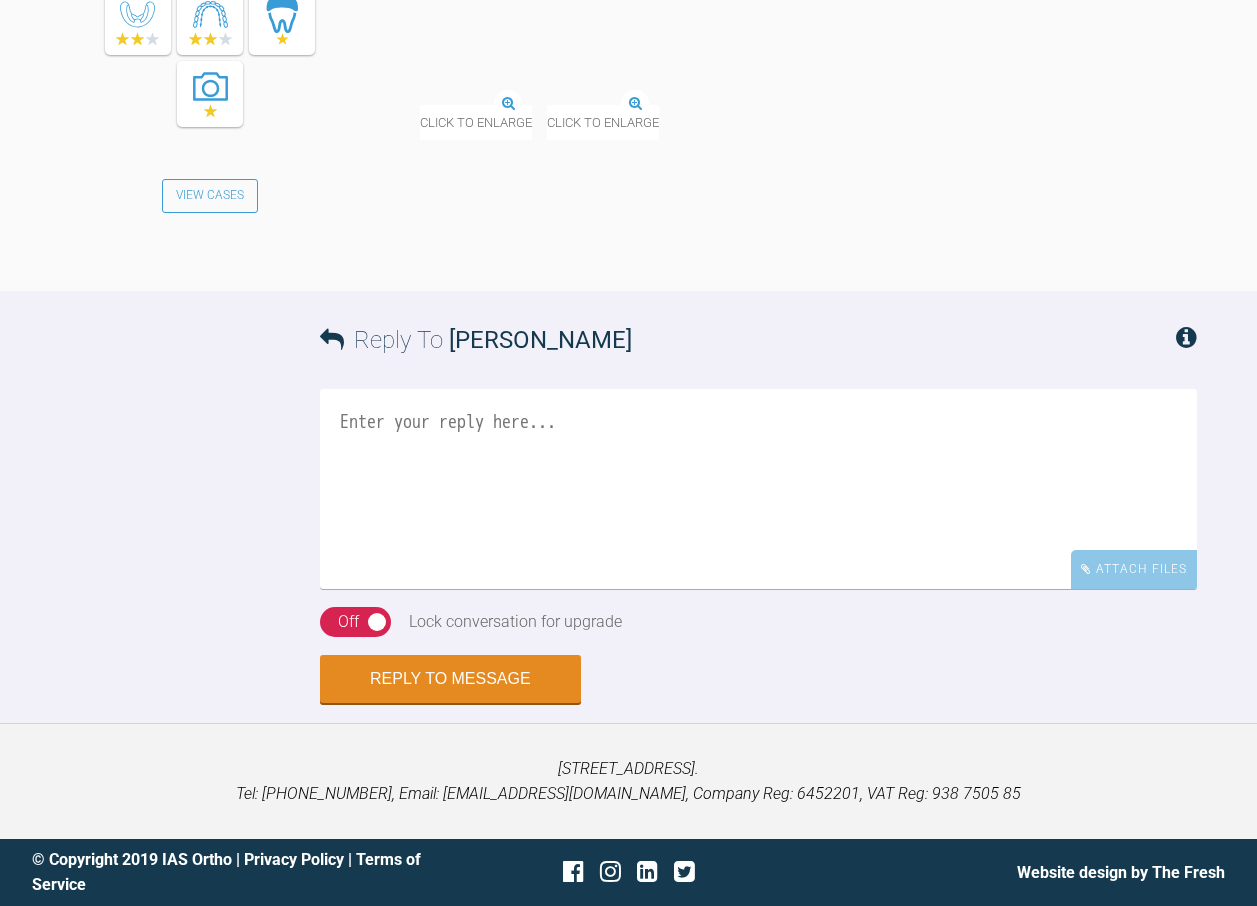 scroll, scrollTop: 3300, scrollLeft: 0, axis: vertical 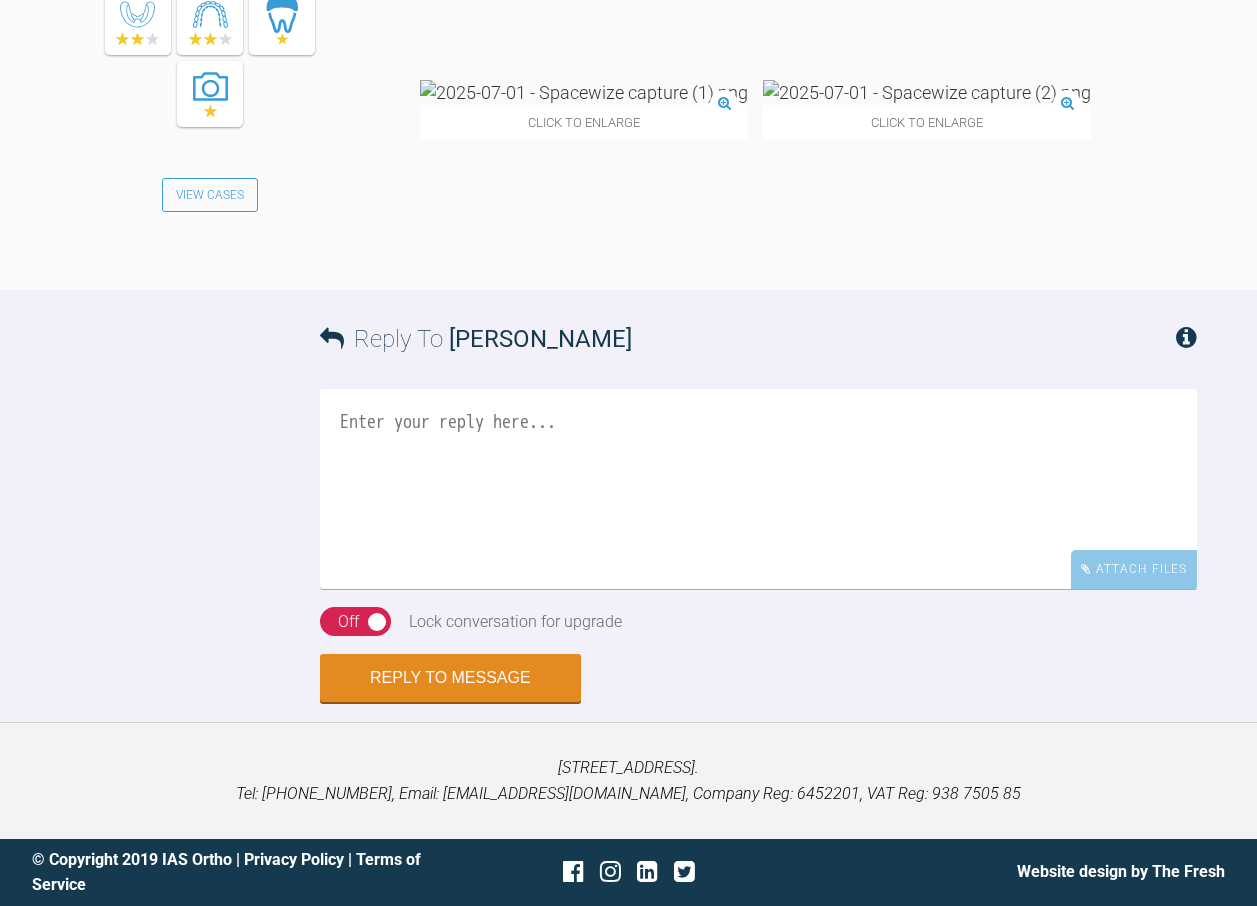 click at bounding box center [584, 92] 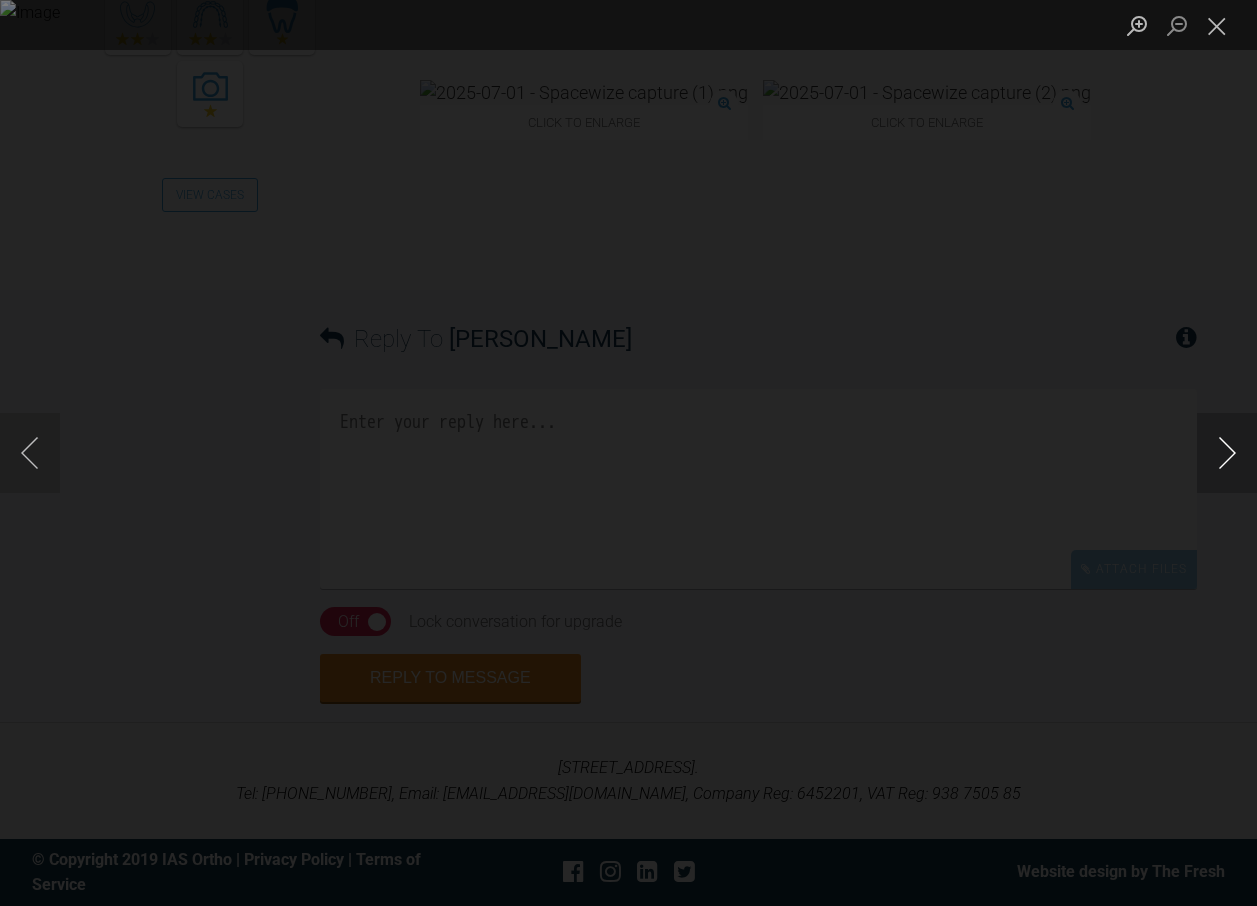 click at bounding box center [1227, 453] 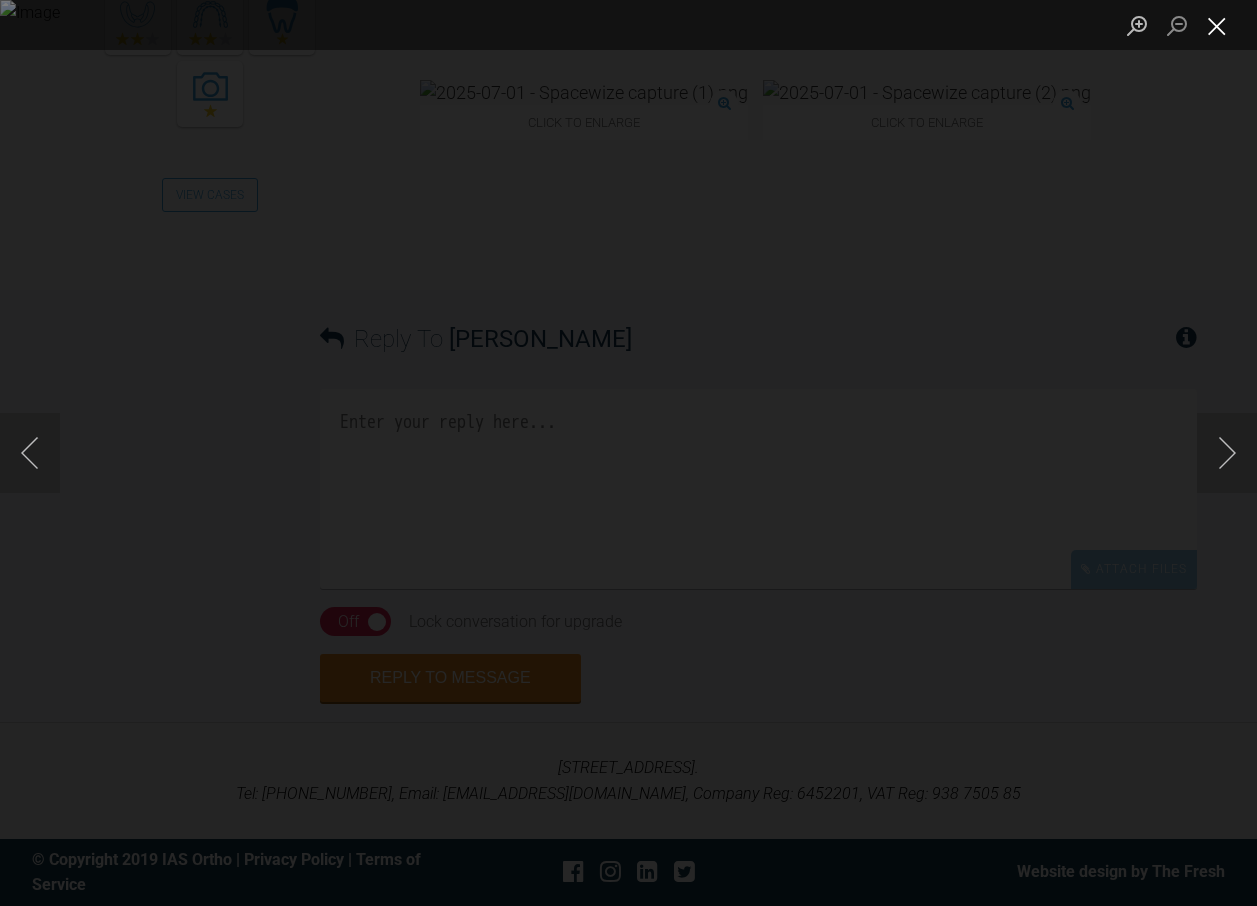 click at bounding box center (1217, 25) 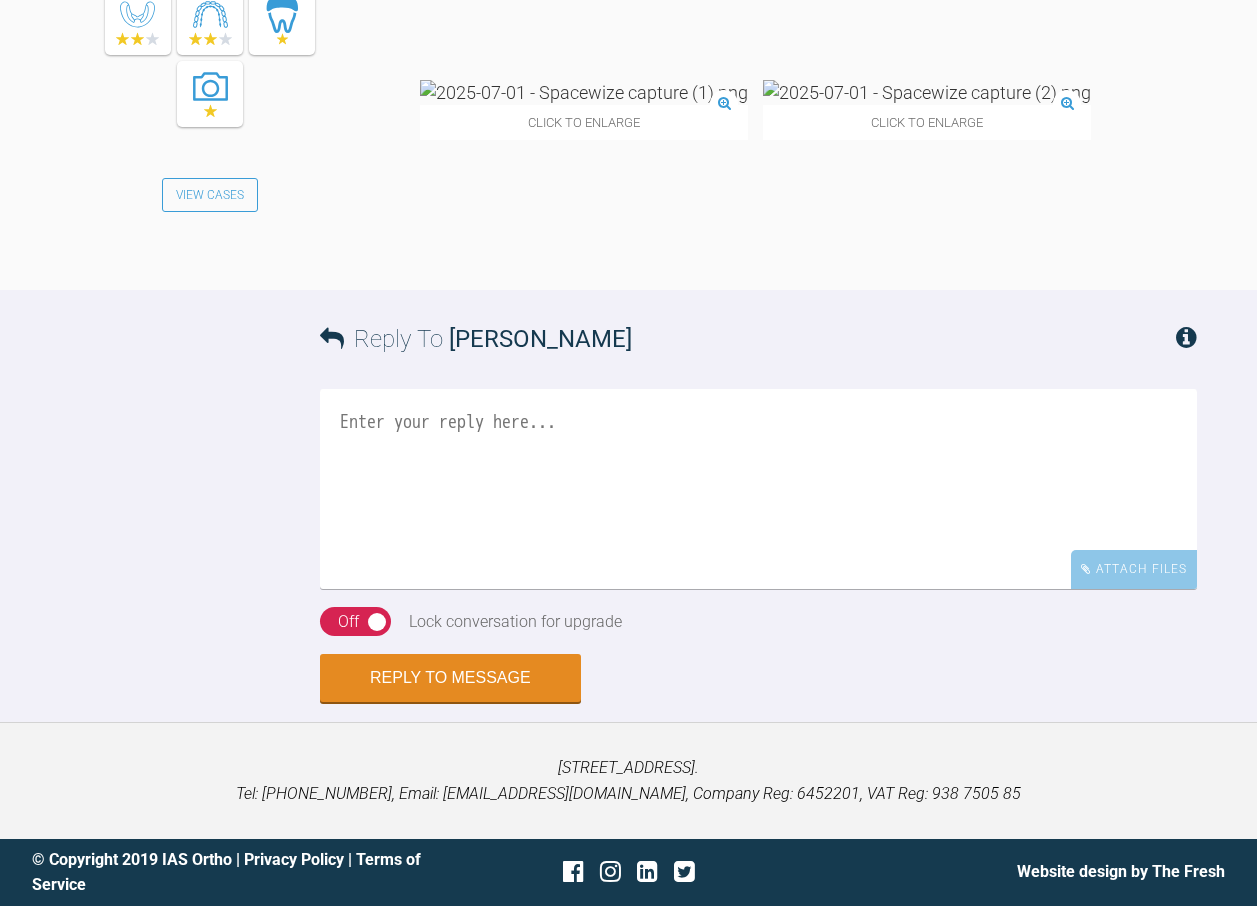 scroll, scrollTop: 3700, scrollLeft: 0, axis: vertical 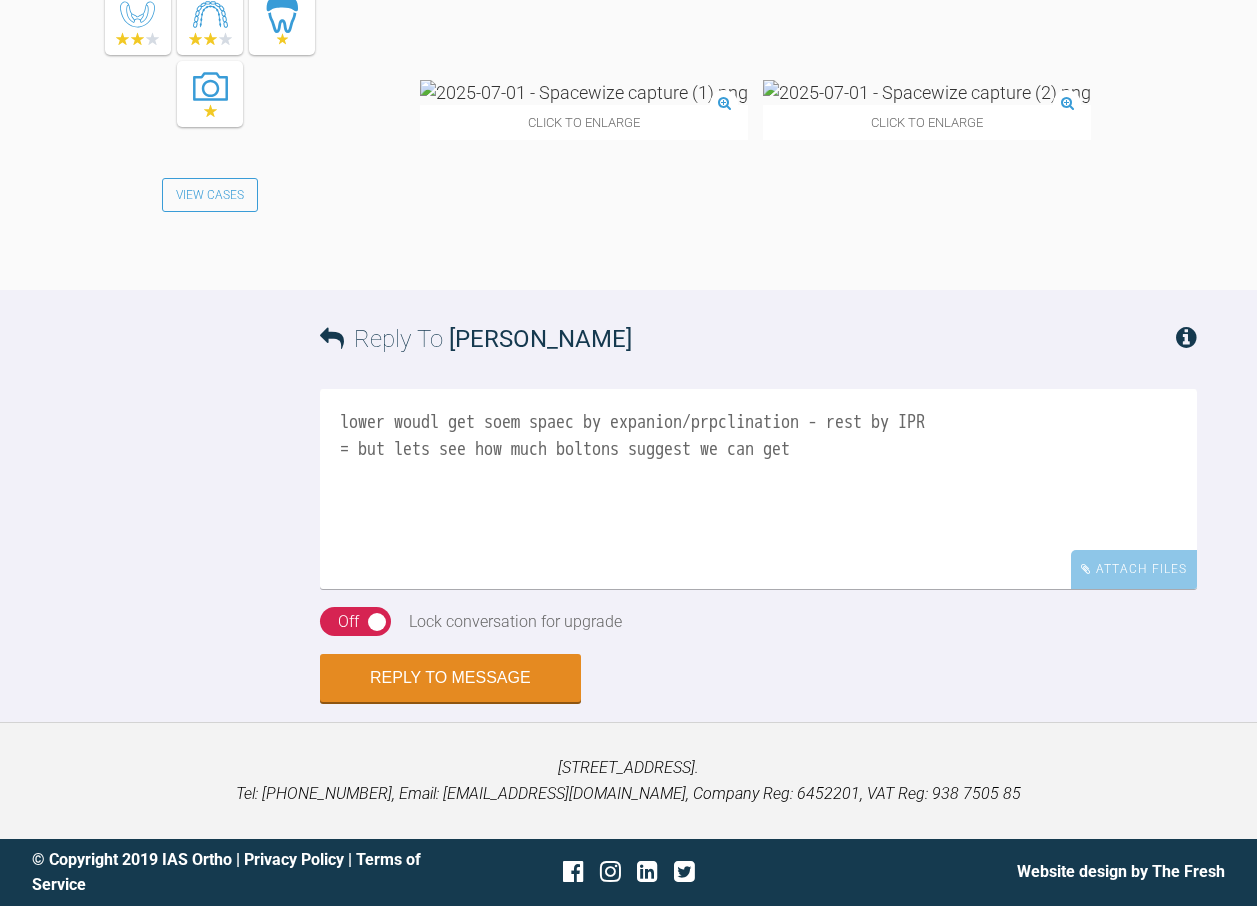 click on "lower woudl get soem spaec by expanion/prpclination - rest by IPR
= but lets see how much boltons suggest we can get" at bounding box center [758, 489] 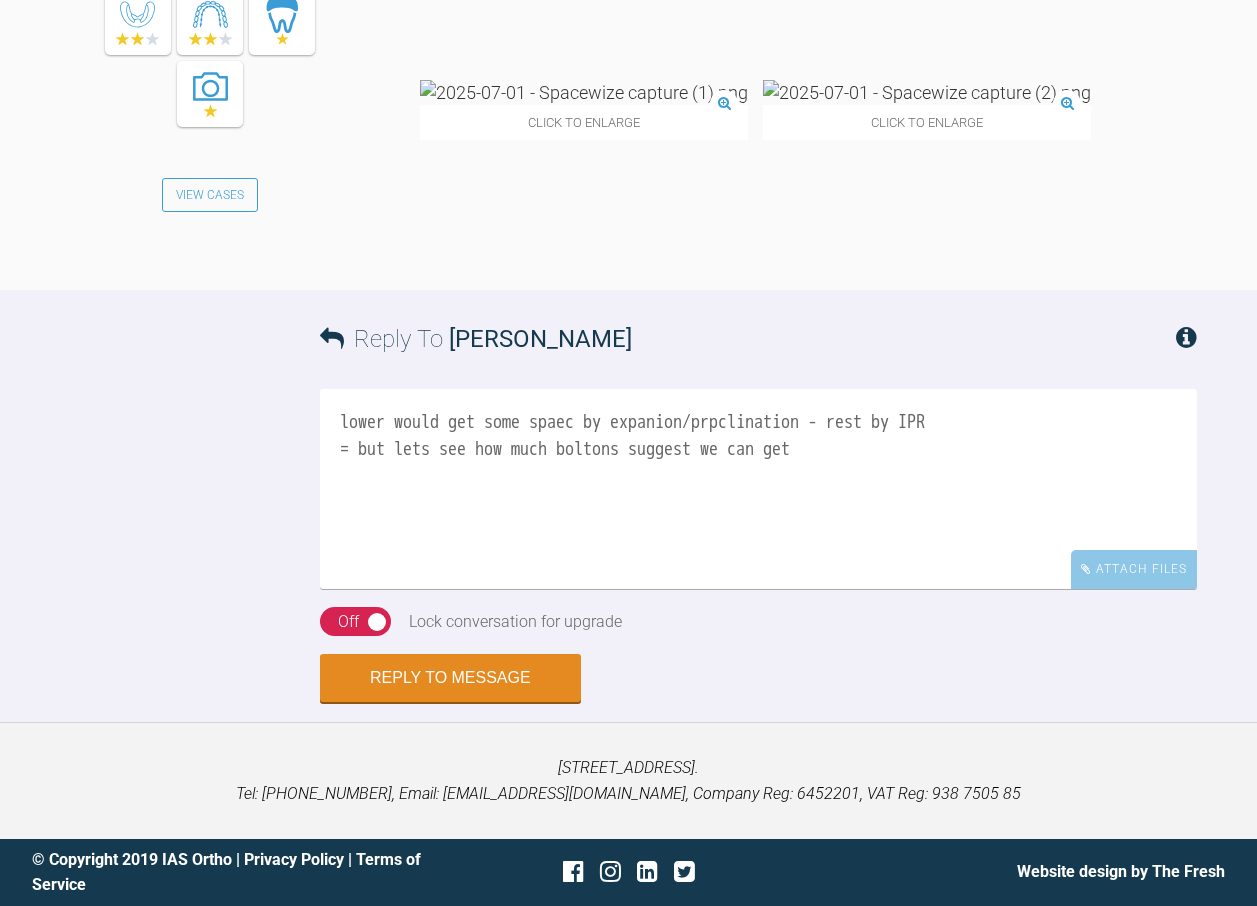 click on "lower would get some spaec by expanion/prpclination - rest by IPR
= but lets see how much boltons suggest we can get" at bounding box center (758, 489) 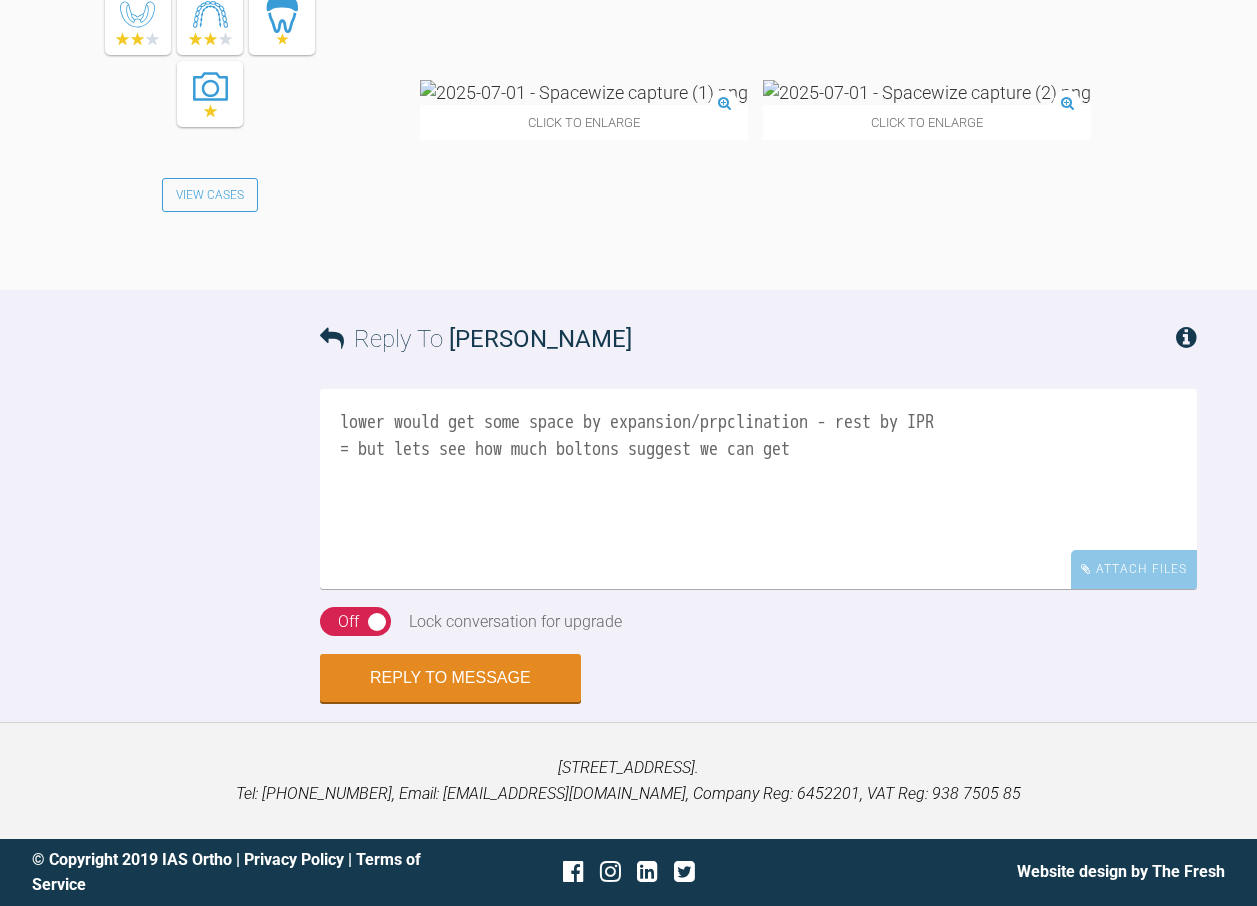 click on "lower would get some space by expansion/prpclination - rest by IPR
= but lets see how much boltons suggest we can get" at bounding box center (758, 489) 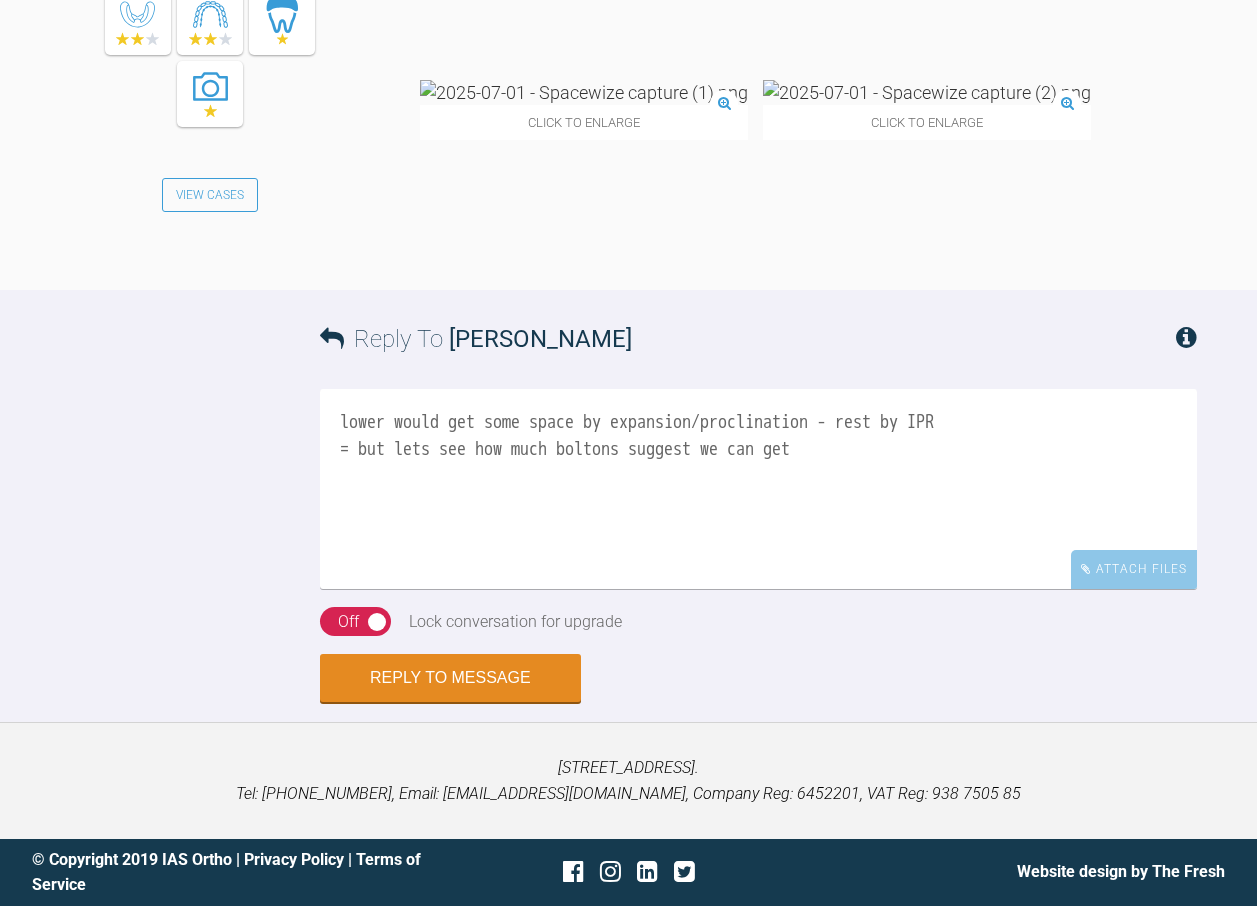 click on "lower would get some space by expansion/proclination - rest by IPR
= but lets see how much boltons suggest we can get" at bounding box center (758, 489) 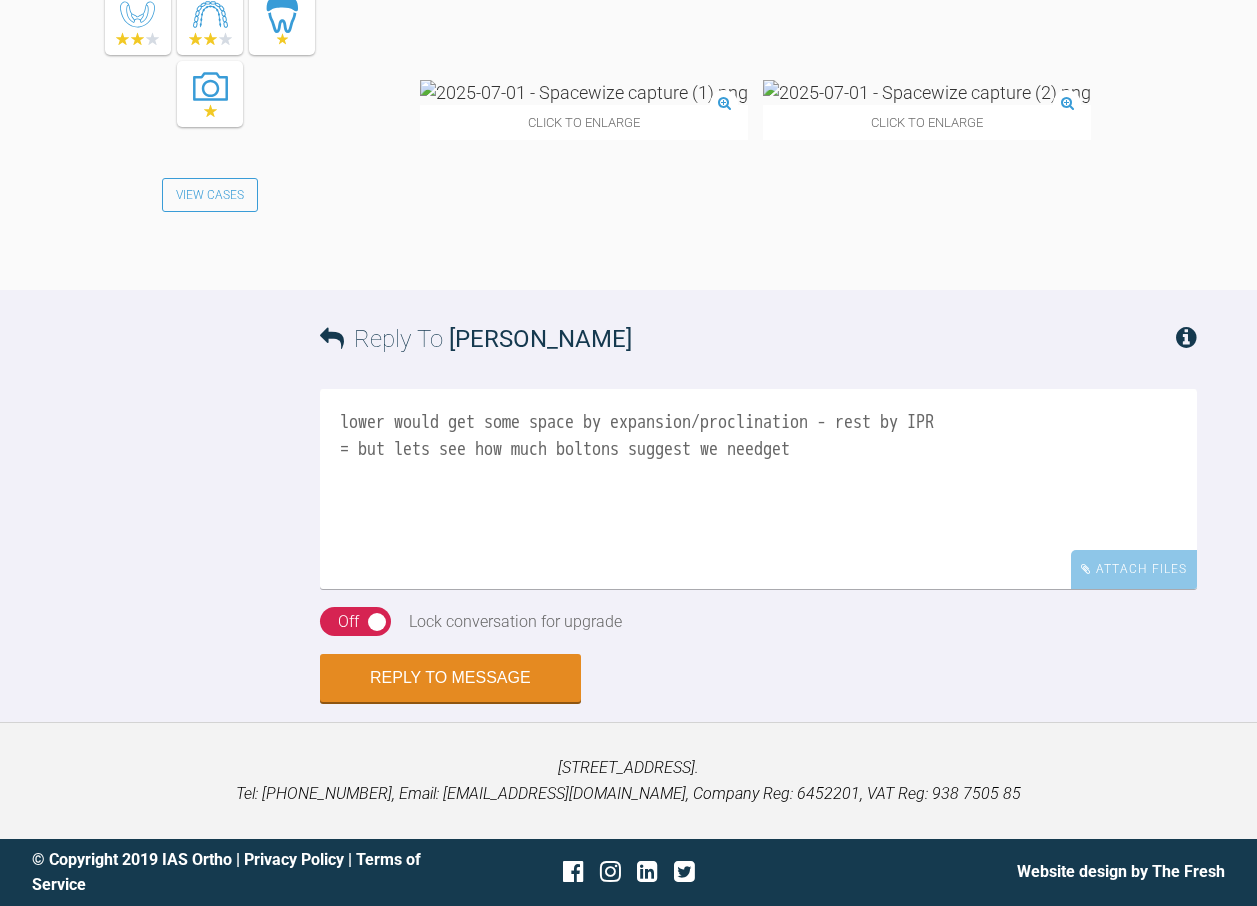 click on "lower would get some space by expansion/proclination - rest by IPR
= but lets see how much boltons suggest we needget" at bounding box center (758, 489) 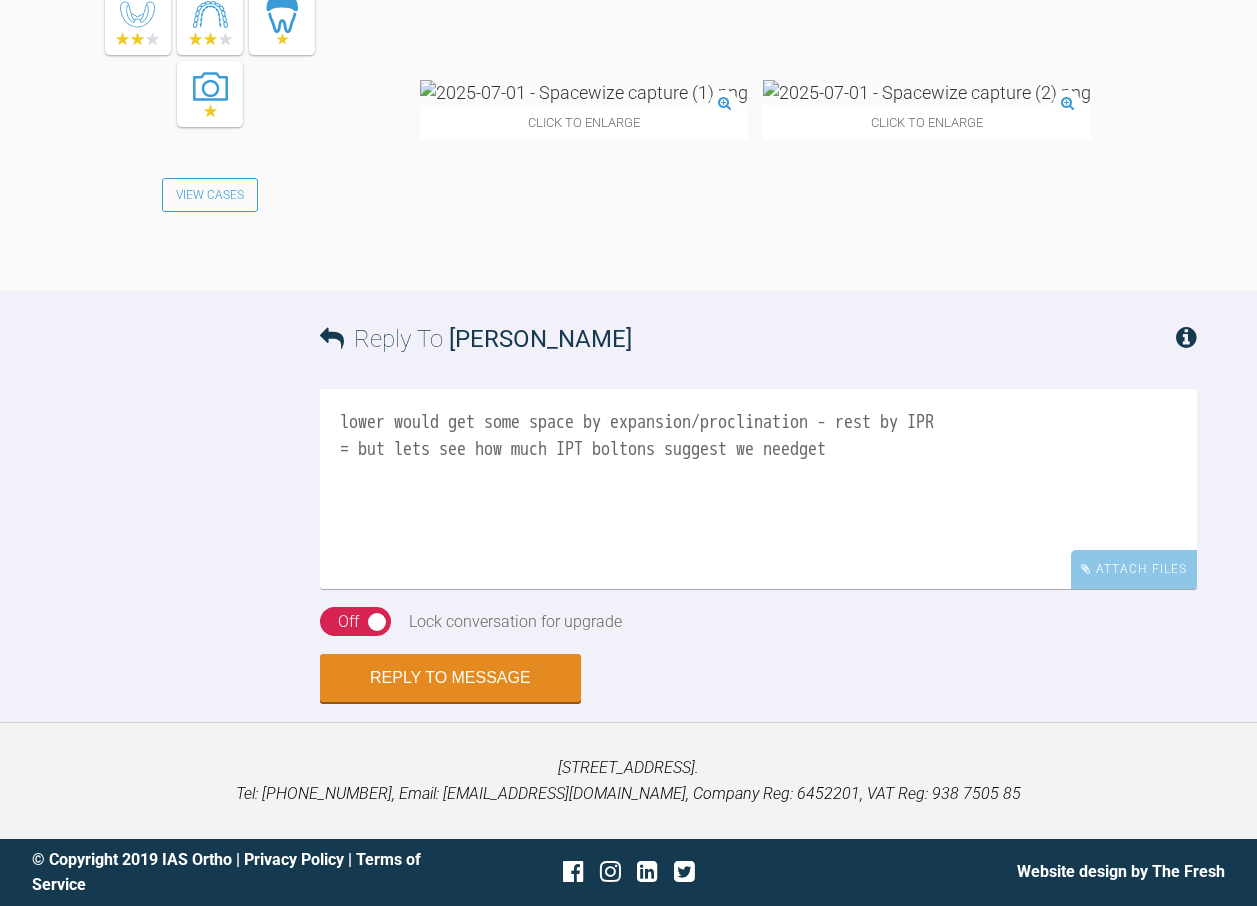 click on "lower would get some space by expansion/proclination - rest by IPR
= but lets see how much IPT boltons suggest we needget" at bounding box center [758, 489] 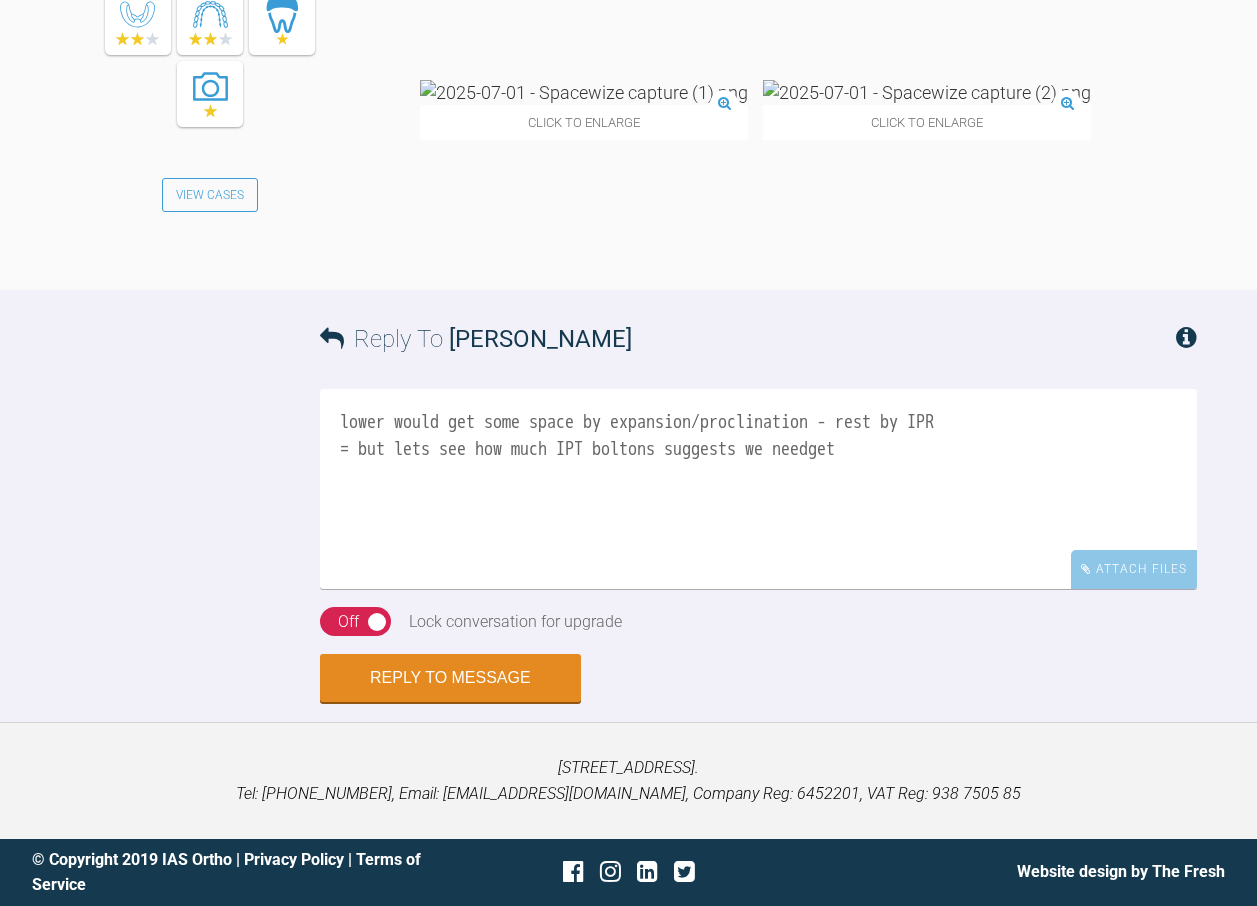drag, startPoint x: 859, startPoint y: 692, endPoint x: 896, endPoint y: 693, distance: 37.01351 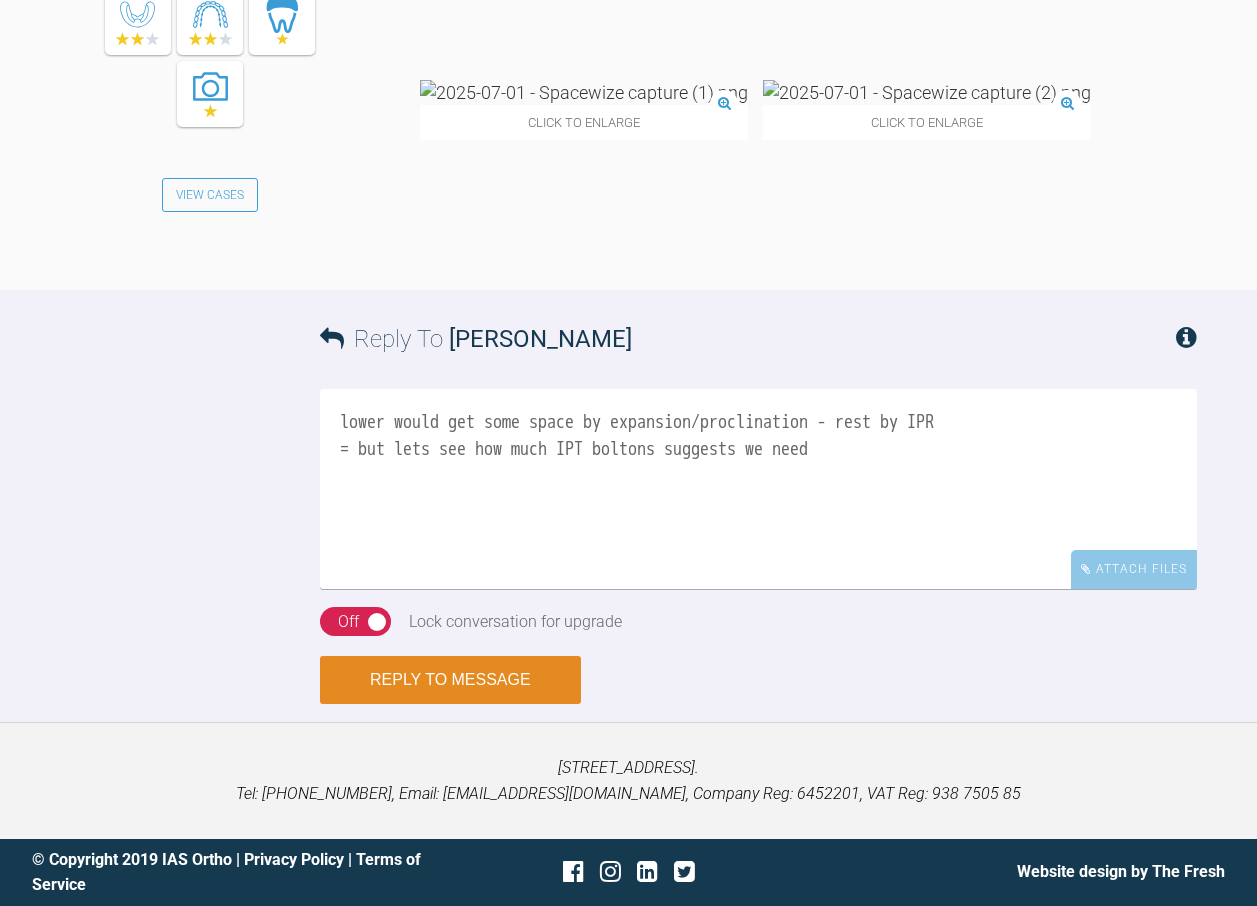 scroll, scrollTop: 3846, scrollLeft: 0, axis: vertical 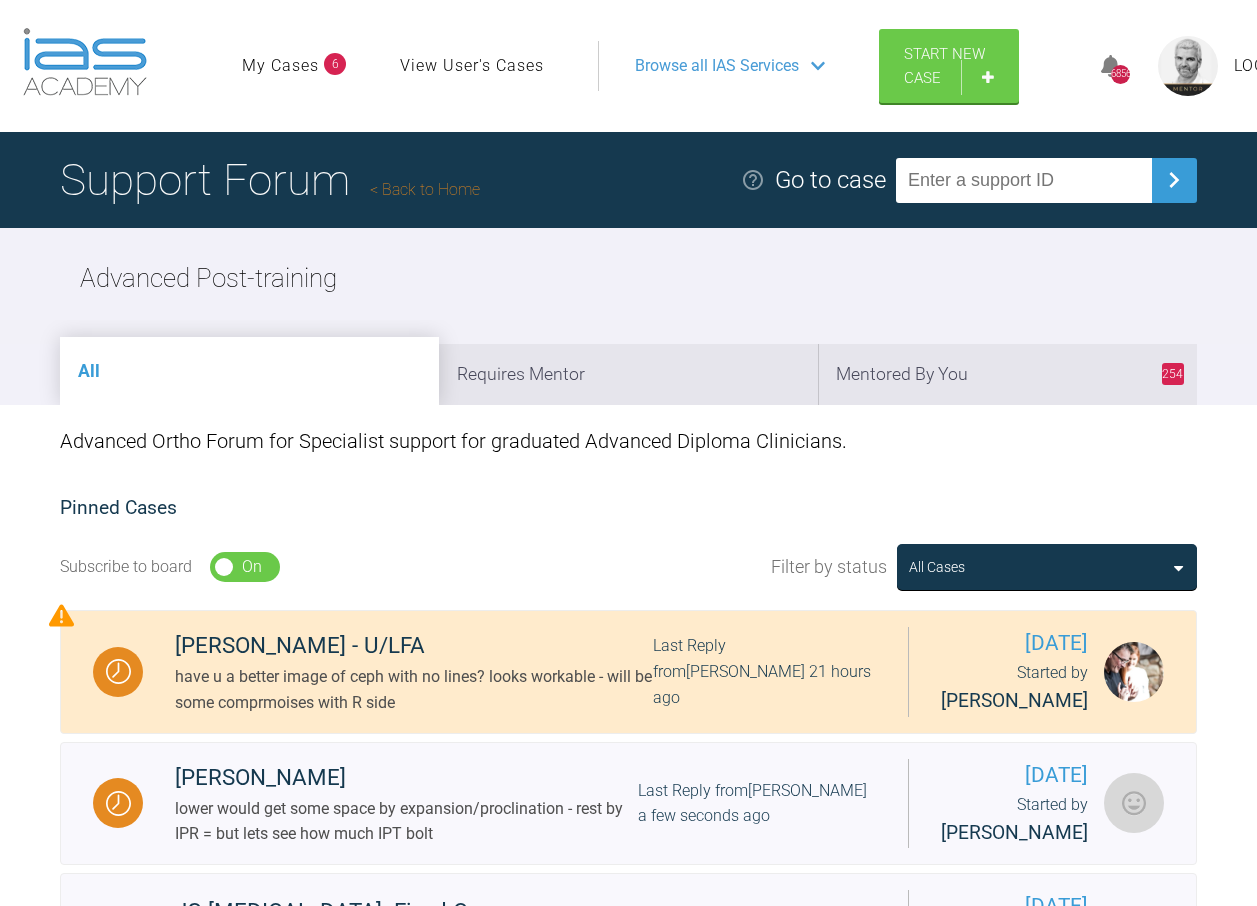 click on "254 Mentored By You" at bounding box center [1007, 374] 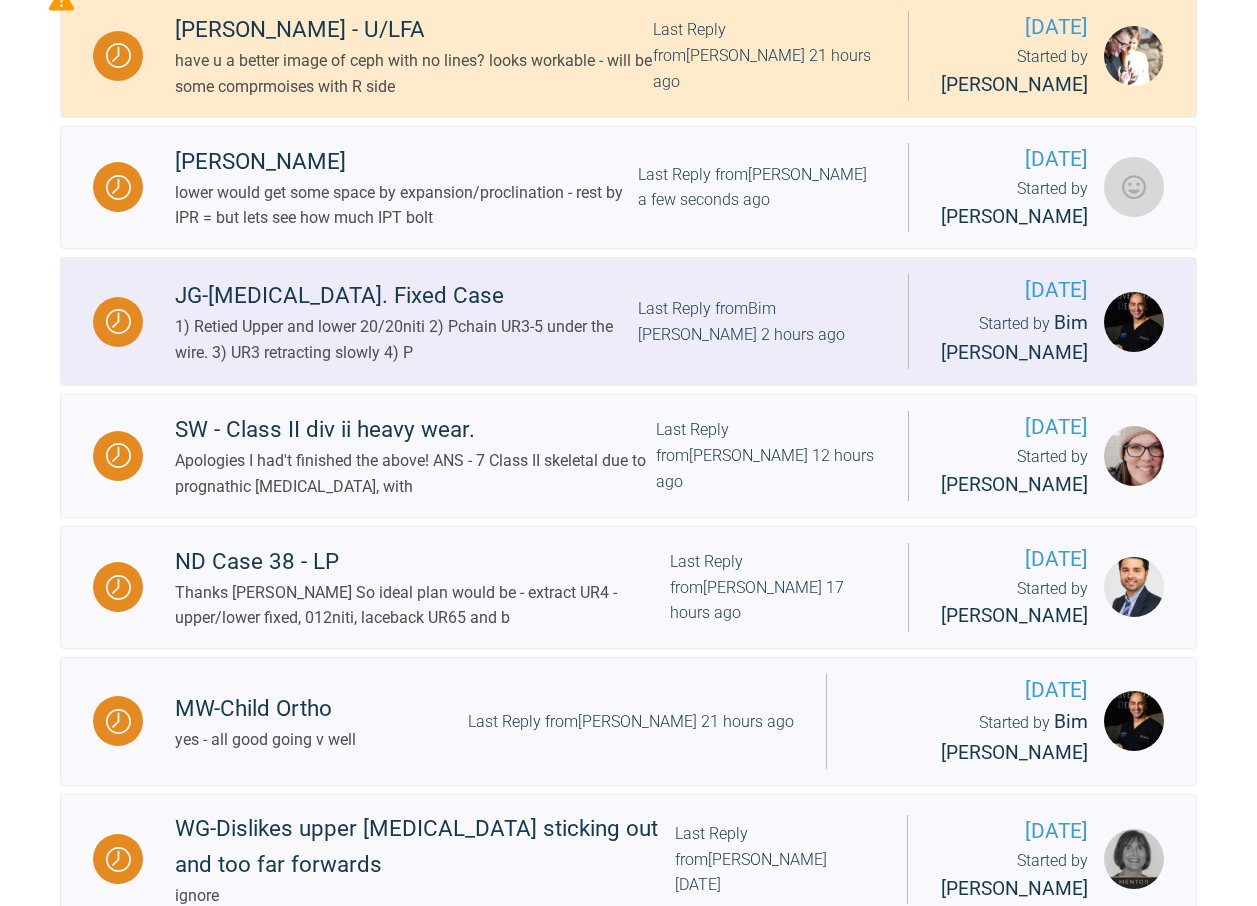 scroll, scrollTop: 800, scrollLeft: 0, axis: vertical 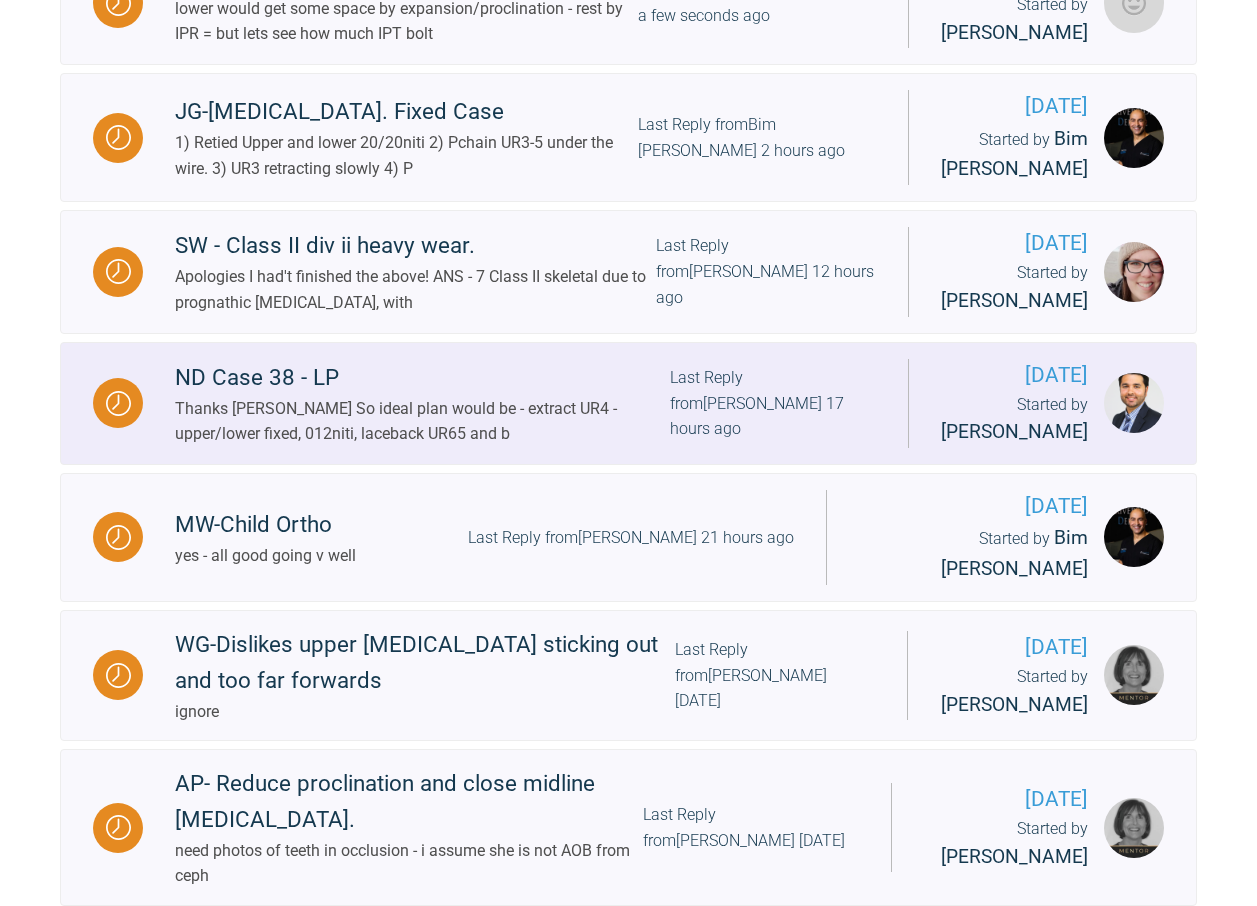 click on "Last Reply from  [PERSON_NAME]   17 hours ago" at bounding box center (773, 403) 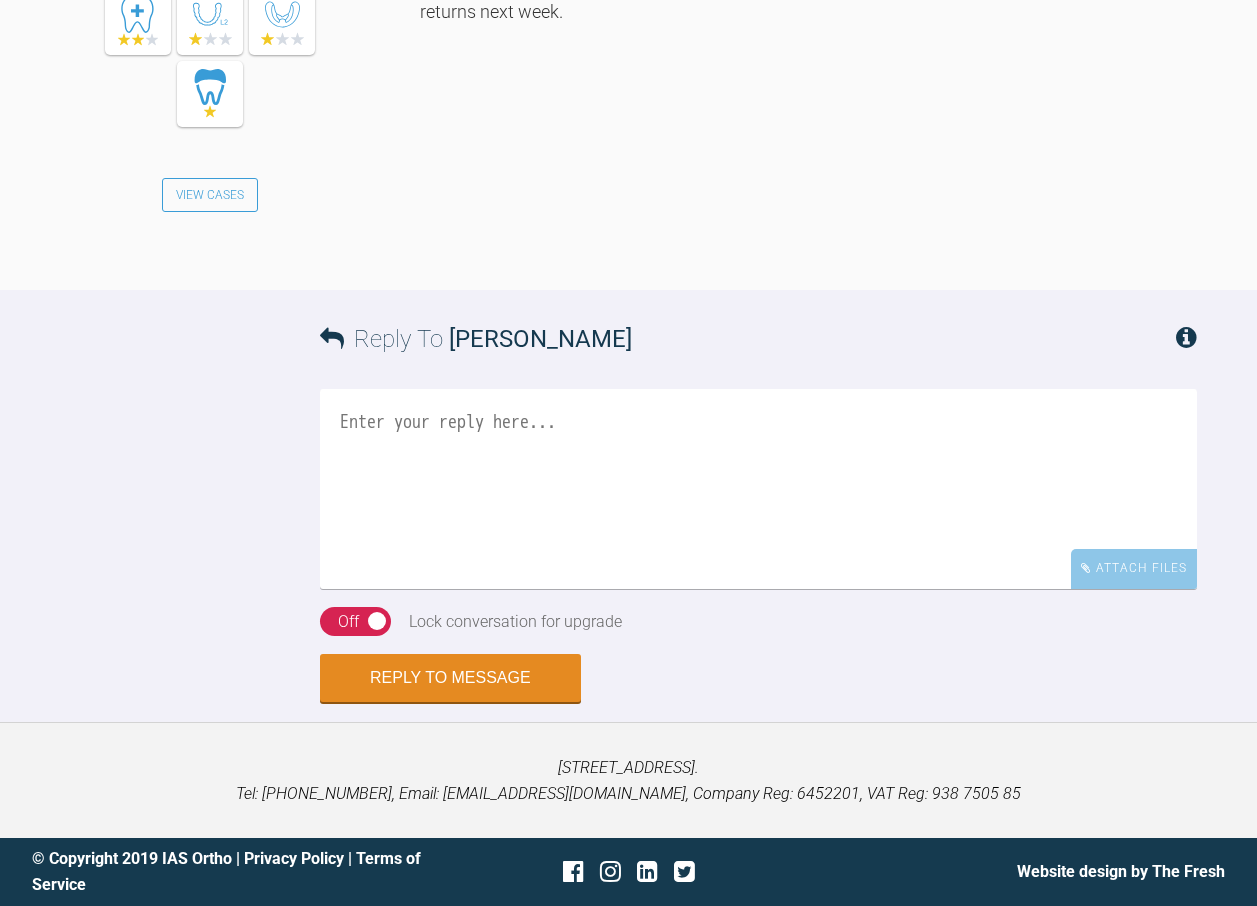 scroll, scrollTop: 3500, scrollLeft: 0, axis: vertical 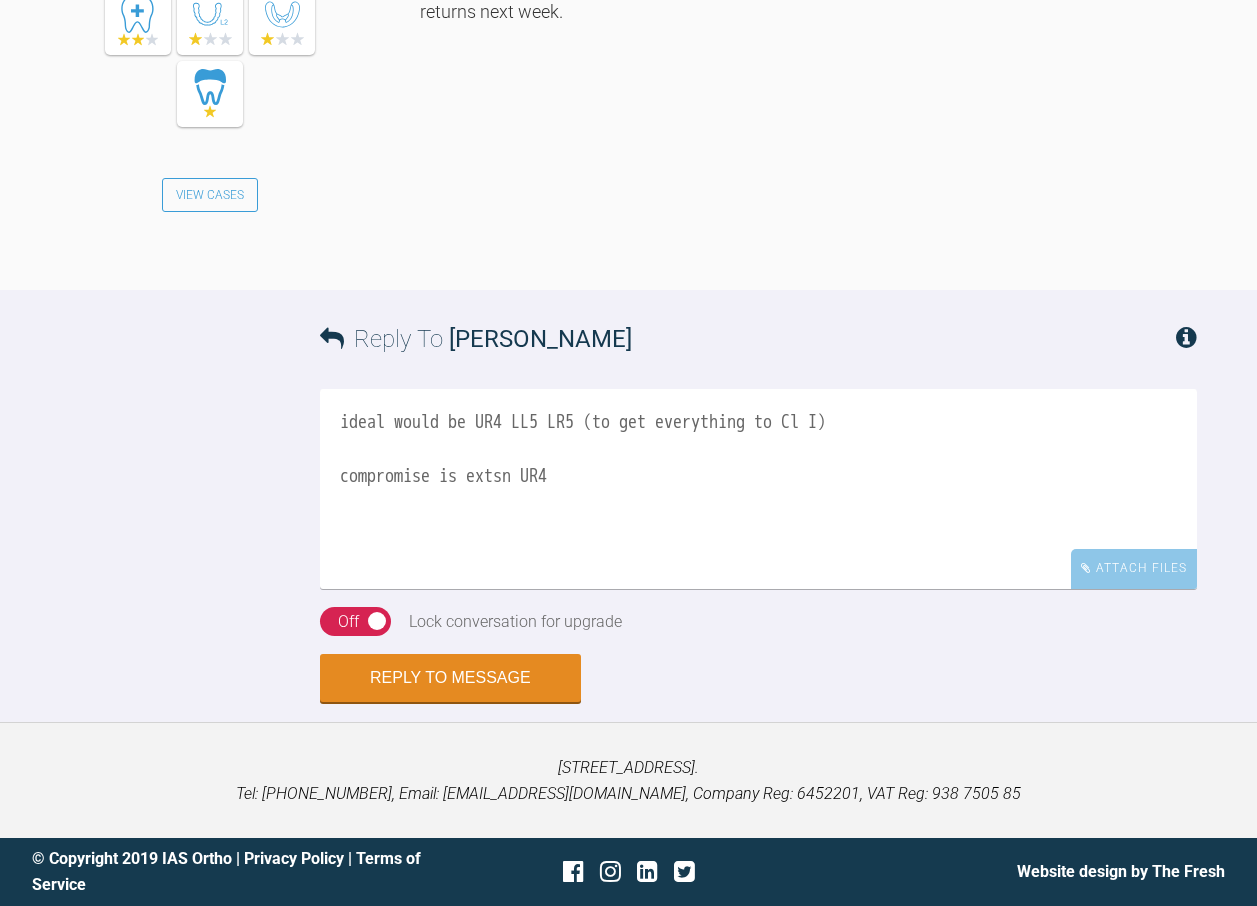 click on "ideal would be UR4 LL5 LR5 (to get everything to Cl I)
compromise is extsn UR4" at bounding box center (758, 489) 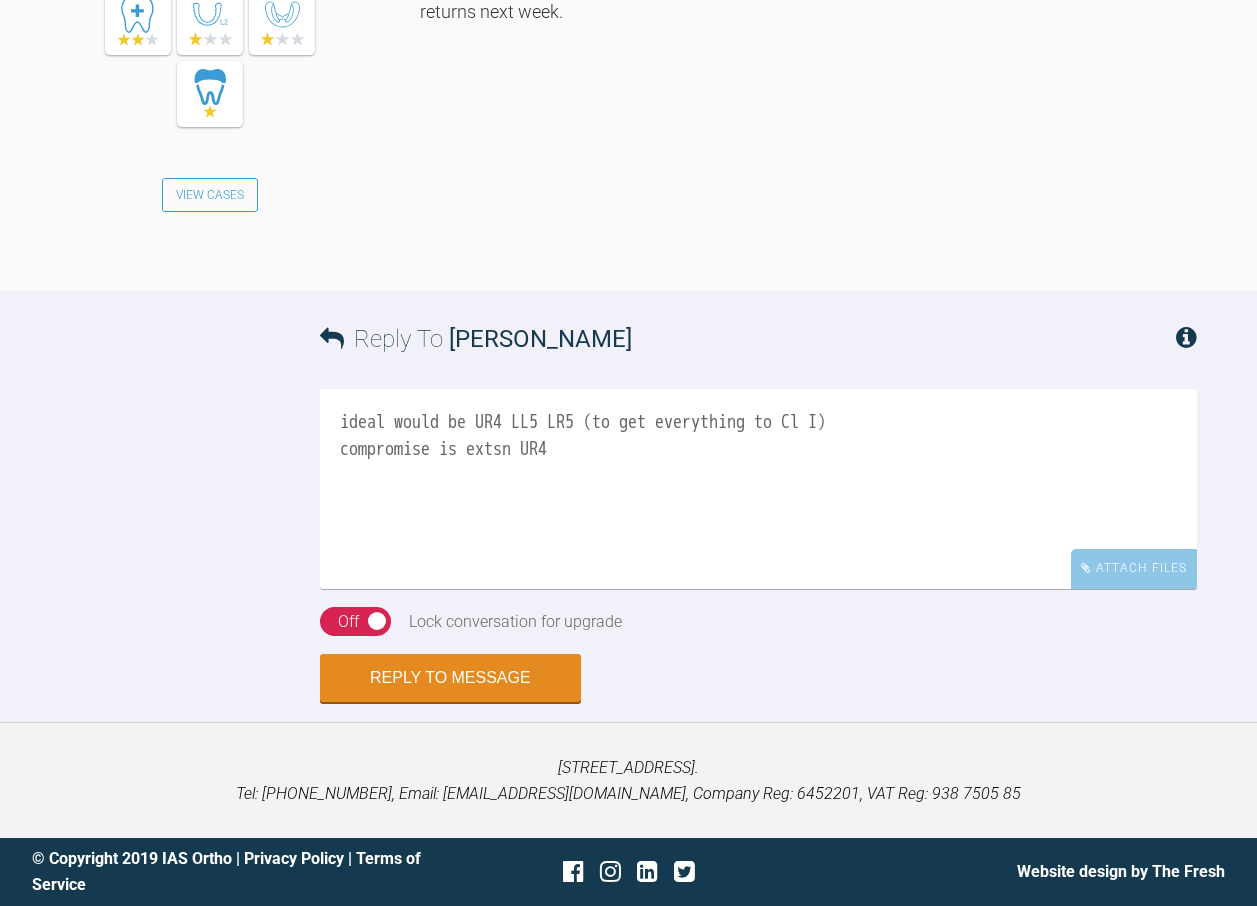 scroll, scrollTop: 3865, scrollLeft: 0, axis: vertical 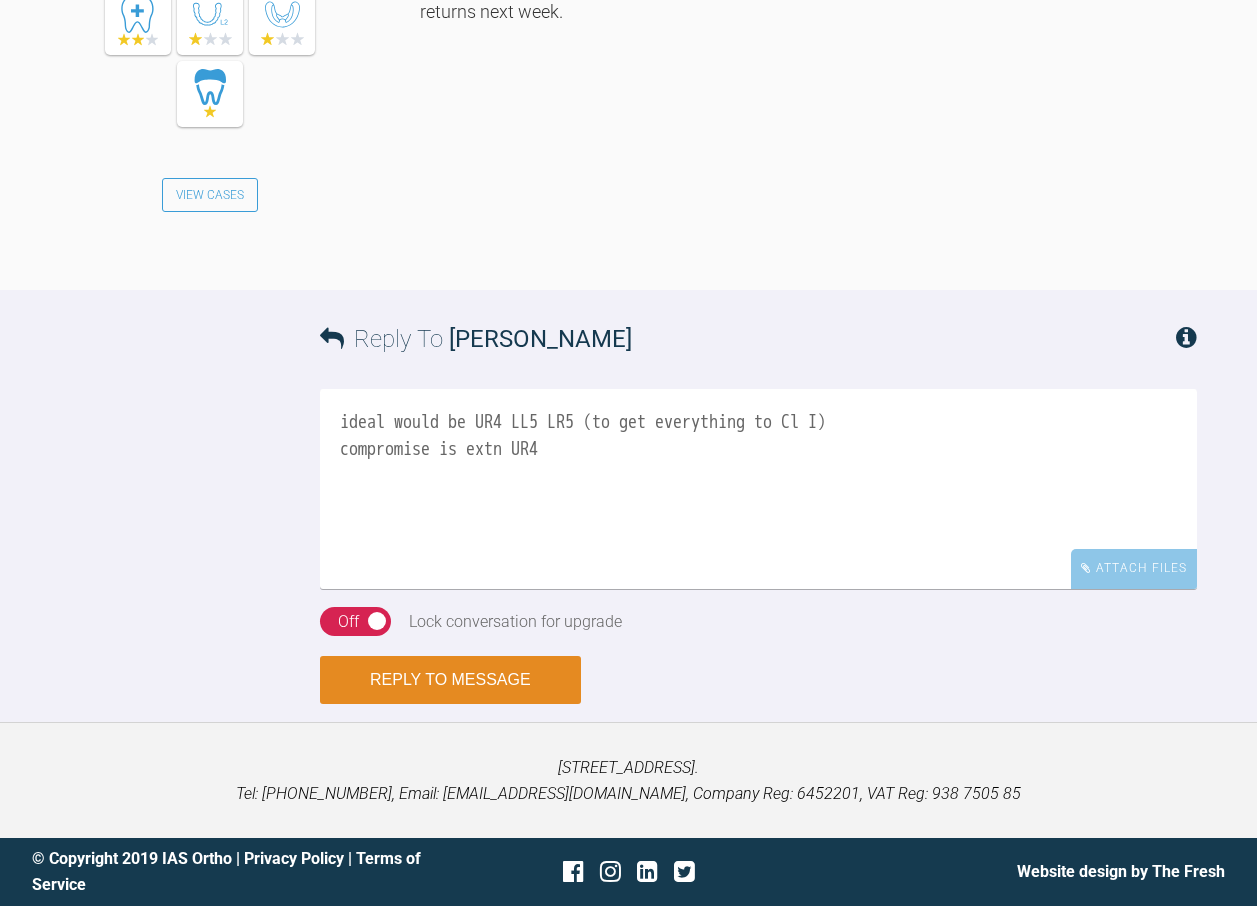 type on "ideal would be UR4 LL5 LR5 (to get everything to Cl I)
compromise is extn UR4" 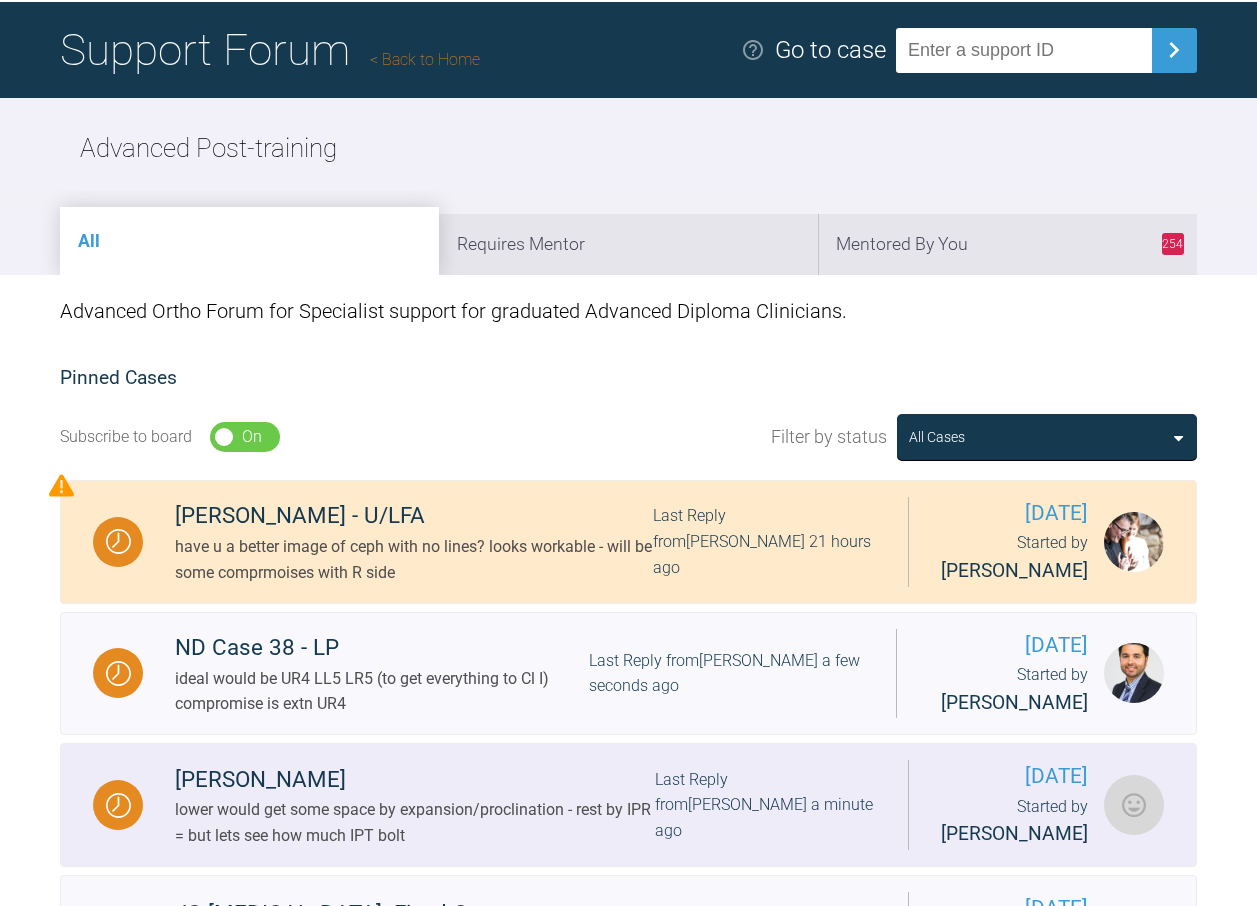 scroll, scrollTop: 0, scrollLeft: 0, axis: both 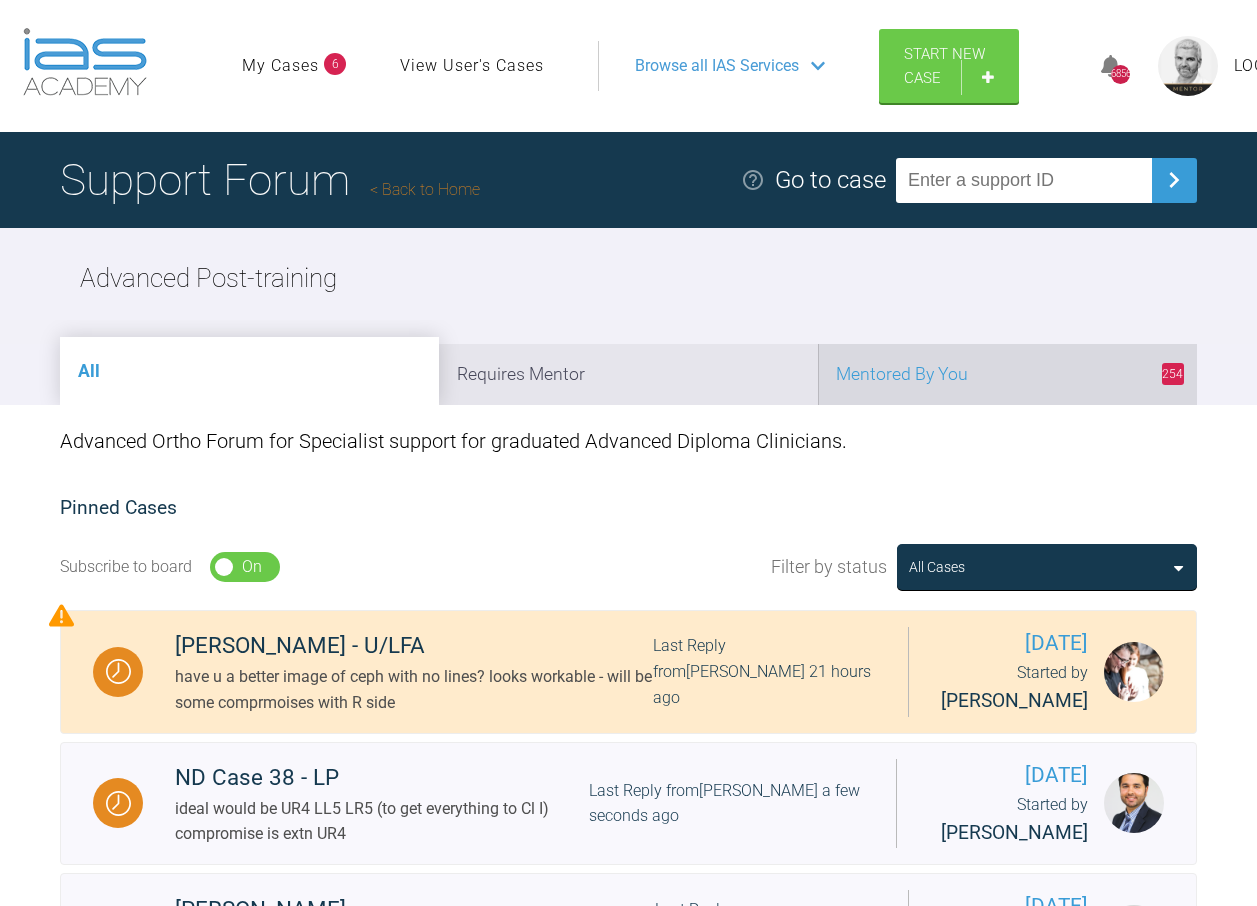 click on "254 Mentored By You" at bounding box center (1007, 374) 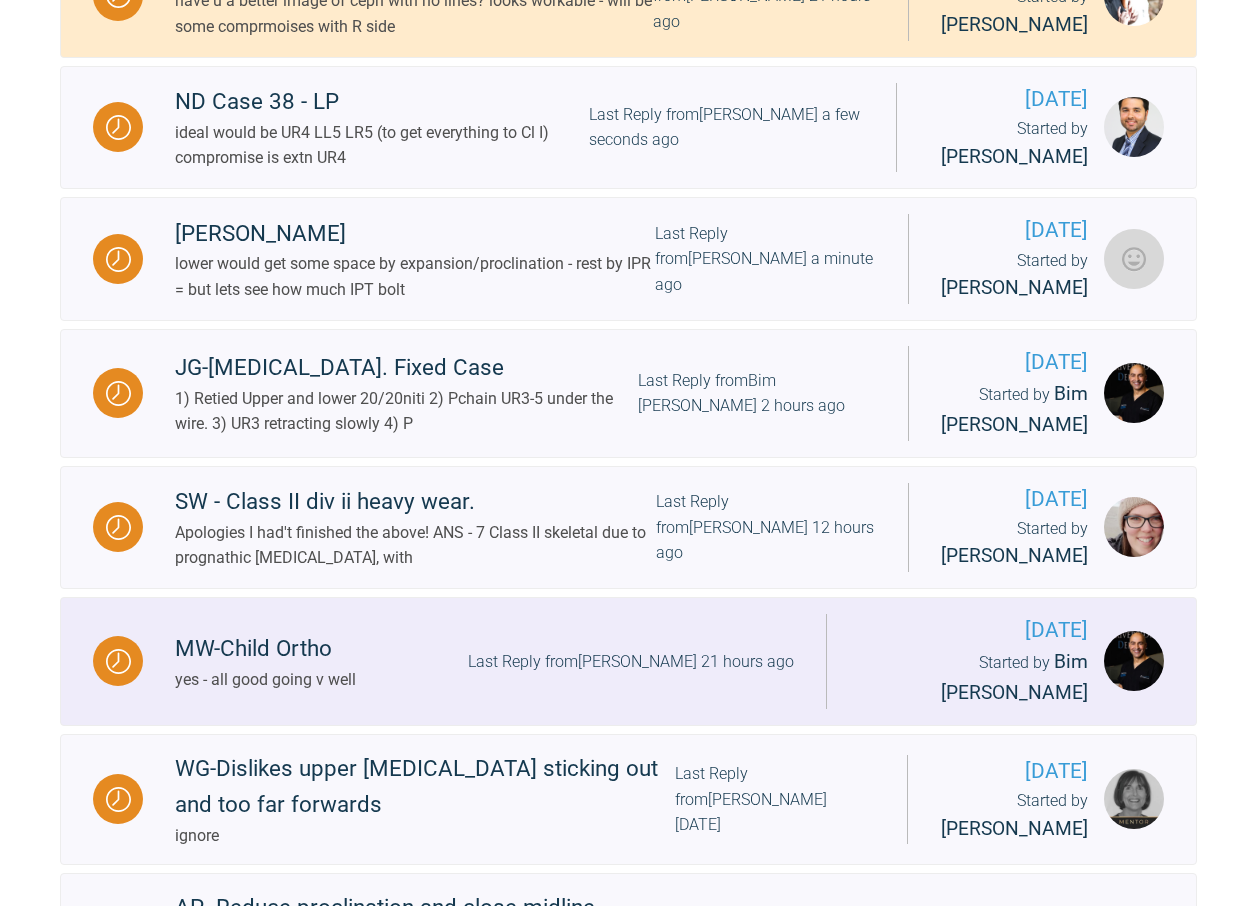scroll, scrollTop: 700, scrollLeft: 0, axis: vertical 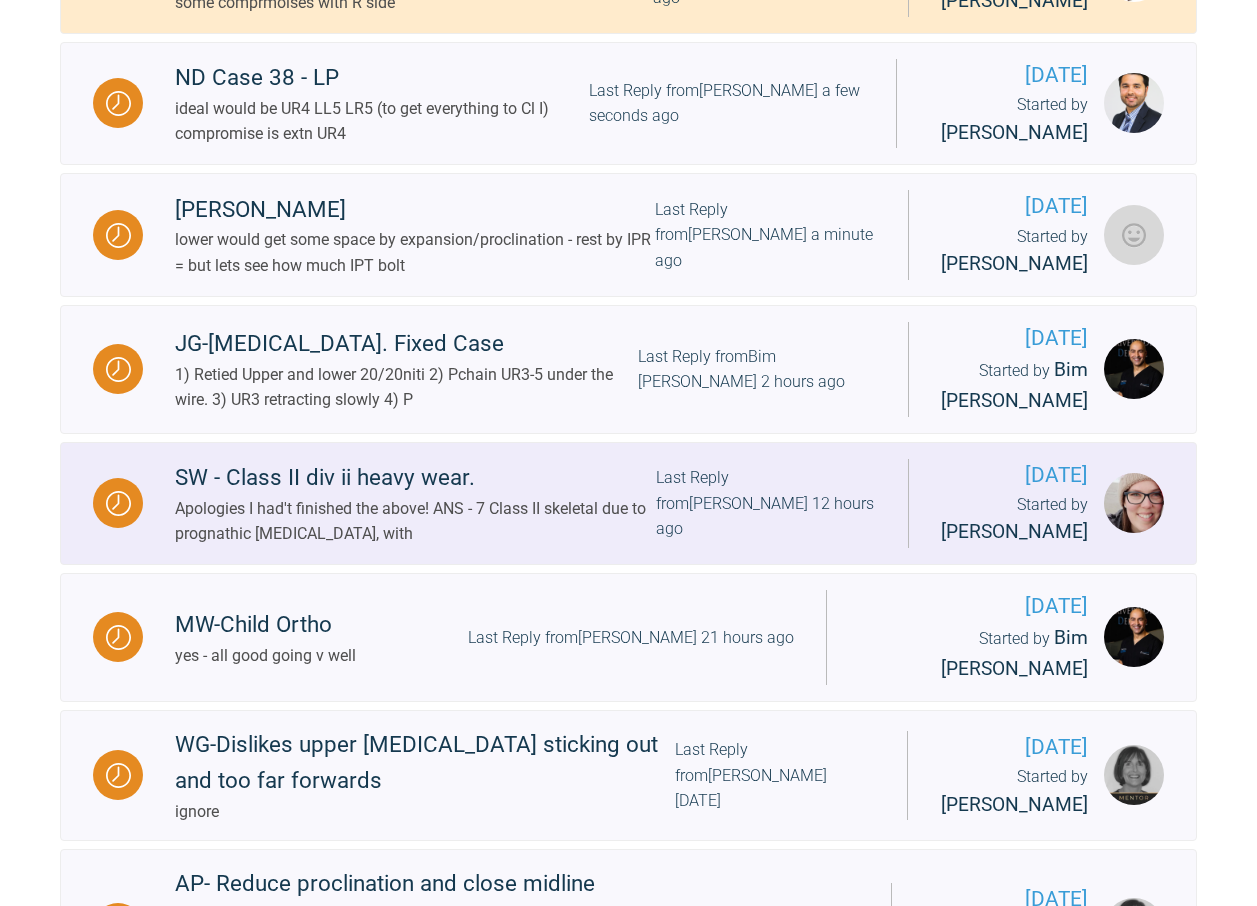 click on "Last Reply from  [PERSON_NAME]   12 hours ago" at bounding box center (766, 503) 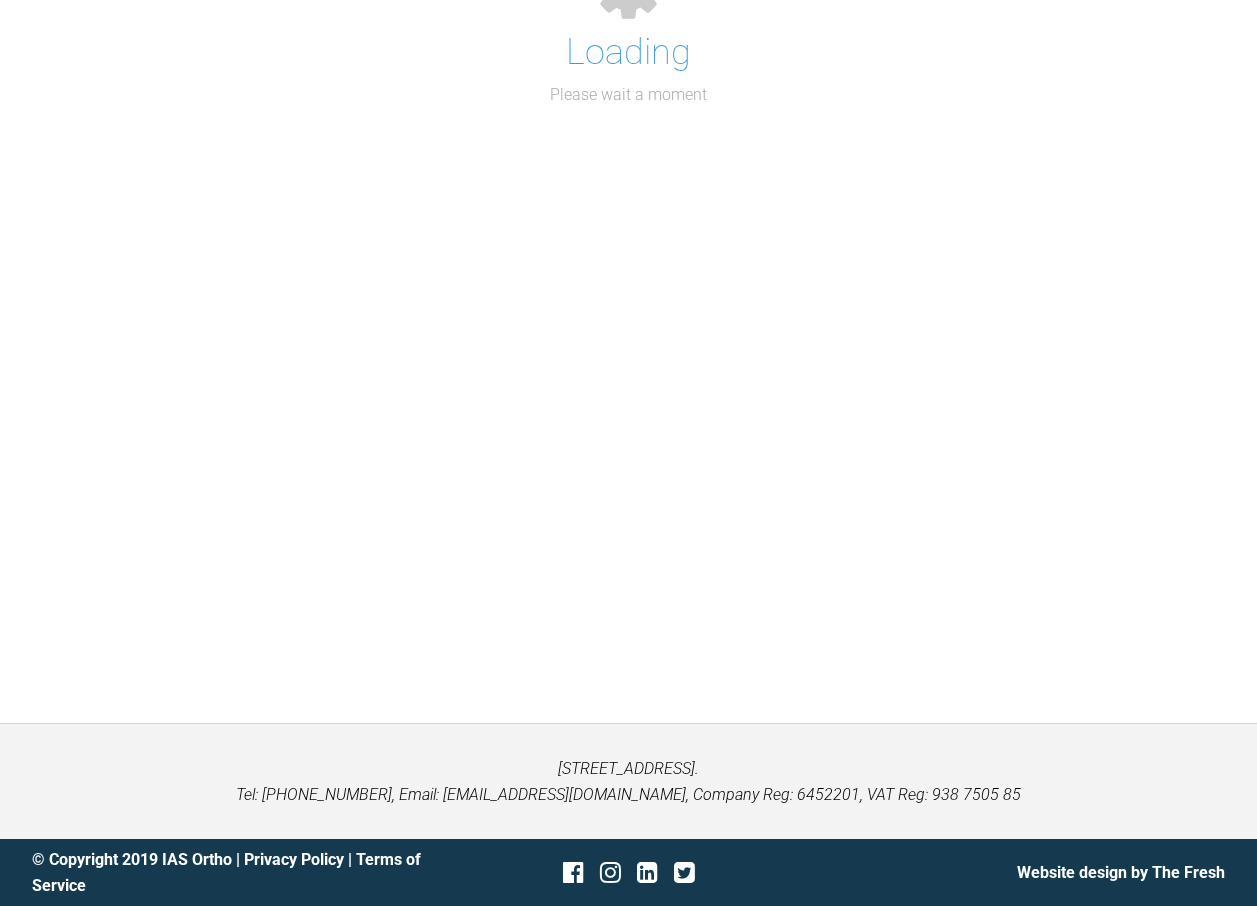 scroll, scrollTop: 700, scrollLeft: 0, axis: vertical 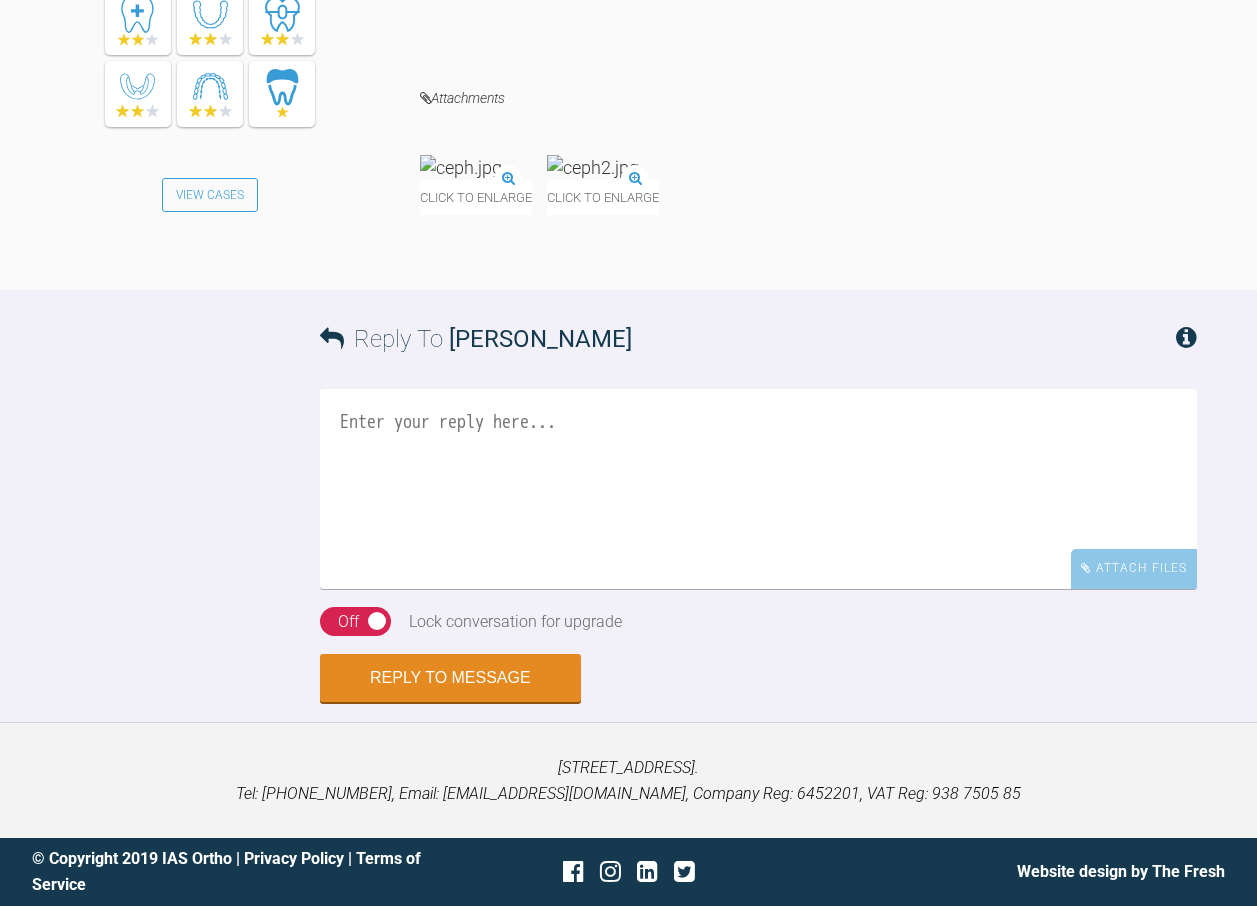 click at bounding box center [461, 167] 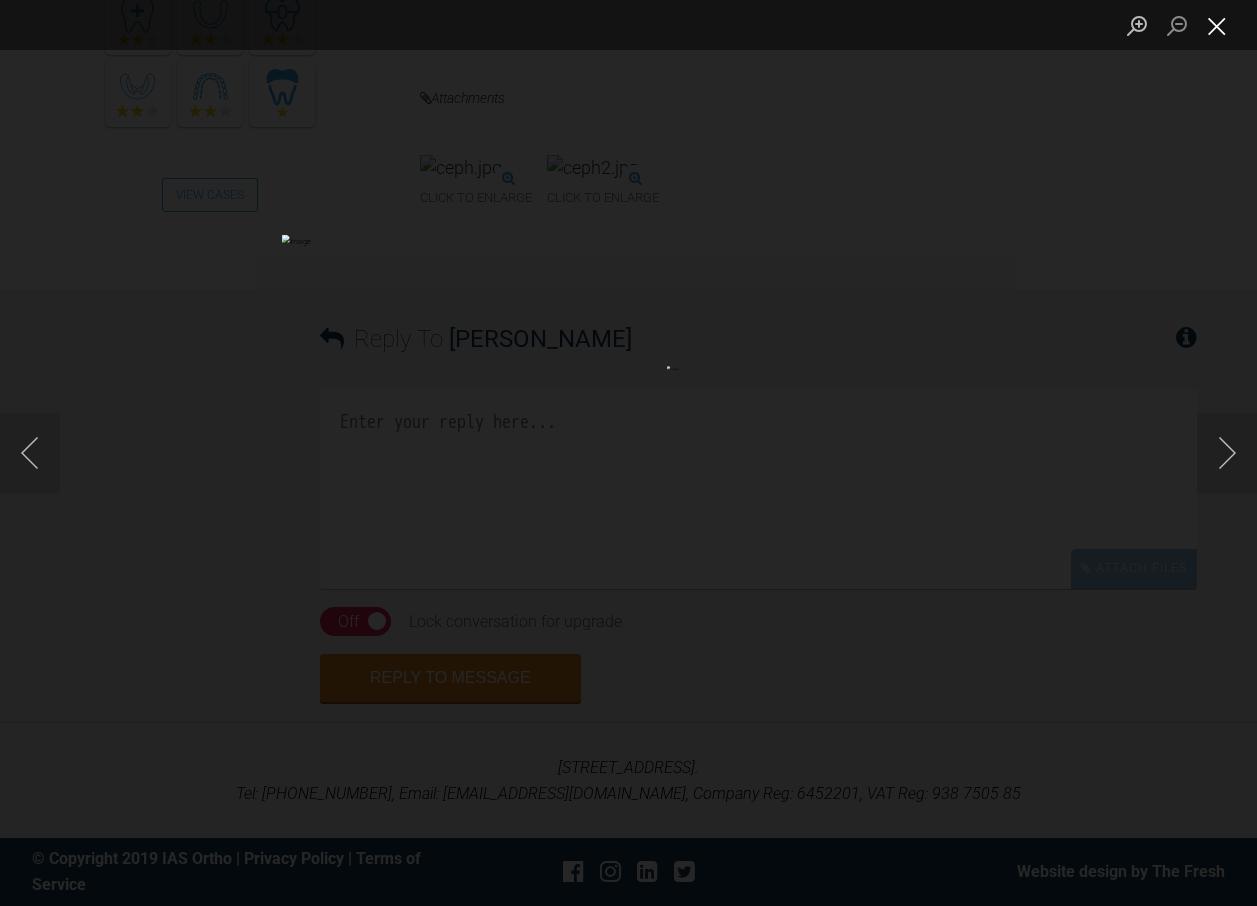click at bounding box center (1217, 25) 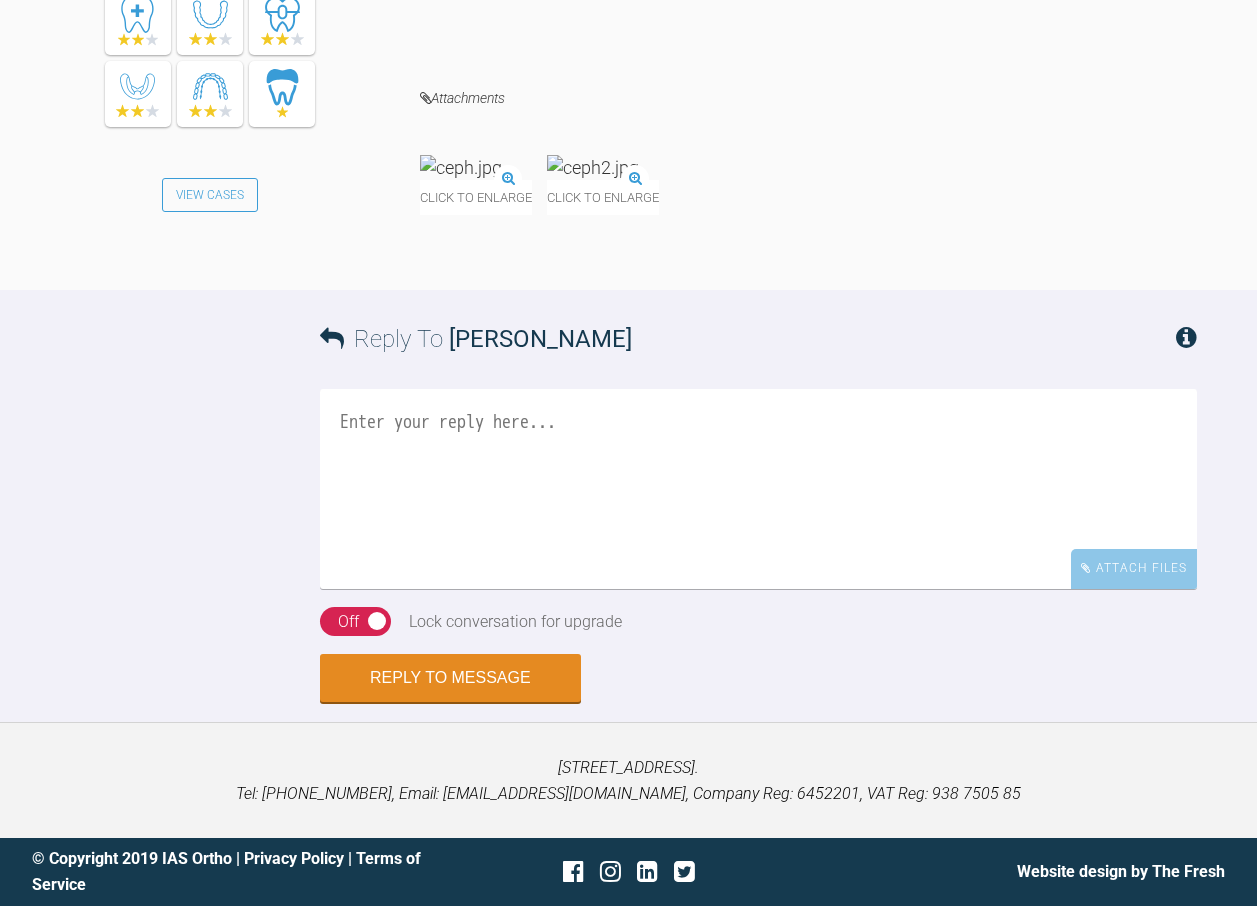 scroll, scrollTop: 3832, scrollLeft: 0, axis: vertical 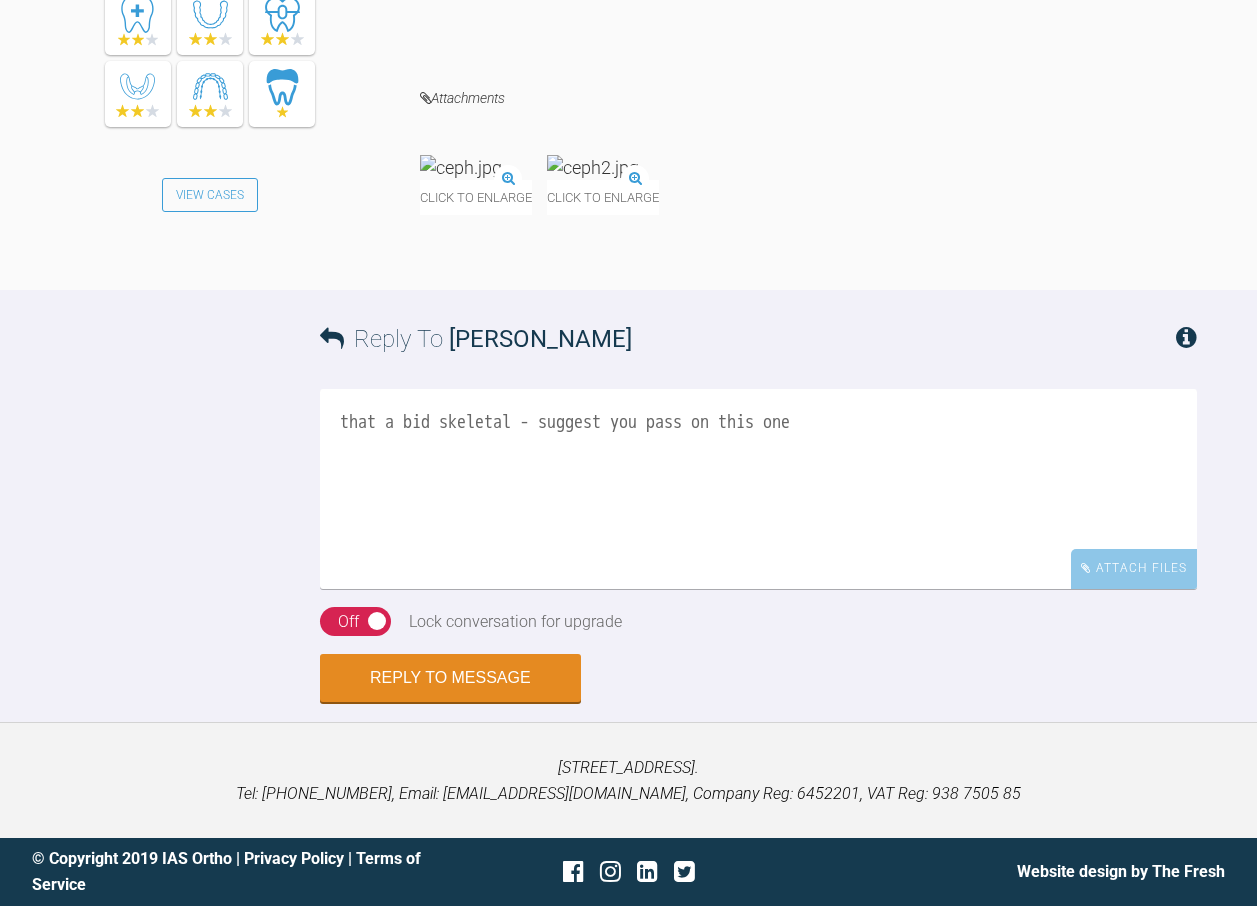 click on "that a bid skeletal - suggest you pass on this one" at bounding box center [758, 489] 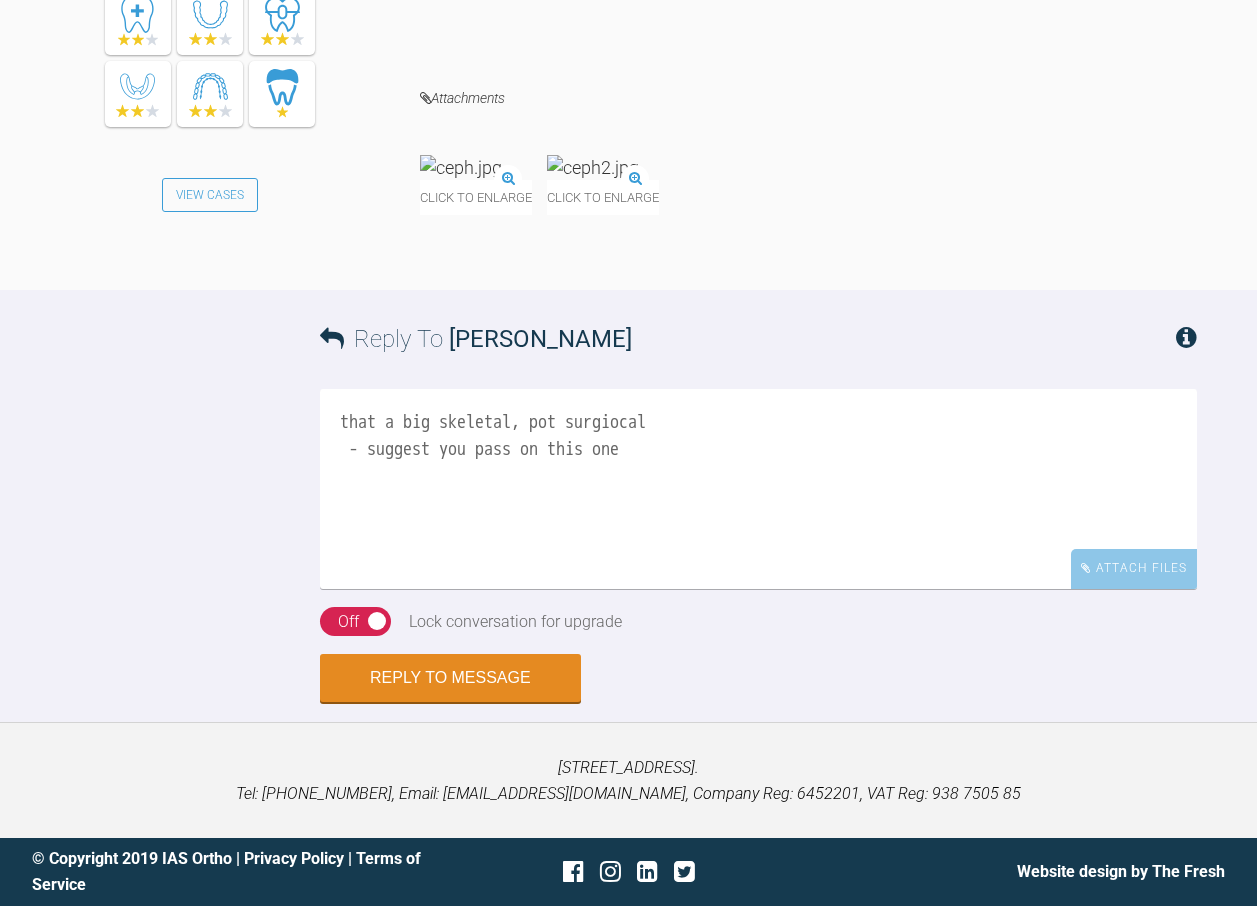 click on "that a big skeletal, pot surgiocal
- suggest you pass on this one" at bounding box center [758, 489] 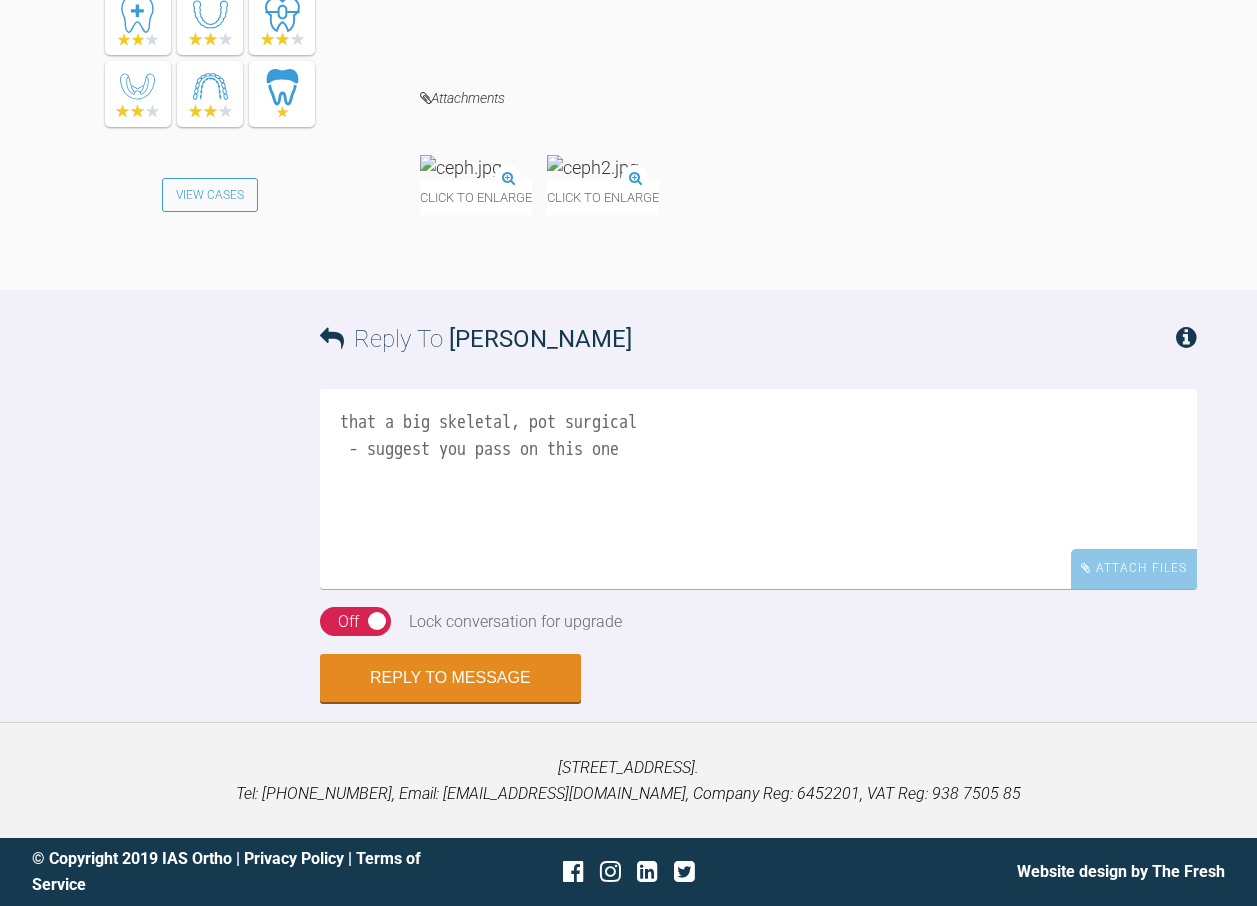 scroll, scrollTop: 4141, scrollLeft: 0, axis: vertical 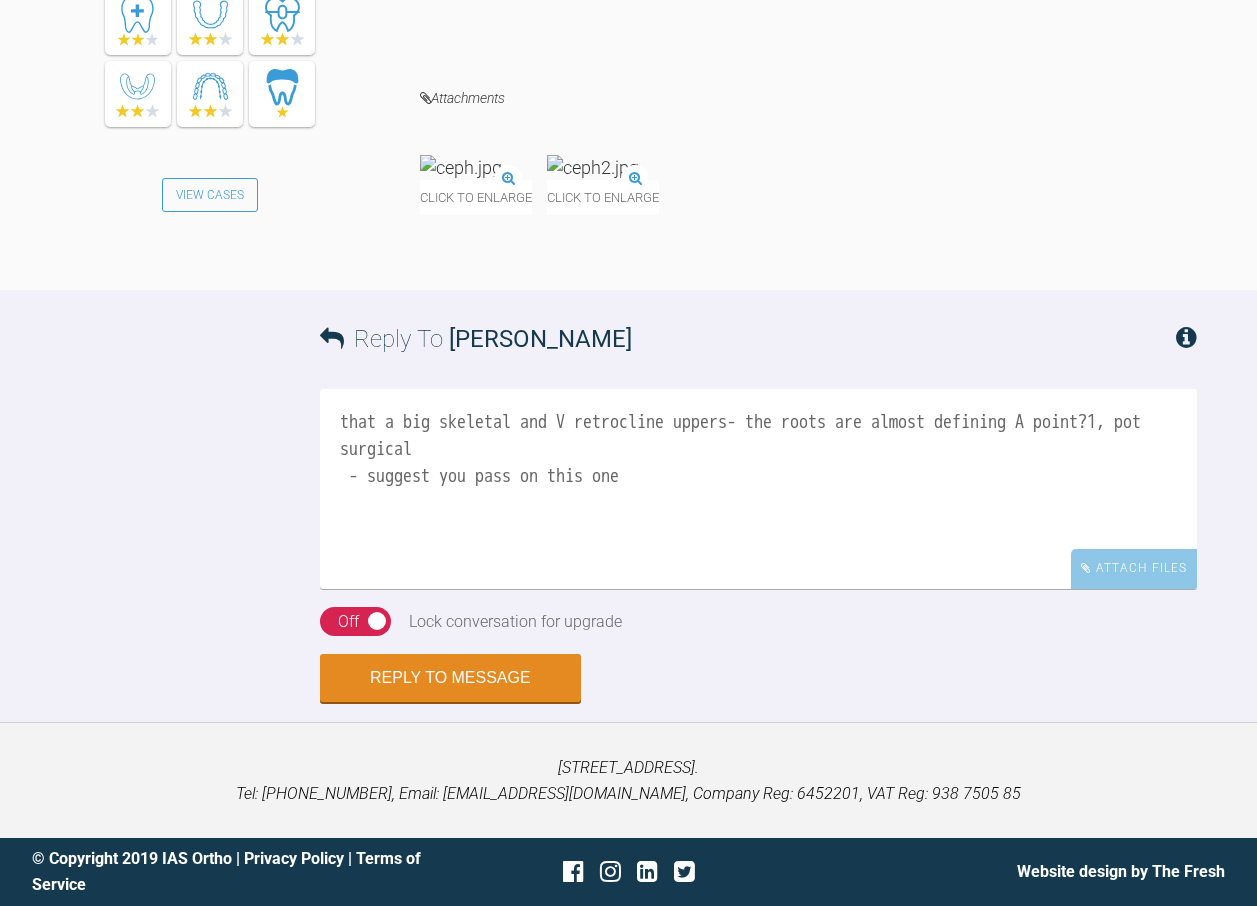click on "that a big skeletal and V retrocline uppers- the roots are almost defining A point?1, pot surgical
- suggest you pass on this one" at bounding box center (758, 489) 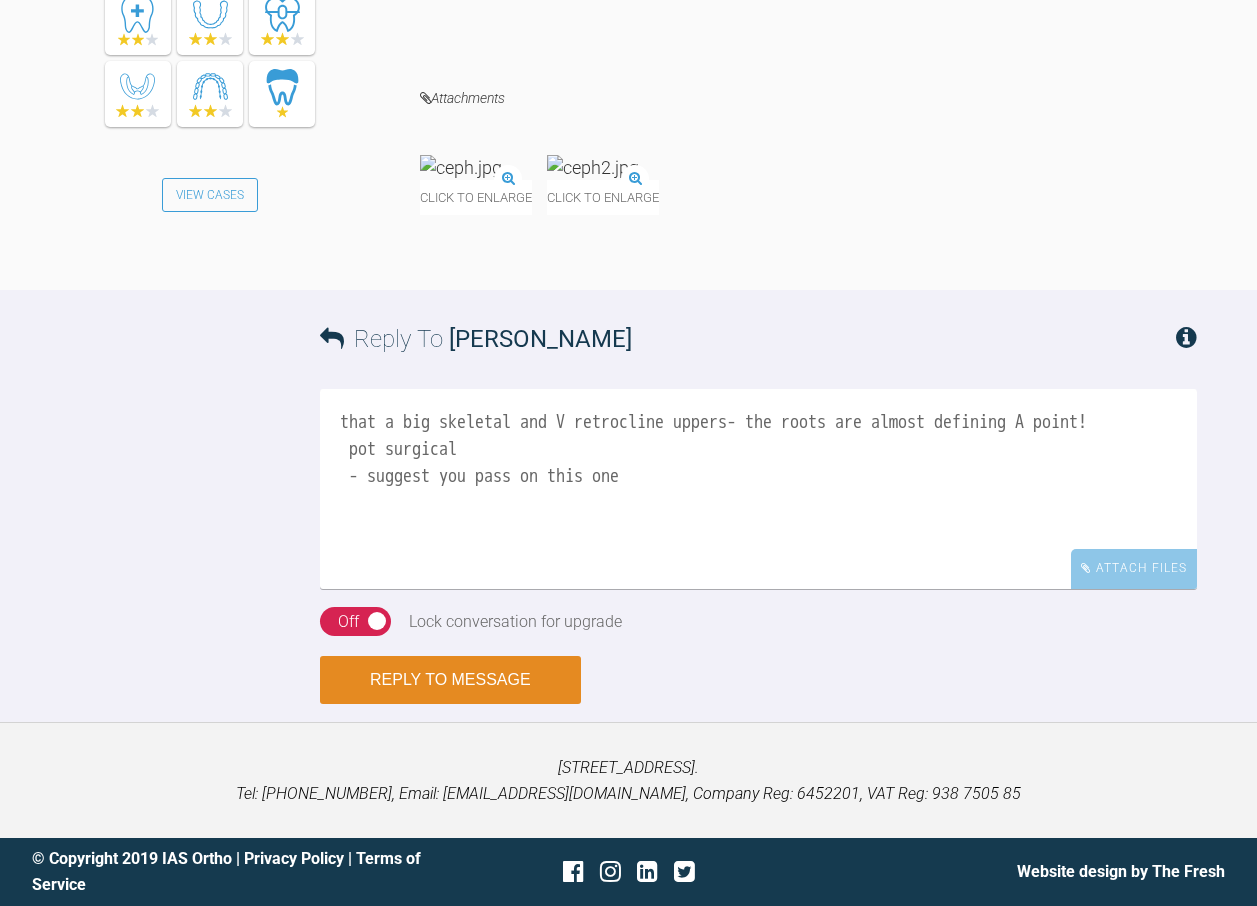 type on "that a big skeletal and V retrocline uppers- the roots are almost defining A point!
pot surgical
- suggest you pass on this one" 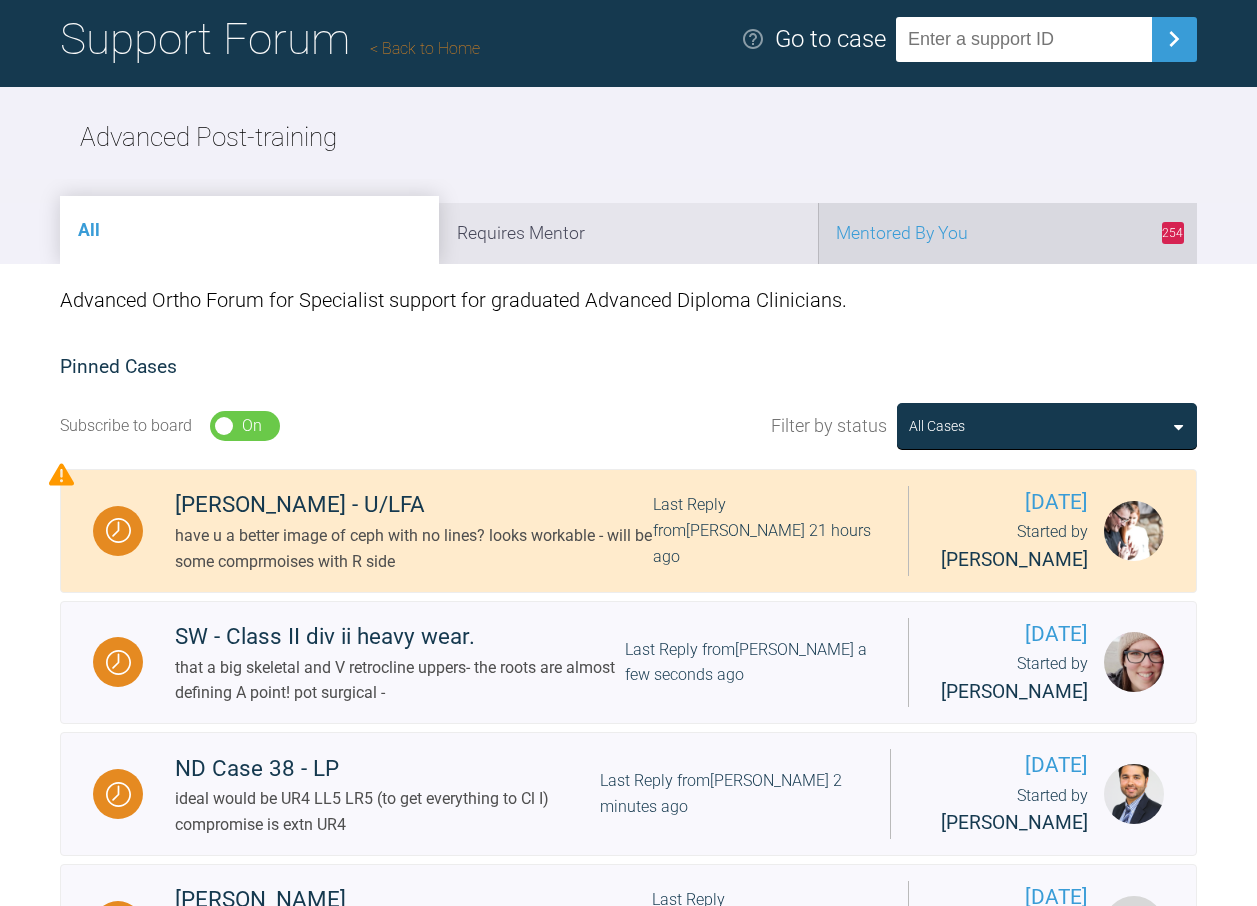 scroll, scrollTop: 0, scrollLeft: 0, axis: both 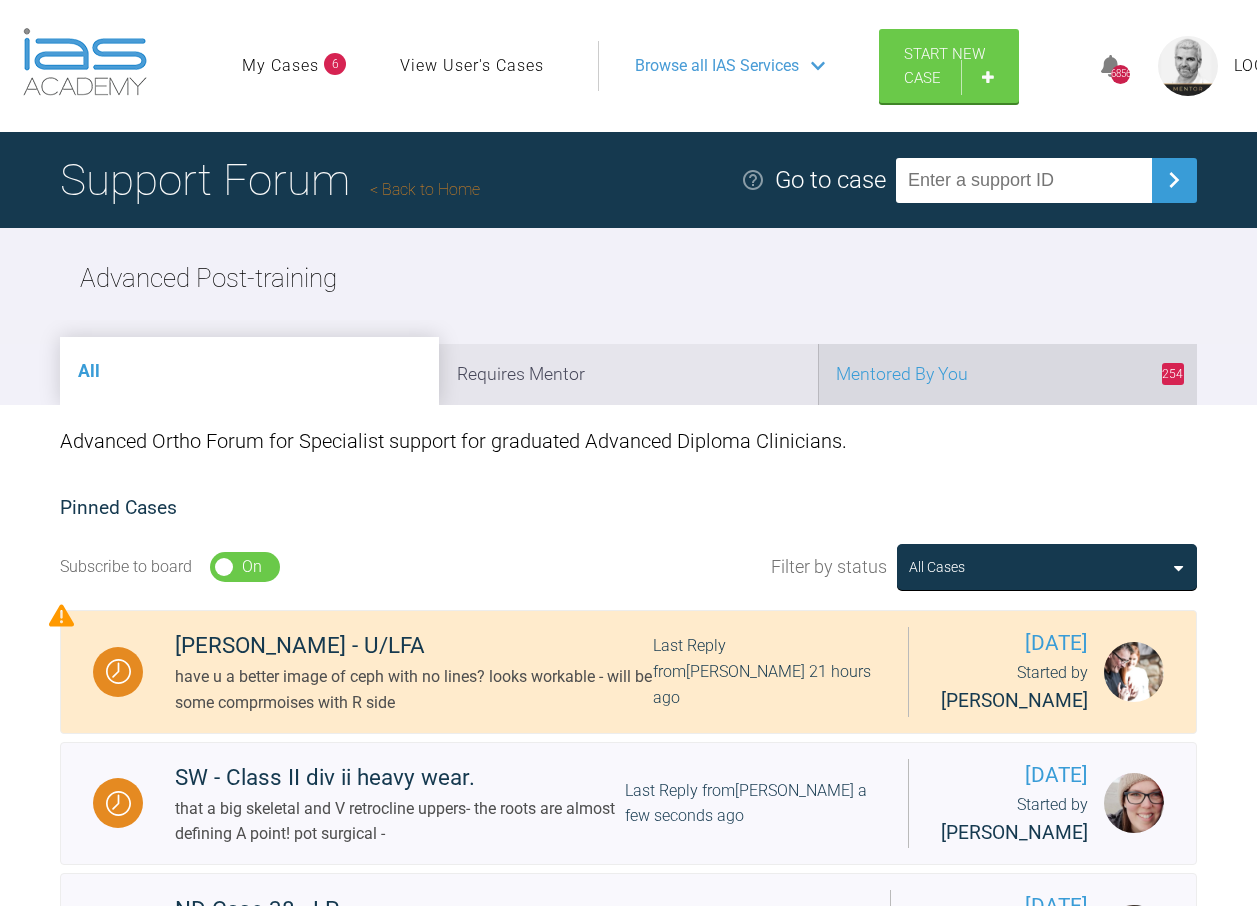 click on "254 Mentored By You" at bounding box center (1007, 374) 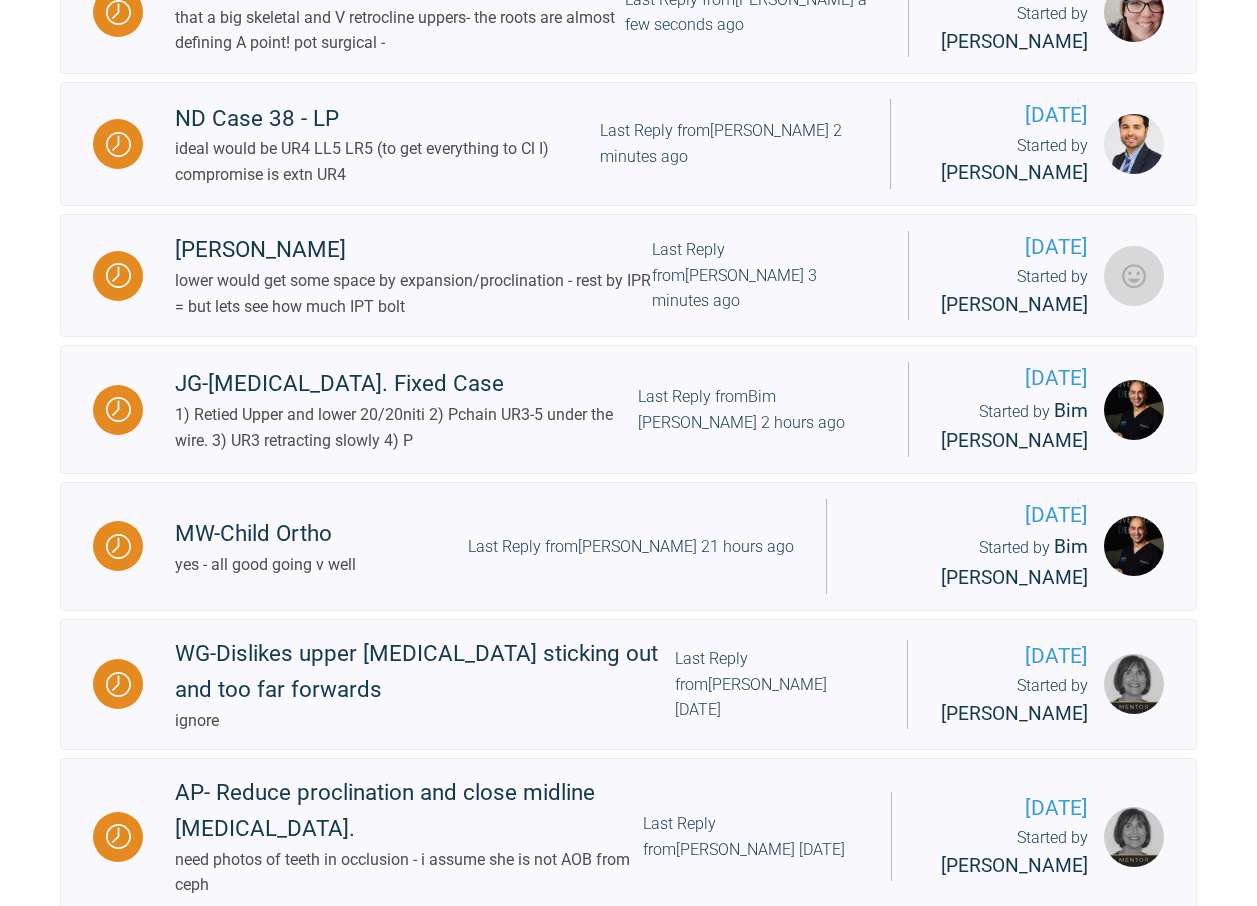scroll, scrollTop: 800, scrollLeft: 0, axis: vertical 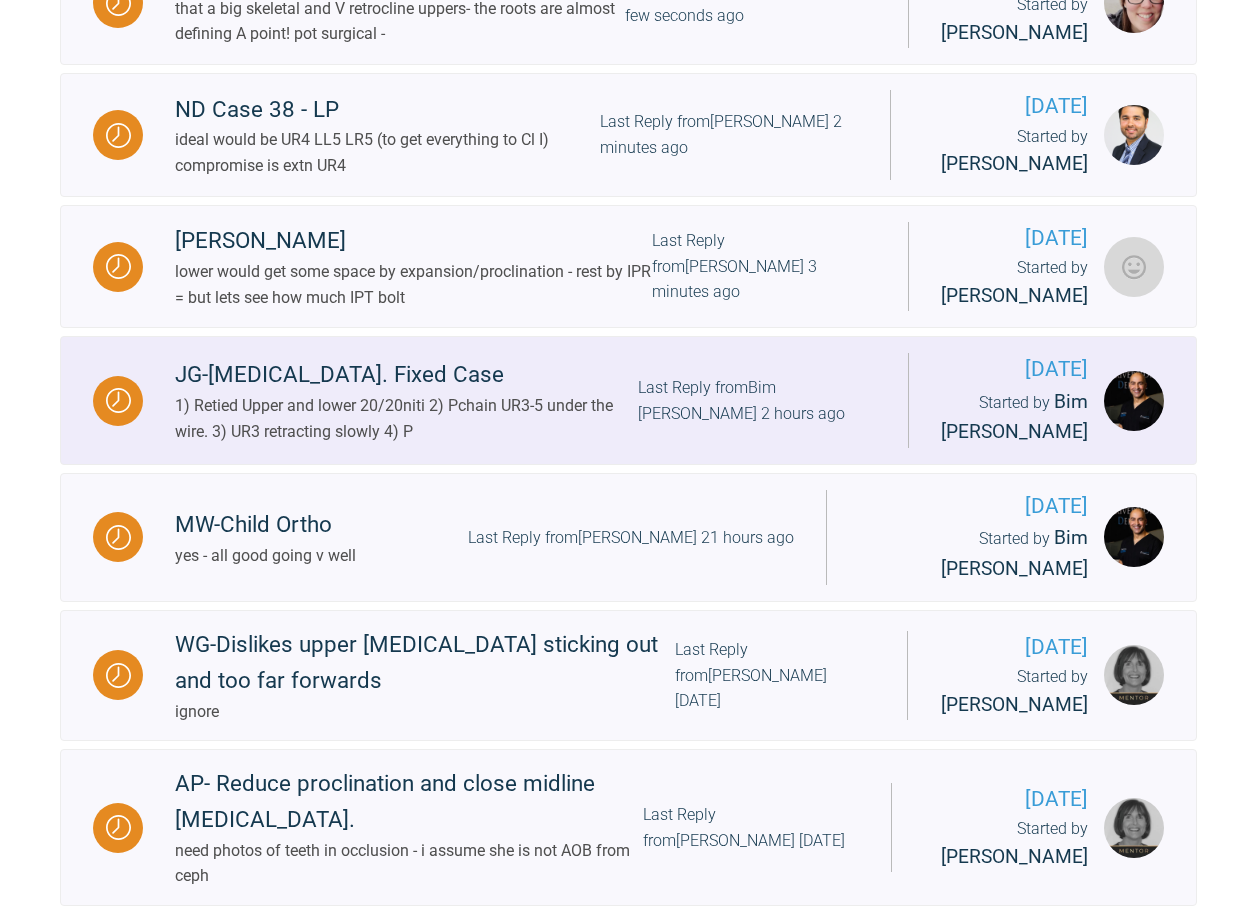 click on "Last Reply from  Bim [PERSON_NAME]   2 hours ago" at bounding box center (757, 400) 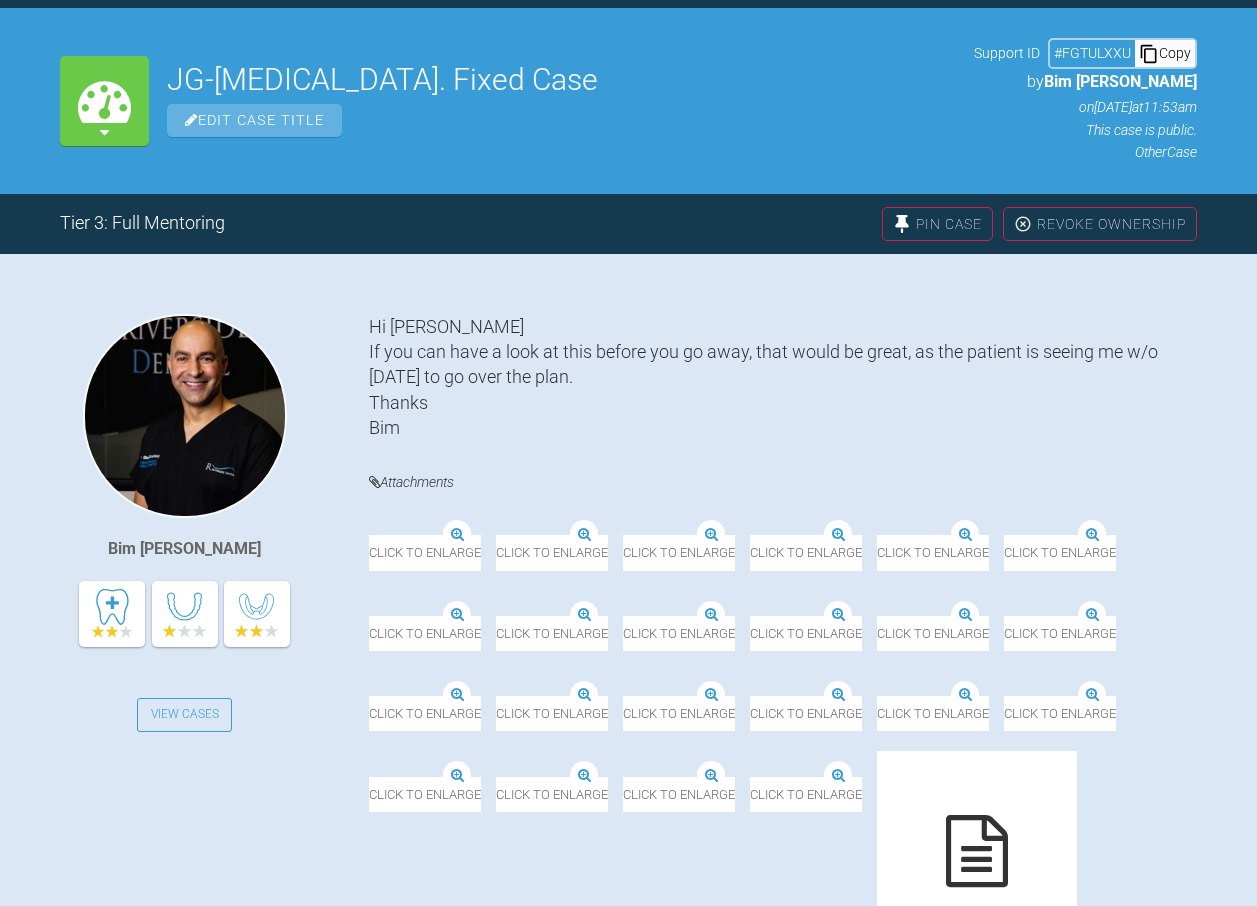 scroll, scrollTop: 800, scrollLeft: 0, axis: vertical 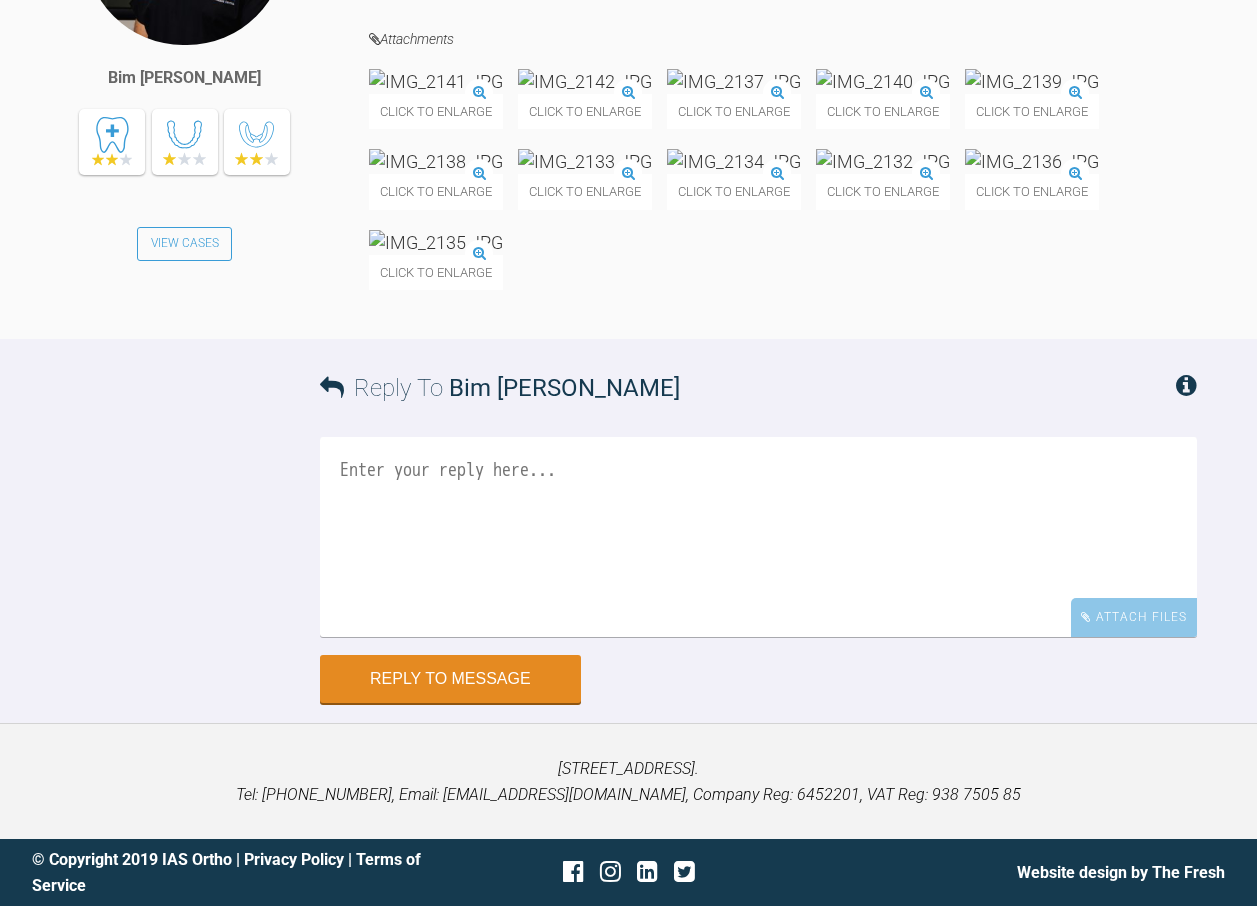 drag, startPoint x: 589, startPoint y: 580, endPoint x: 618, endPoint y: 583, distance: 29.15476 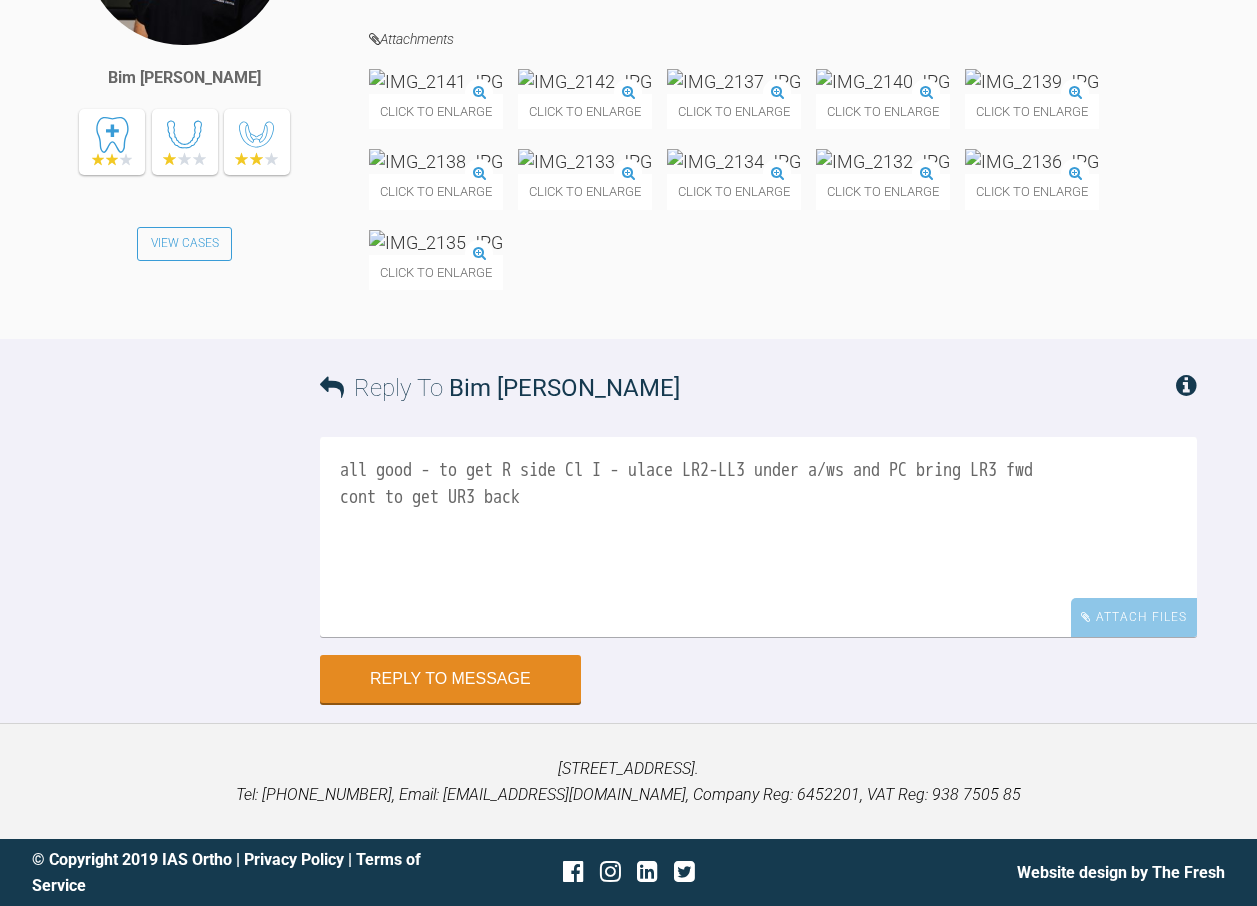click on "all good - to get R side Cl I - ulace LR2-LL3 under a/ws and PC bring LR3 fwd
cont to get UR3 back" at bounding box center [758, 537] 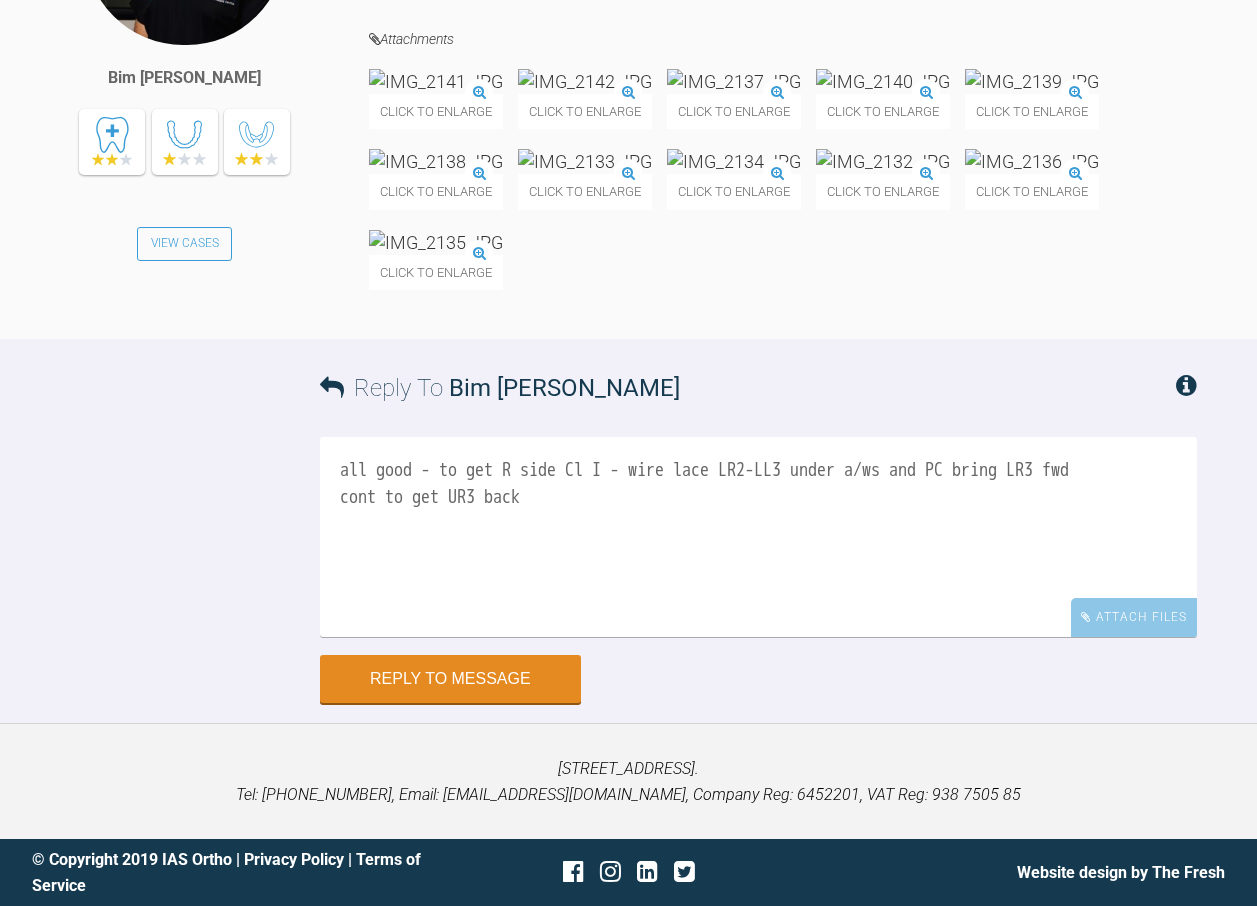 click on "all good - to get R side Cl I - wire lace LR2-LL3 under a/ws and PC bring LR3 fwd
cont to get UR3 back" at bounding box center (758, 537) 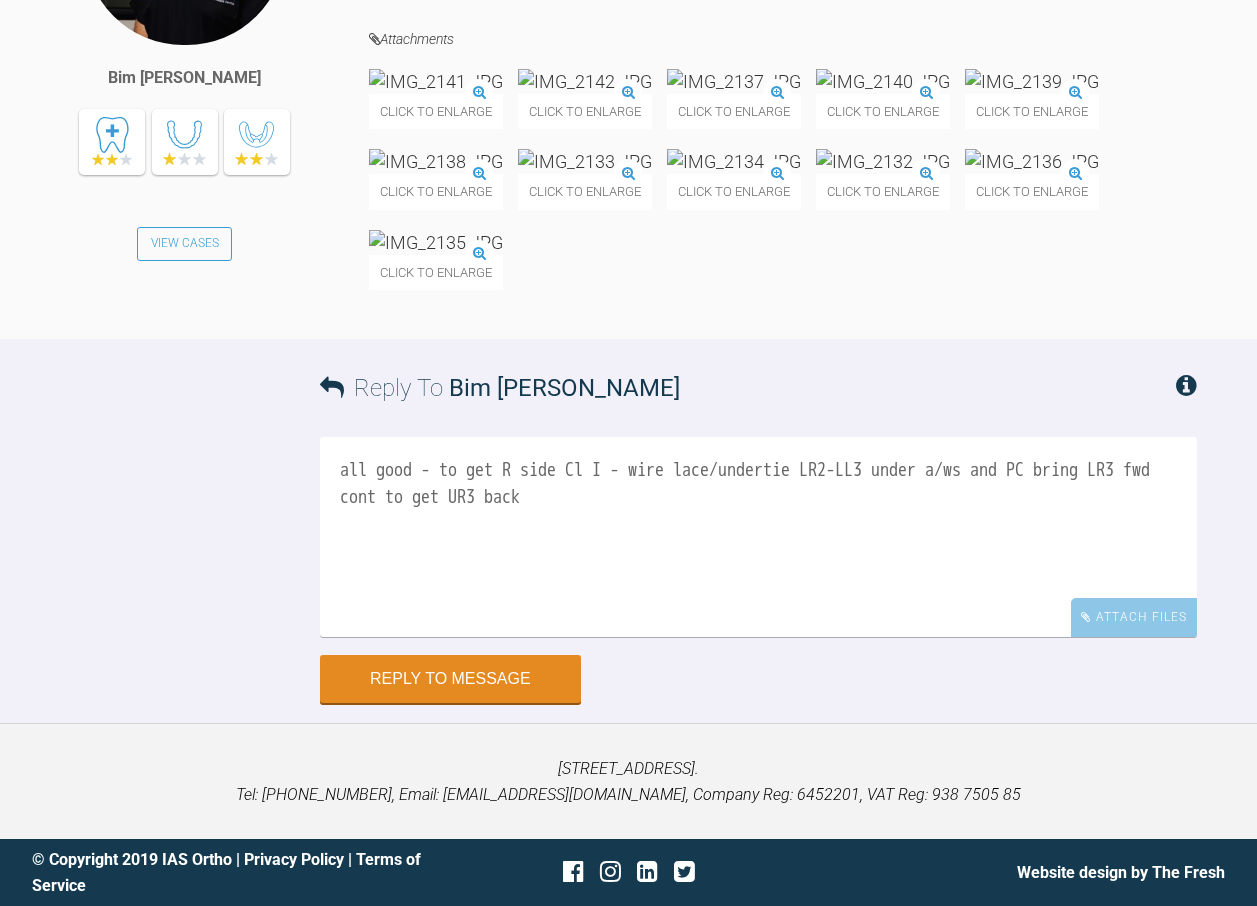 drag, startPoint x: 939, startPoint y: 567, endPoint x: 1019, endPoint y: 567, distance: 80 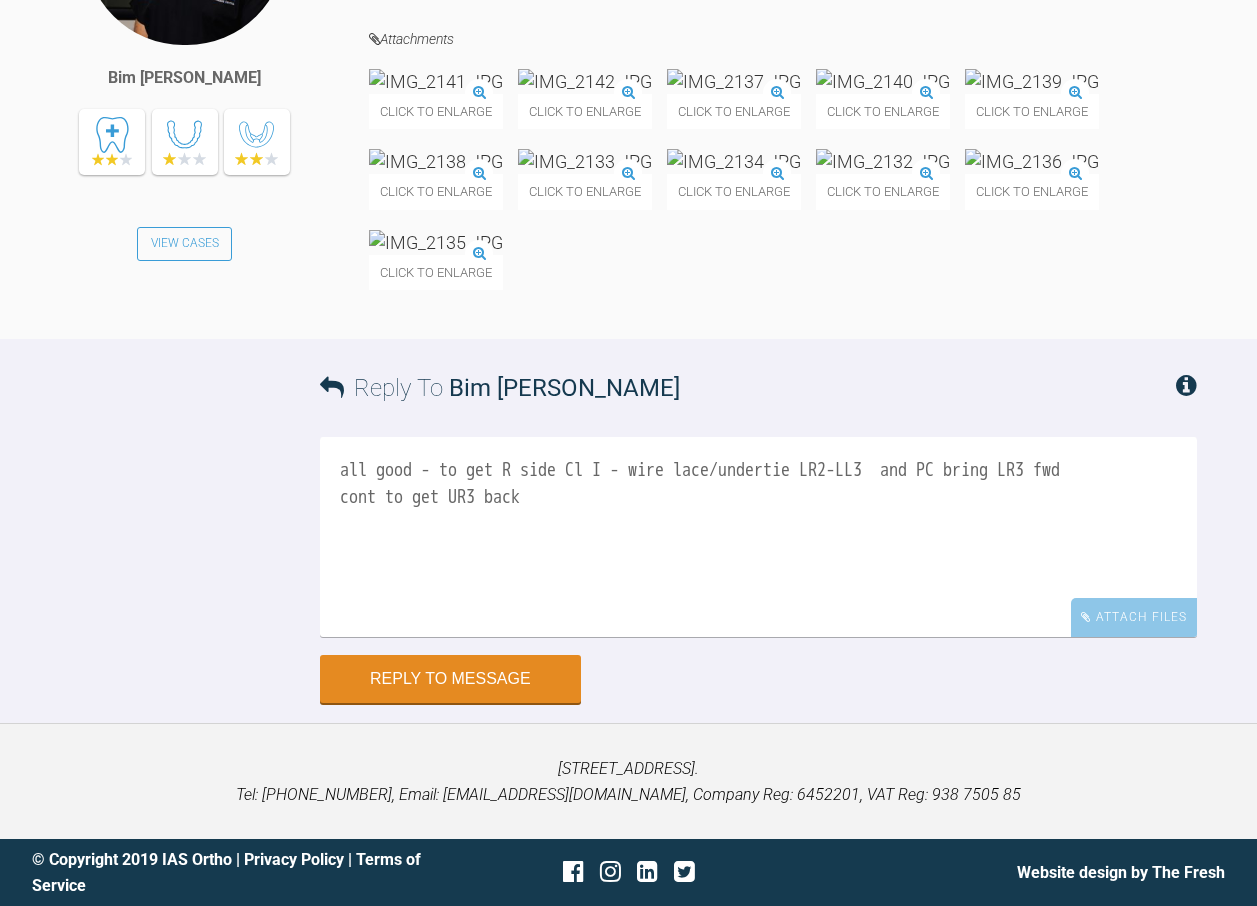 click on "all good - to get R side Cl I - wire lace/undertie LR2-LL3  and PC bring LR3 fwd
cont to get UR3 back" at bounding box center (758, 537) 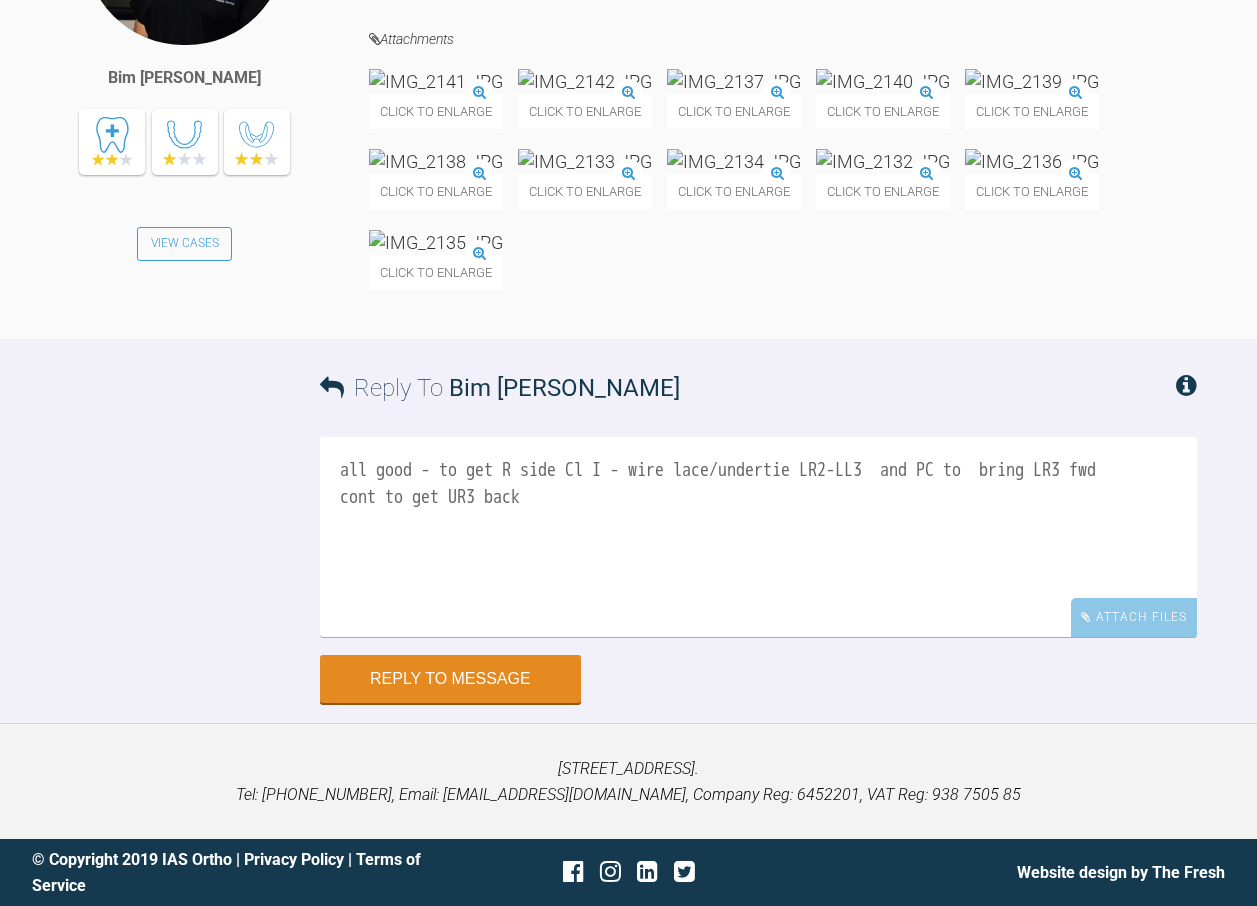 click on "all good - to get R side Cl I - wire lace/undertie LR2-LL3  and PC to  bring LR3 fwd
cont to get UR3 back" at bounding box center (758, 537) 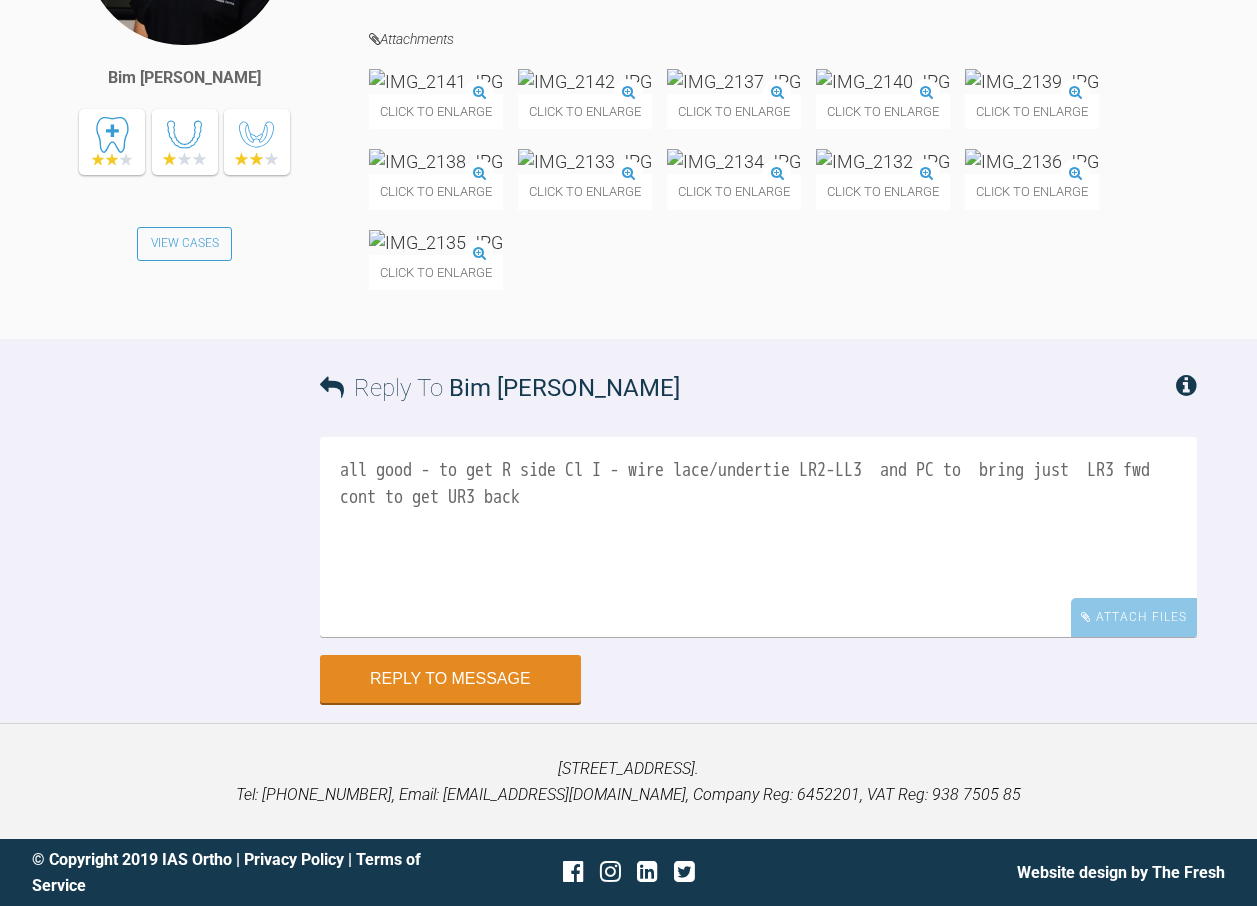 scroll, scrollTop: 26706, scrollLeft: 0, axis: vertical 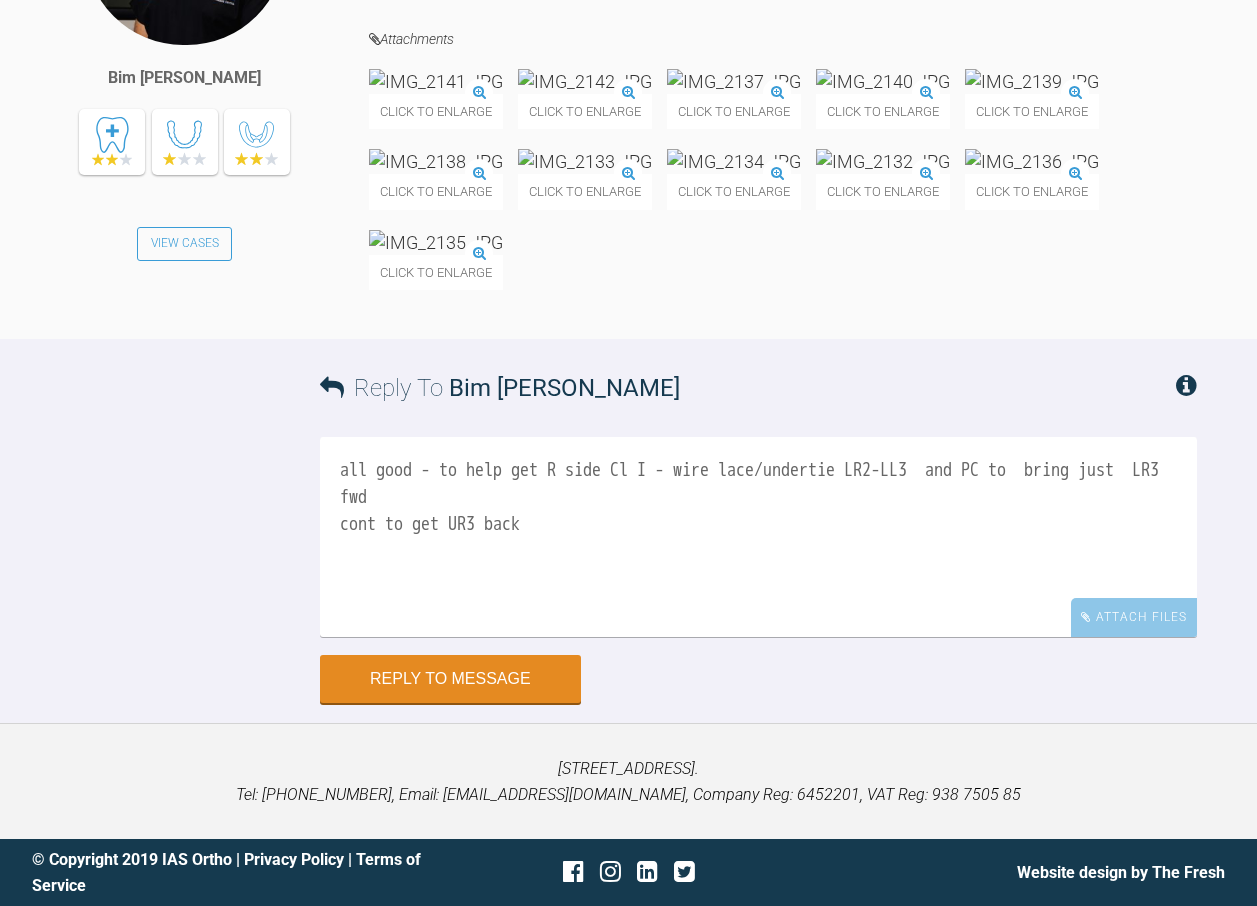 click on "all good - to help get R side Cl I - wire lace/undertie LR2-LL3  and PC to  bring just  LR3 fwd
cont to get UR3 back" at bounding box center [758, 537] 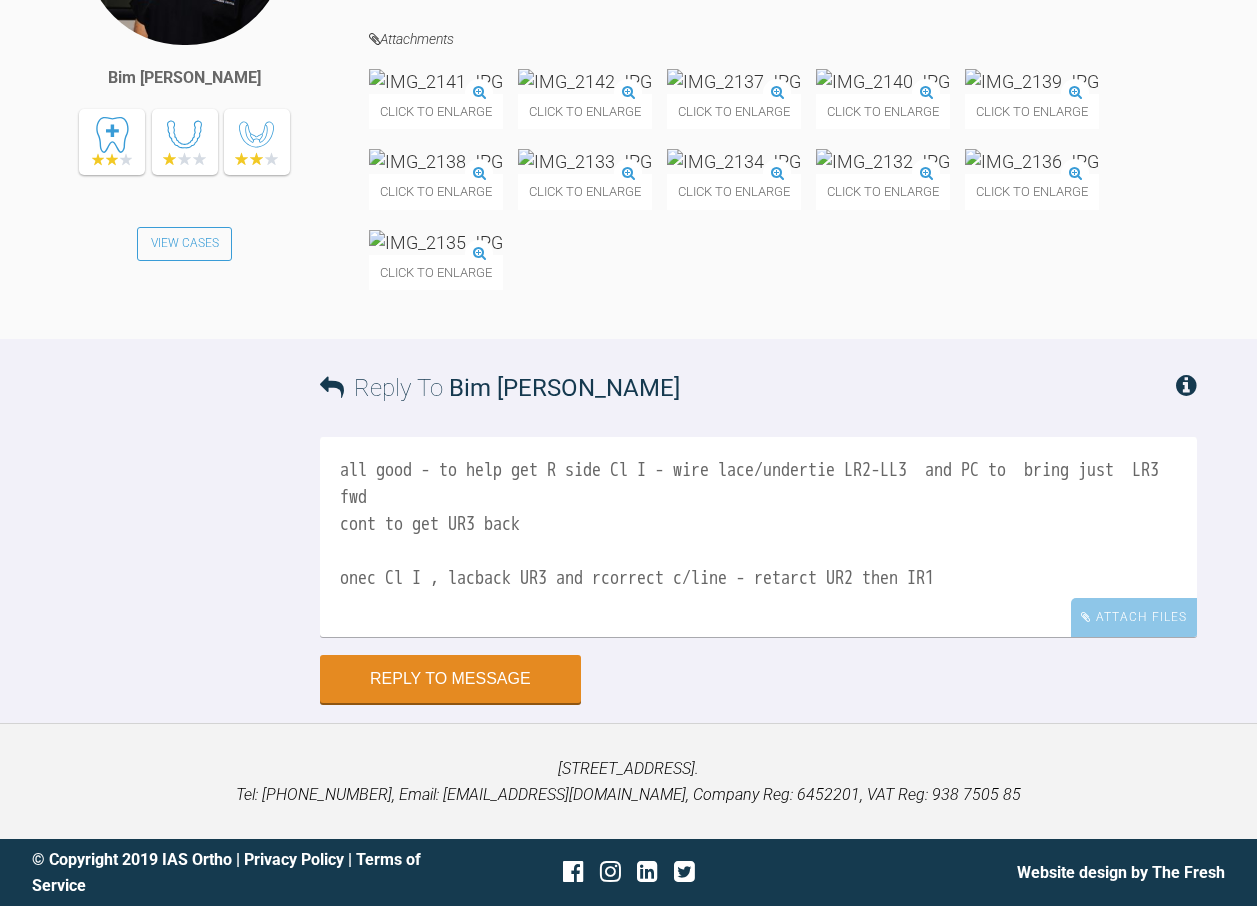 click on "all good - to help get R side Cl I - wire lace/undertie LR2-LL3  and PC to  bring just  LR3 fwd
cont to get UR3 back
onec Cl I , lacback UR3 and rcorrect c/line - retarct UR2 then IR1" at bounding box center (758, 537) 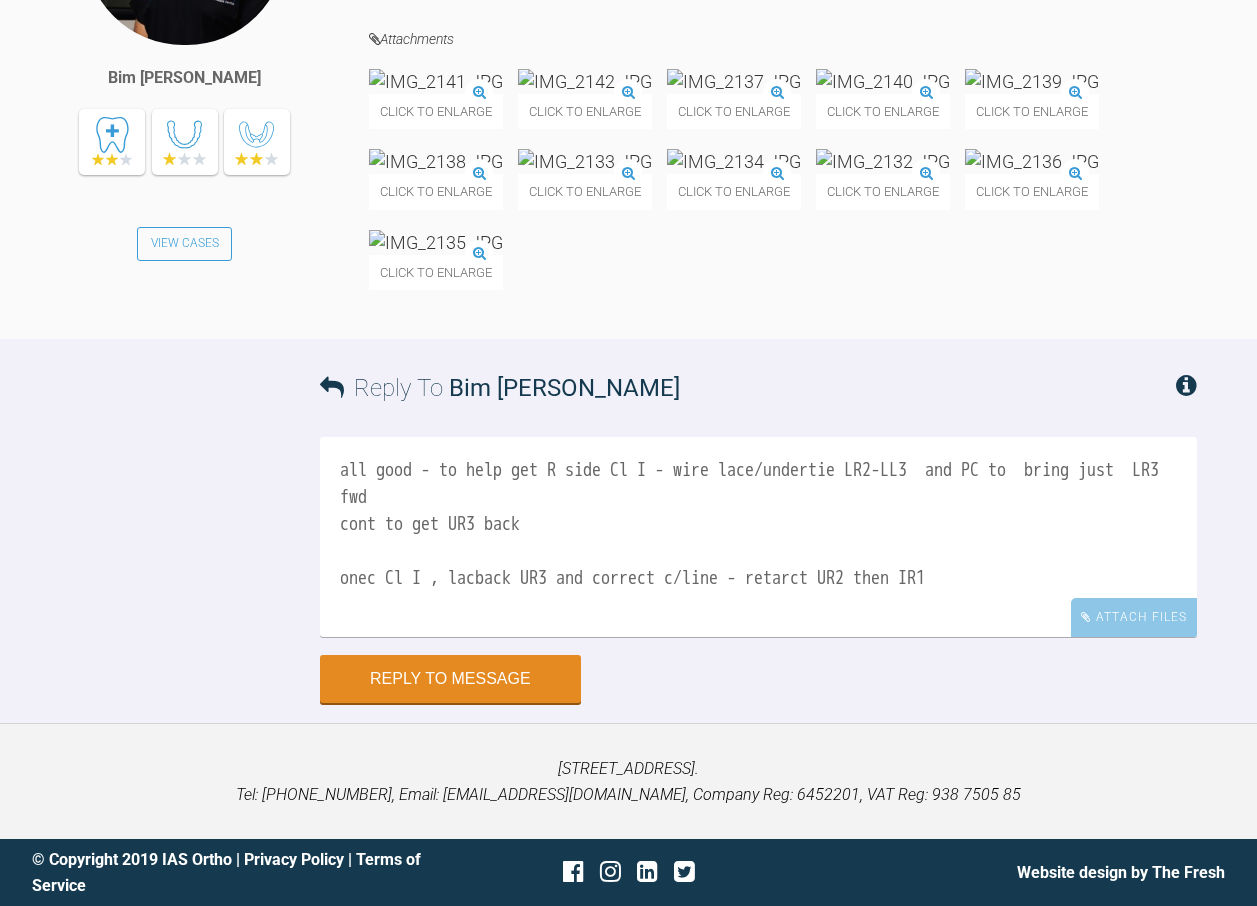 click on "all good - to help get R side Cl I - wire lace/undertie LR2-LL3  and PC to  bring just  LR3 fwd
cont to get UR3 back
onec Cl I , lacback UR3 and correct c/line - retarct UR2 then IR1" at bounding box center [758, 537] 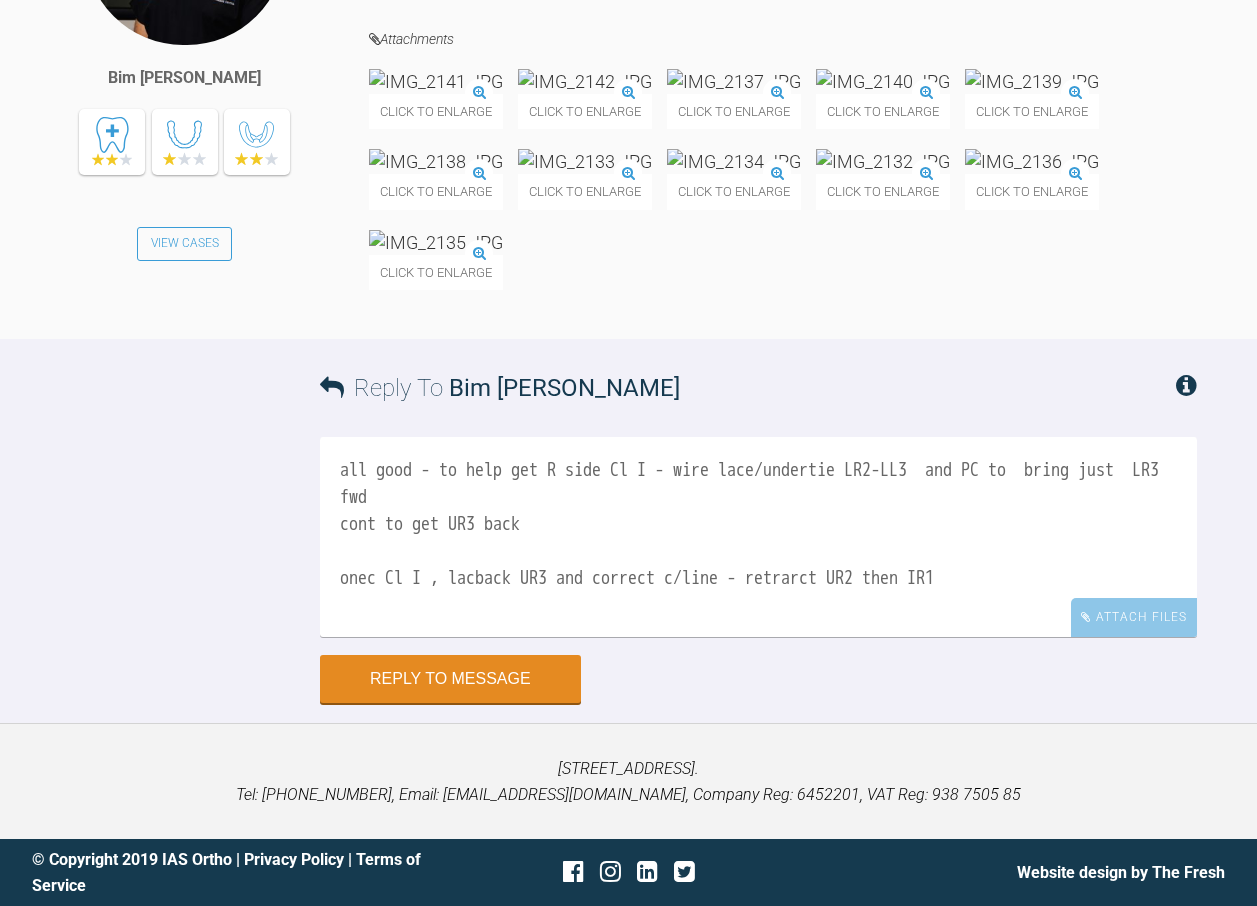 click on "all good - to help get R side Cl I - wire lace/undertie LR2-LL3  and PC to  bring just  LR3 fwd
cont to get UR3 back
onec Cl I , lacback UR3 and correct c/line - retrarct UR2 then IR1" at bounding box center (758, 537) 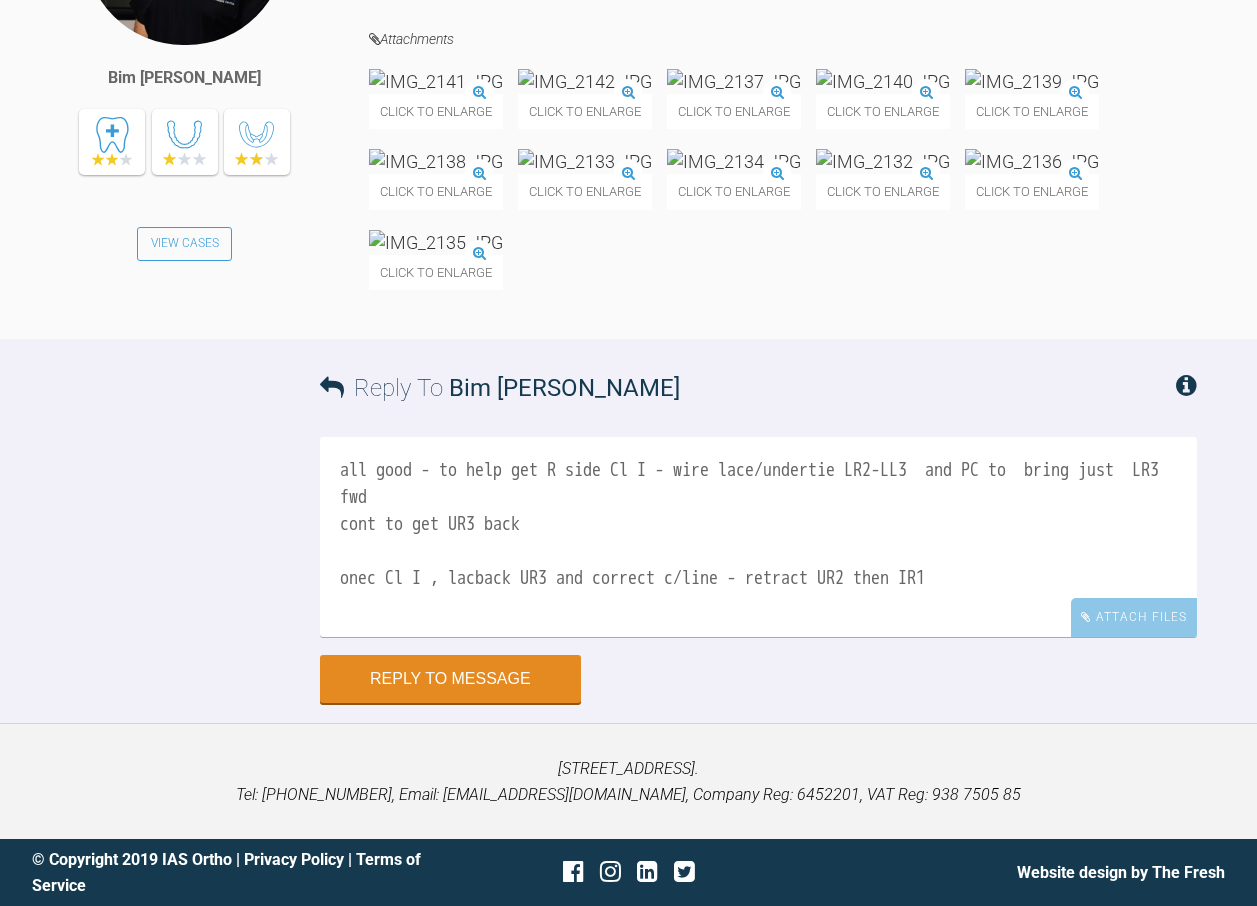 click on "all good - to help get R side Cl I - wire lace/undertie LR2-LL3  and PC to  bring just  LR3 fwd
cont to get UR3 back
onec Cl I , lacback UR3 and correct c/line - retract UR2 then IR1" at bounding box center [758, 537] 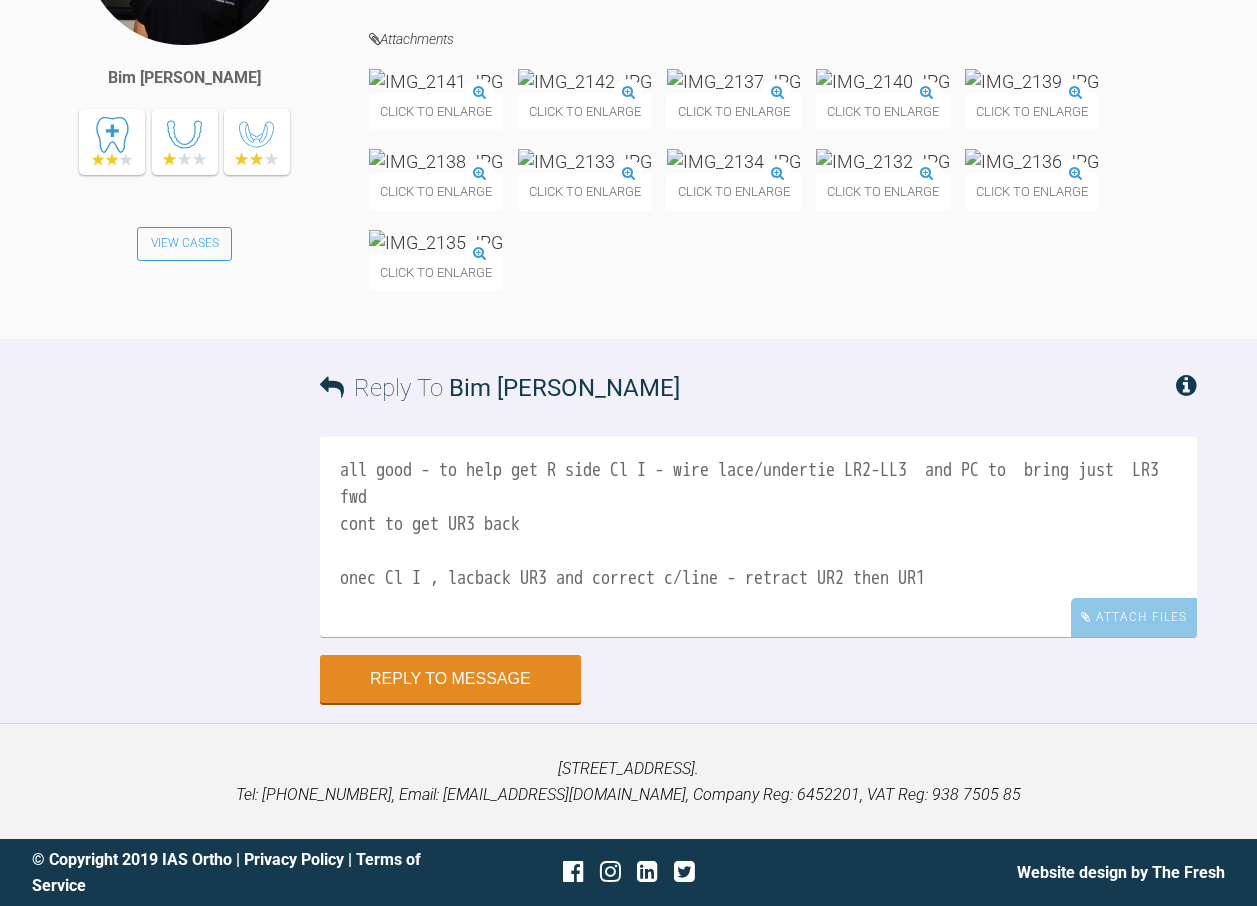 click on "all good - to help get R side Cl I - wire lace/undertie LR2-LL3  and PC to  bring just  LR3 fwd
cont to get UR3 back
onec Cl I , lacback UR3 and correct c/line - retract UR2 then UR1" at bounding box center (758, 537) 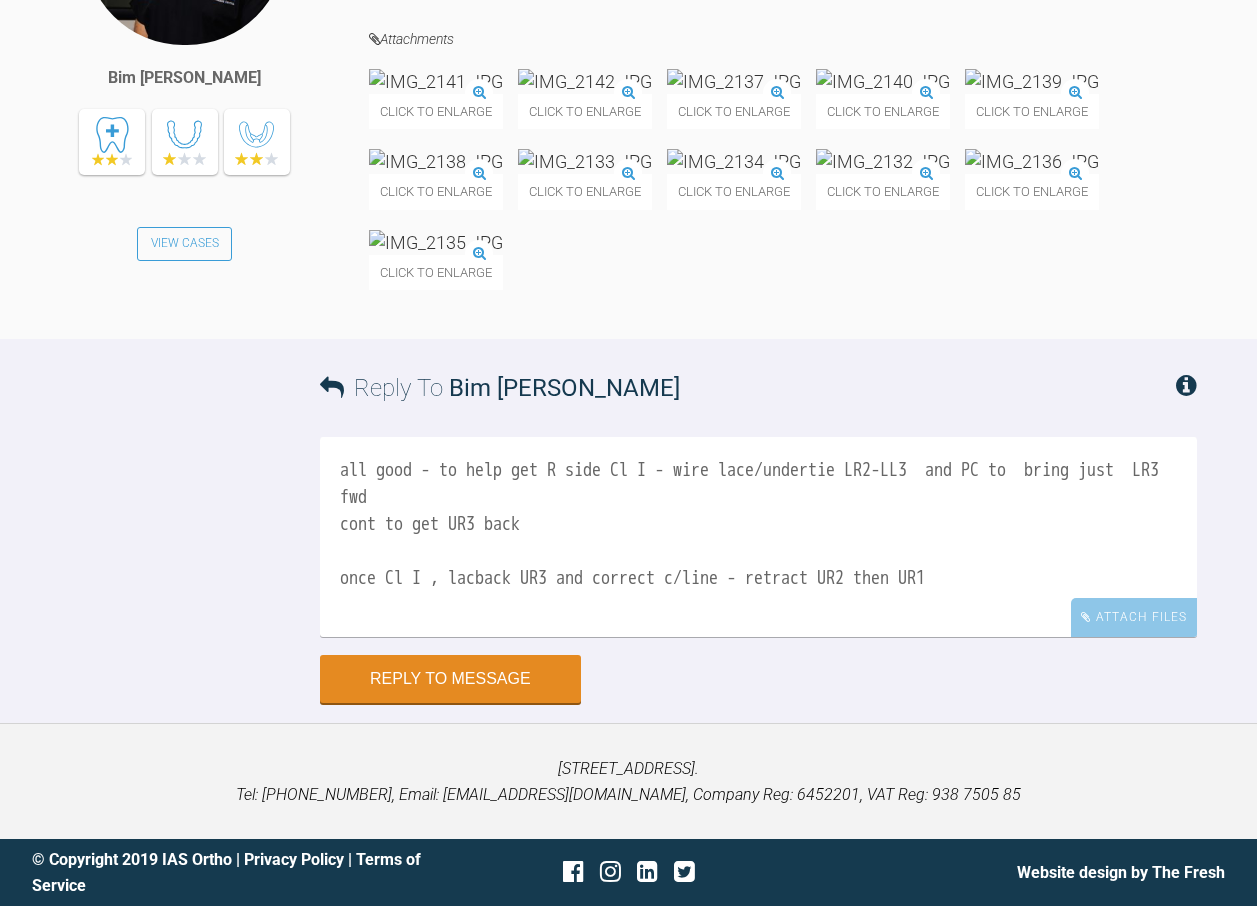 click on "all good - to help get R side Cl I - wire lace/undertie LR2-LL3  and PC to  bring just  LR3 fwd
cont to get UR3 back
once Cl I , lacback UR3 and correct c/line - retract UR2 then UR1" at bounding box center [758, 537] 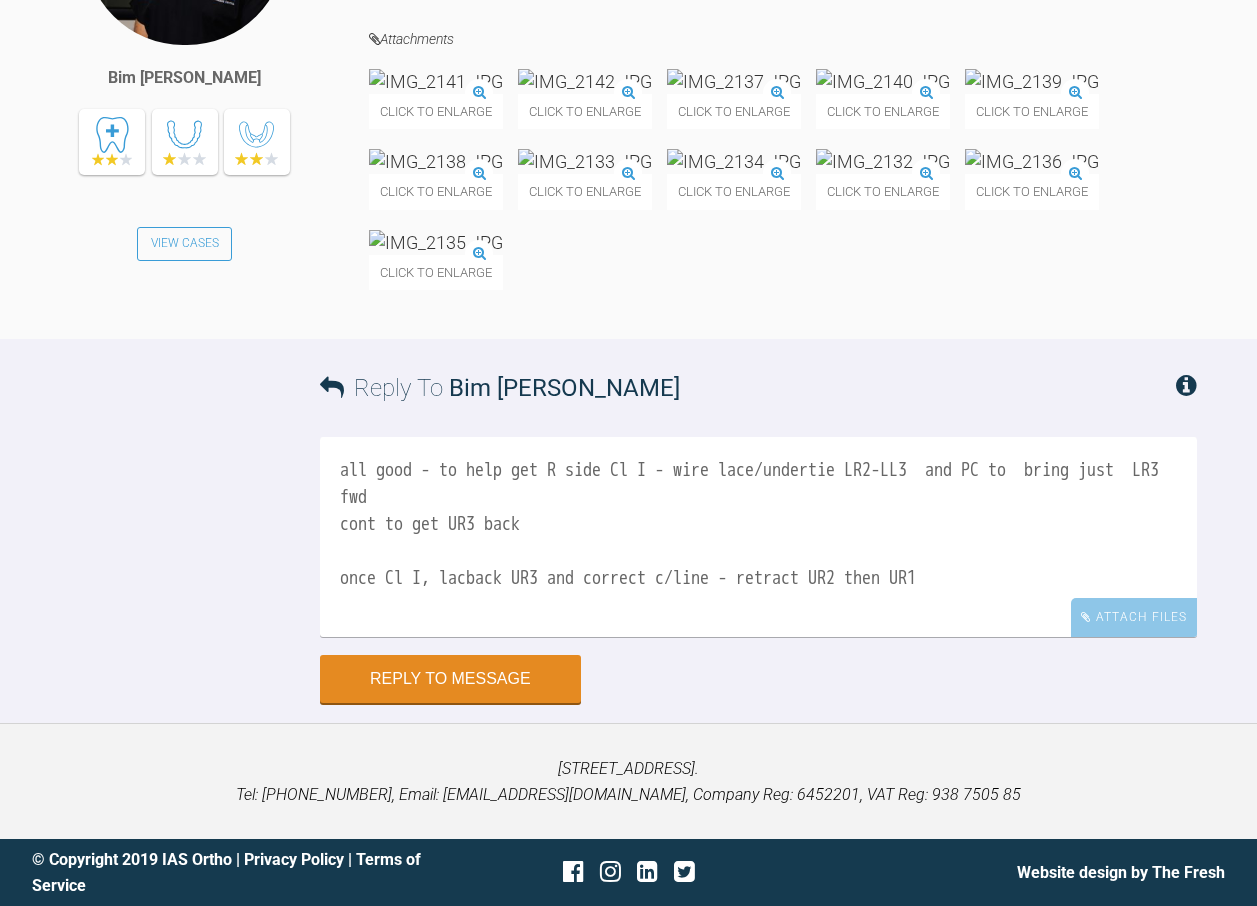 scroll, scrollTop: 26706, scrollLeft: 0, axis: vertical 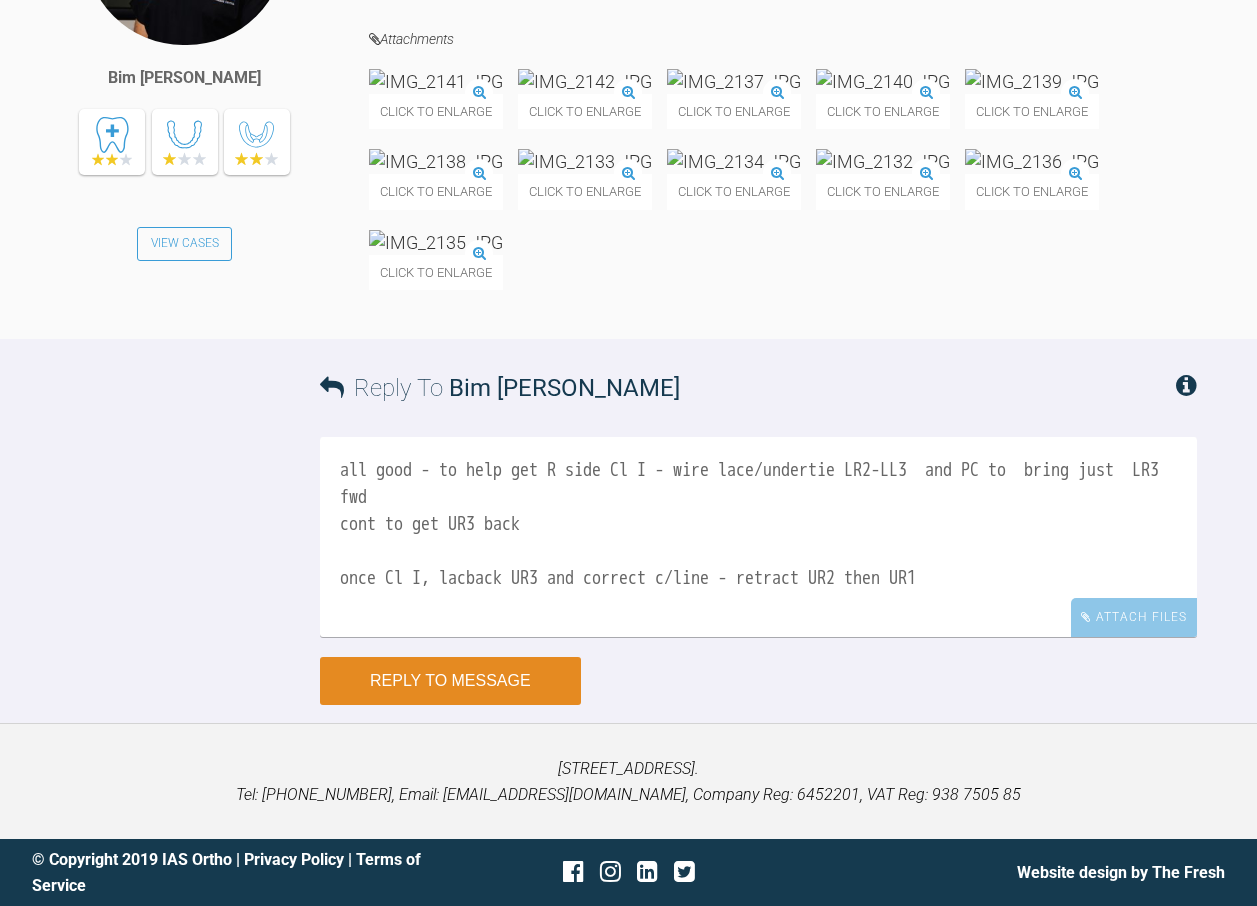 type on "all good - to help get R side Cl I - wire lace/undertie LR2-LL3  and PC to  bring just  LR3 fwd
cont to get UR3 back
once Cl I, lacback UR3 and correct c/line - retract UR2 then UR1" 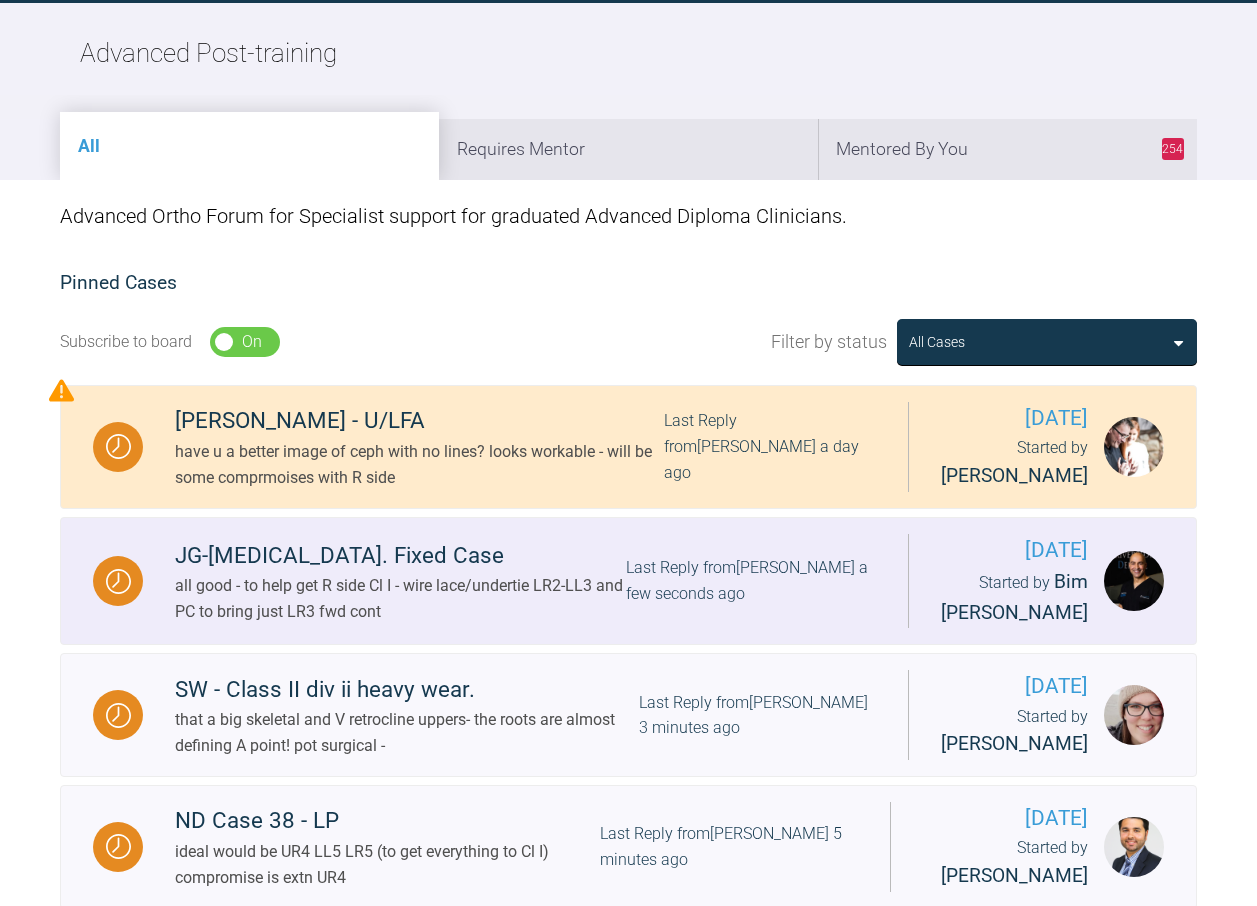 scroll, scrollTop: 0, scrollLeft: 0, axis: both 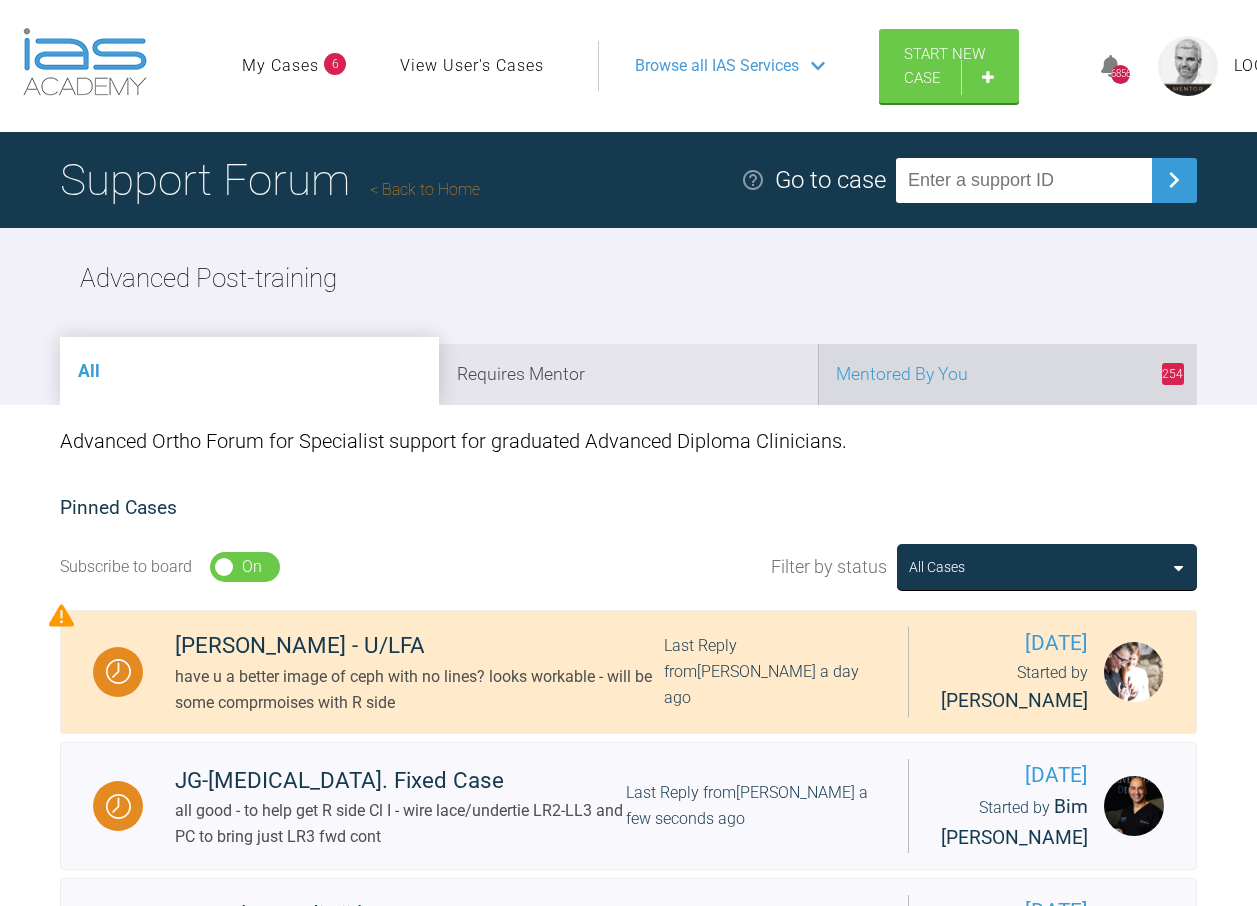 click on "254 Mentored By You" at bounding box center [1007, 374] 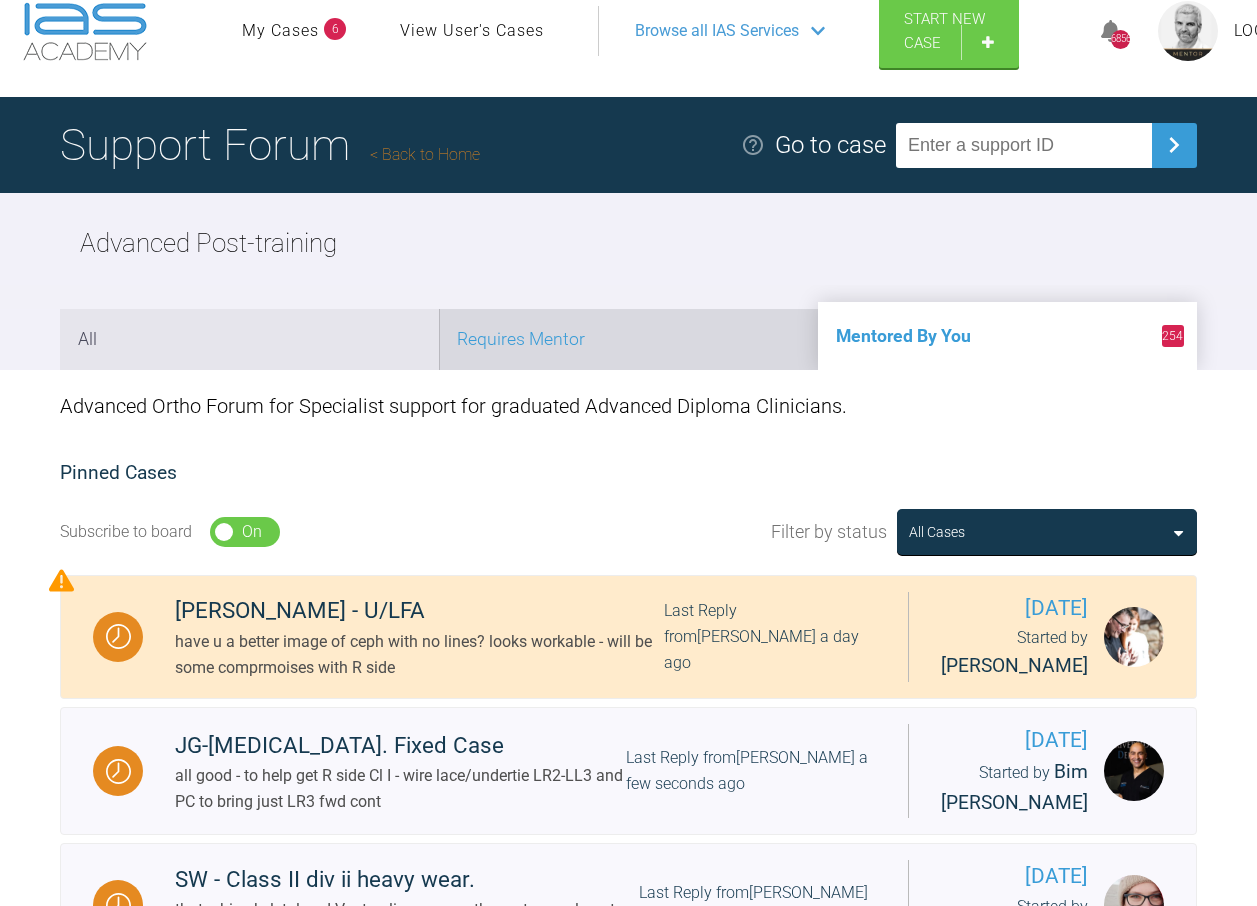 scroll, scrollTop: 0, scrollLeft: 0, axis: both 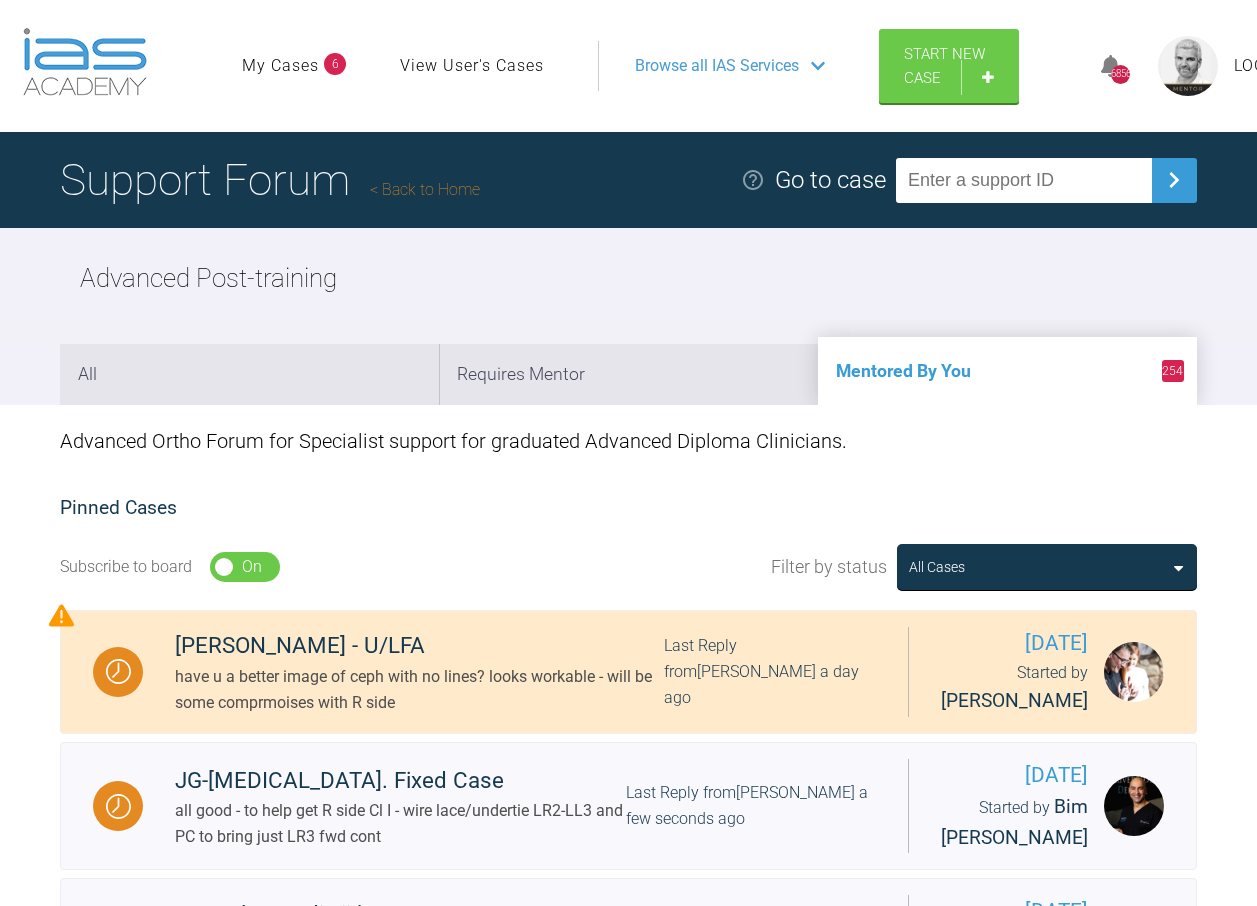 click on "Support Forum  Back to Home" at bounding box center [270, 180] 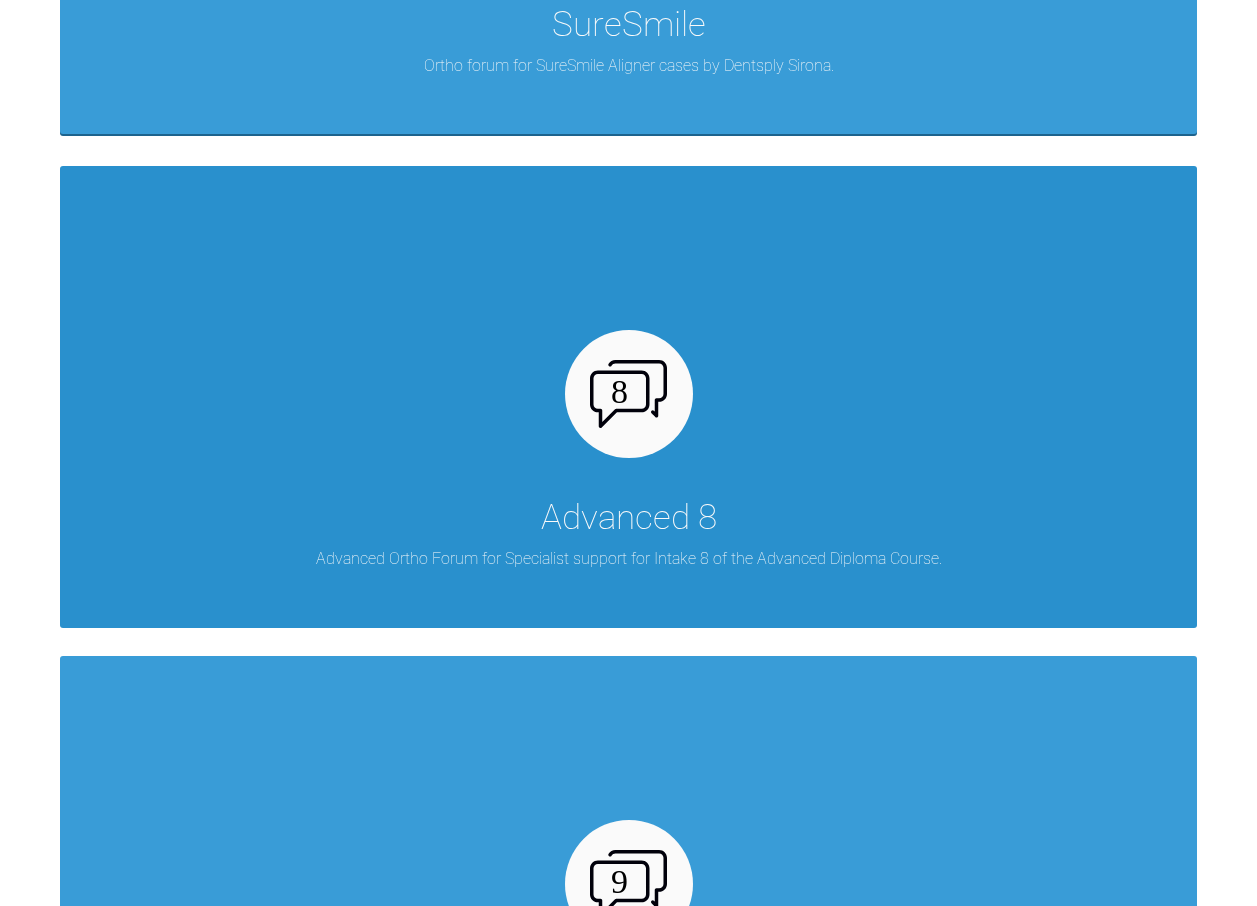 click at bounding box center (629, 394) 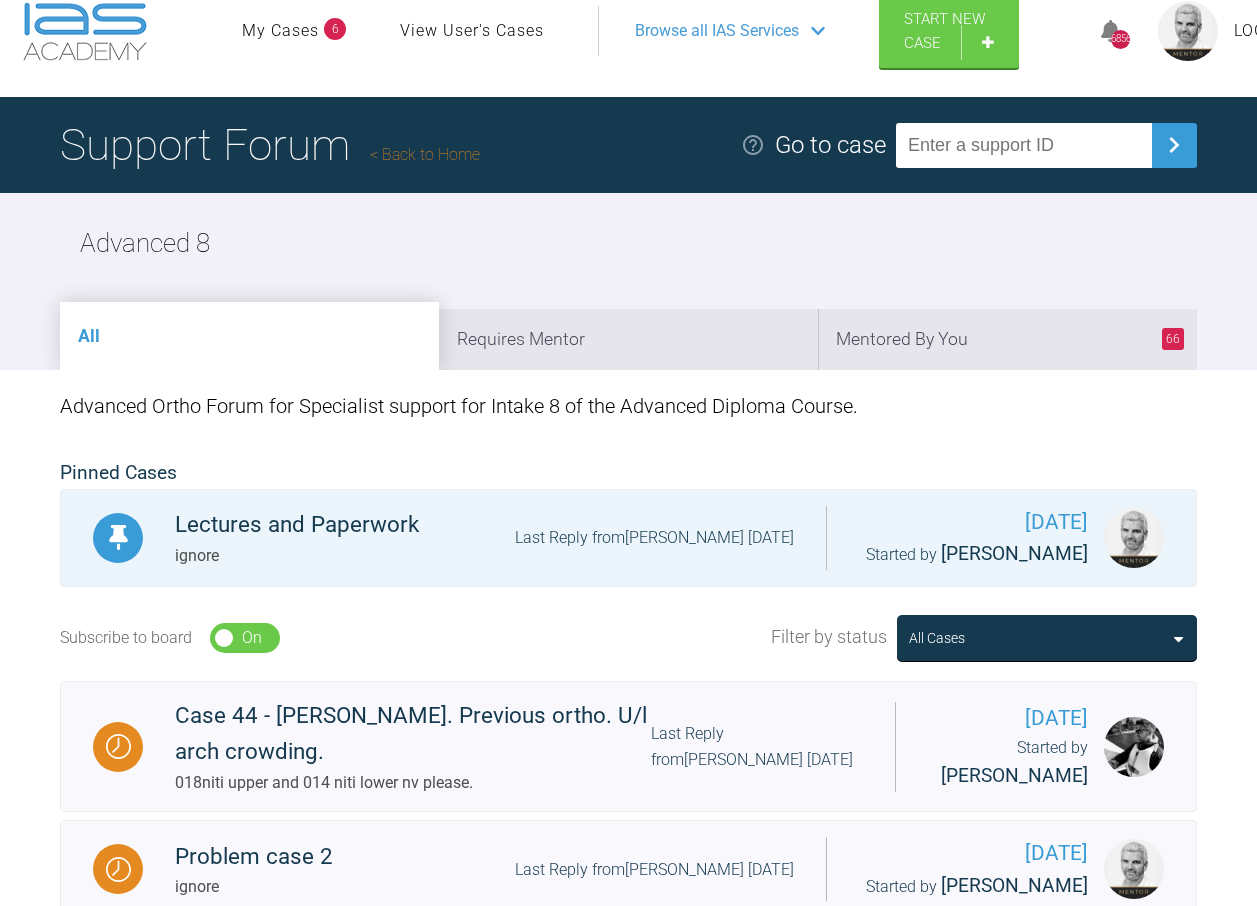 scroll, scrollTop: 0, scrollLeft: 0, axis: both 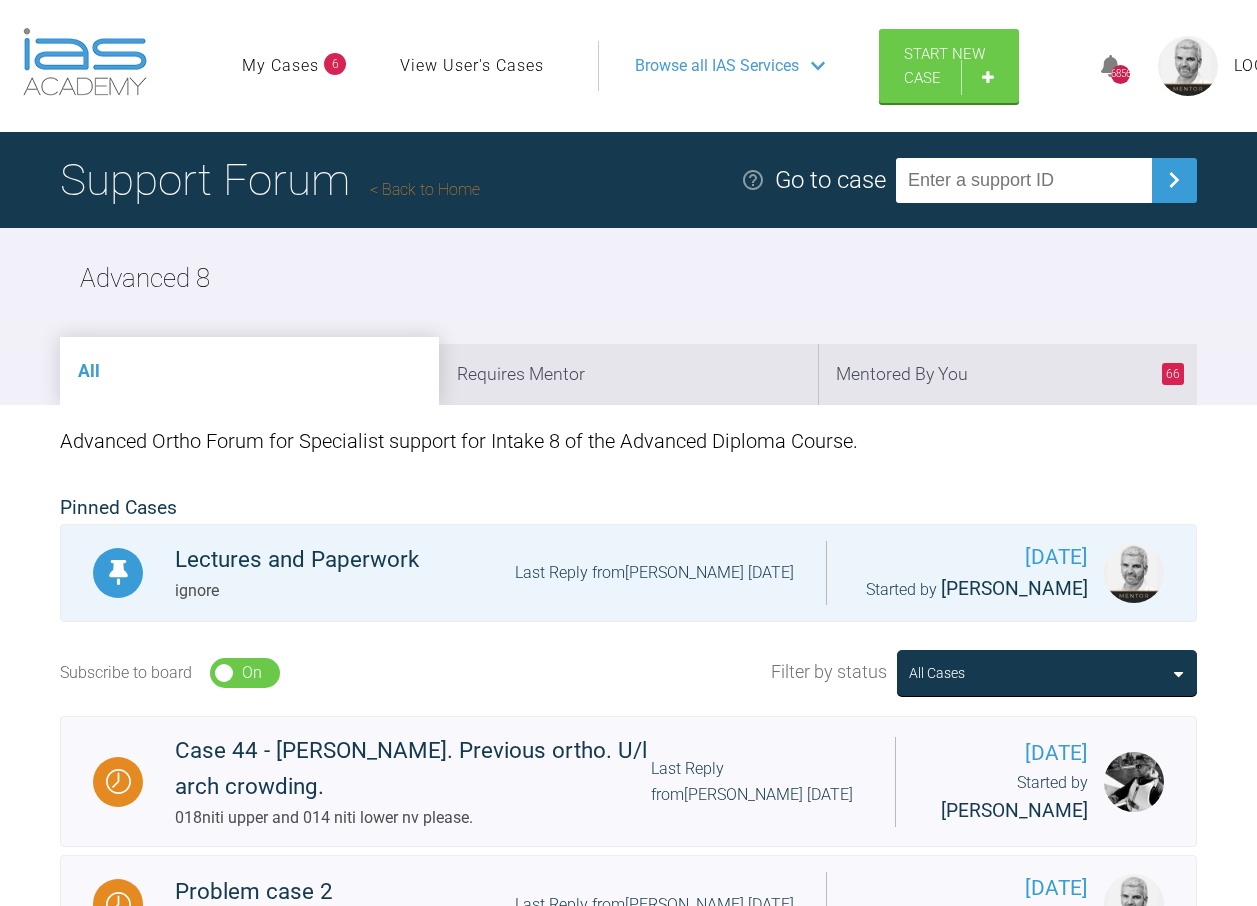 click on "Back to Home" at bounding box center [425, 189] 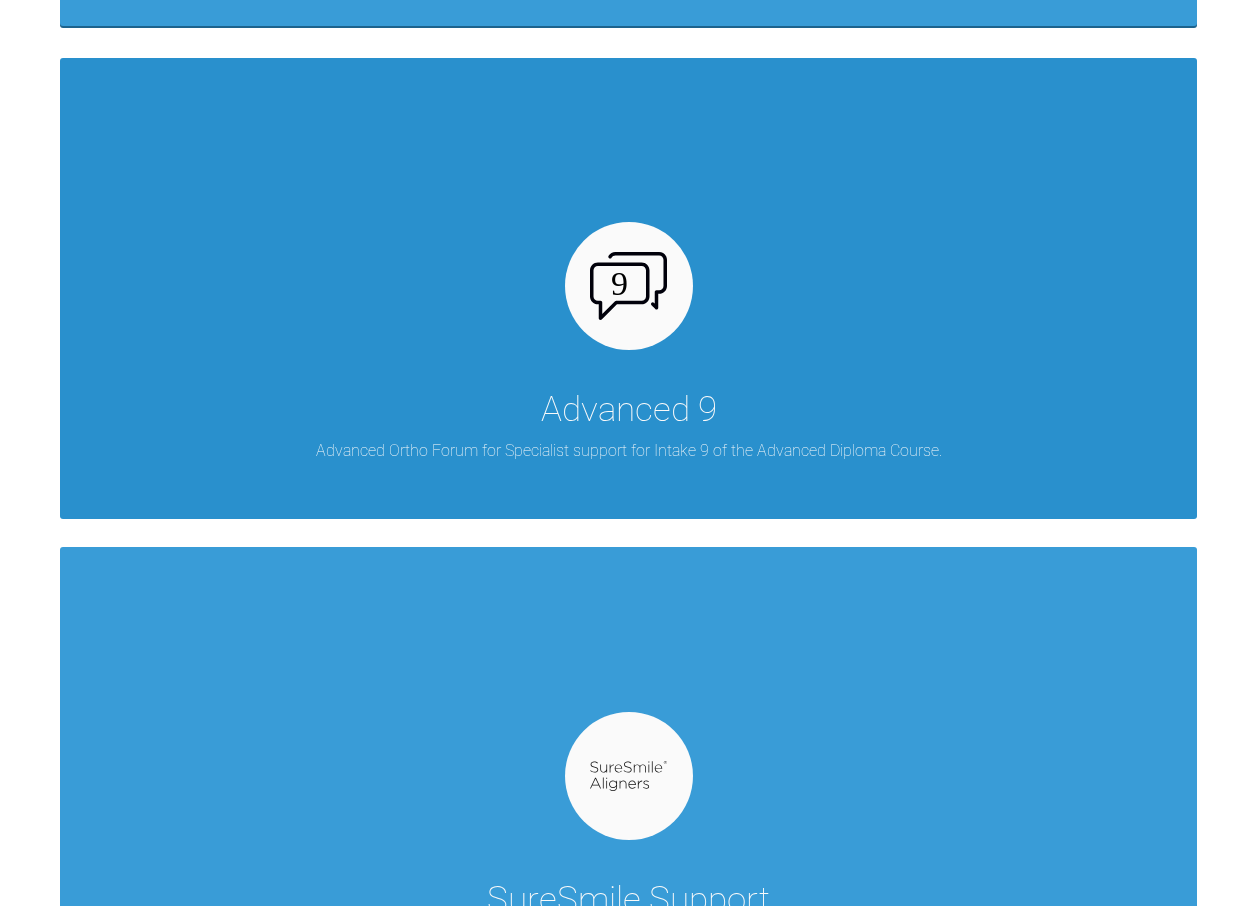 click on "Advanced 9 Advanced Ortho Forum for Specialist support for Intake 9 of the Advanced Diploma Course." at bounding box center (628, 289) 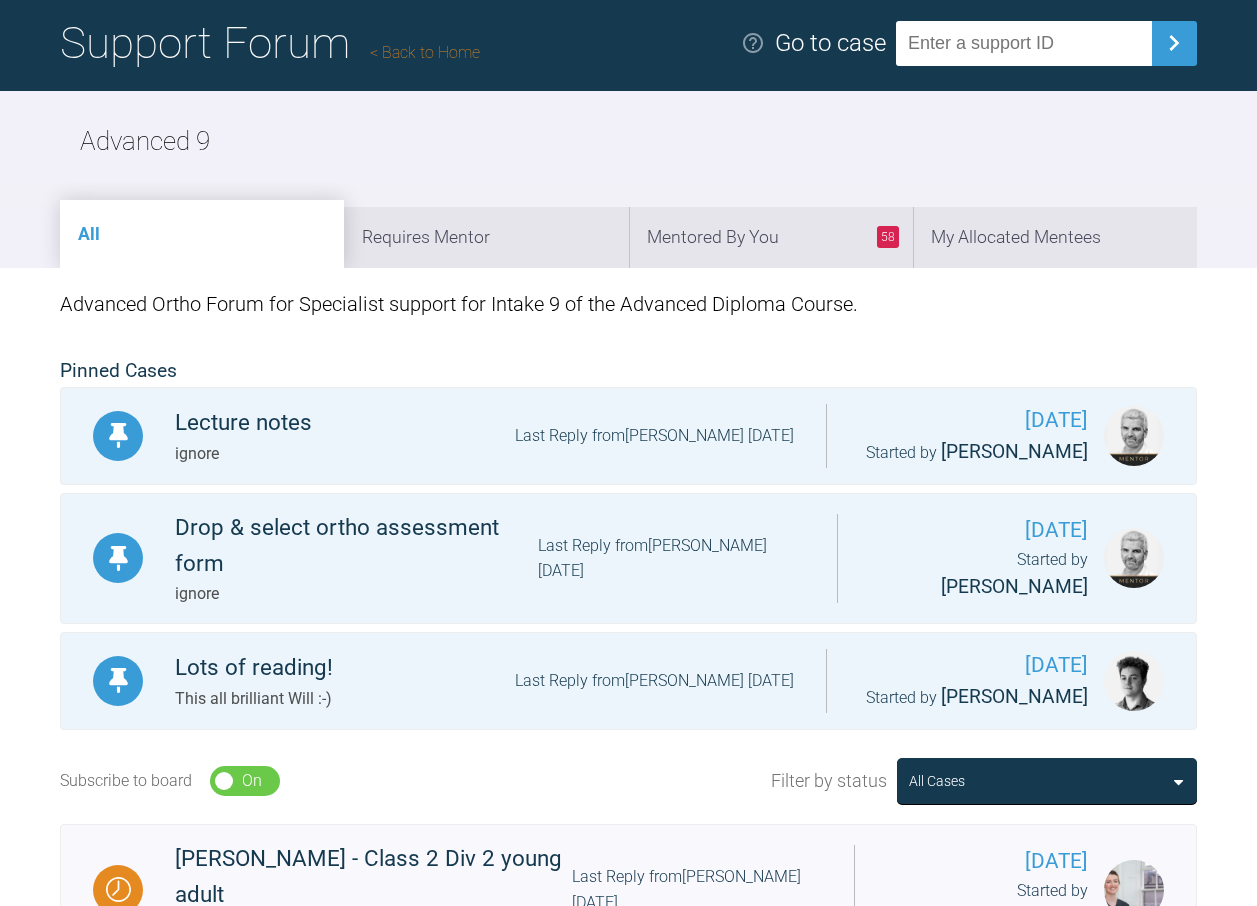 scroll, scrollTop: 0, scrollLeft: 0, axis: both 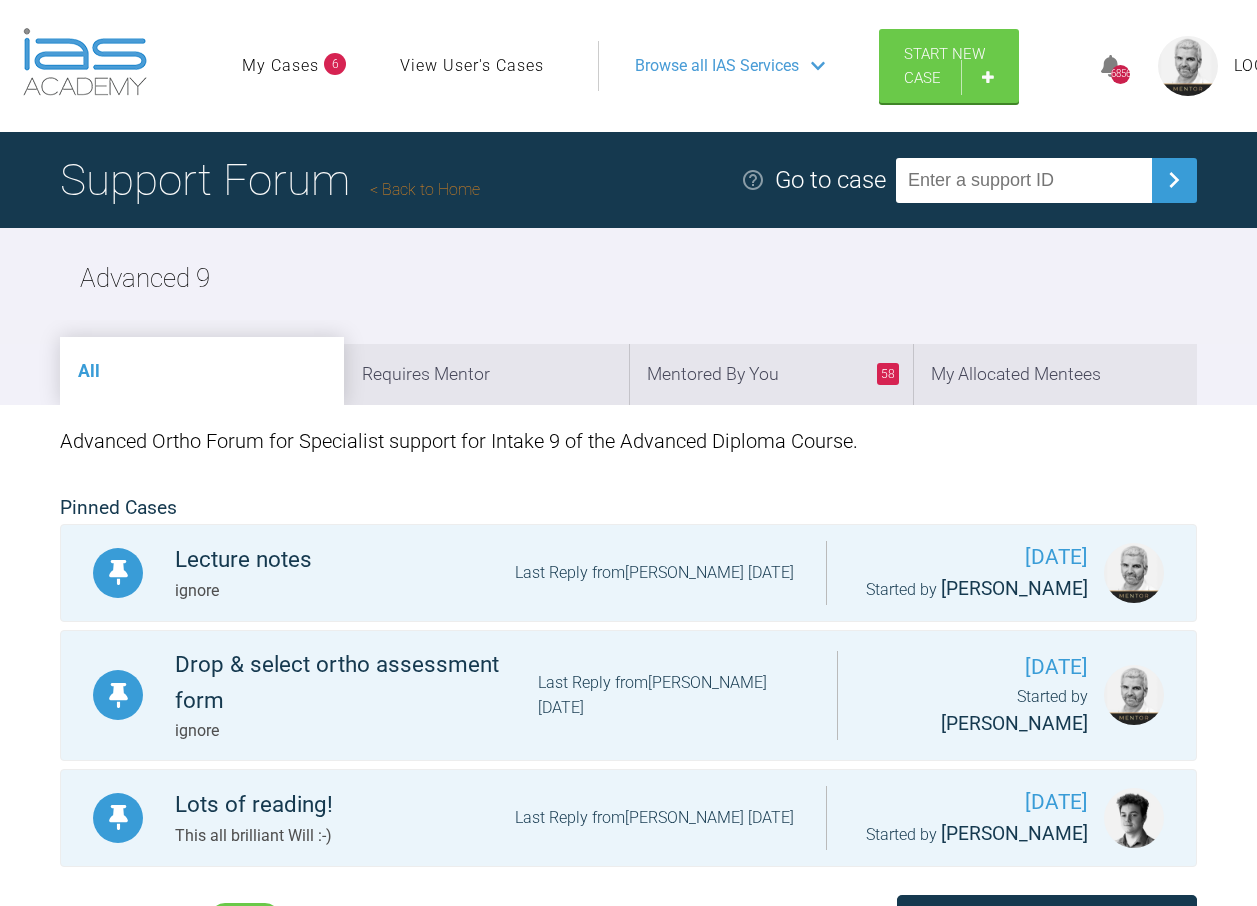 click on "Back to Home" at bounding box center [425, 189] 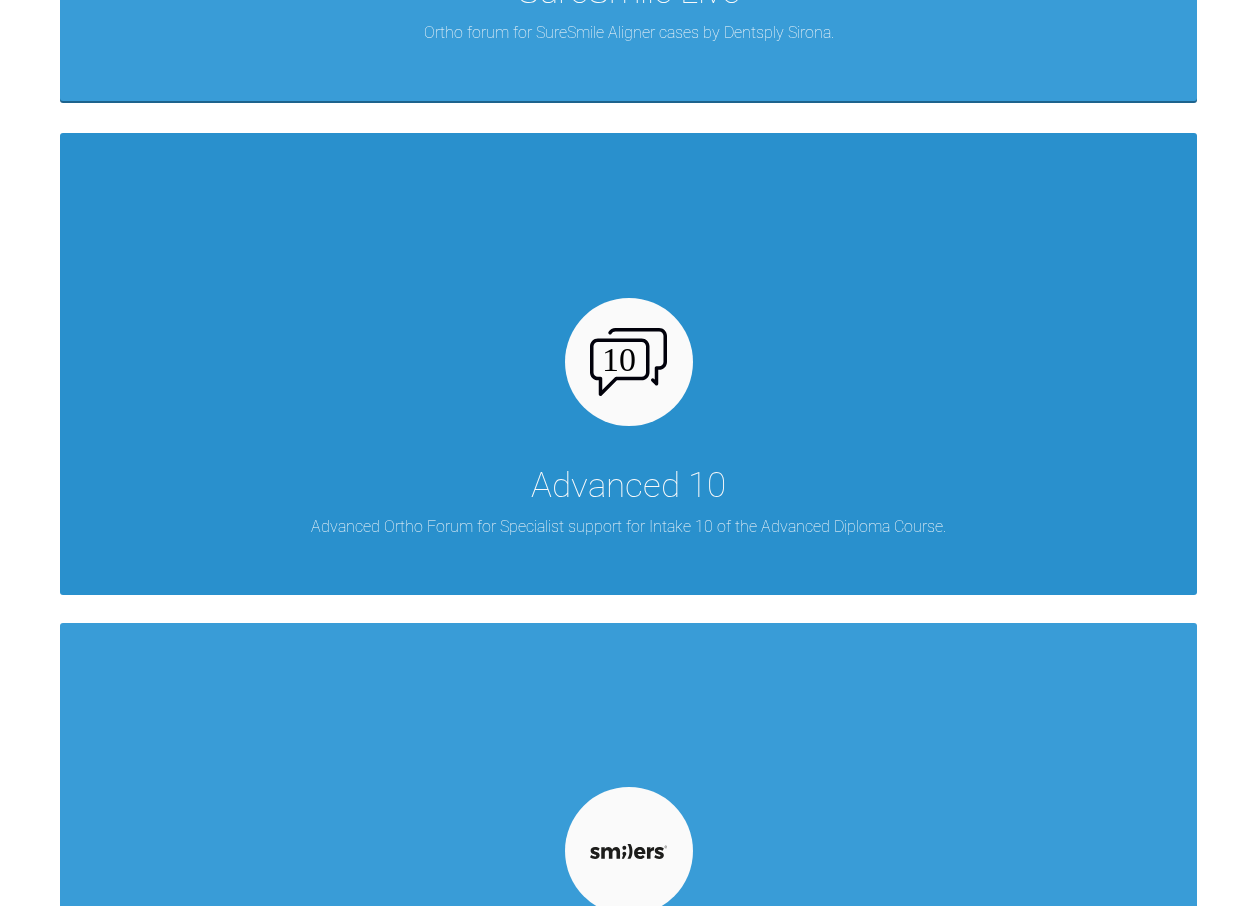 click on "Advanced 10" at bounding box center (628, 486) 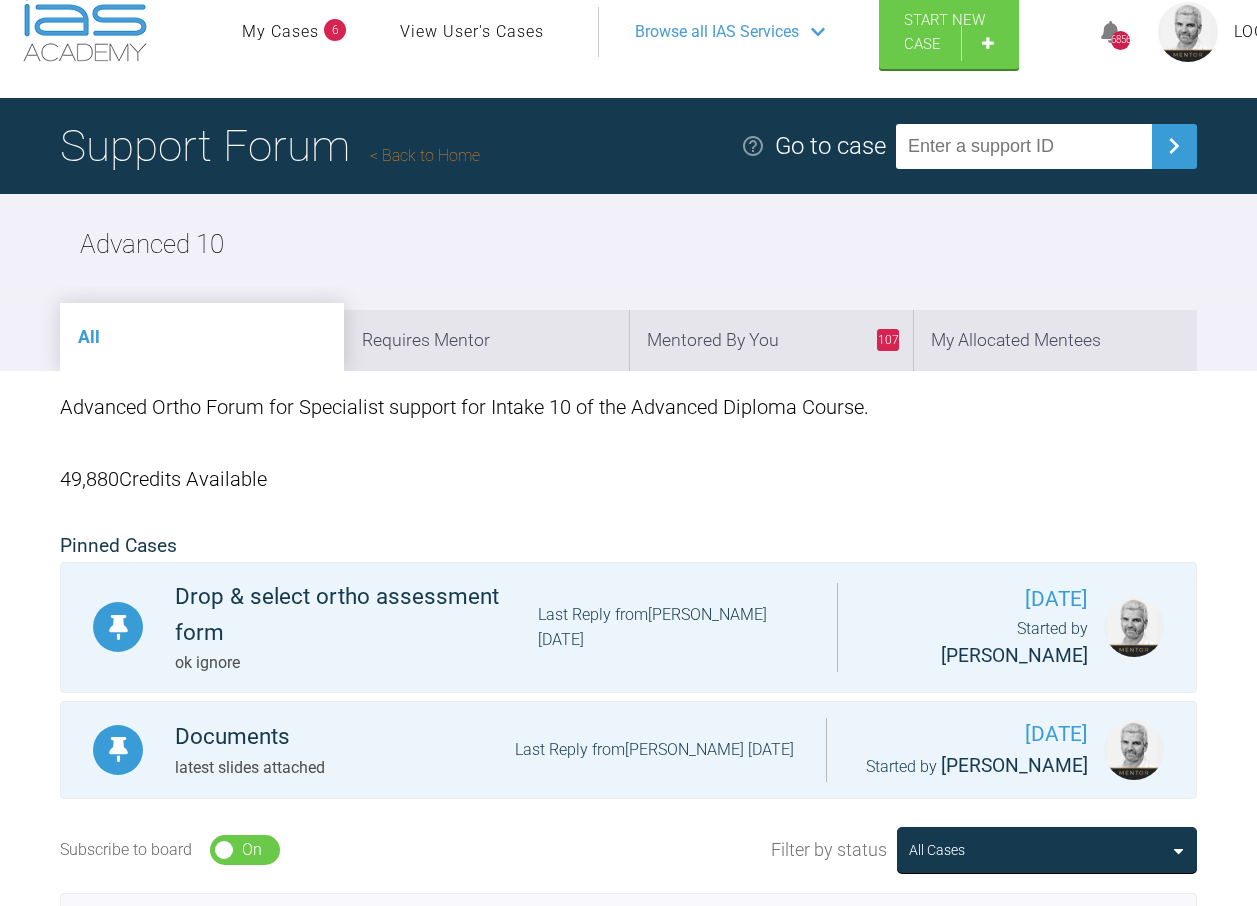 scroll, scrollTop: 0, scrollLeft: 0, axis: both 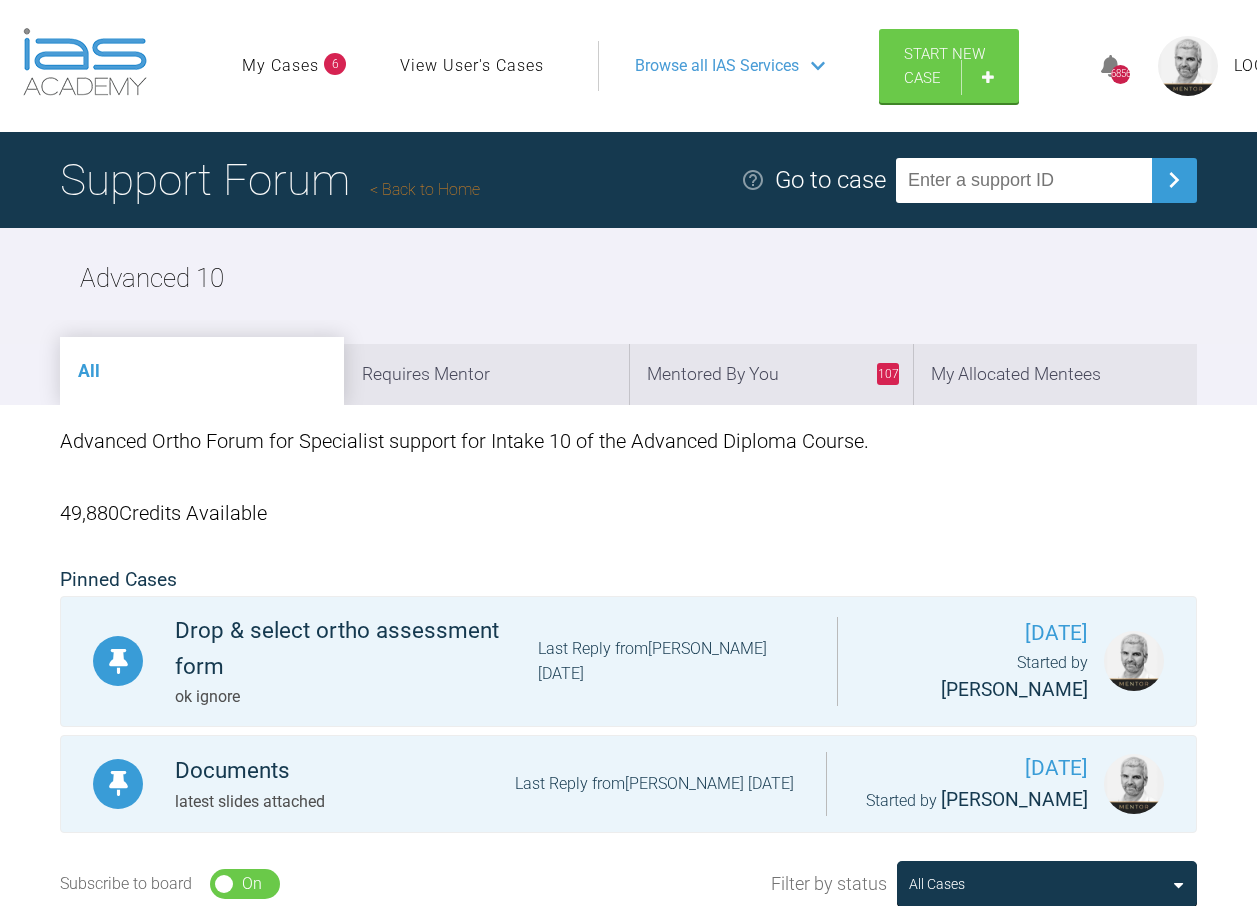 click on "Back to Home" at bounding box center (425, 189) 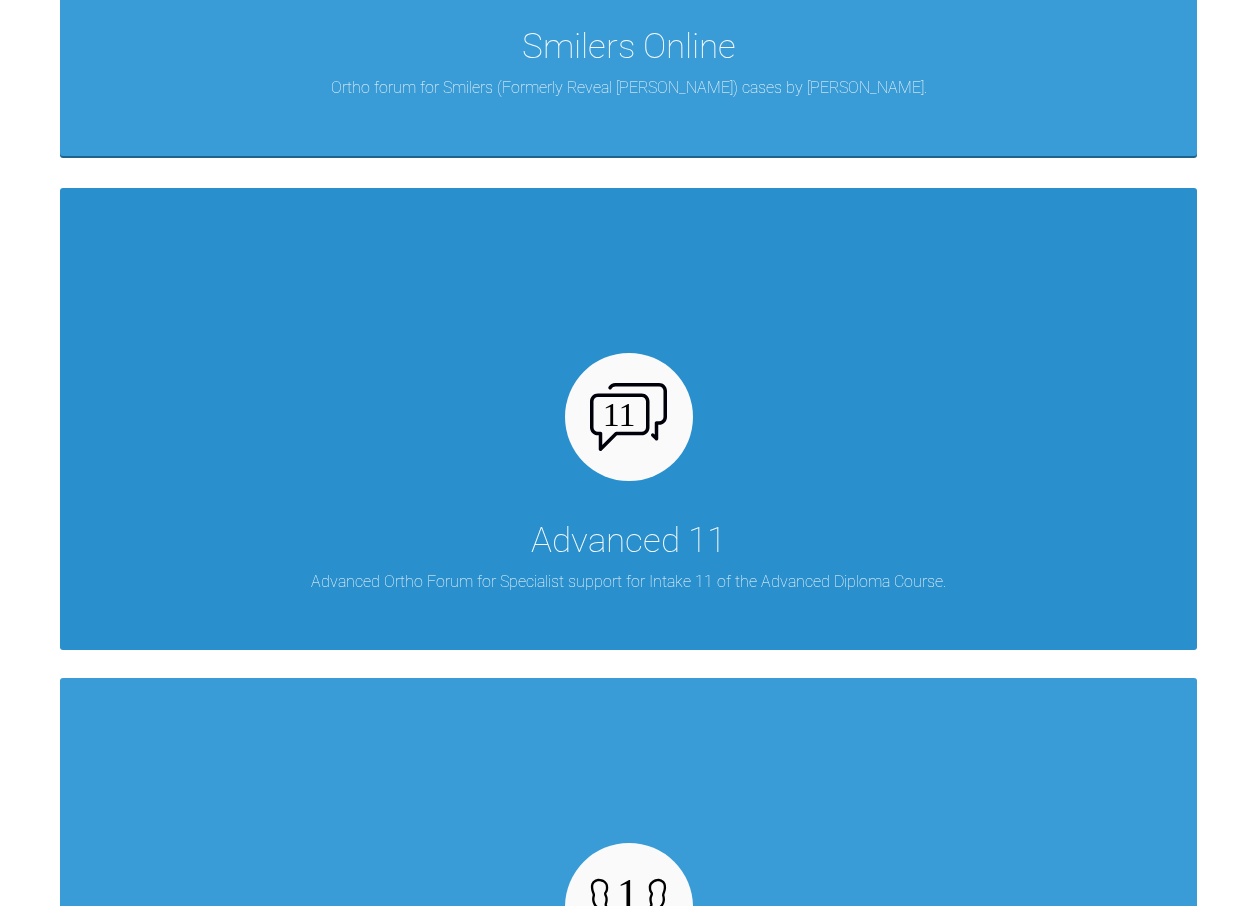 click at bounding box center [629, 417] 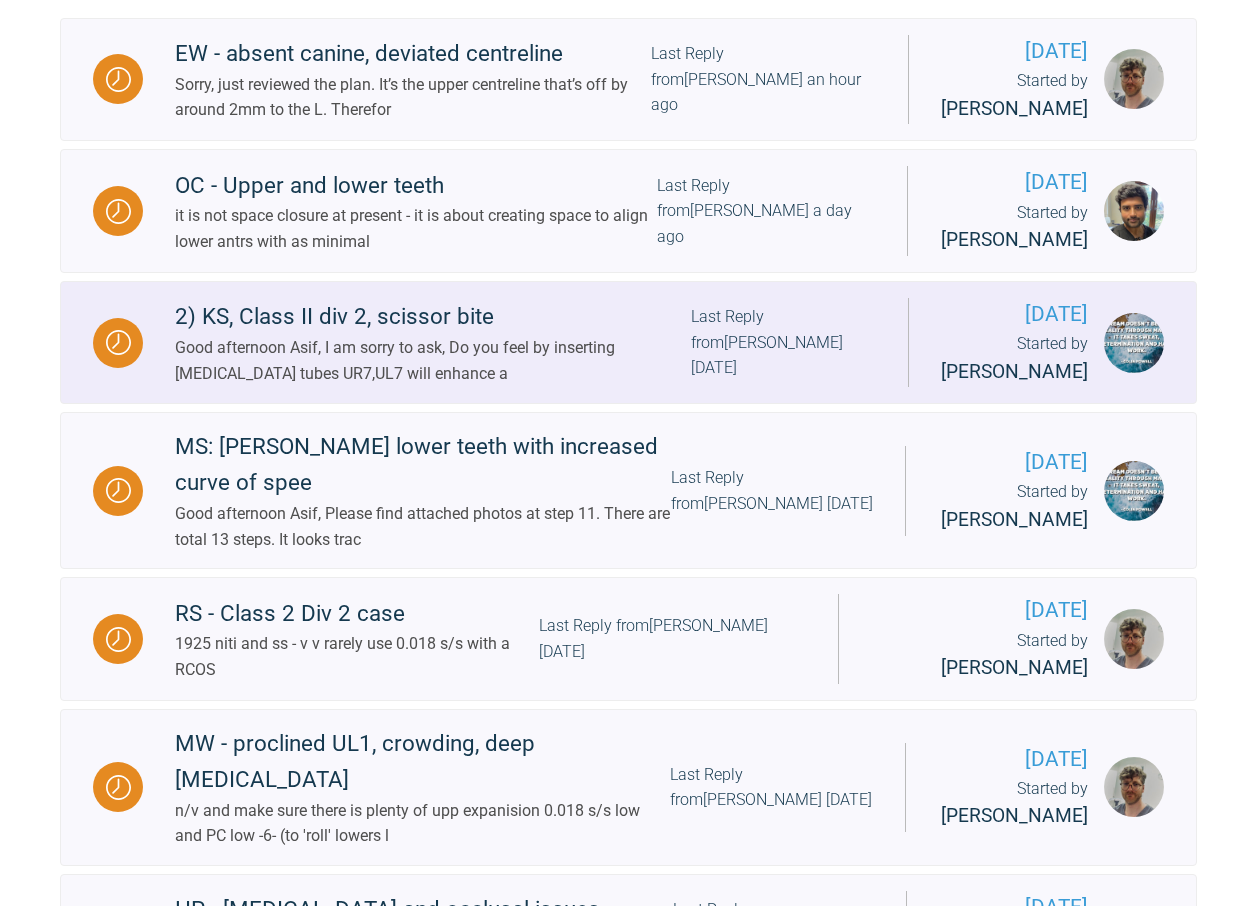 scroll, scrollTop: 513, scrollLeft: 0, axis: vertical 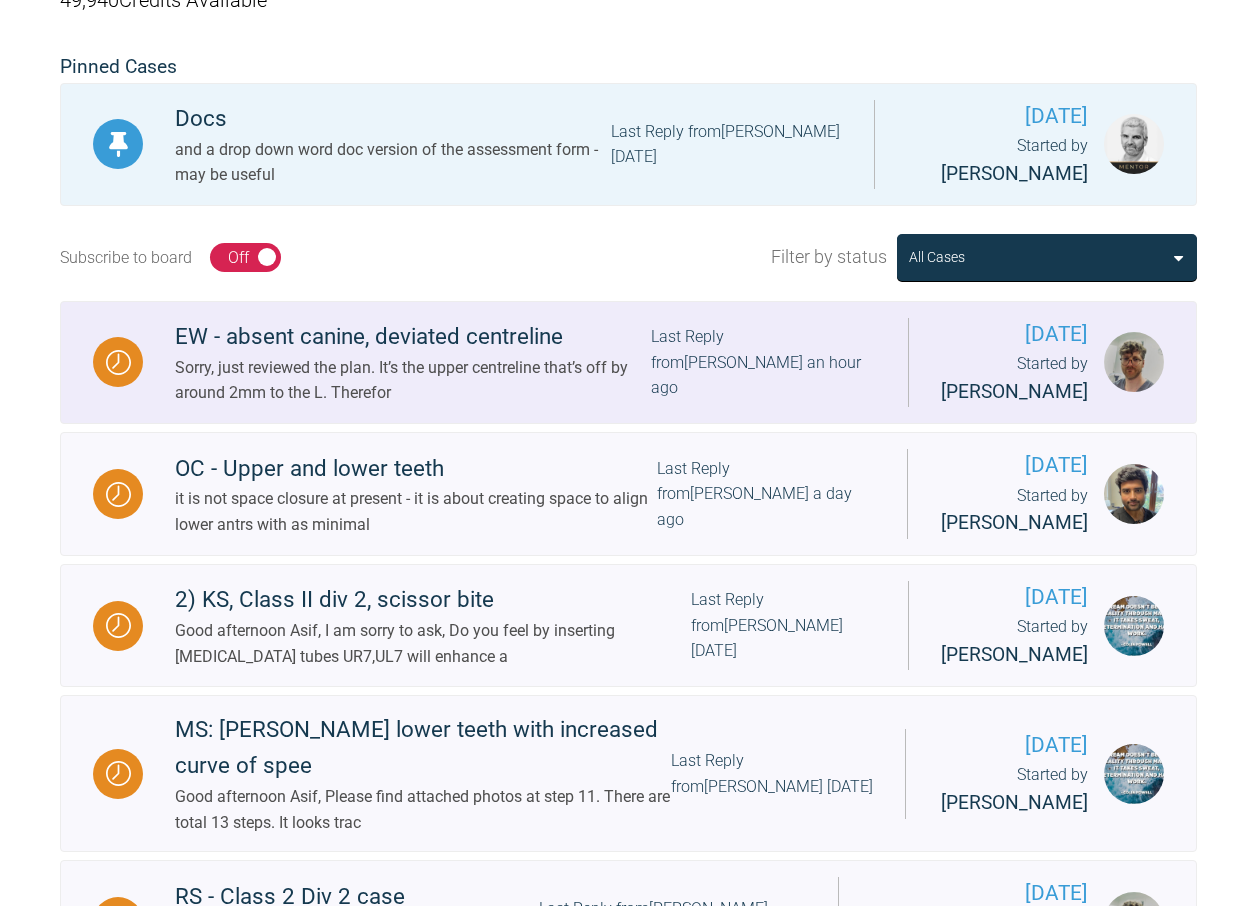 click on "Last Reply from  [PERSON_NAME]   an hour ago" at bounding box center [763, 362] 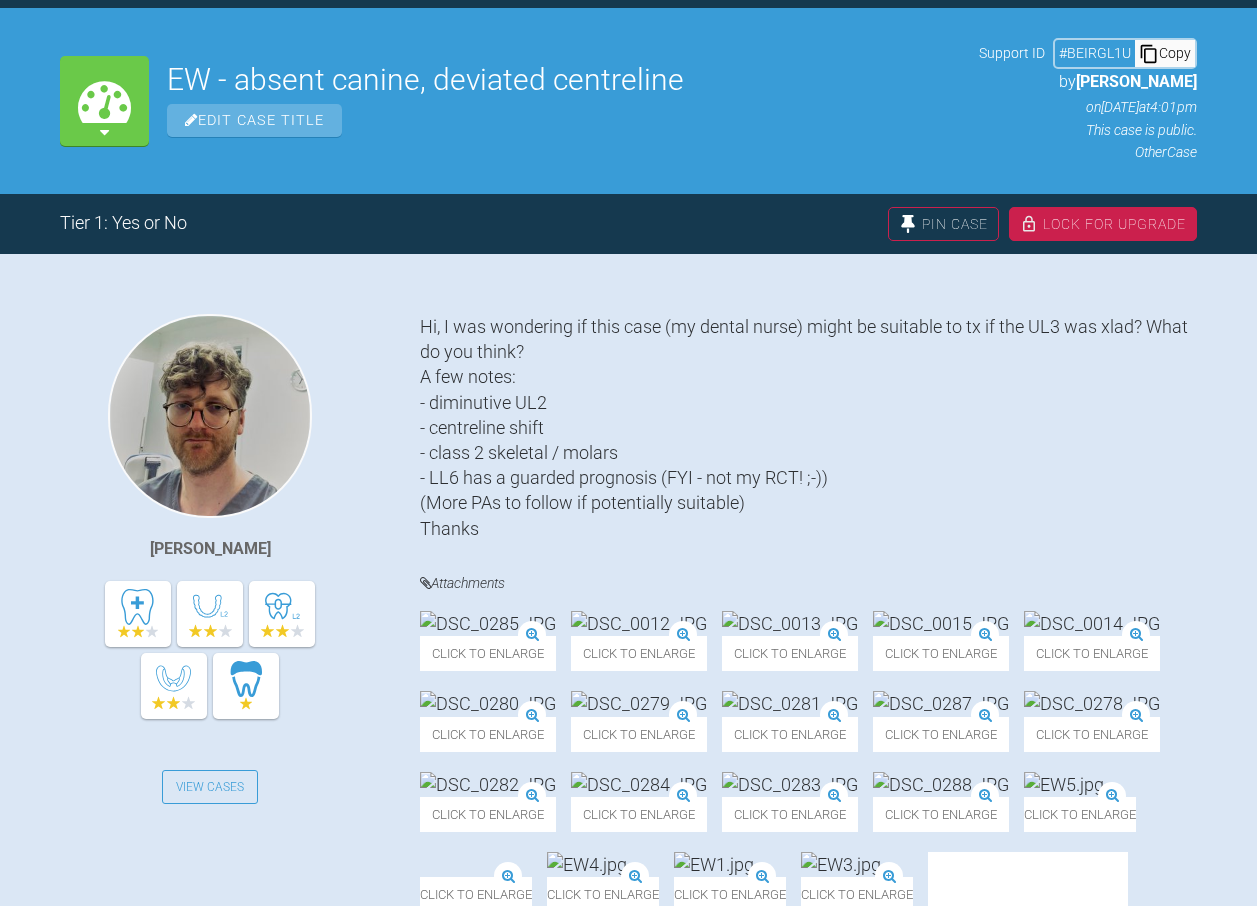 scroll, scrollTop: 513, scrollLeft: 0, axis: vertical 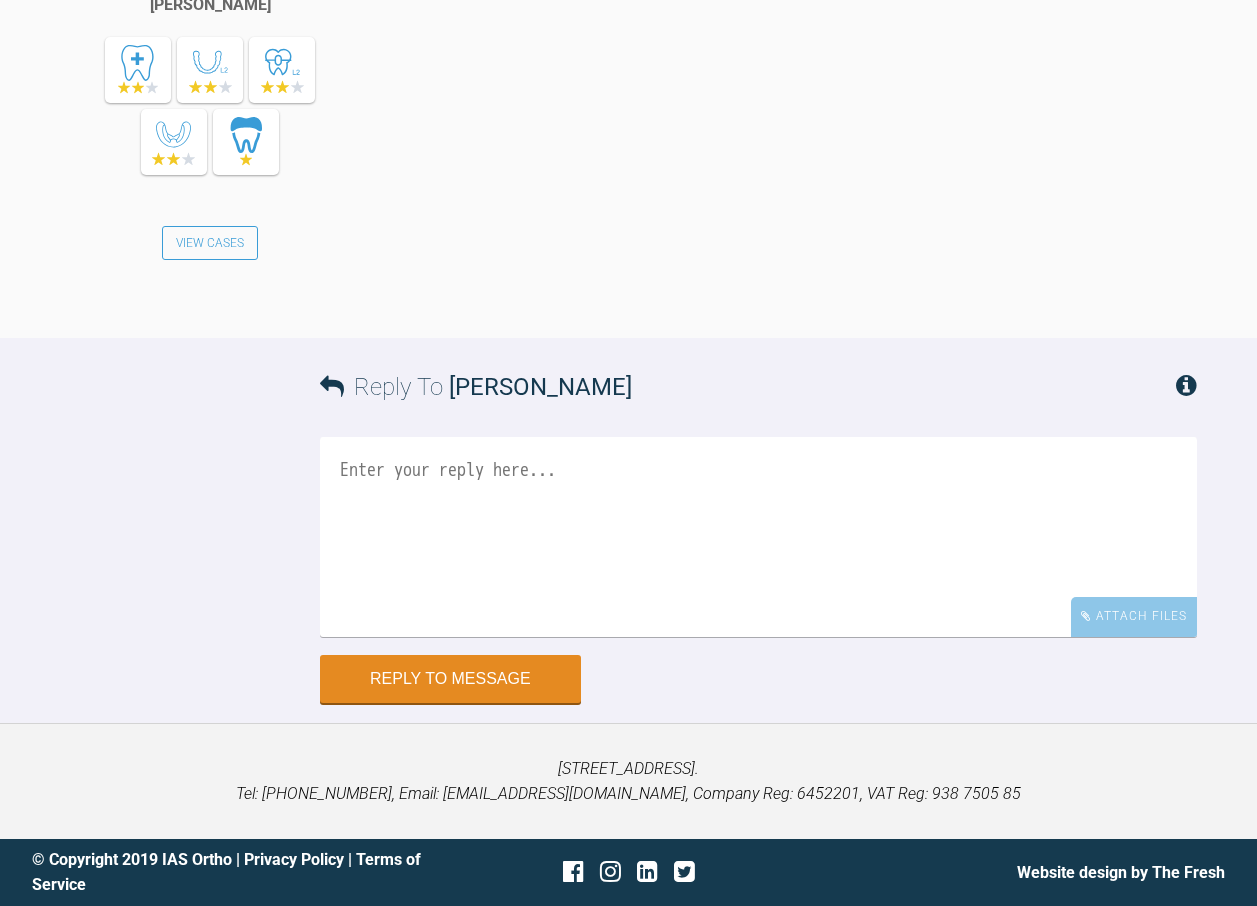 click at bounding box center (758, 537) 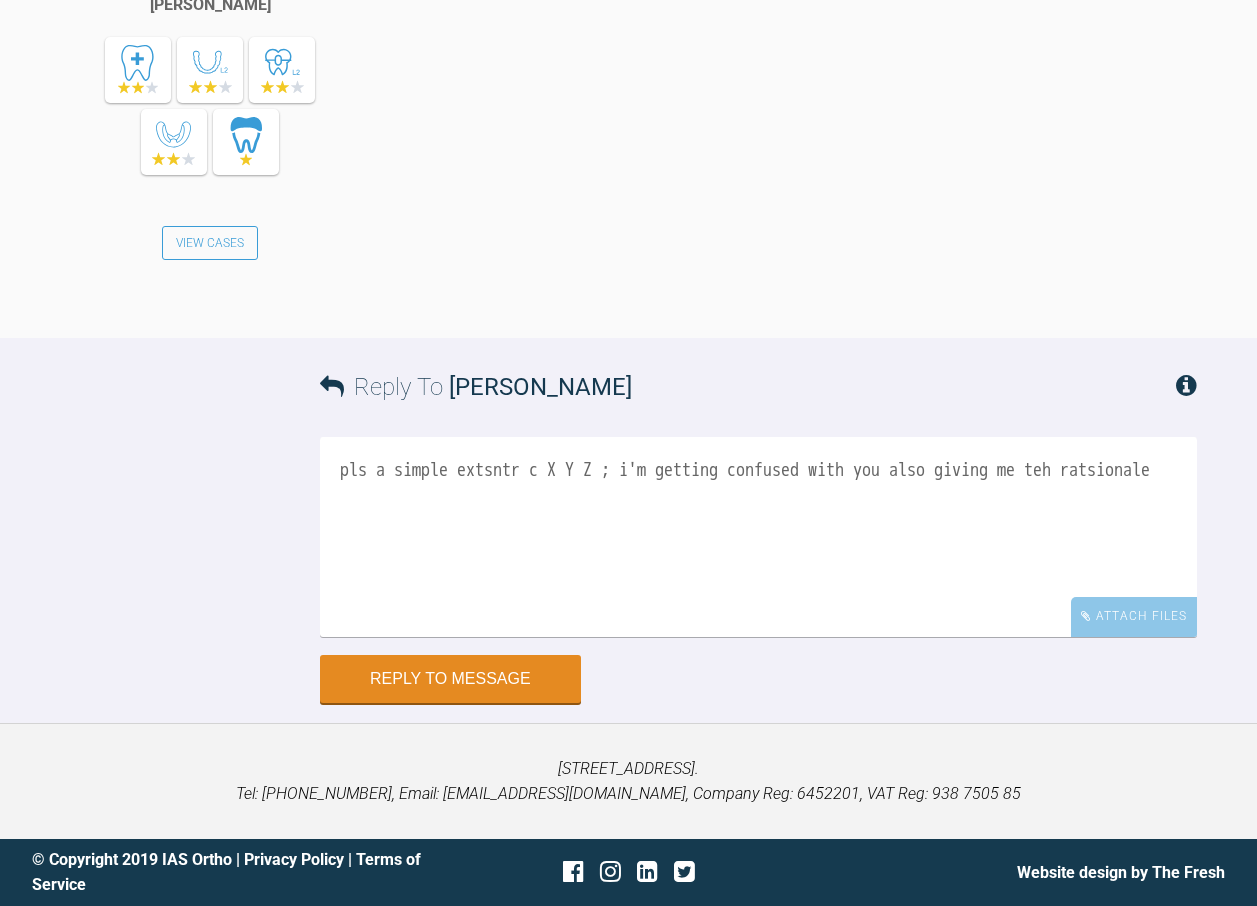 click on "pls a simple extsntr c X Y Z ; i'm getting confused with you also giving me teh ratsionale" at bounding box center [758, 537] 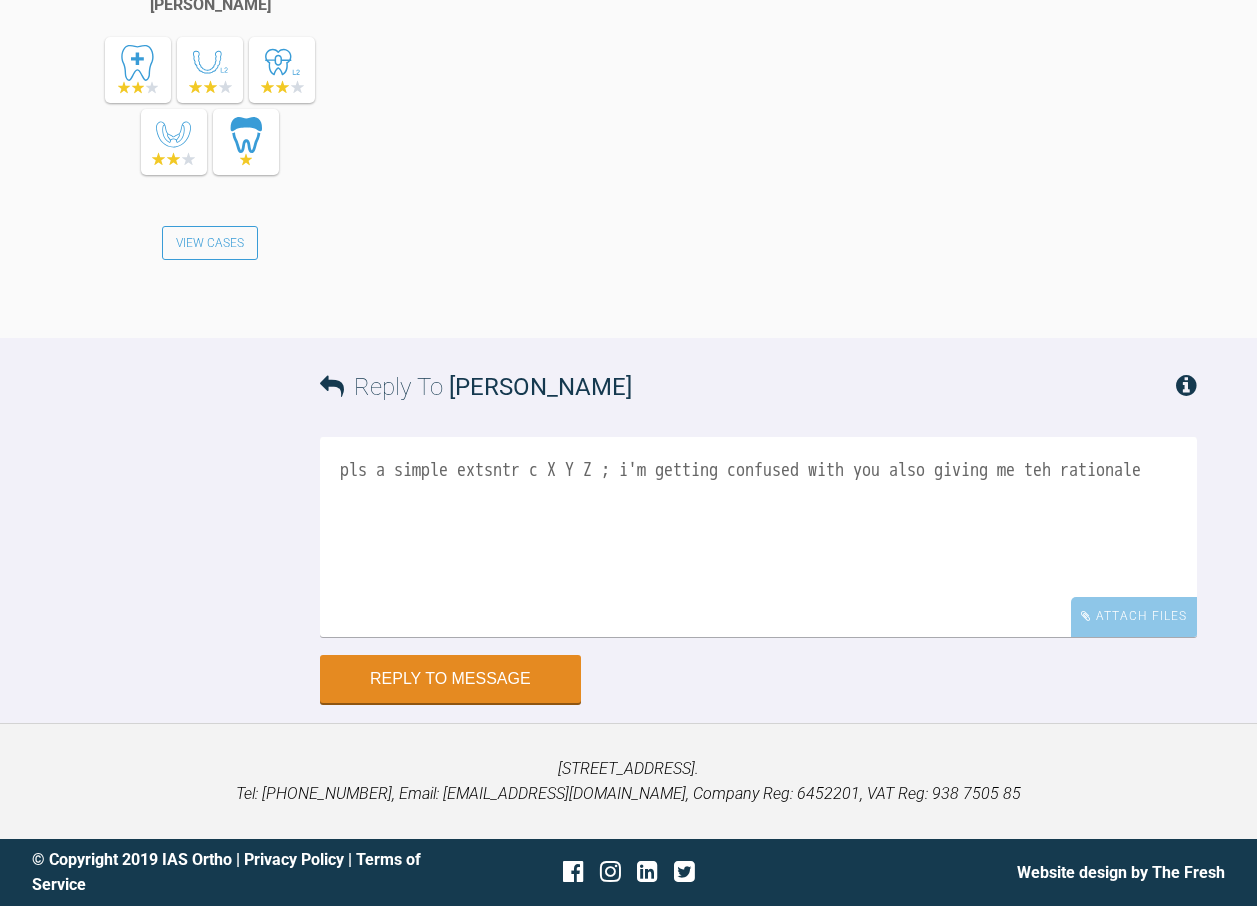 click on "pls a simple extsntr c X Y Z ; i'm getting confused with you also giving me teh rationale" at bounding box center (758, 537) 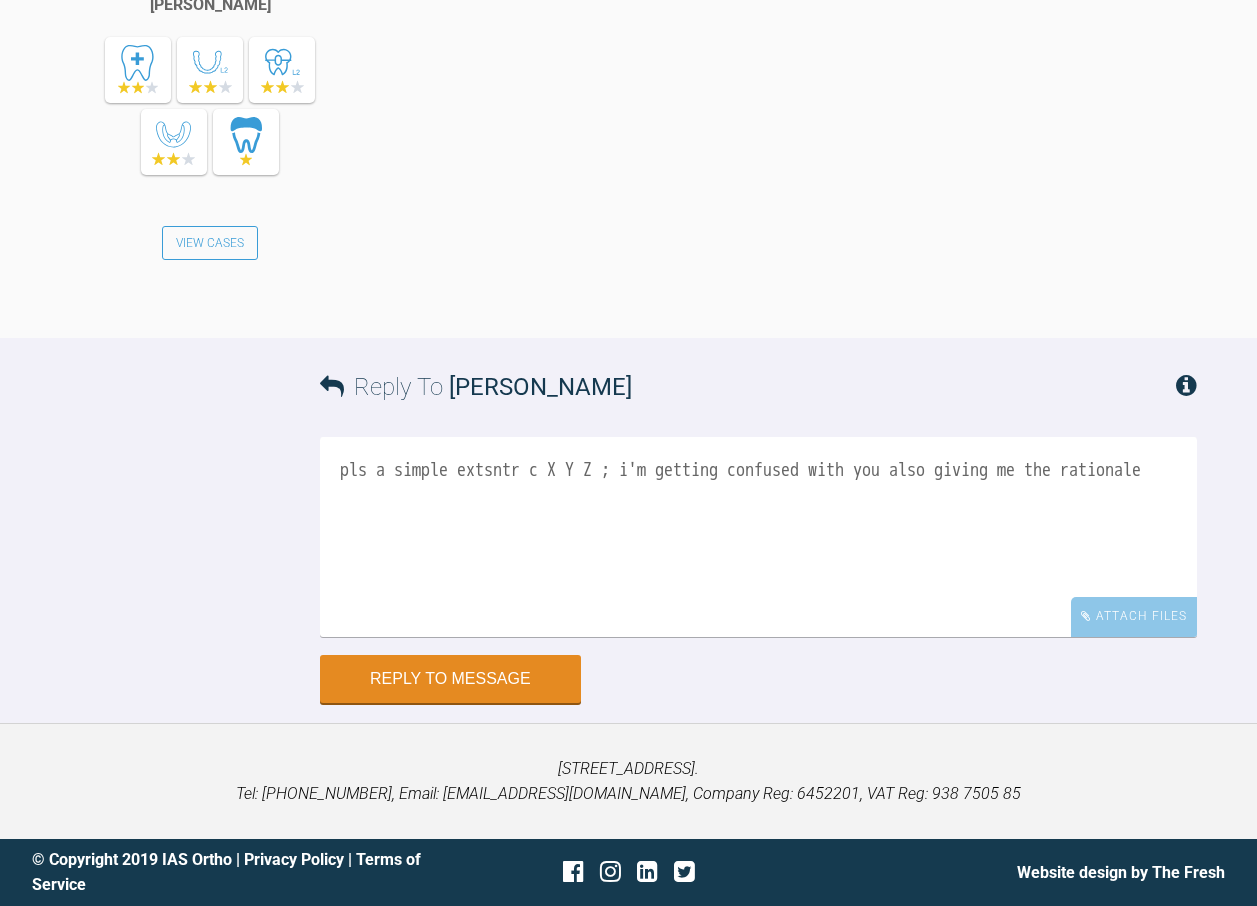 click on "pls a simple extsntr c X Y Z ; i'm getting confused with you also giving me the rationale" at bounding box center [758, 537] 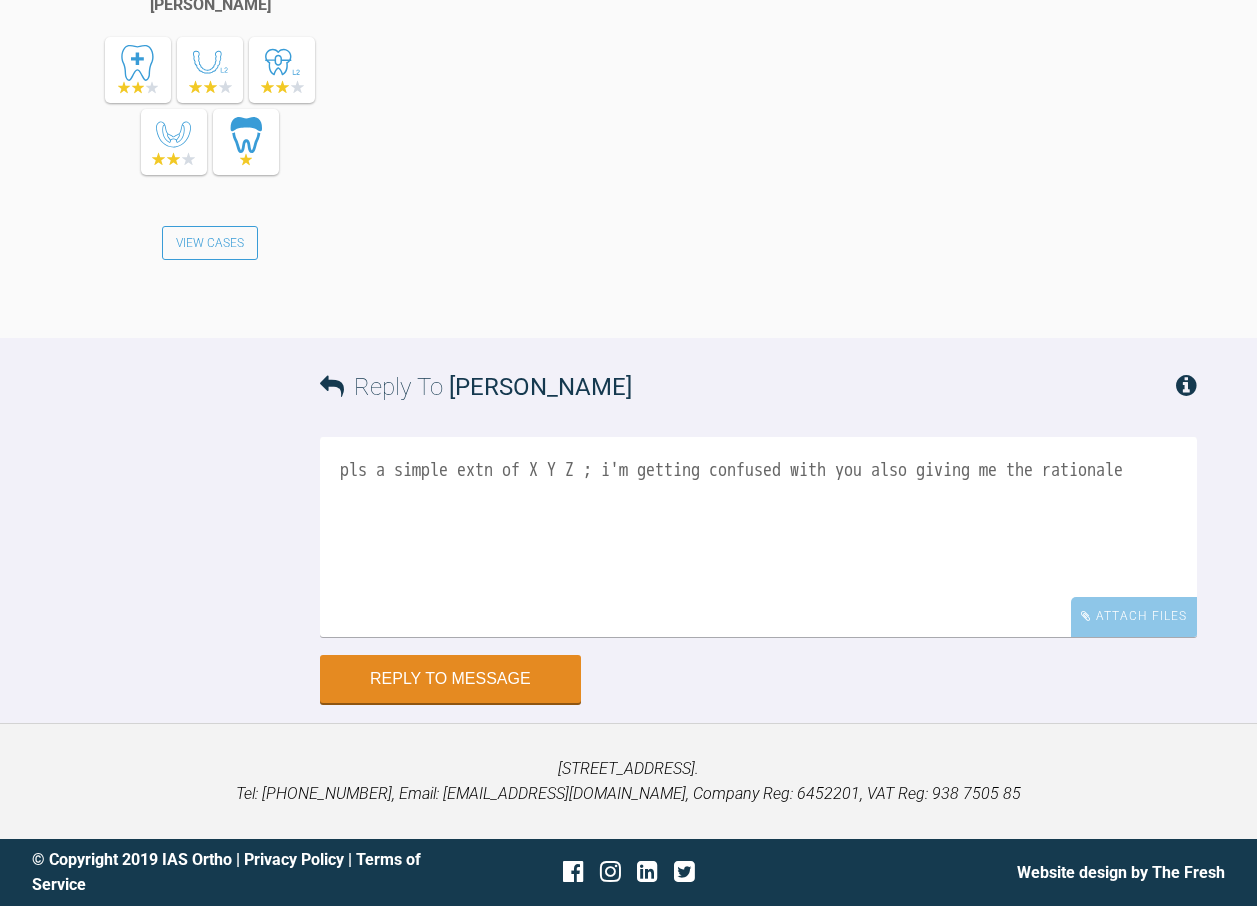 scroll, scrollTop: 11341, scrollLeft: 0, axis: vertical 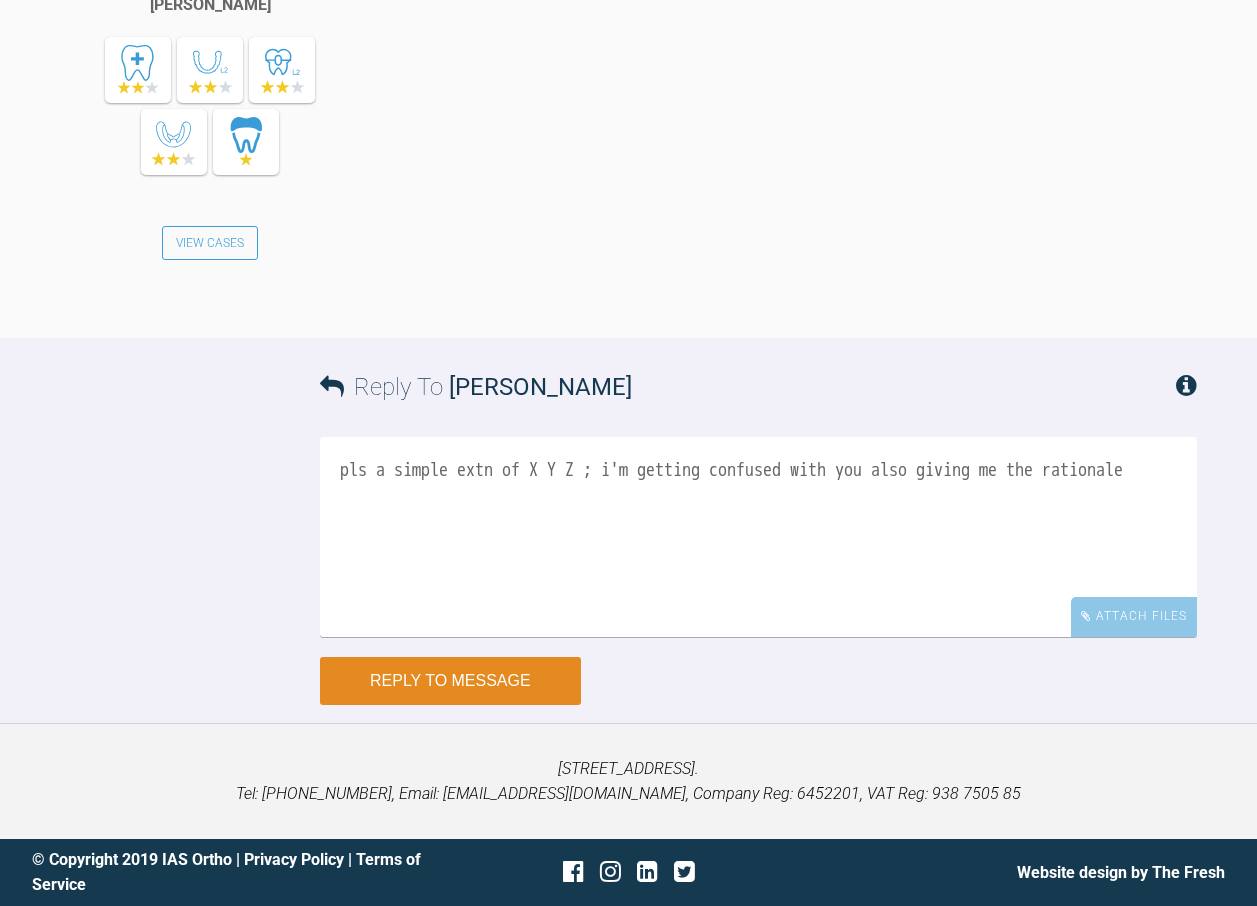 type on "pls a simple extn of X Y Z ; i'm getting confused with you also giving me the rationale" 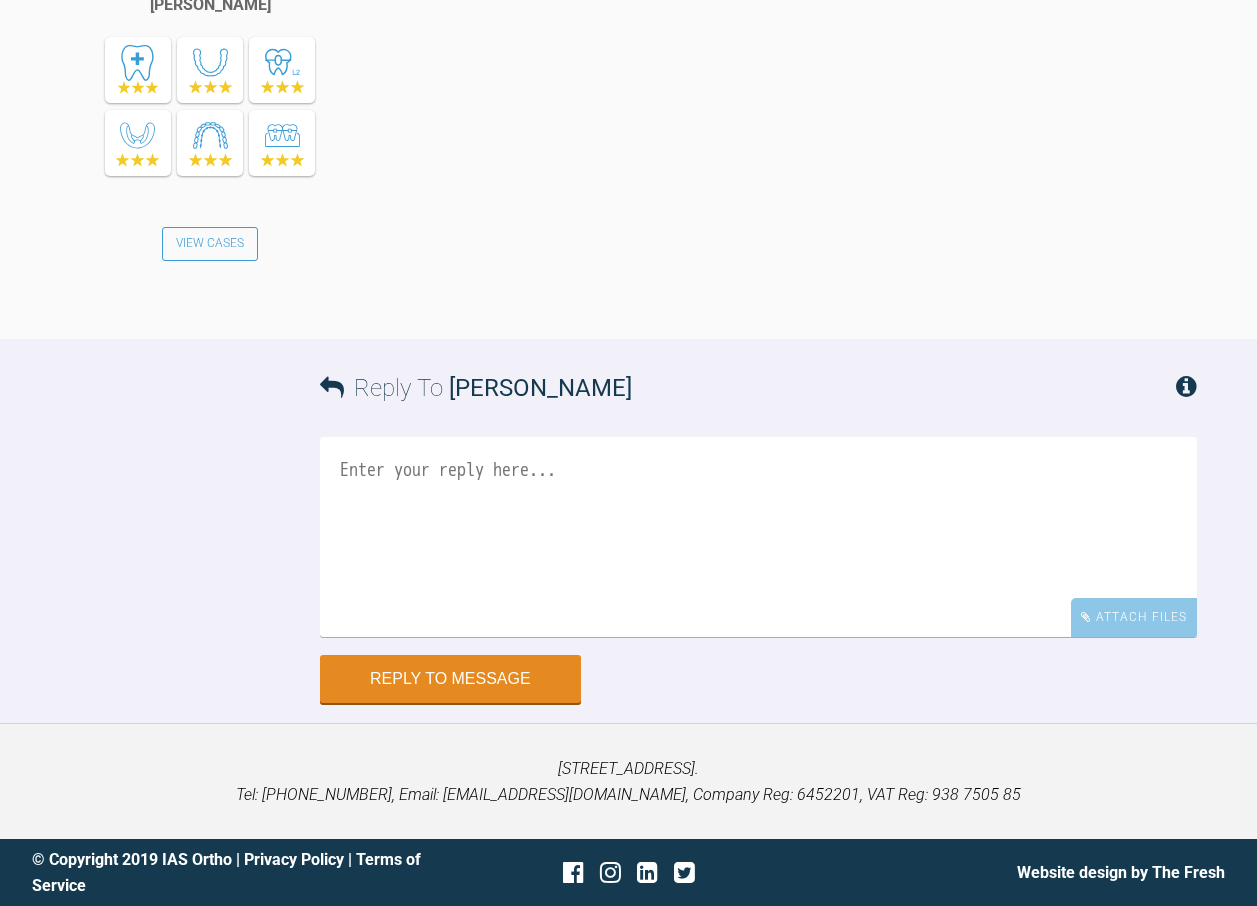 scroll, scrollTop: 12091, scrollLeft: 0, axis: vertical 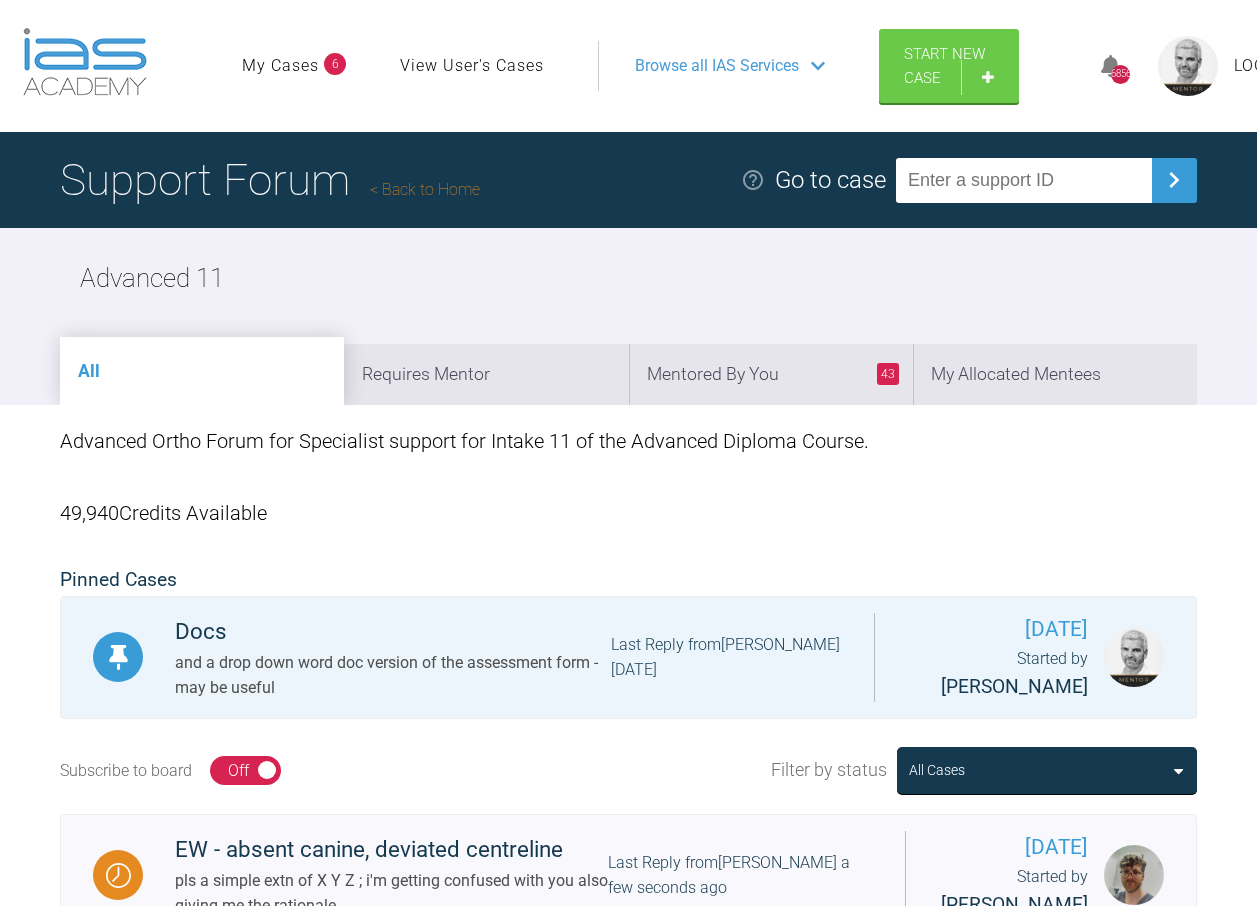 click on "Back to Home" at bounding box center (425, 189) 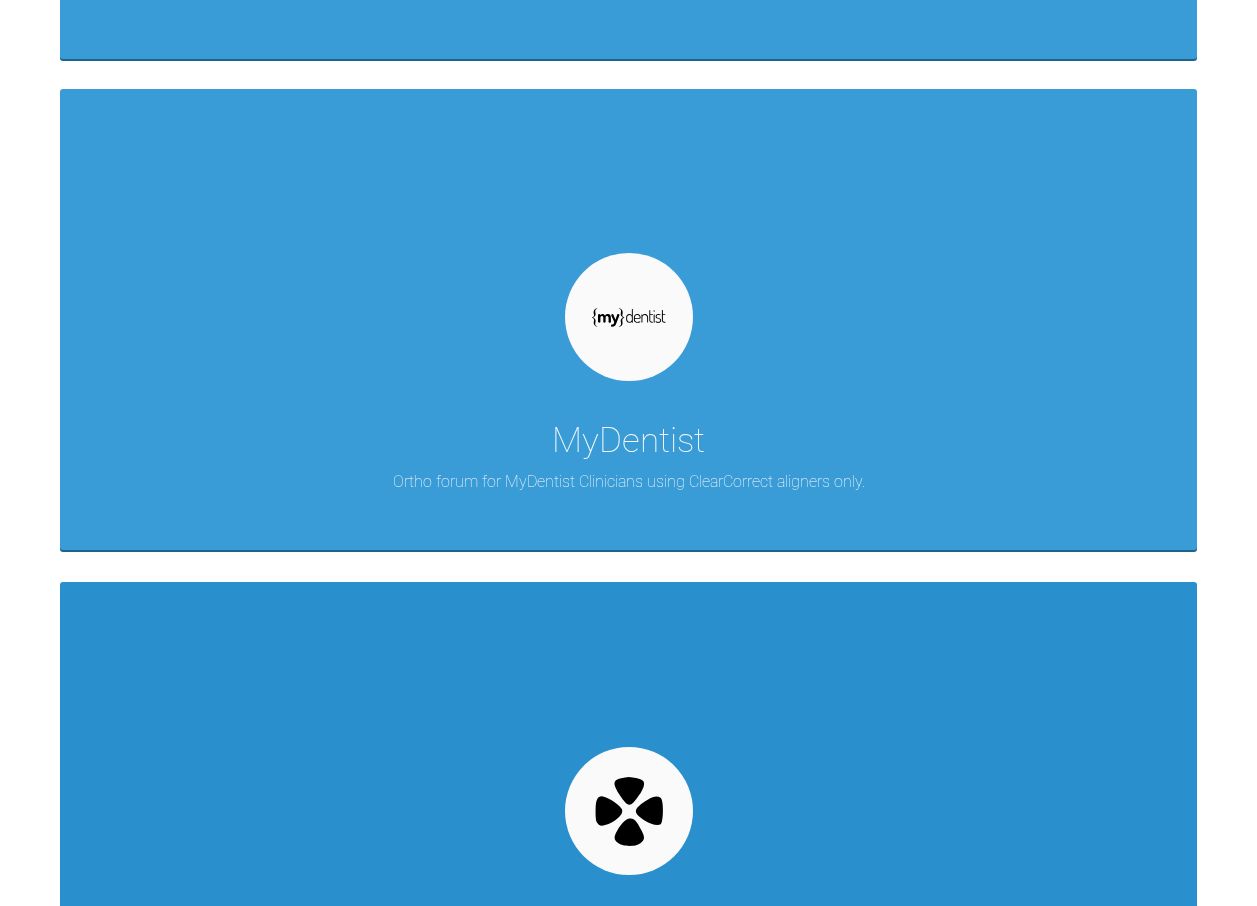 scroll, scrollTop: 1000, scrollLeft: 0, axis: vertical 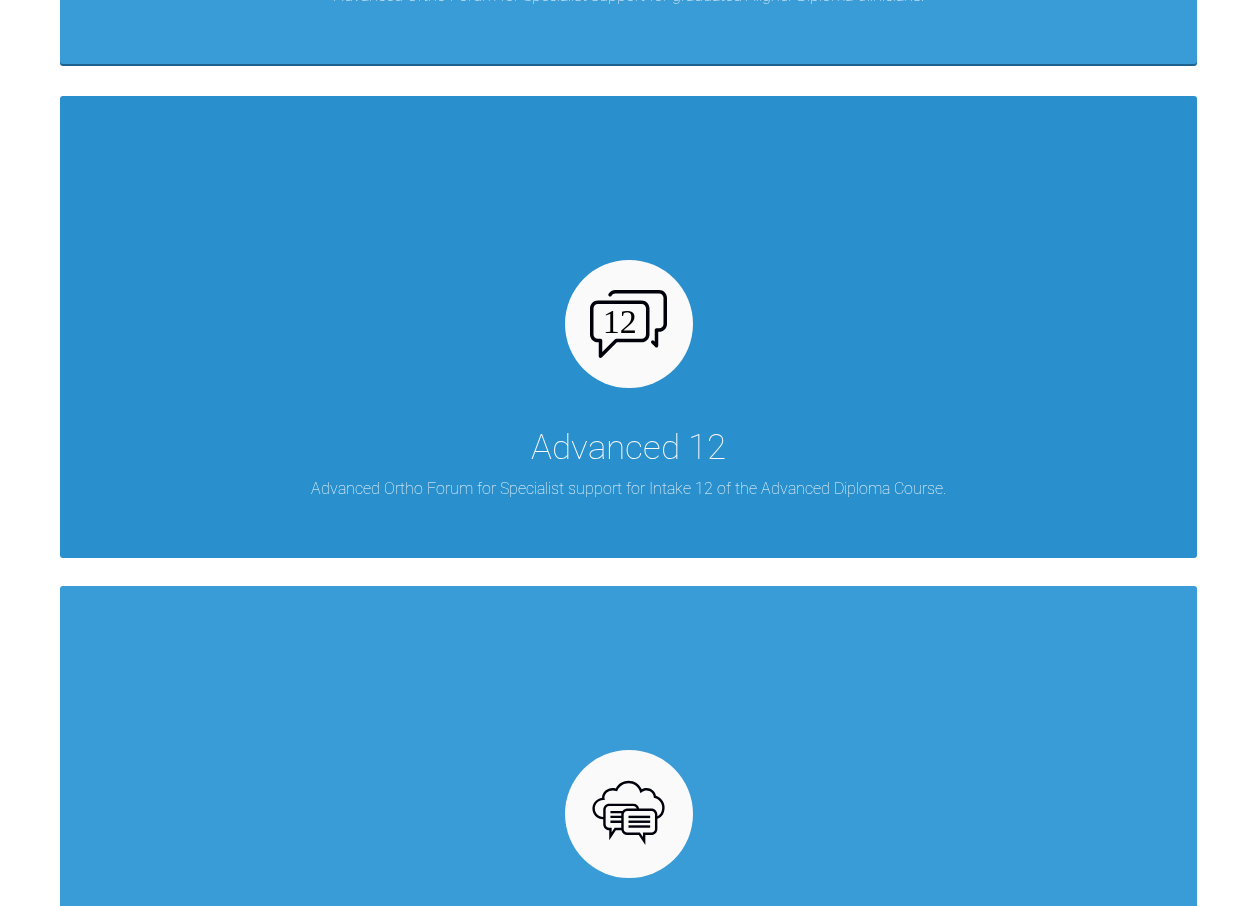 click at bounding box center [628, 324] 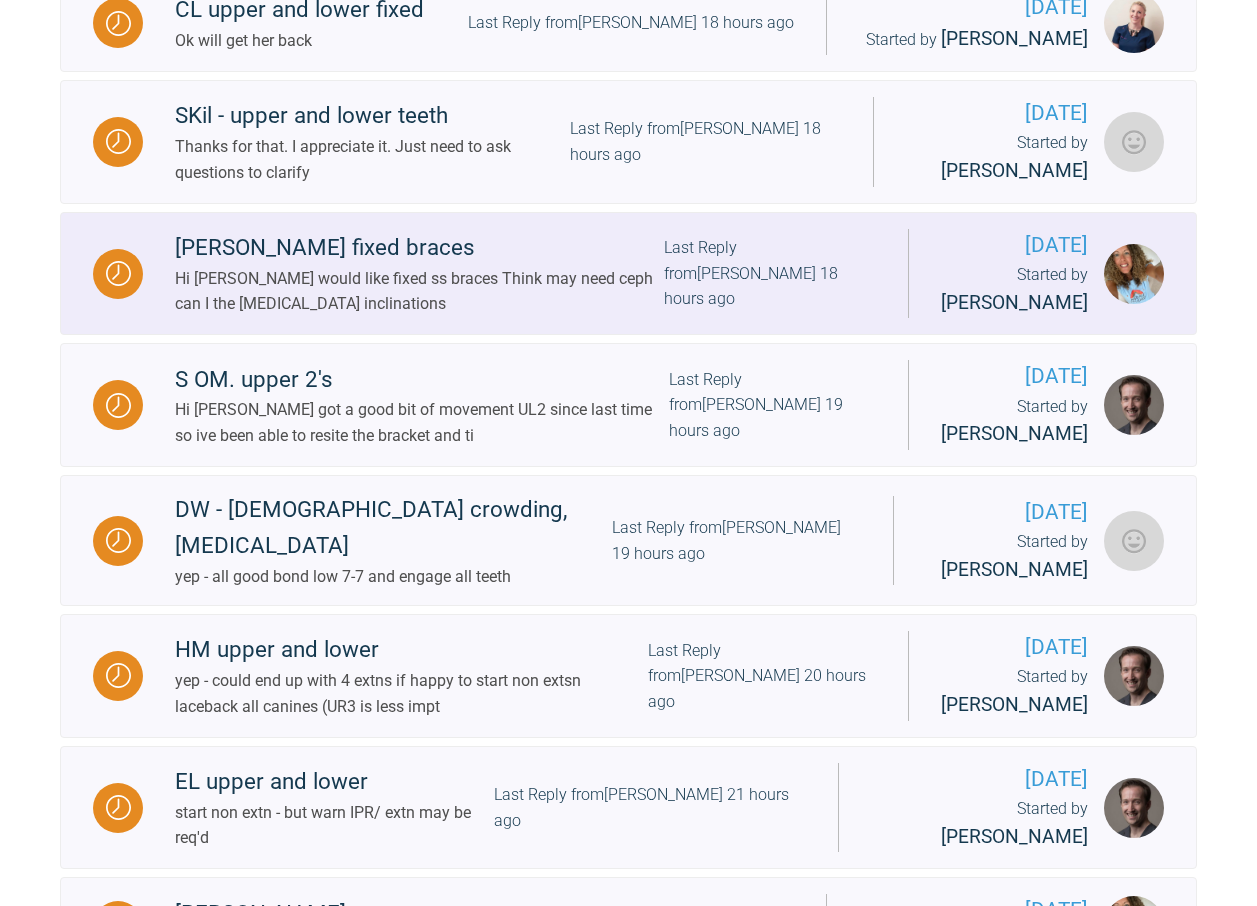 scroll, scrollTop: 1284, scrollLeft: 0, axis: vertical 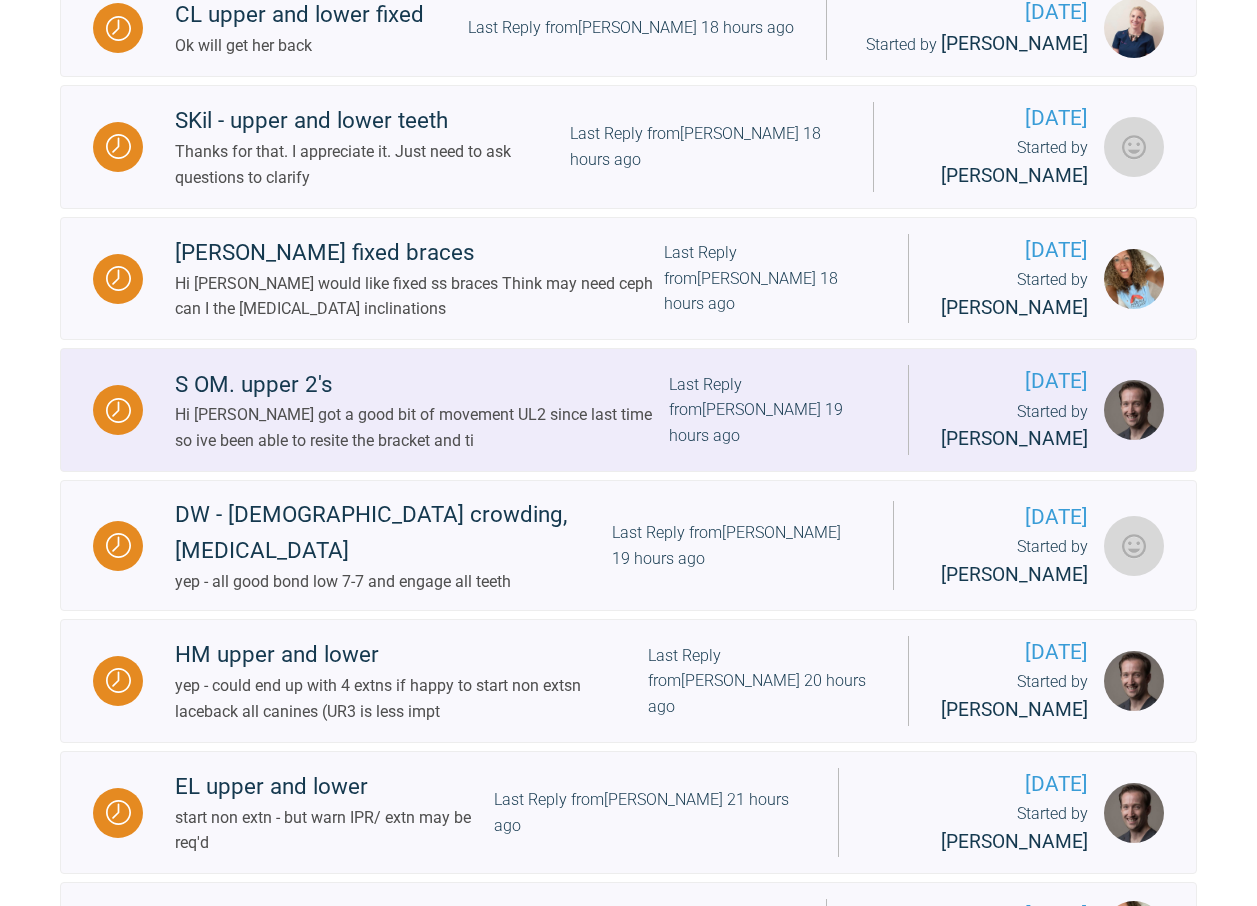click on "Last Reply from  [PERSON_NAME]   19 hours ago" at bounding box center [772, 410] 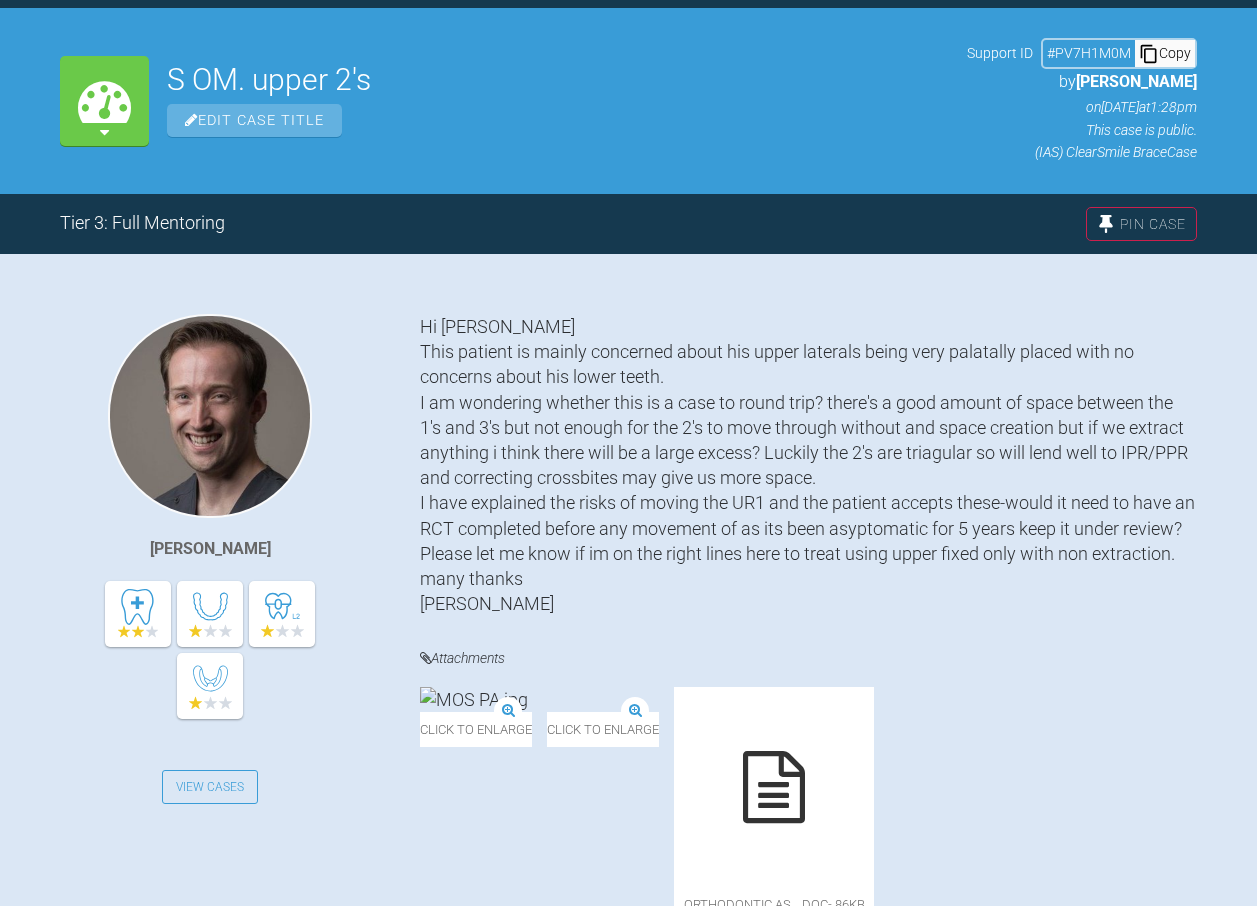 scroll, scrollTop: 1284, scrollLeft: 0, axis: vertical 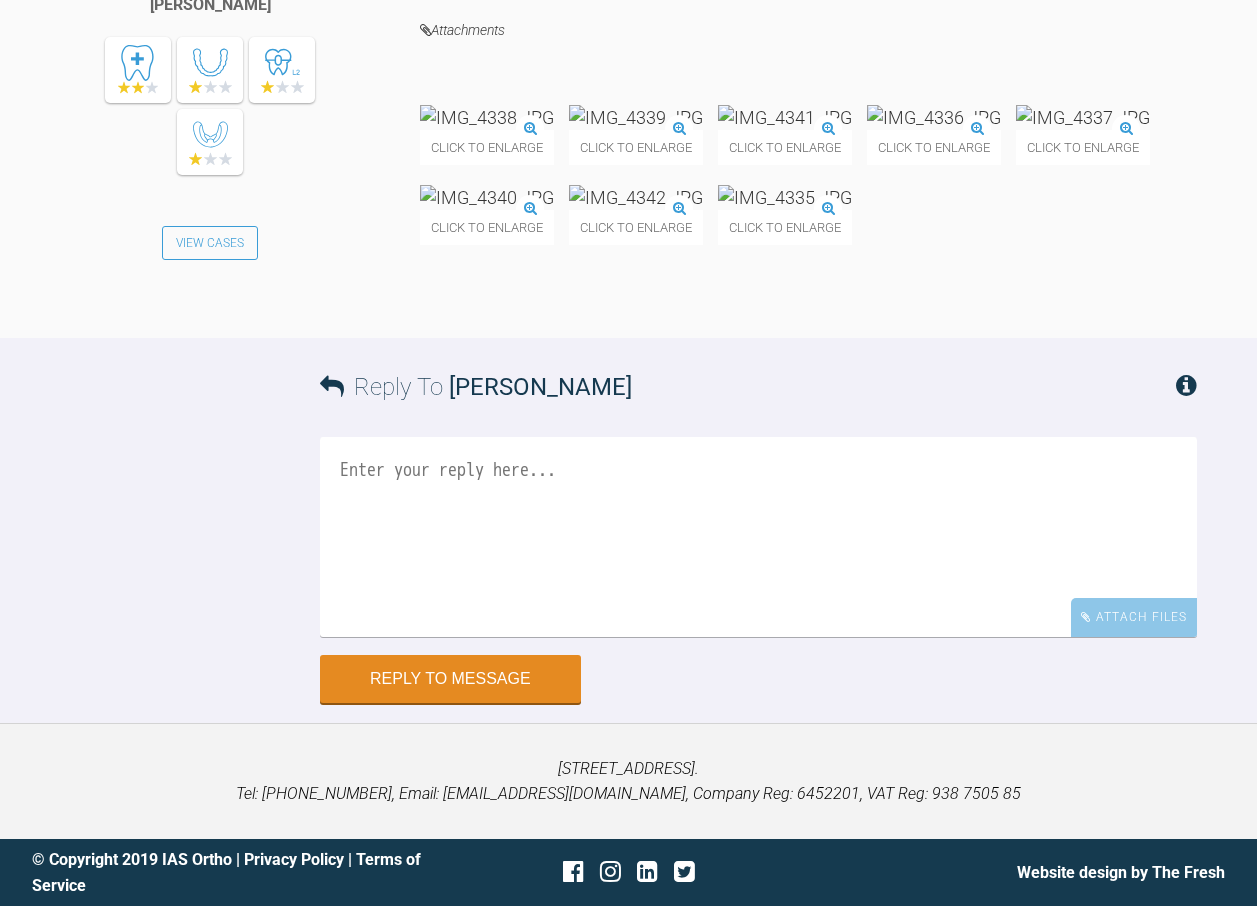 click at bounding box center (758, 537) 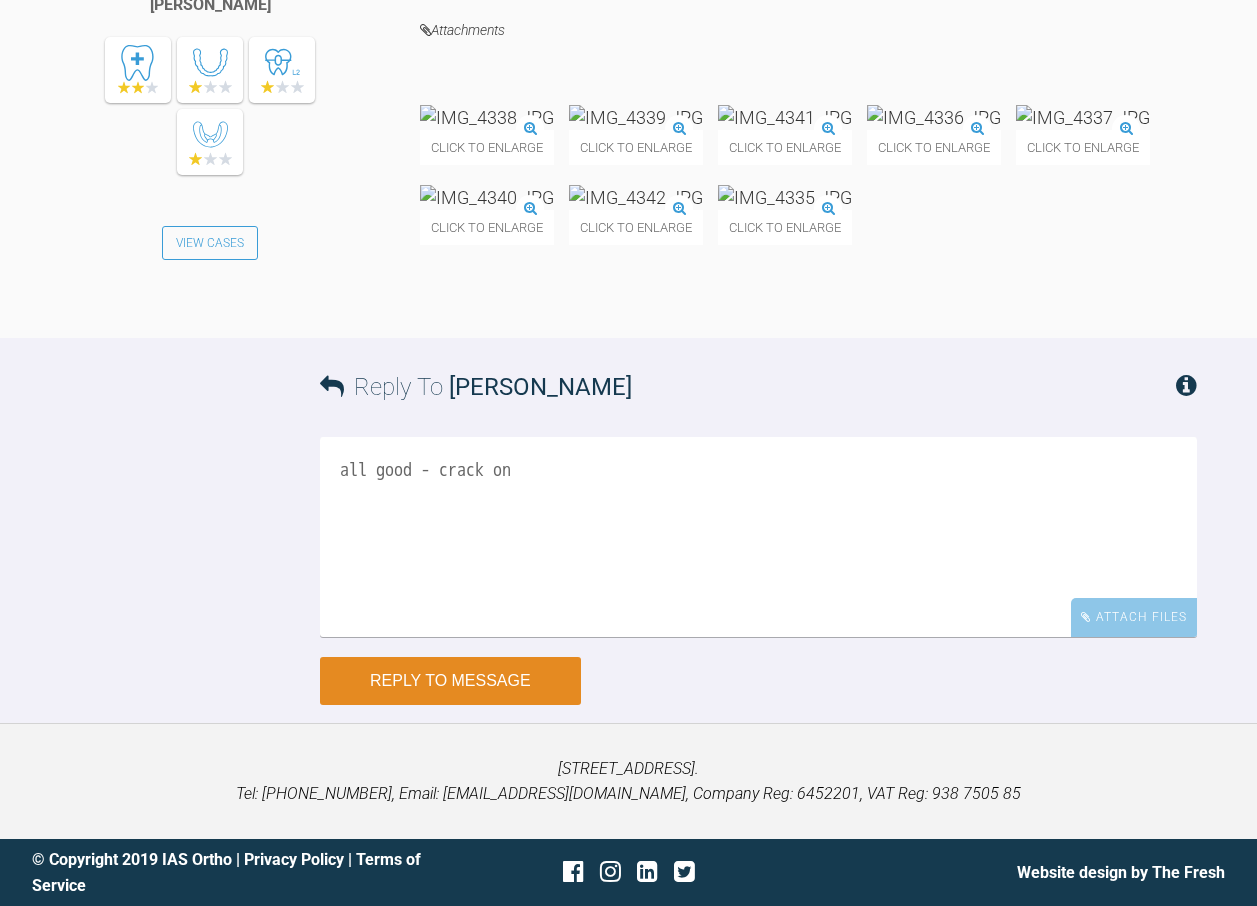 type on "all good - crack on" 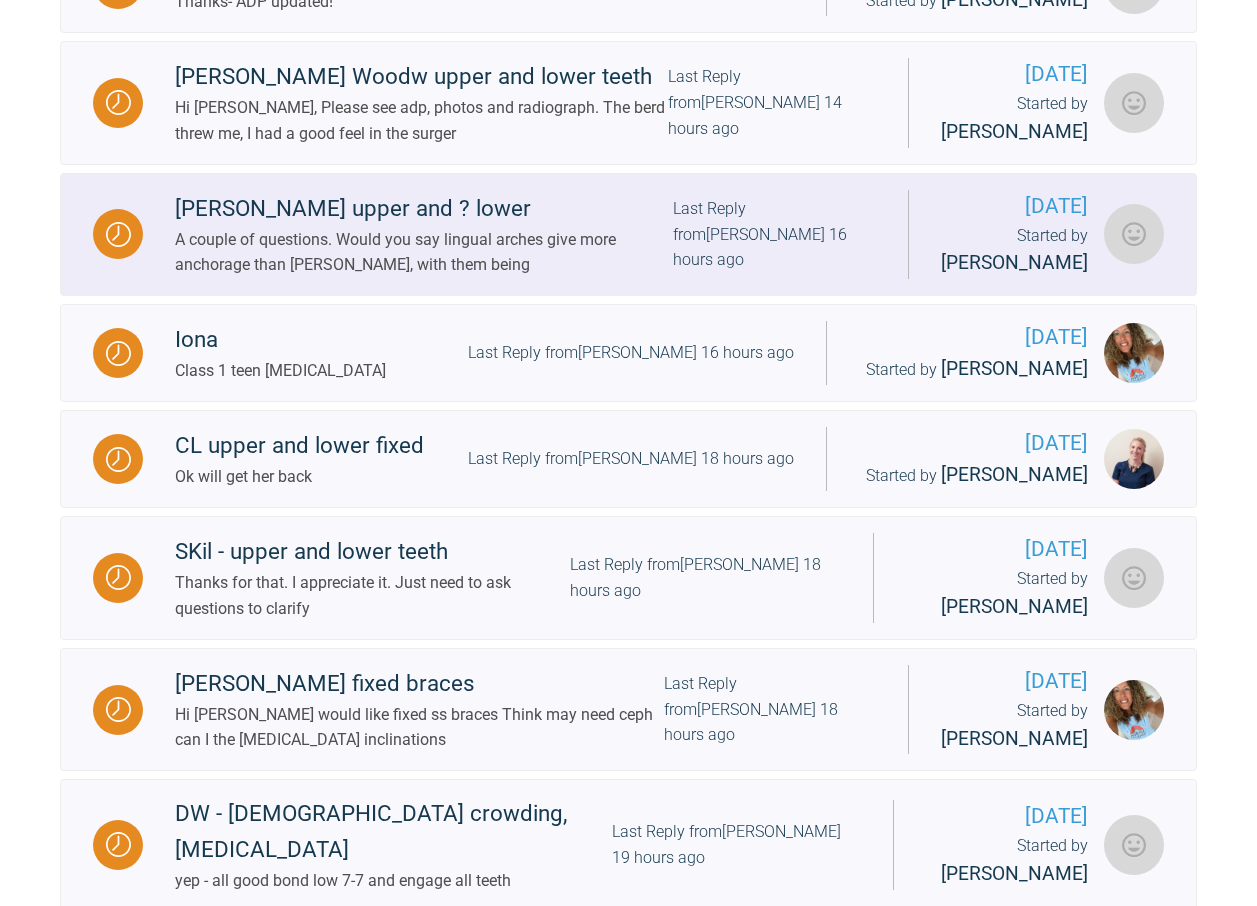 scroll, scrollTop: 1084, scrollLeft: 0, axis: vertical 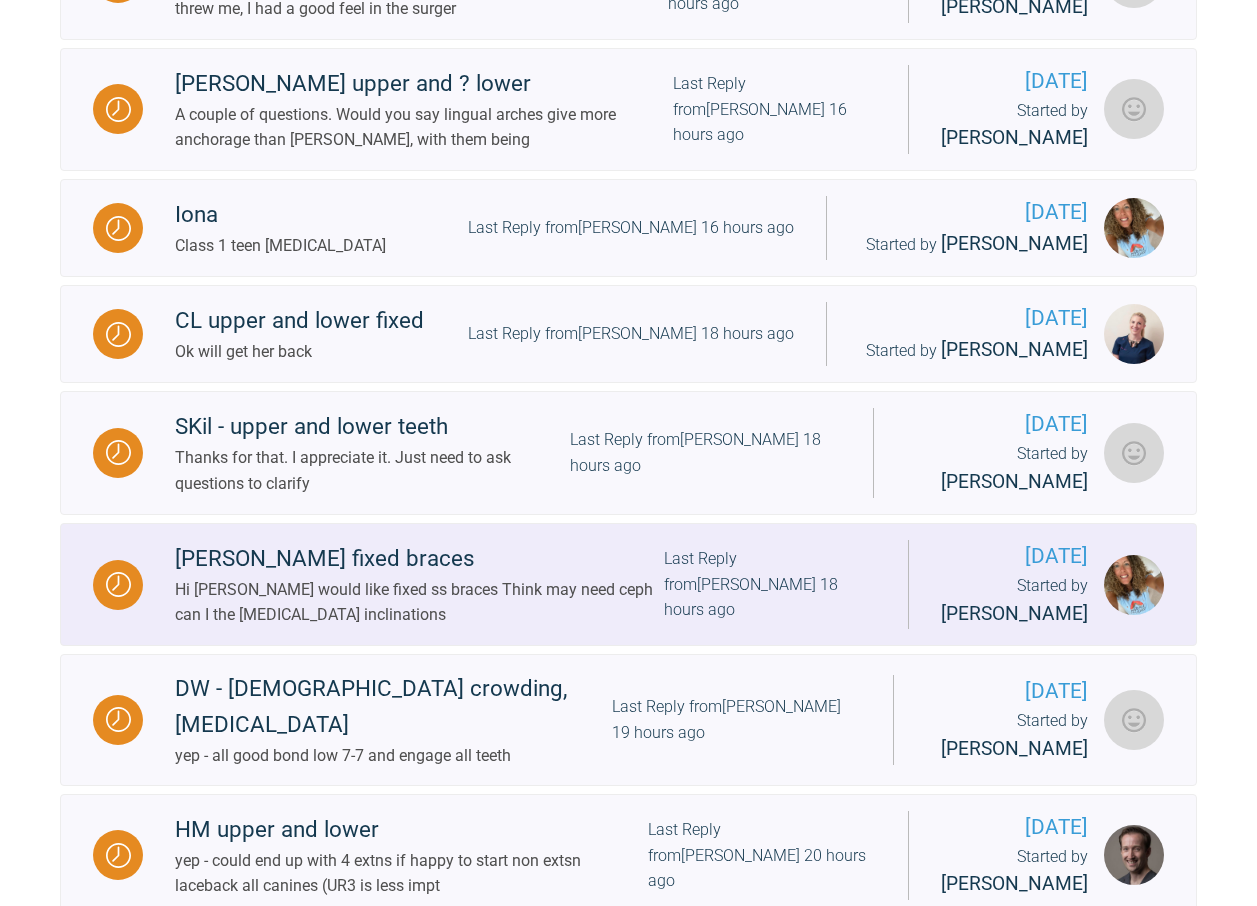 click on "Last Reply from  [PERSON_NAME]   18 hours ago" at bounding box center [770, 584] 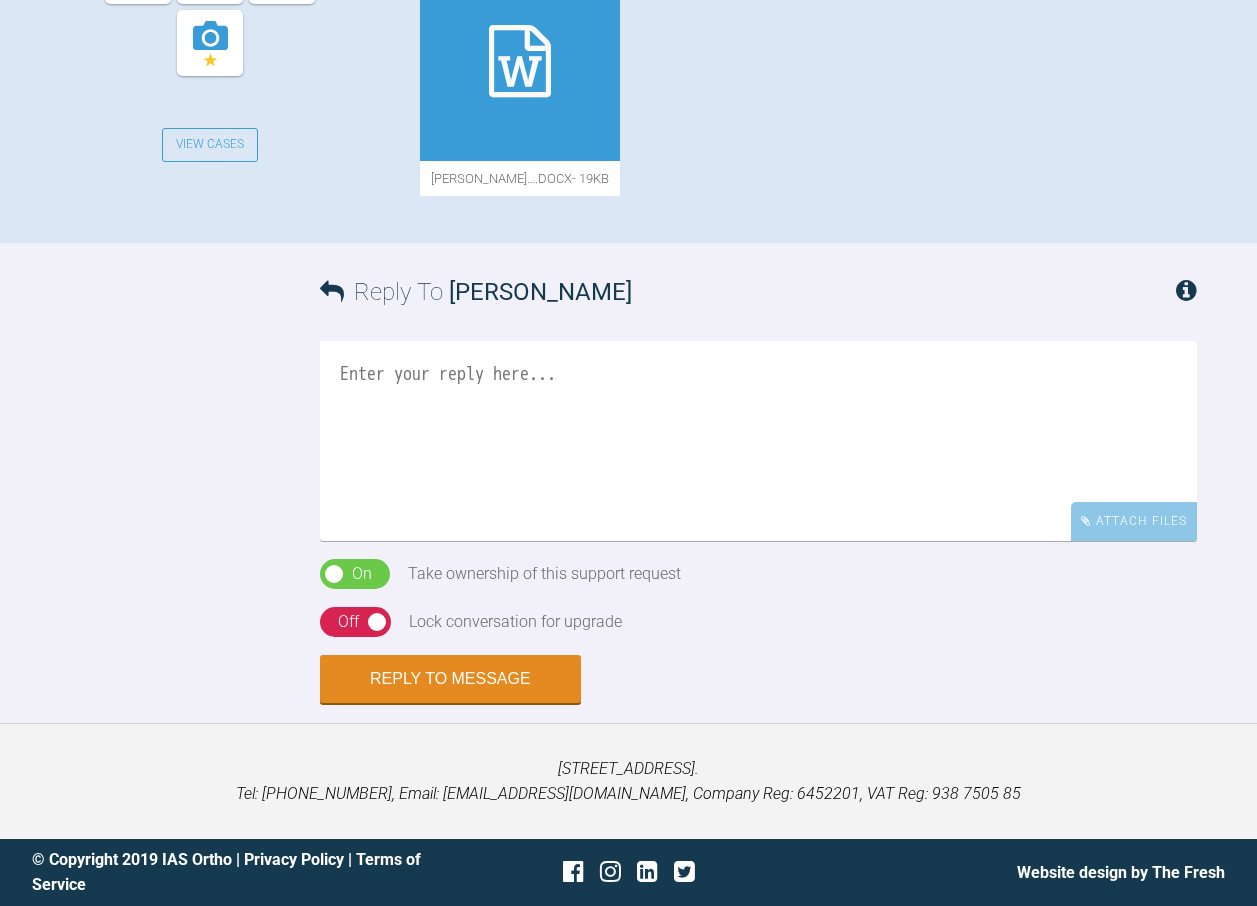 scroll, scrollTop: 1184, scrollLeft: 0, axis: vertical 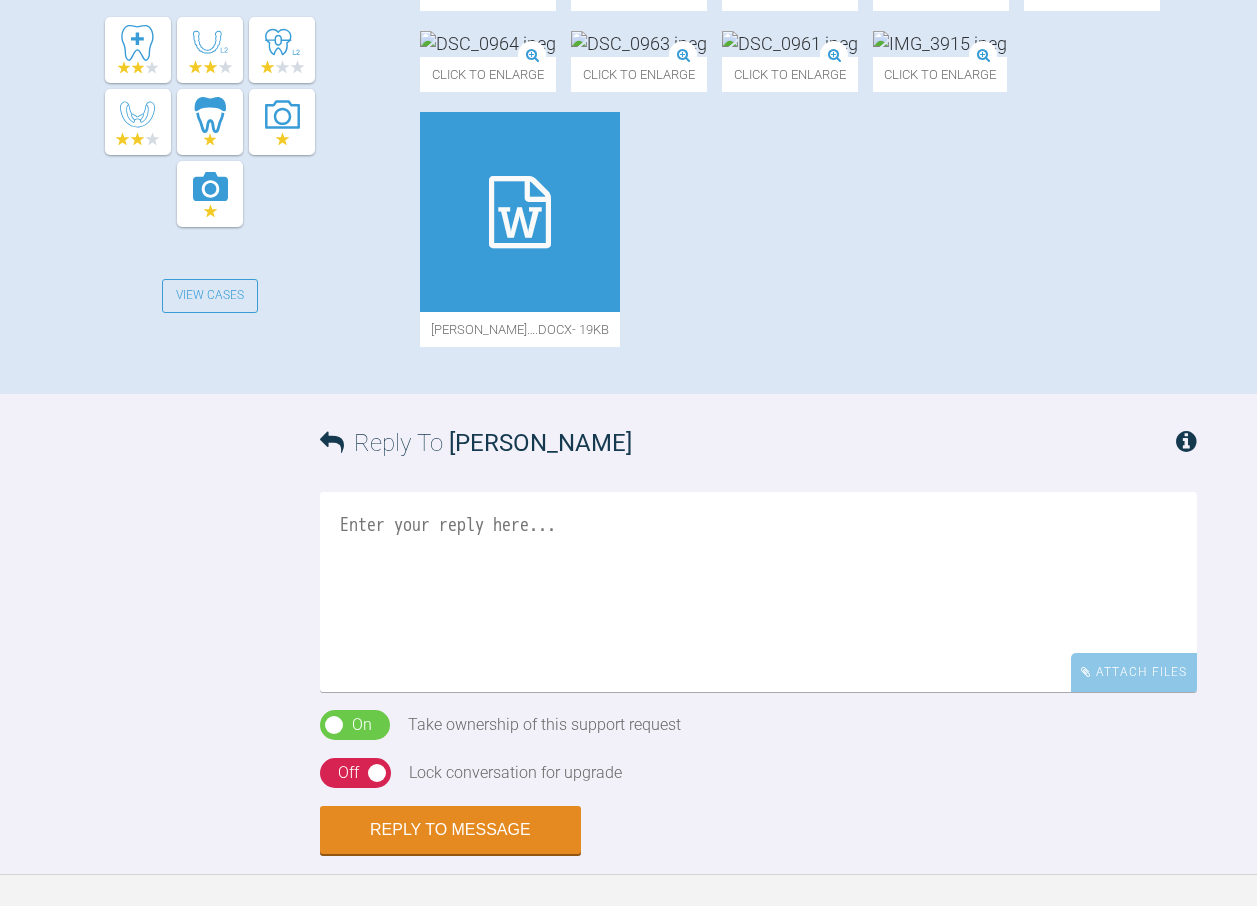 click at bounding box center [639, 43] 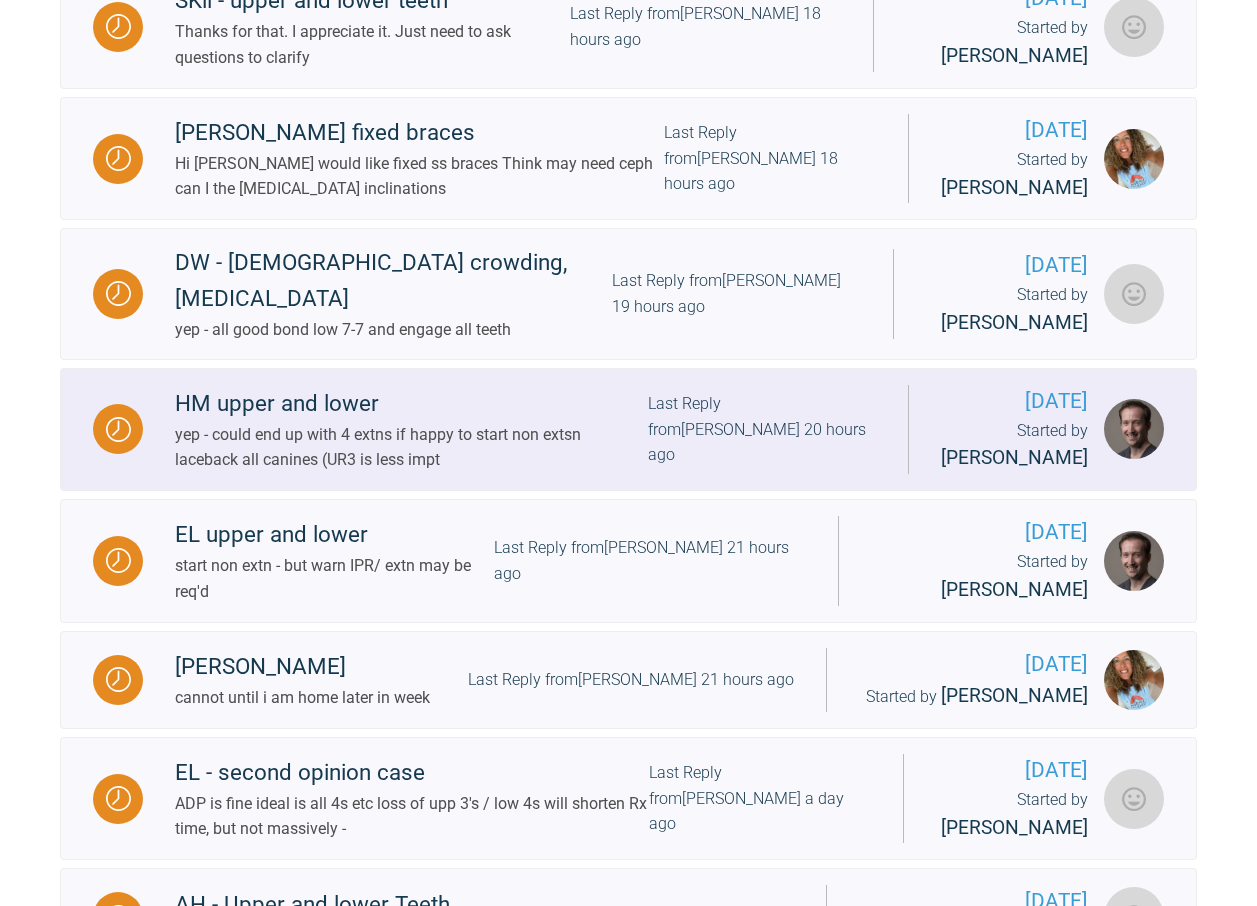 scroll, scrollTop: 1384, scrollLeft: 0, axis: vertical 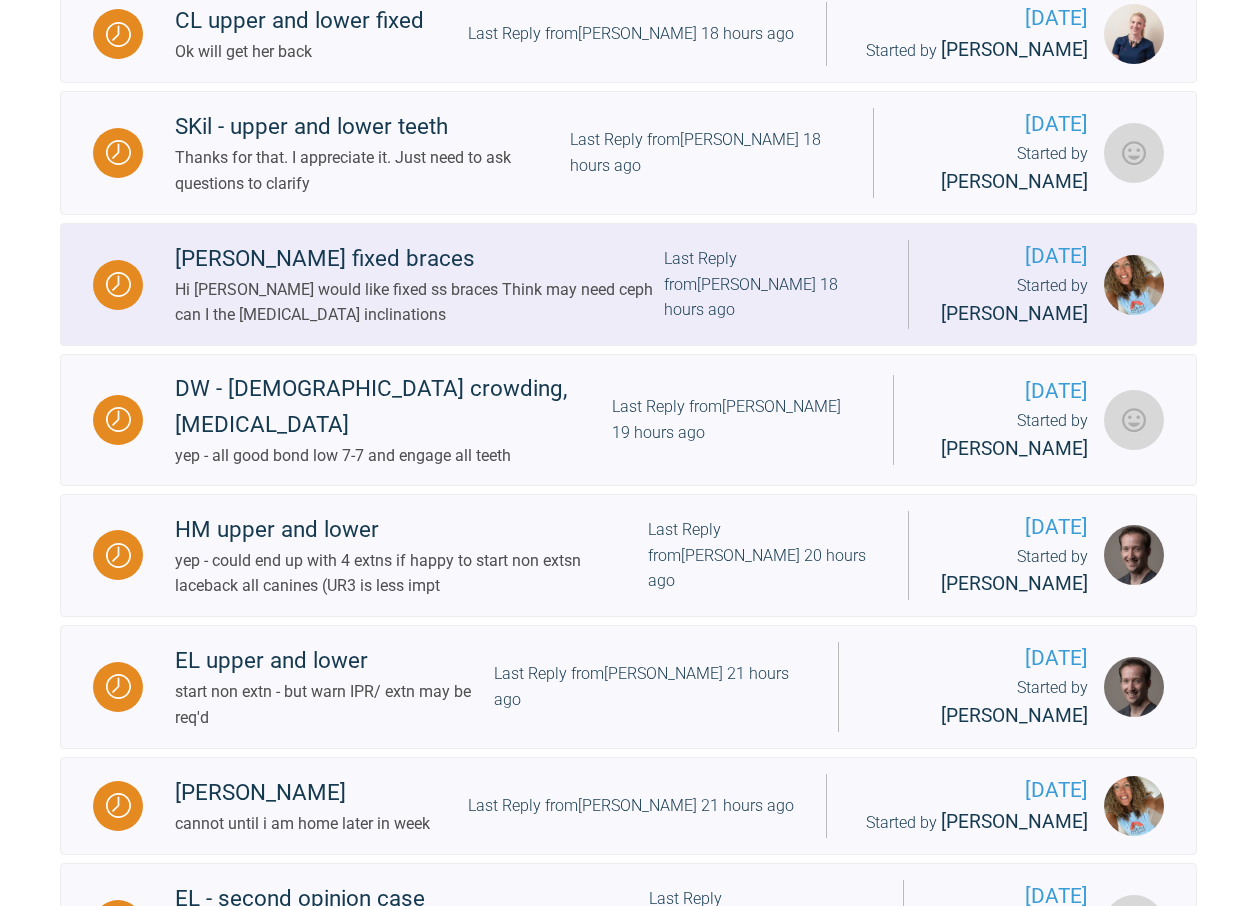 click on "Last Reply from  [PERSON_NAME]   18 hours ago" at bounding box center [770, 284] 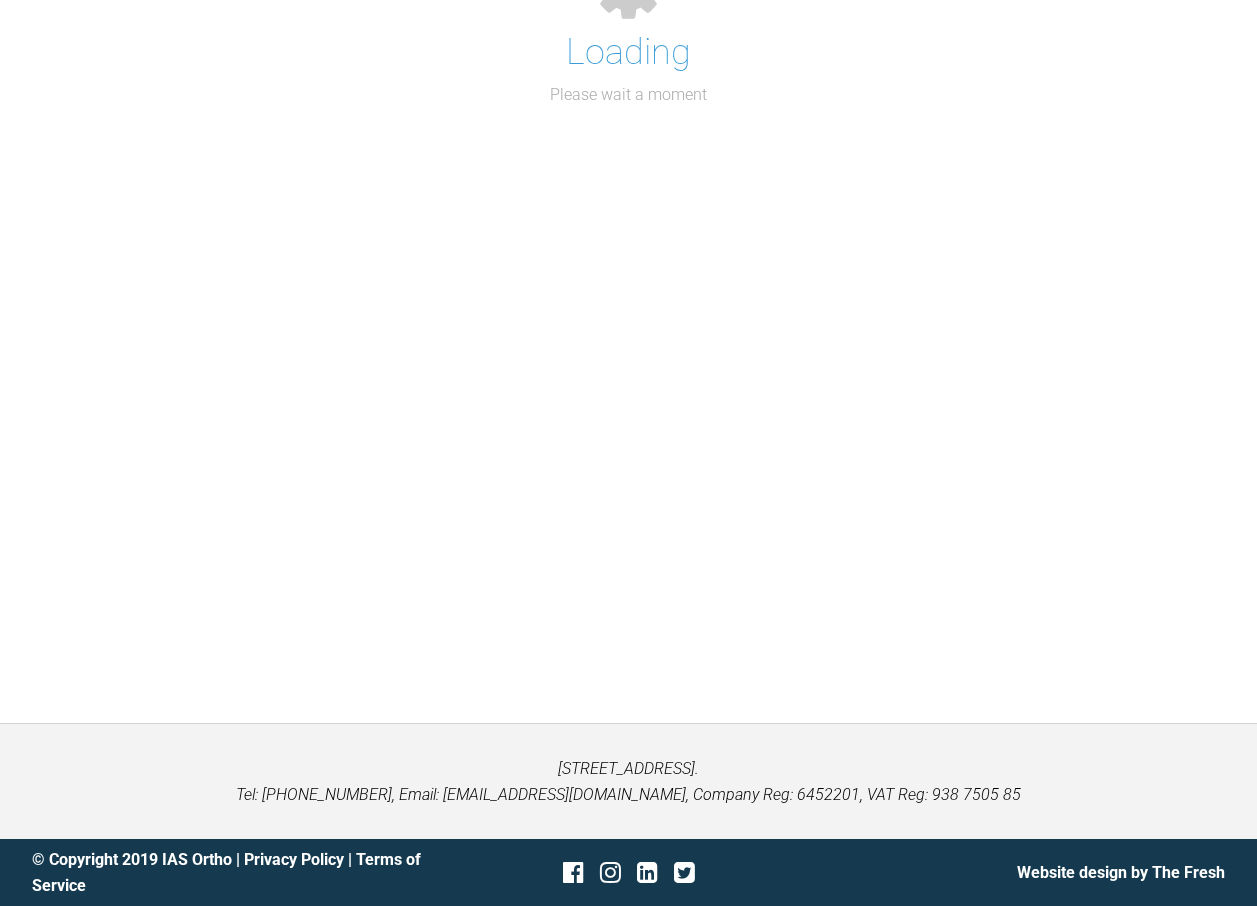 scroll, scrollTop: 1384, scrollLeft: 0, axis: vertical 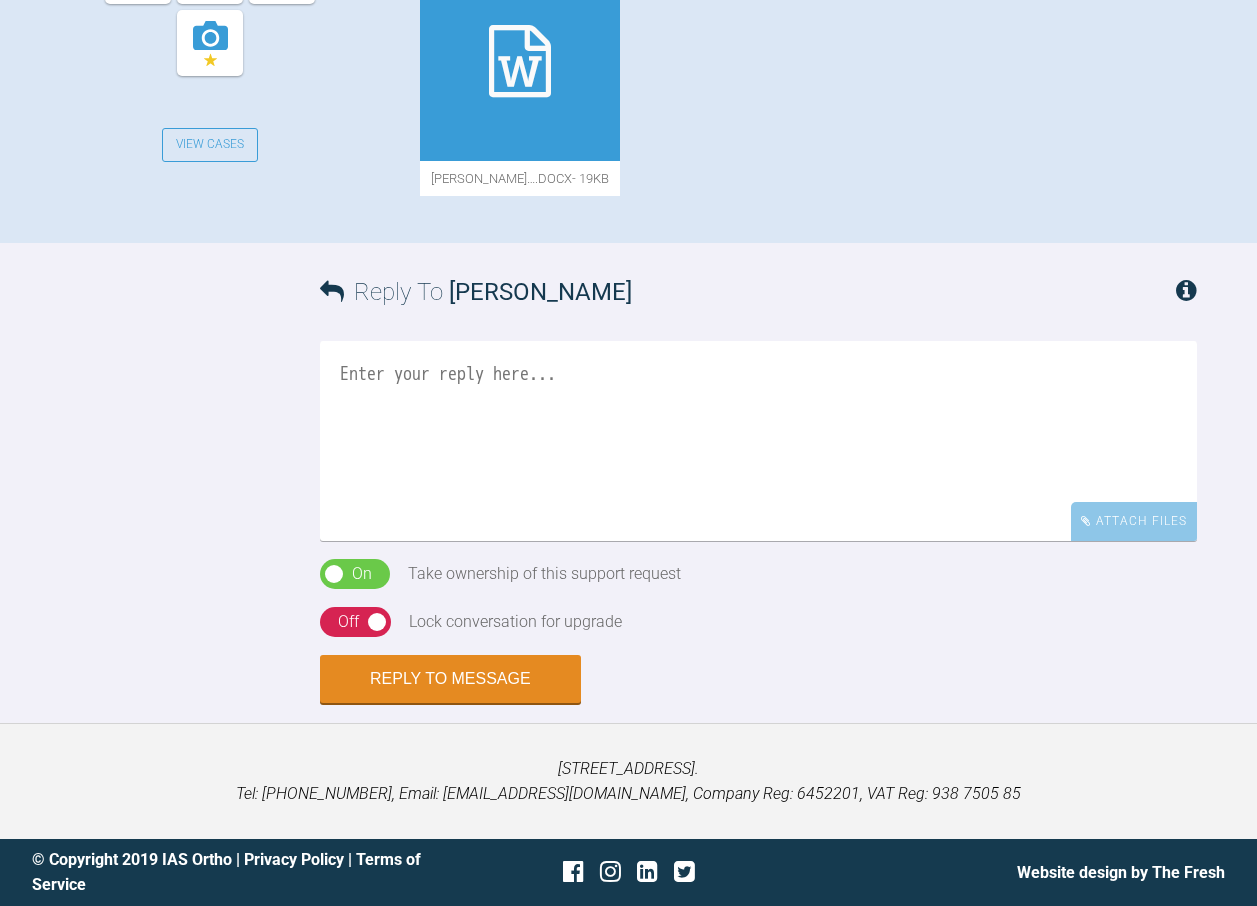 click at bounding box center (758, 441) 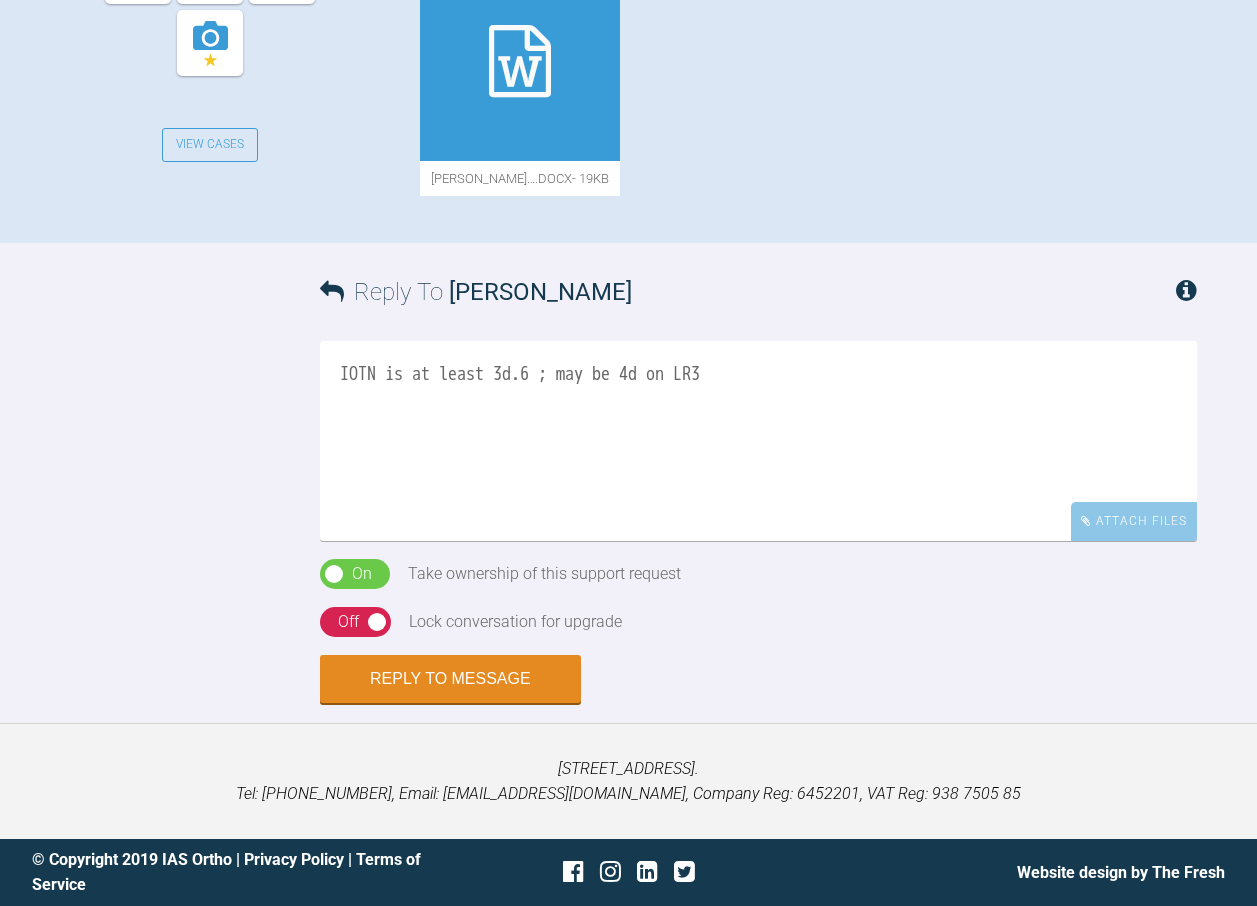 scroll, scrollTop: 1084, scrollLeft: 0, axis: vertical 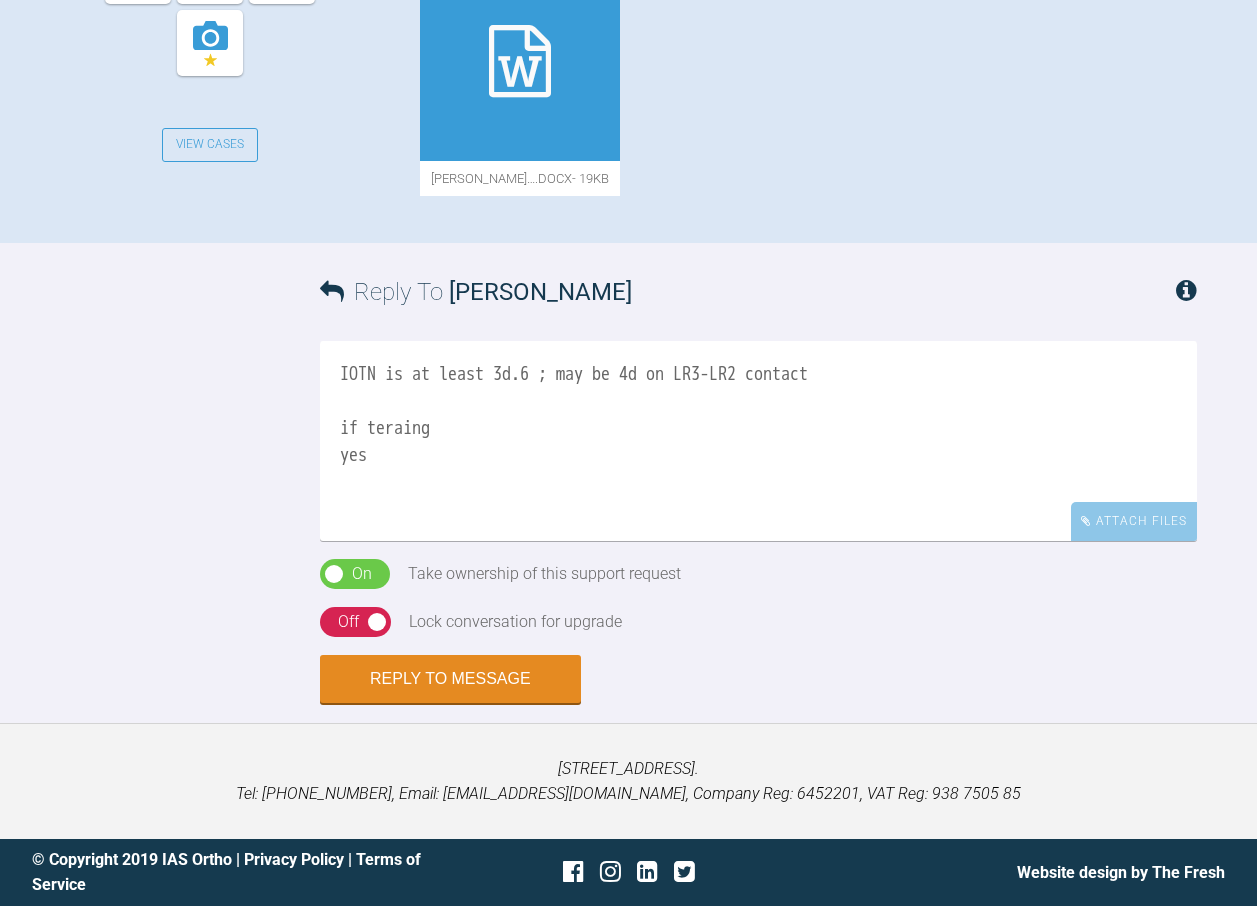 click on "IOTN is at least 3d.6 ; may be 4d on LR3-LR2 contact
if teraing
yes" at bounding box center [758, 441] 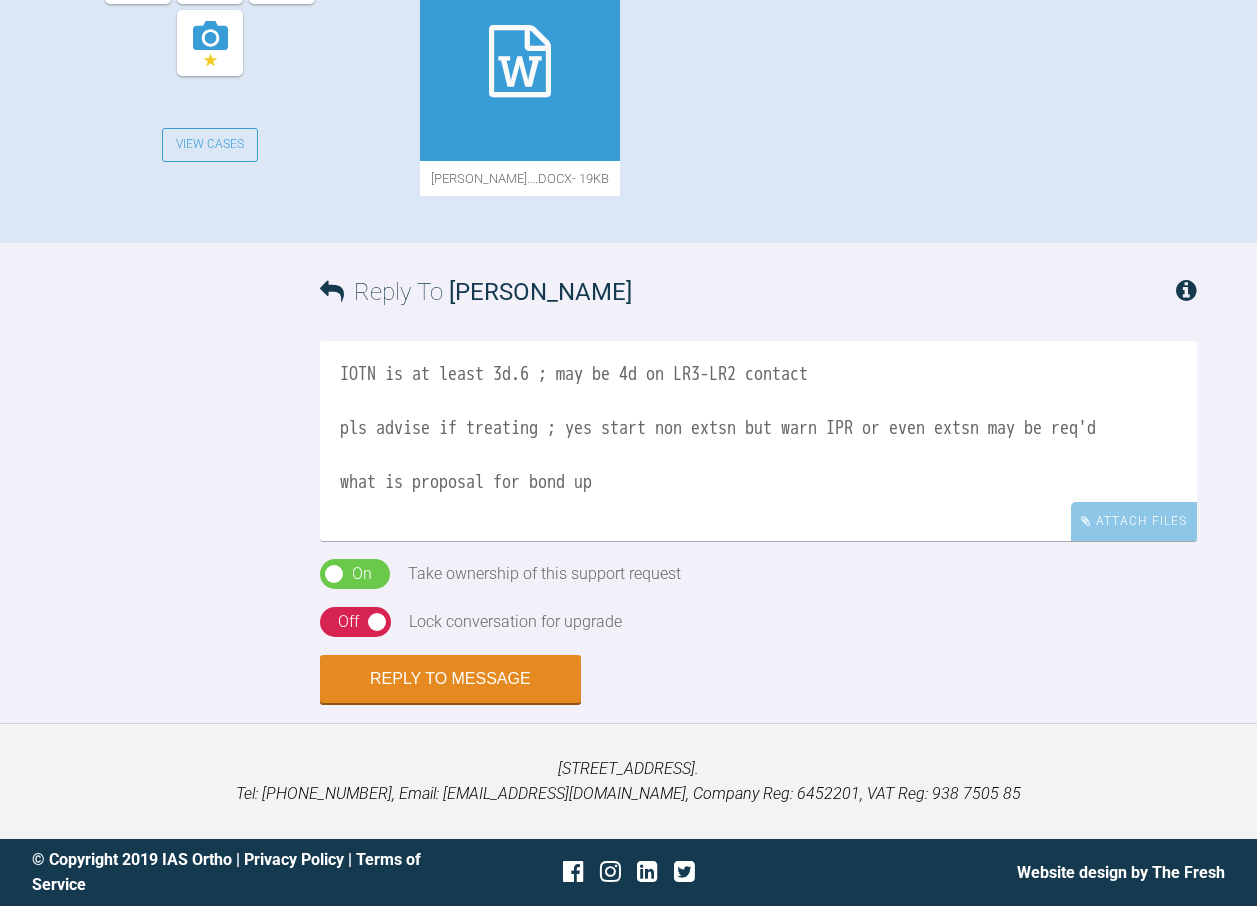 scroll, scrollTop: 1384, scrollLeft: 0, axis: vertical 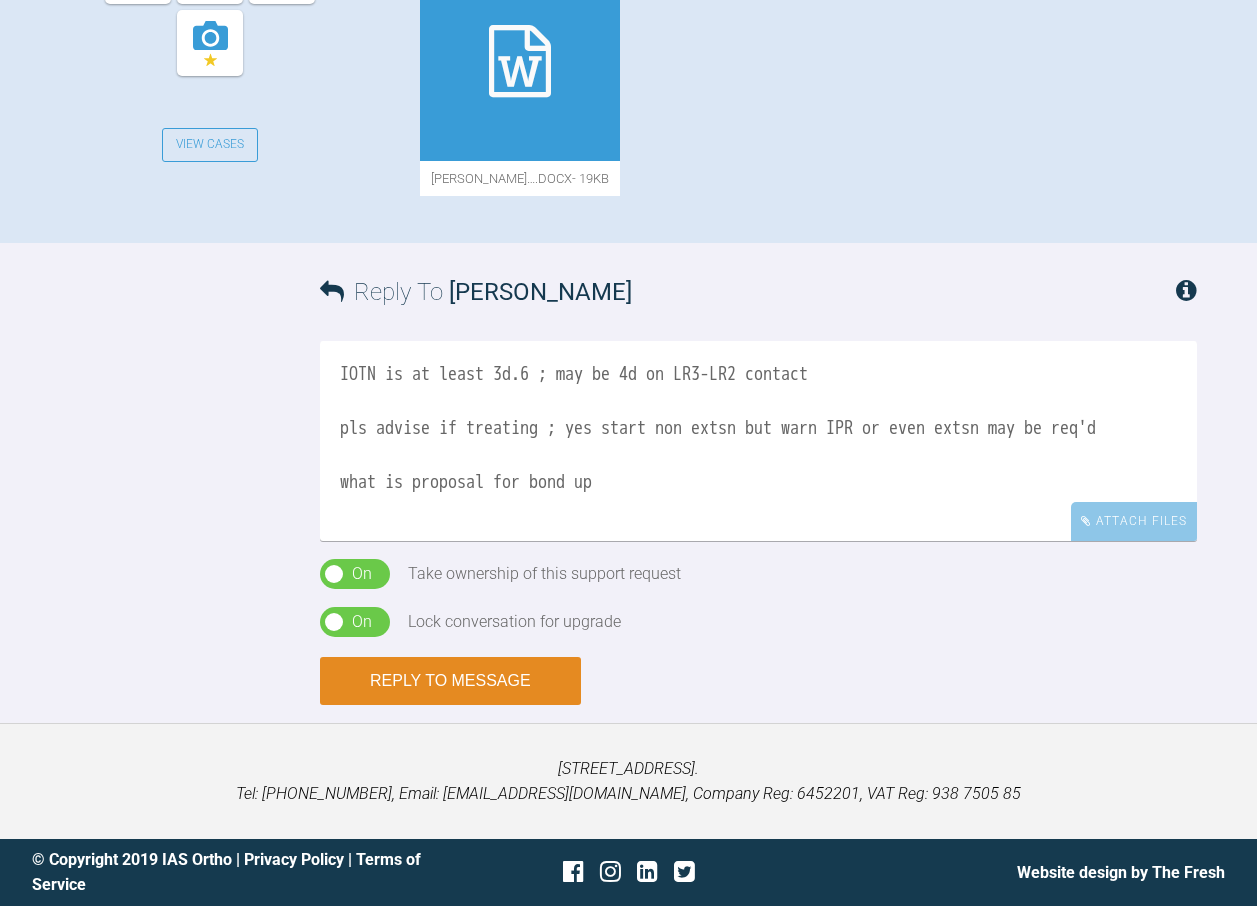 click on "Reply to Message" at bounding box center [450, 681] 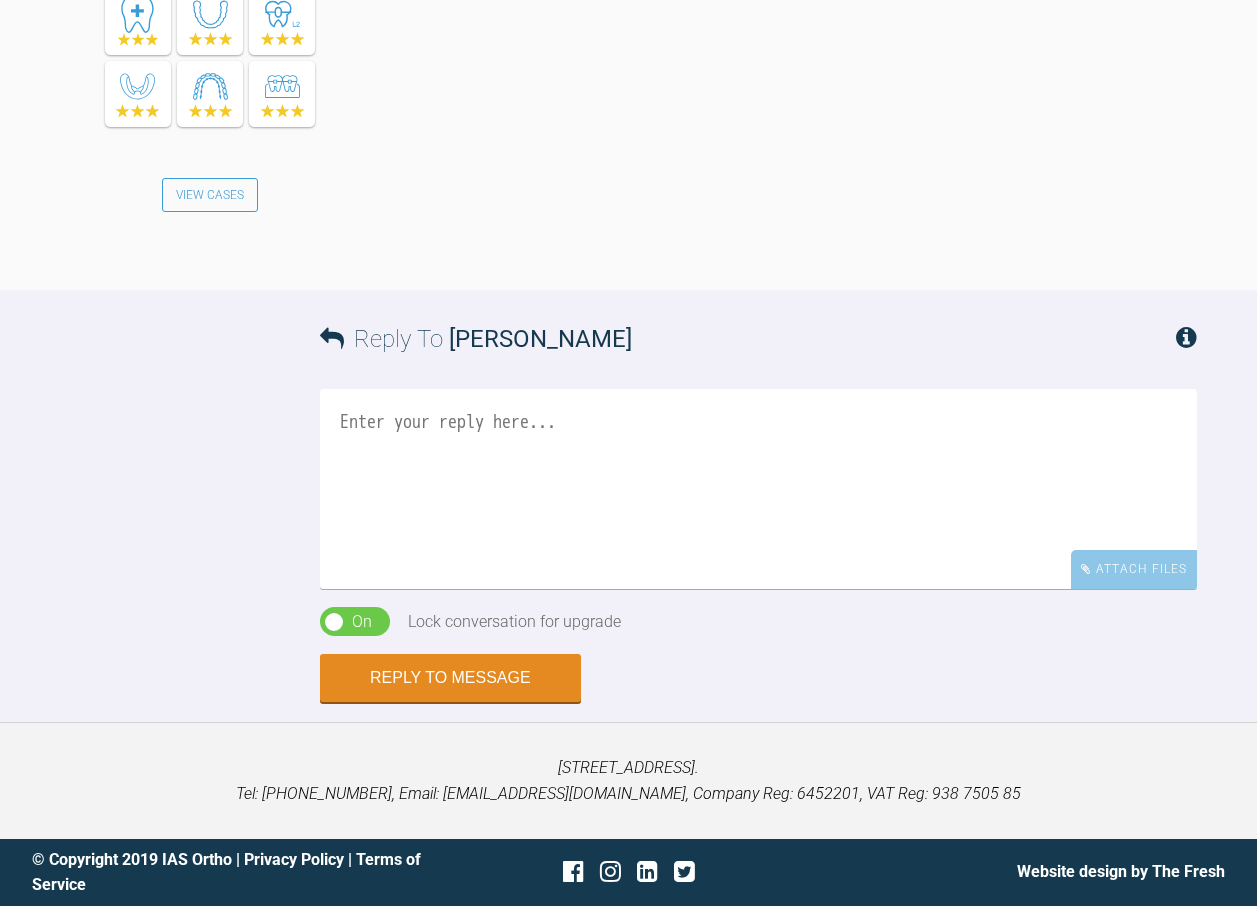 scroll, scrollTop: 1708, scrollLeft: 0, axis: vertical 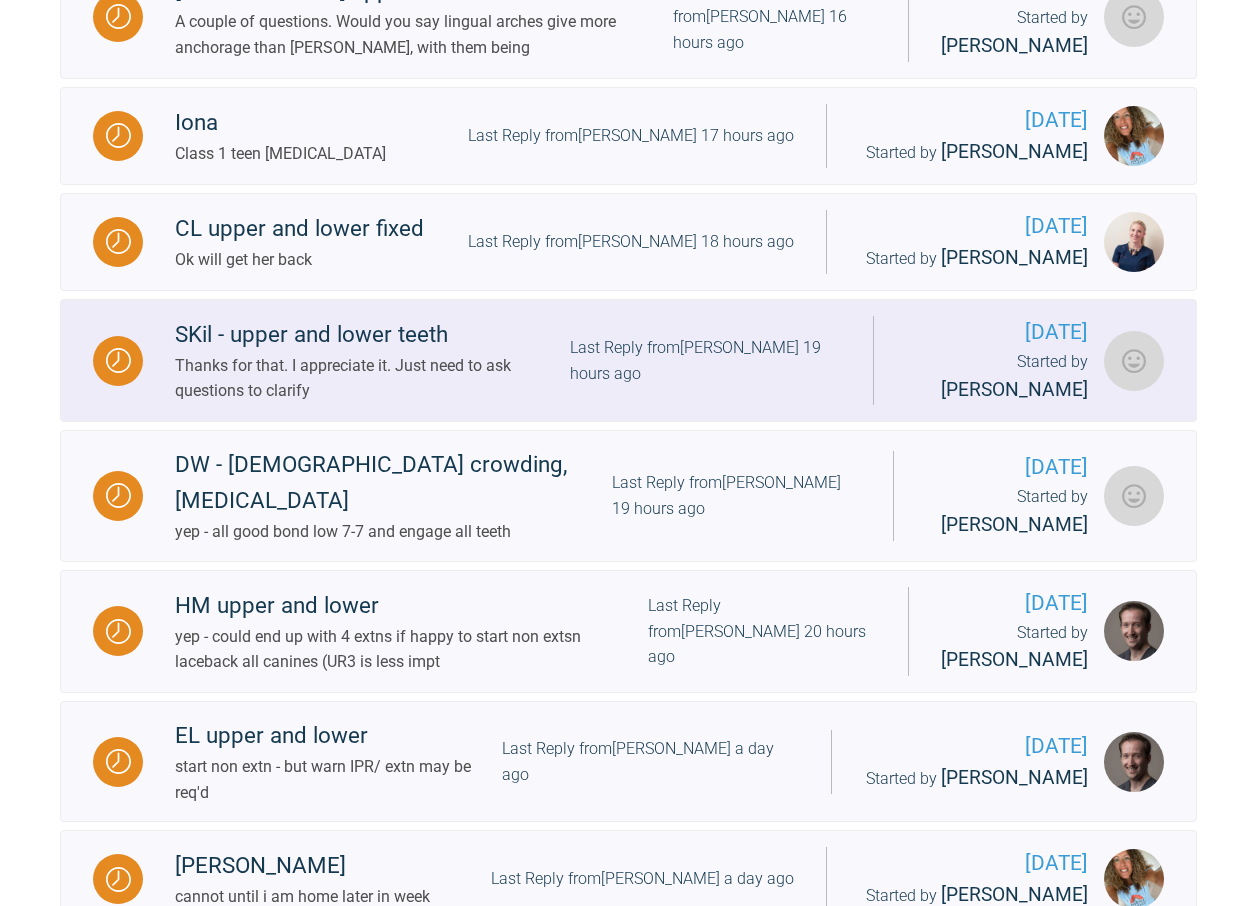 click on "Last Reply from  [PERSON_NAME]   19 hours ago" at bounding box center (705, 360) 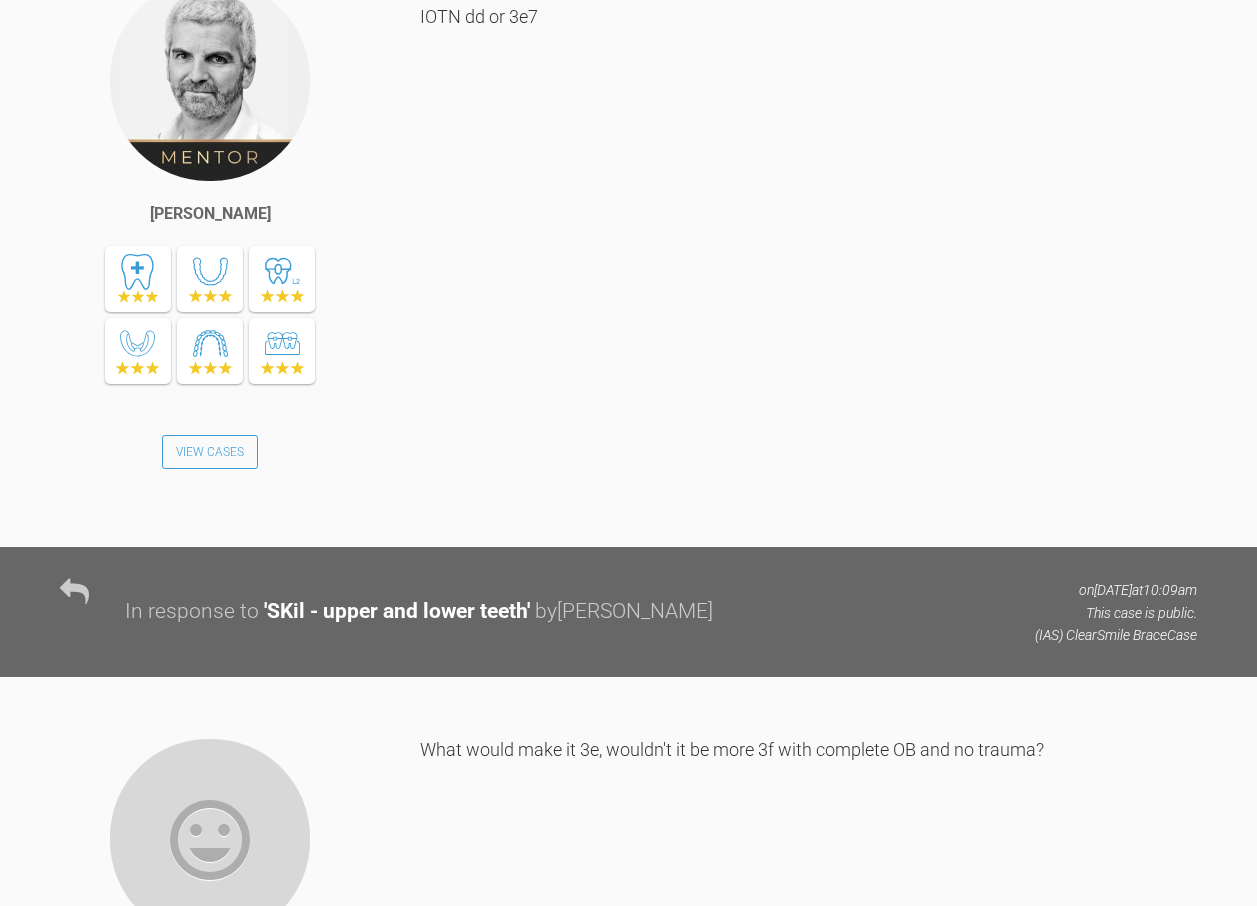 scroll, scrollTop: 3108, scrollLeft: 0, axis: vertical 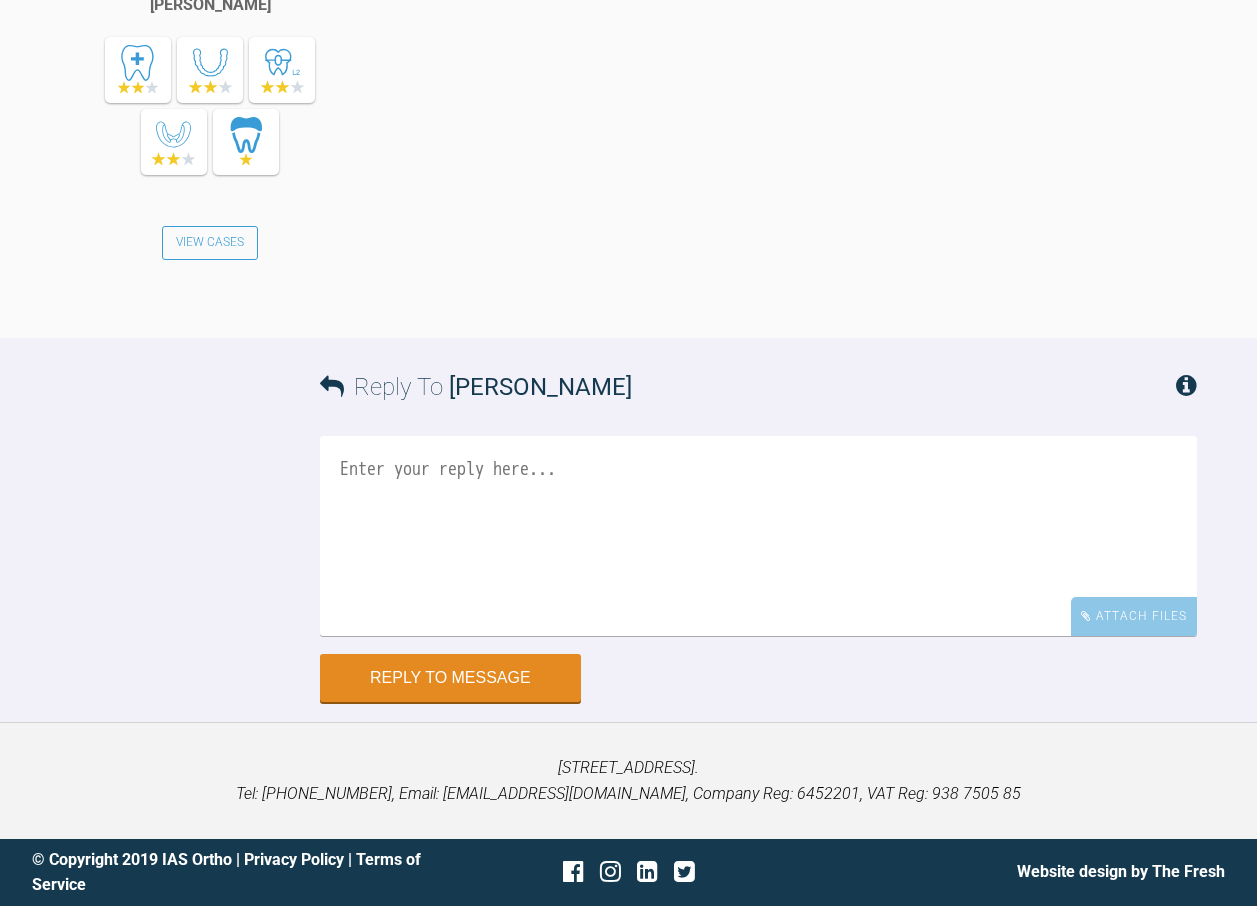 drag, startPoint x: 552, startPoint y: 797, endPoint x: 563, endPoint y: 792, distance: 12.083046 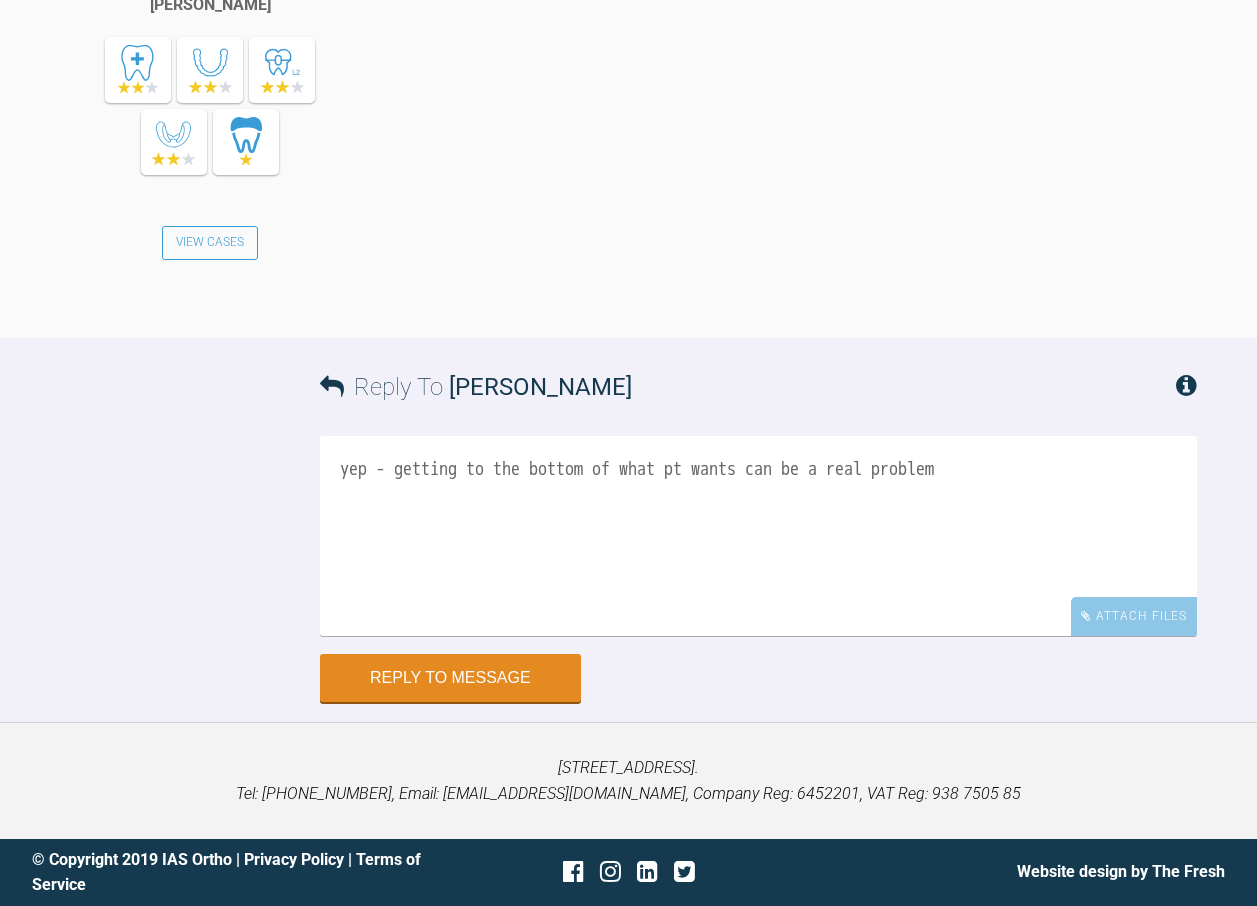 scroll, scrollTop: 25019, scrollLeft: 0, axis: vertical 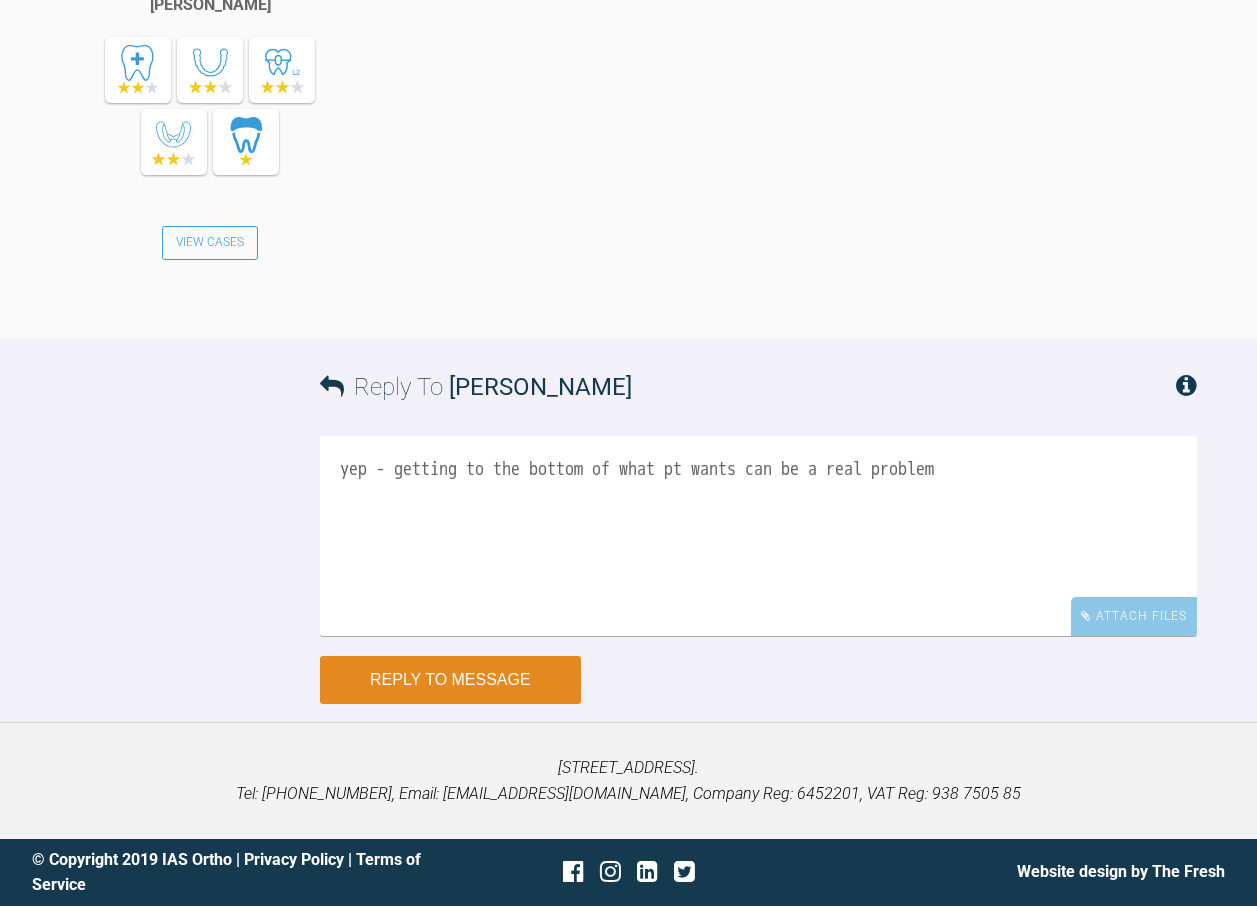 type on "yep - getting to the bottom of what pt wants can be a real problem" 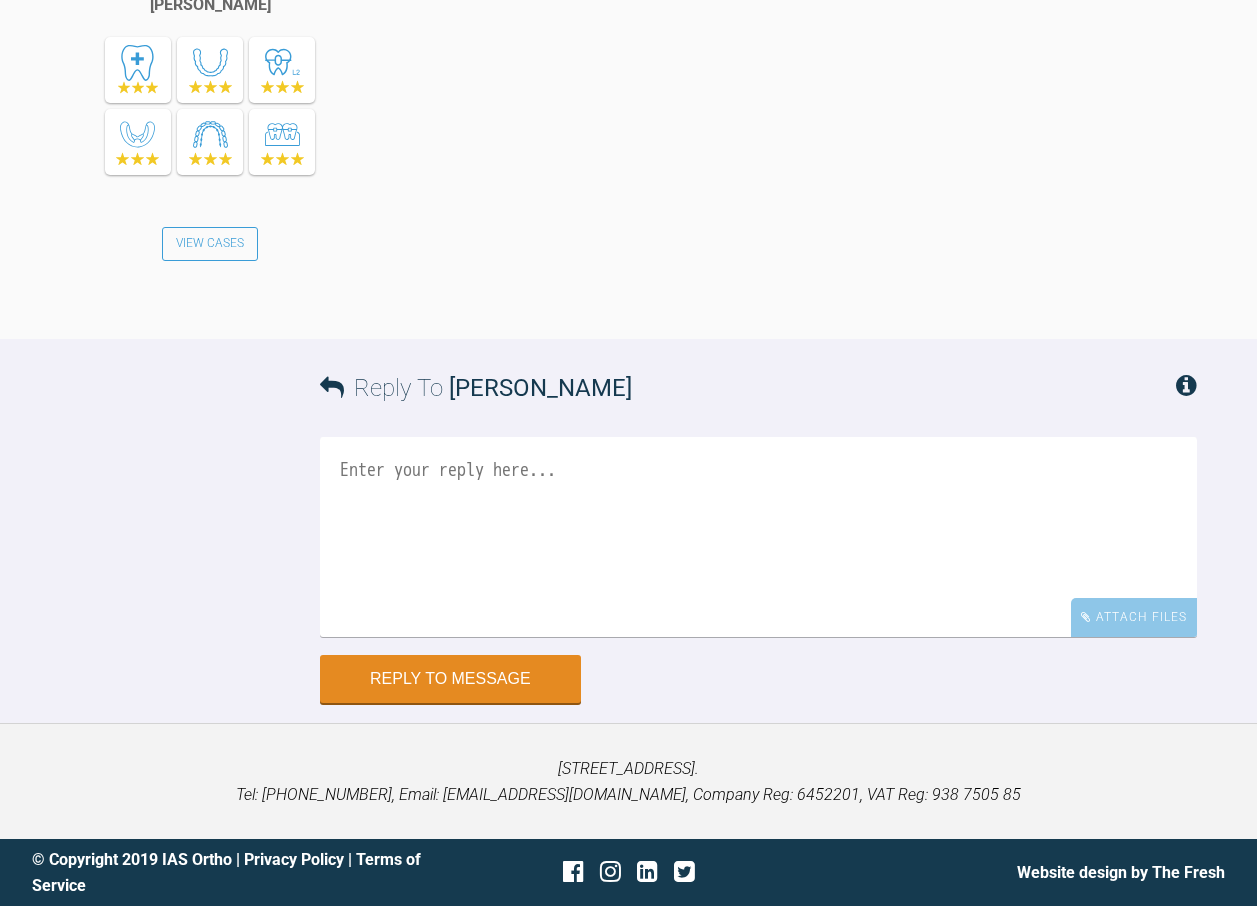 scroll, scrollTop: 25698, scrollLeft: 0, axis: vertical 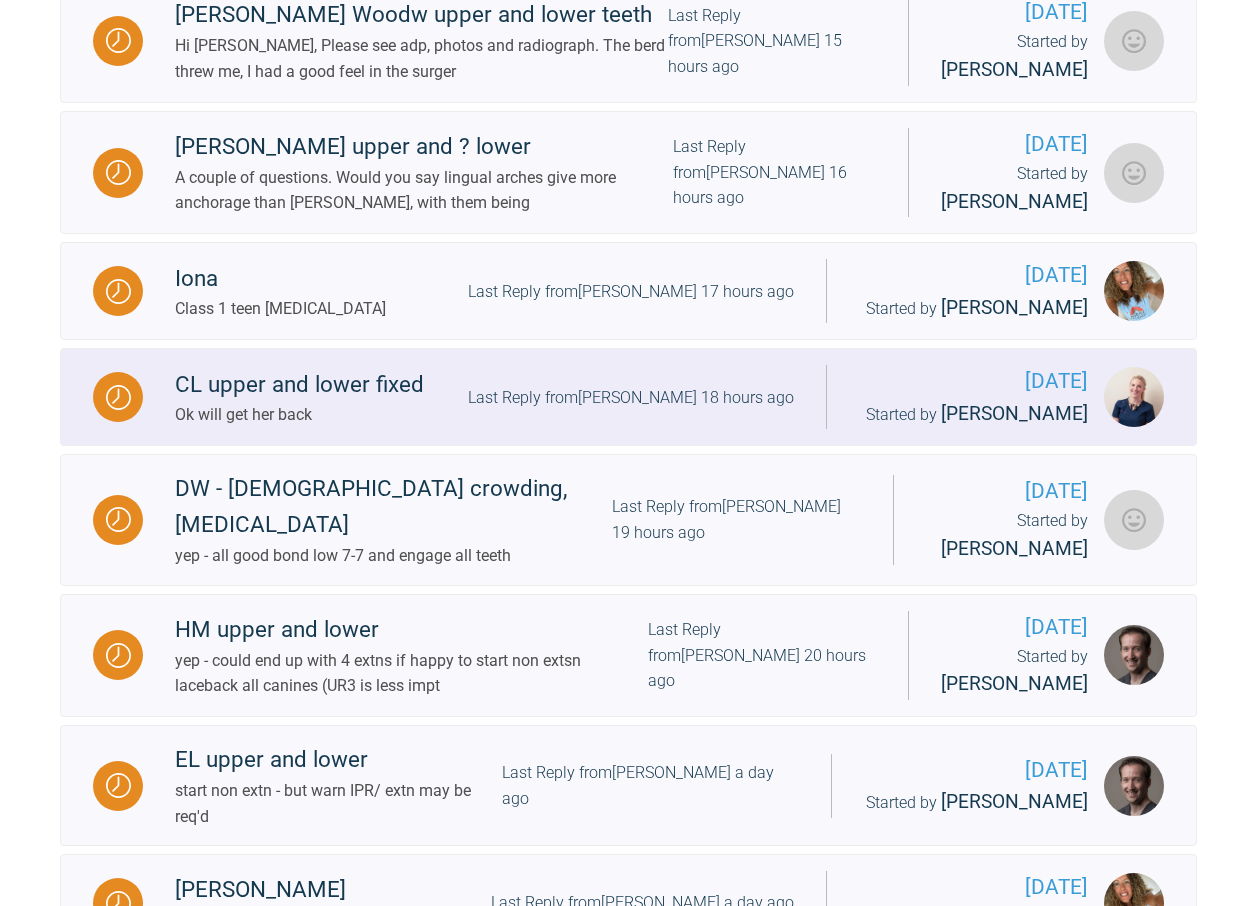 click on "Last Reply from  [PERSON_NAME]   18 hours ago" at bounding box center [631, 398] 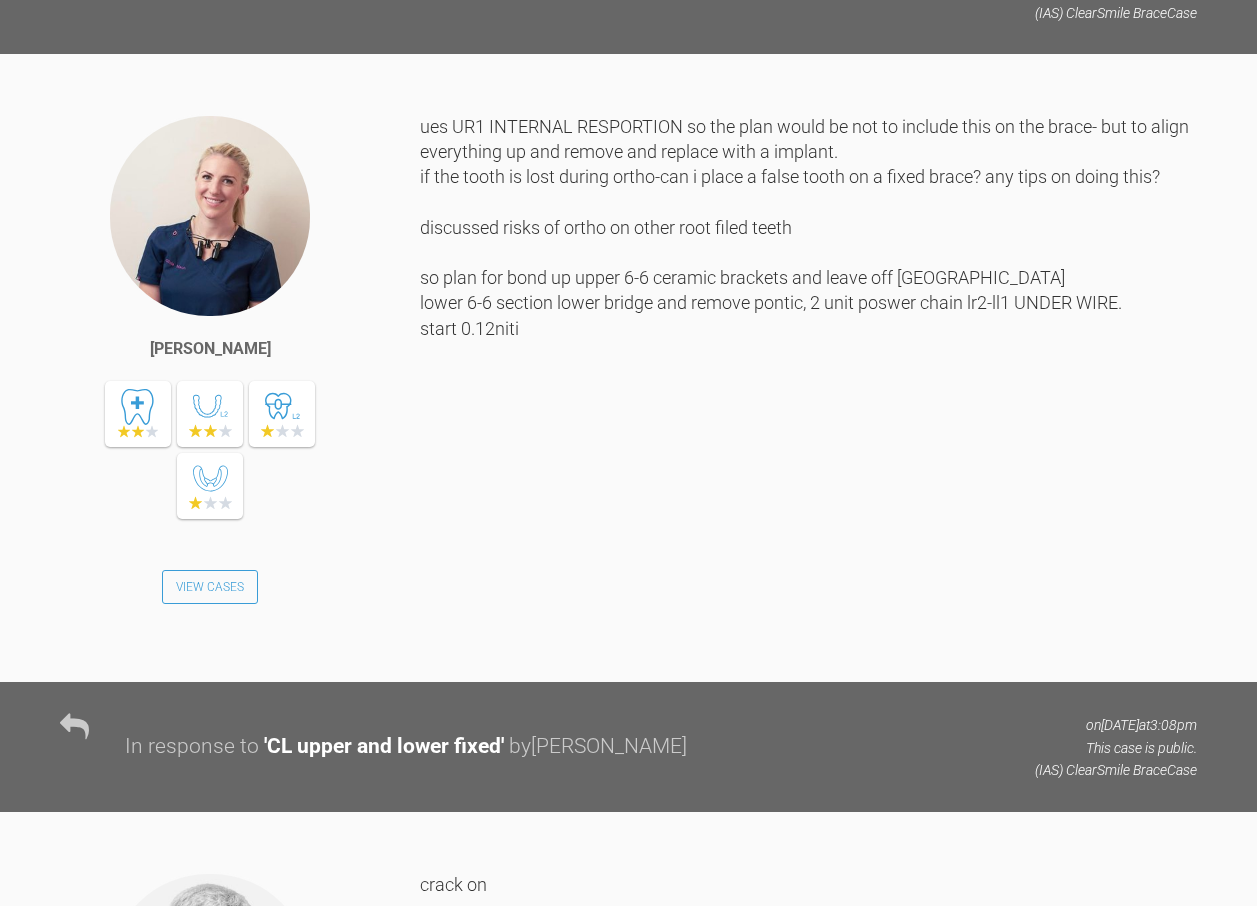 scroll, scrollTop: 2284, scrollLeft: 0, axis: vertical 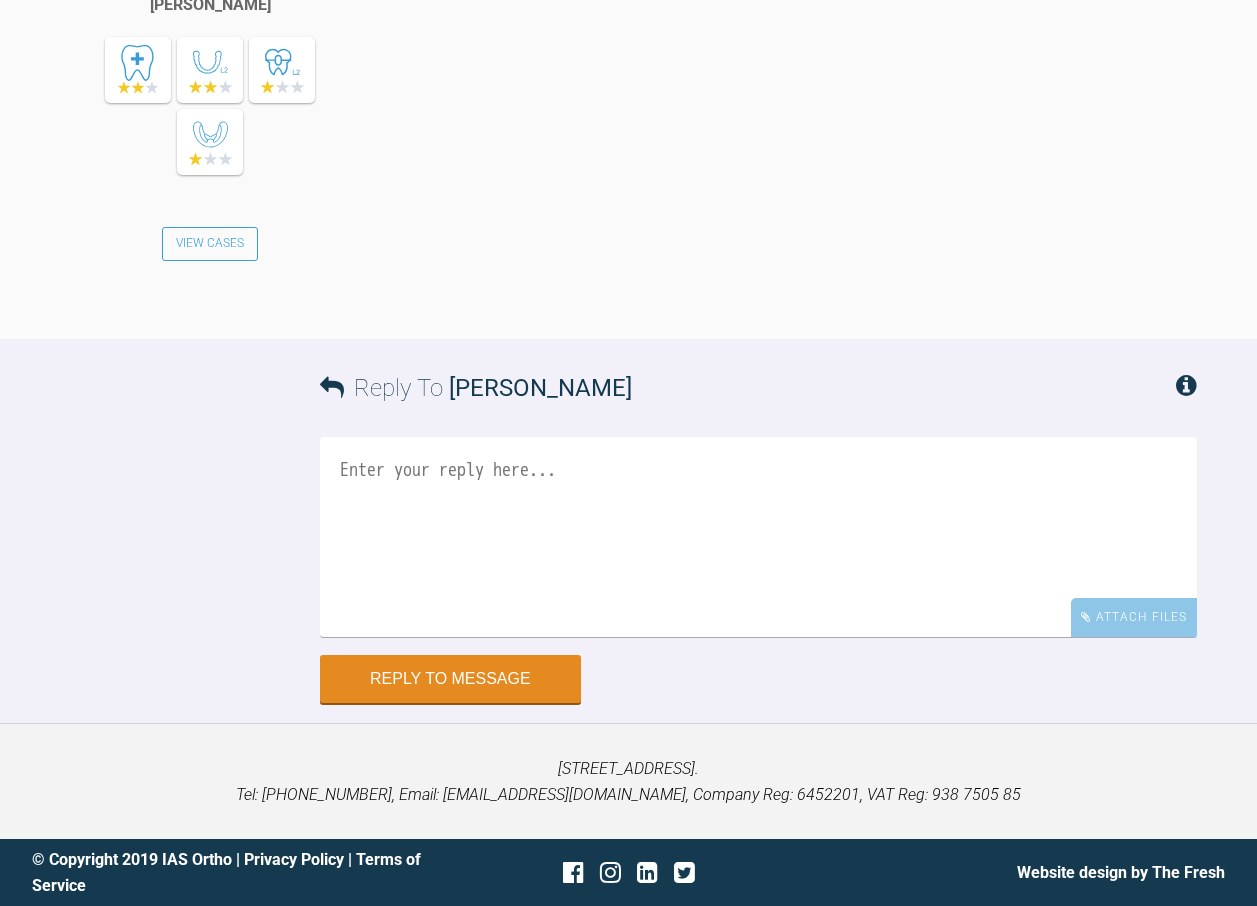 click at bounding box center [480, -1398] 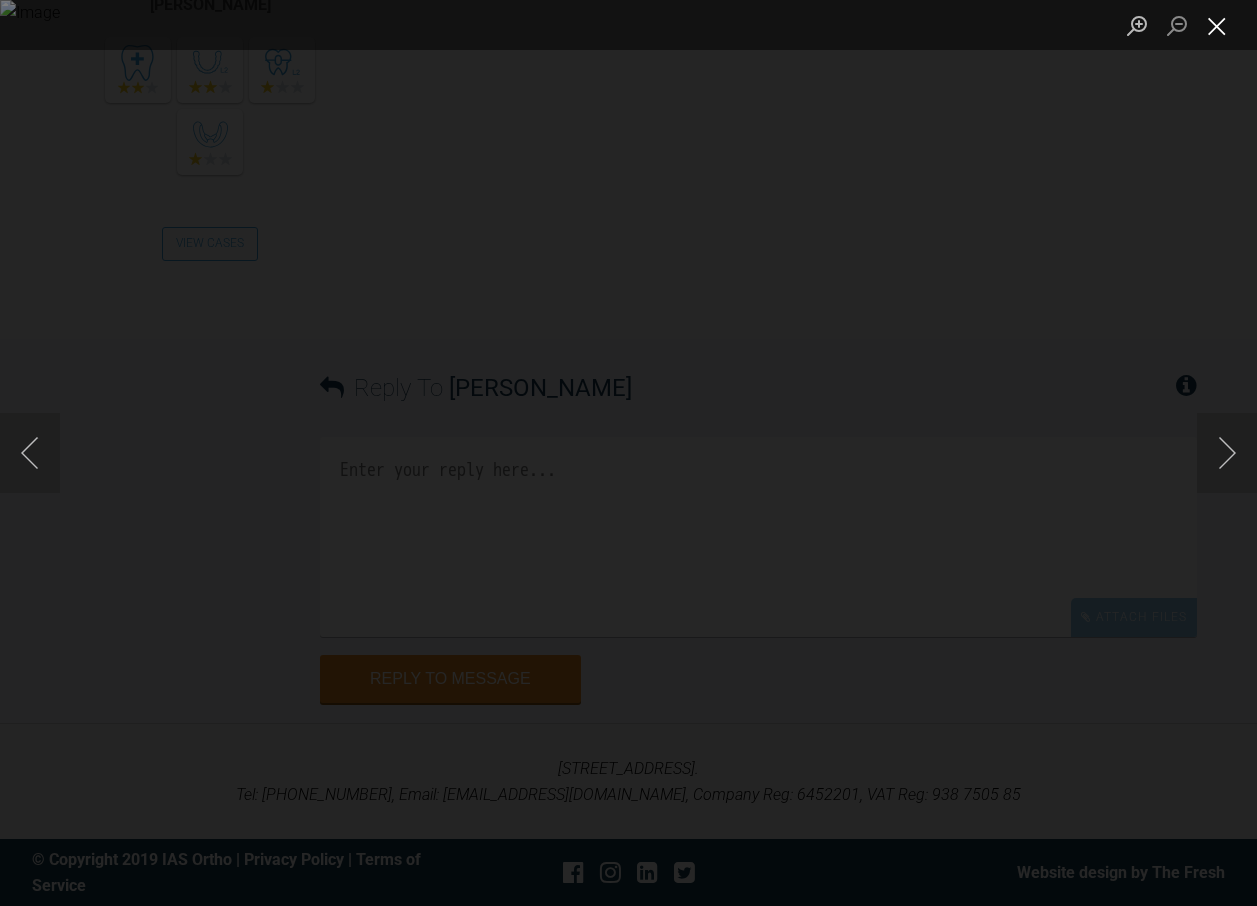 click at bounding box center [1217, 25] 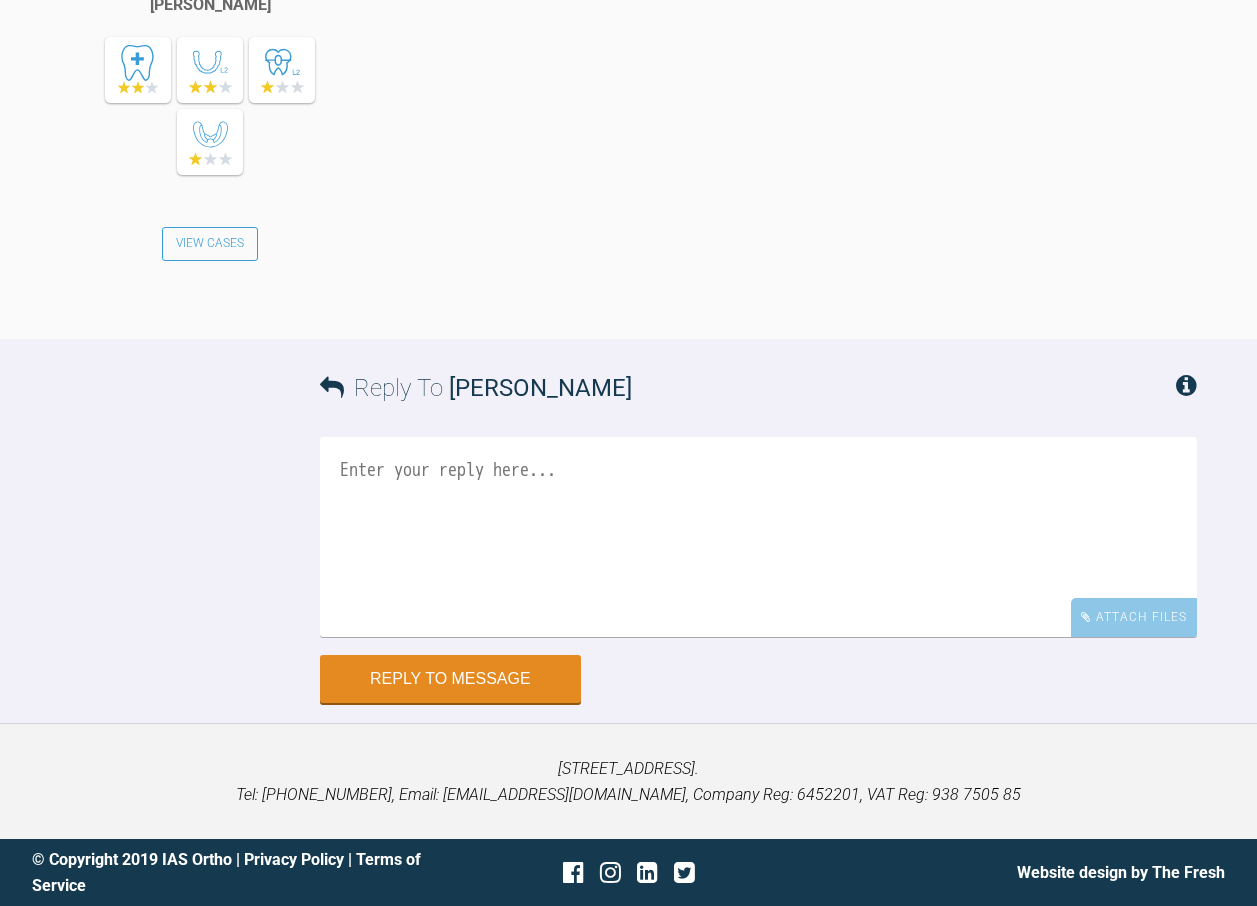 scroll, scrollTop: 19800, scrollLeft: 0, axis: vertical 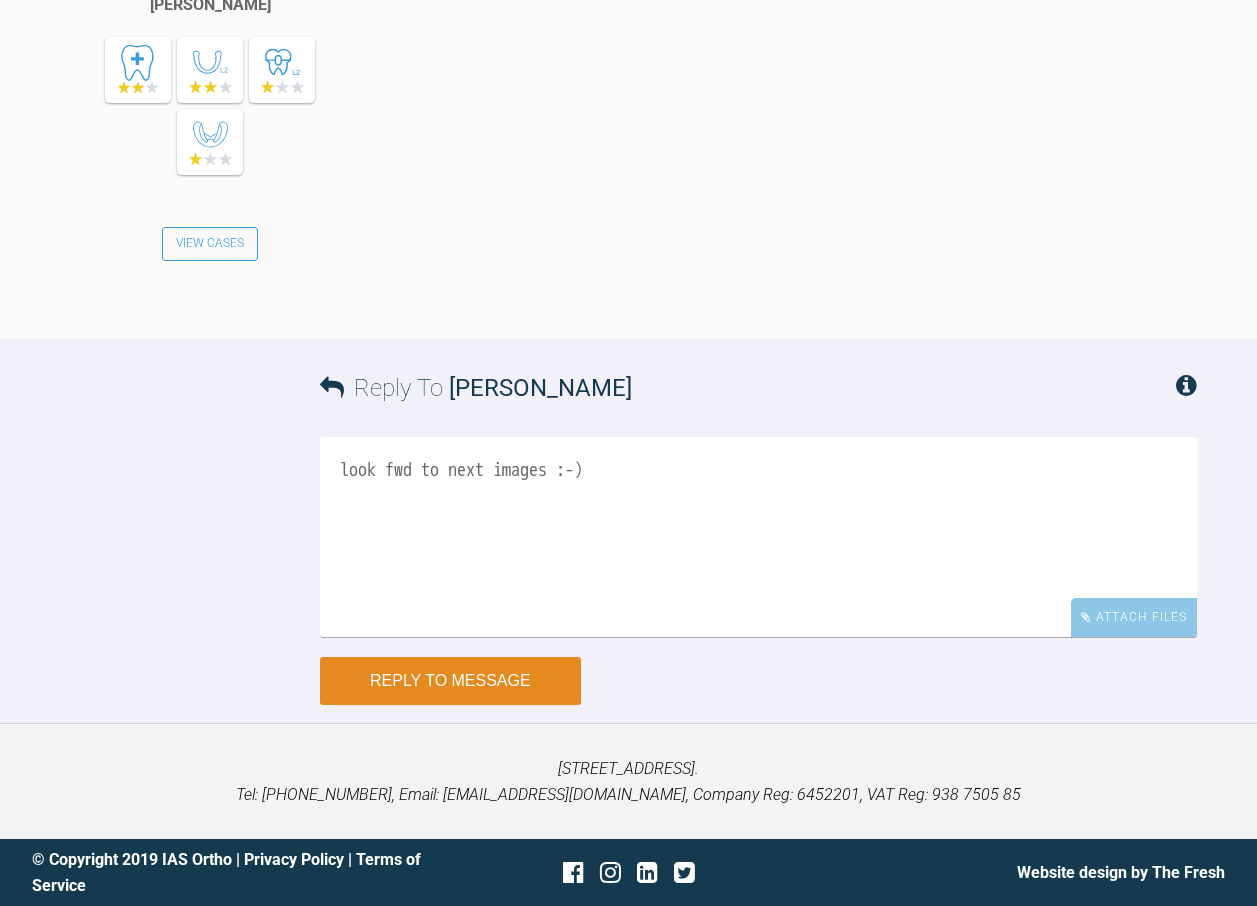 type on "look fwd to next images :-)" 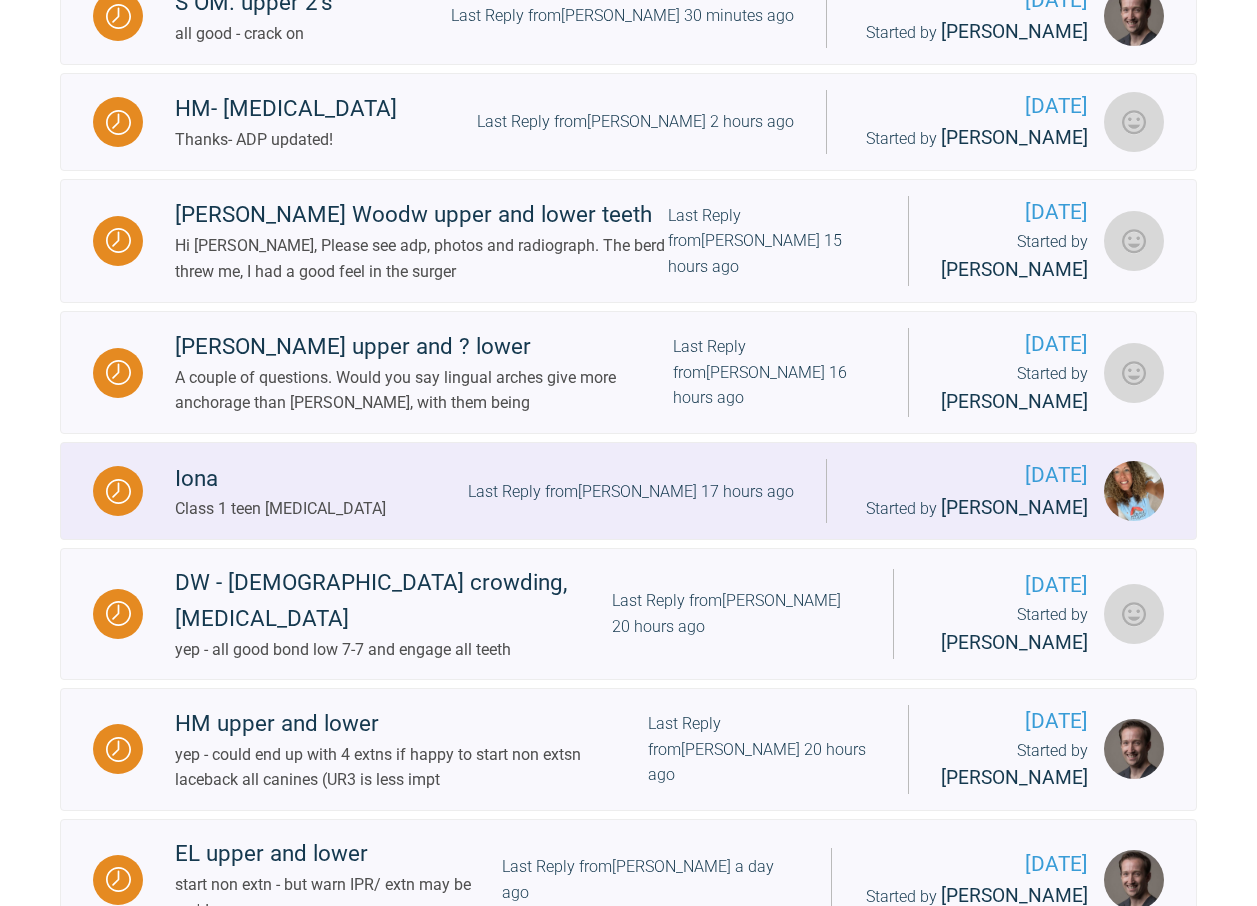 scroll, scrollTop: 1184, scrollLeft: 0, axis: vertical 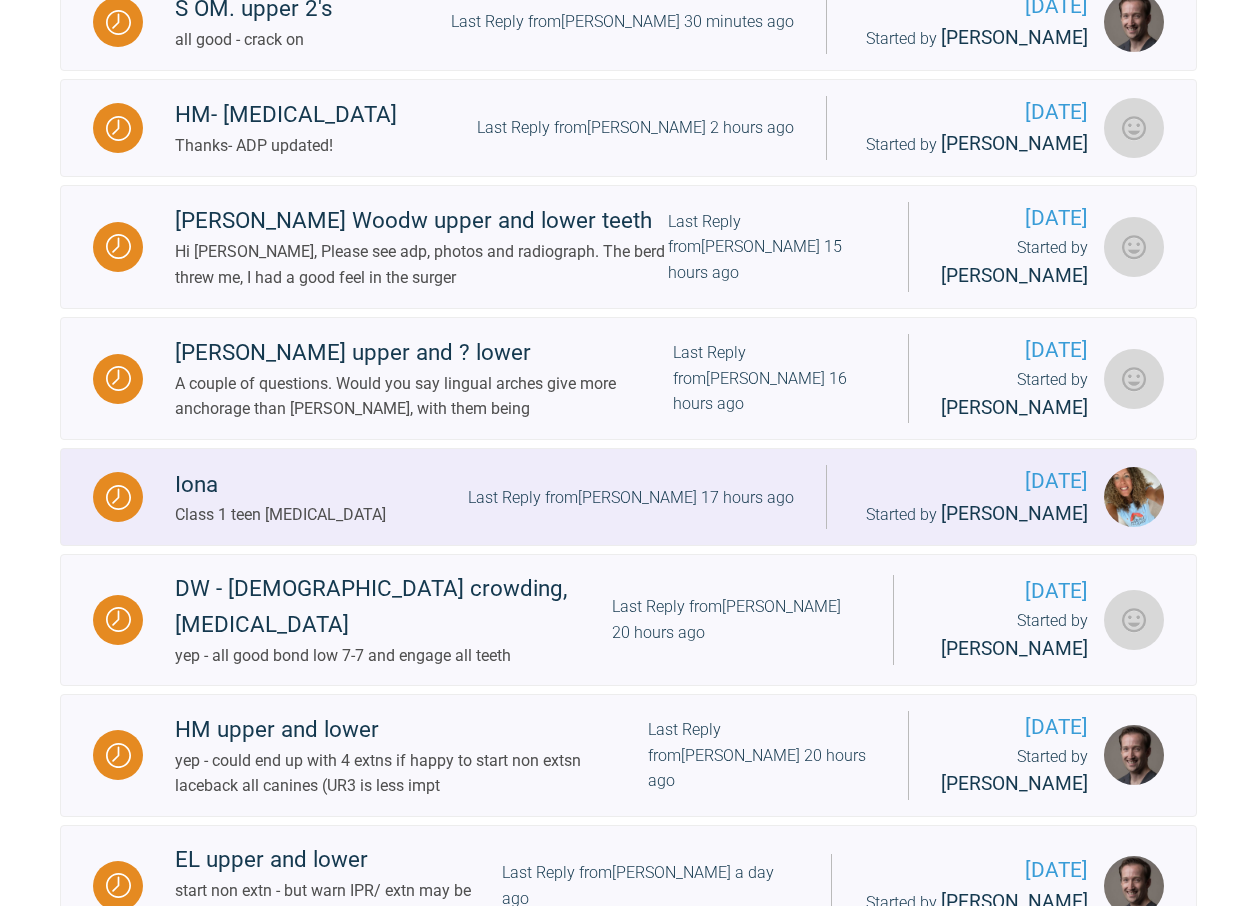 click on "Last Reply from  [PERSON_NAME]   17 hours ago" at bounding box center [631, 498] 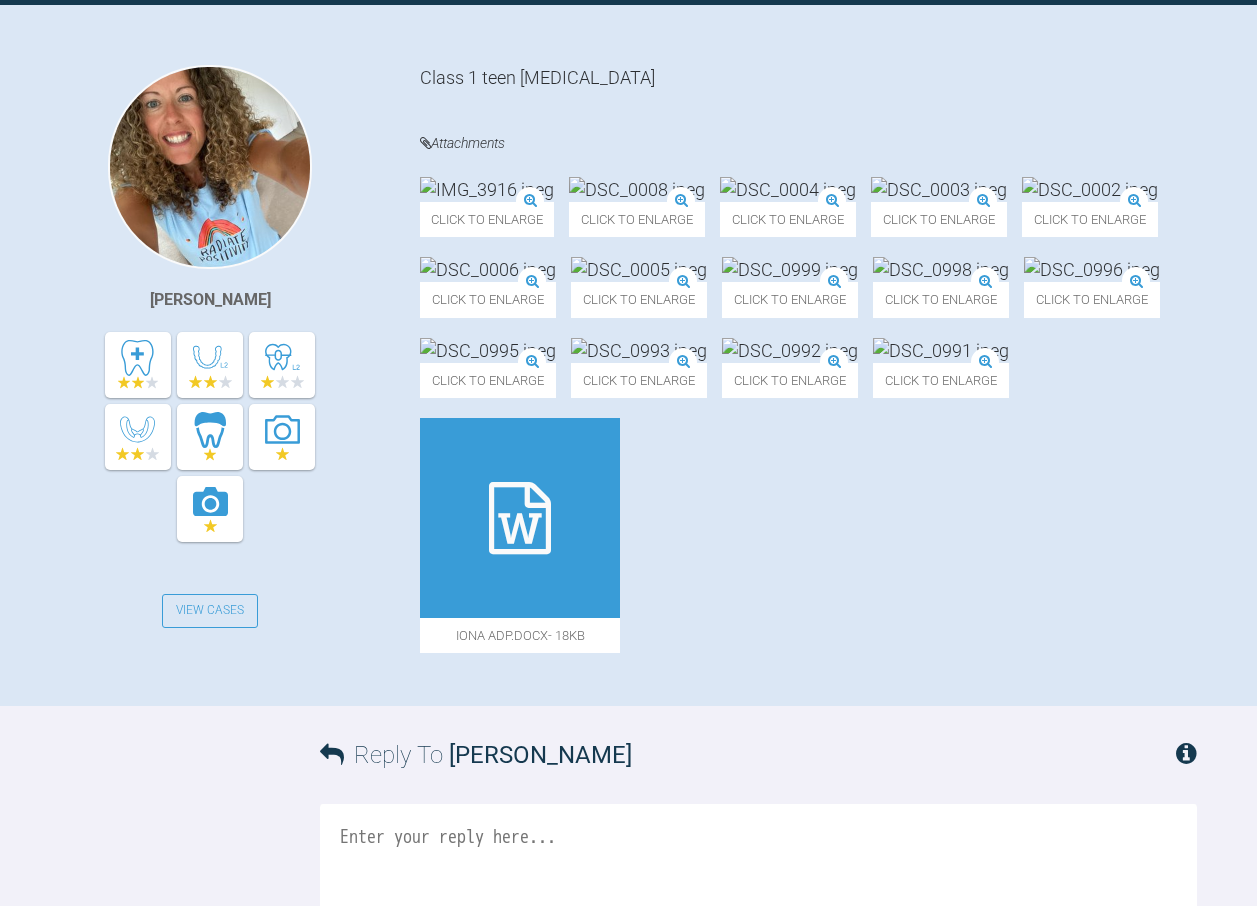 scroll, scrollTop: 584, scrollLeft: 0, axis: vertical 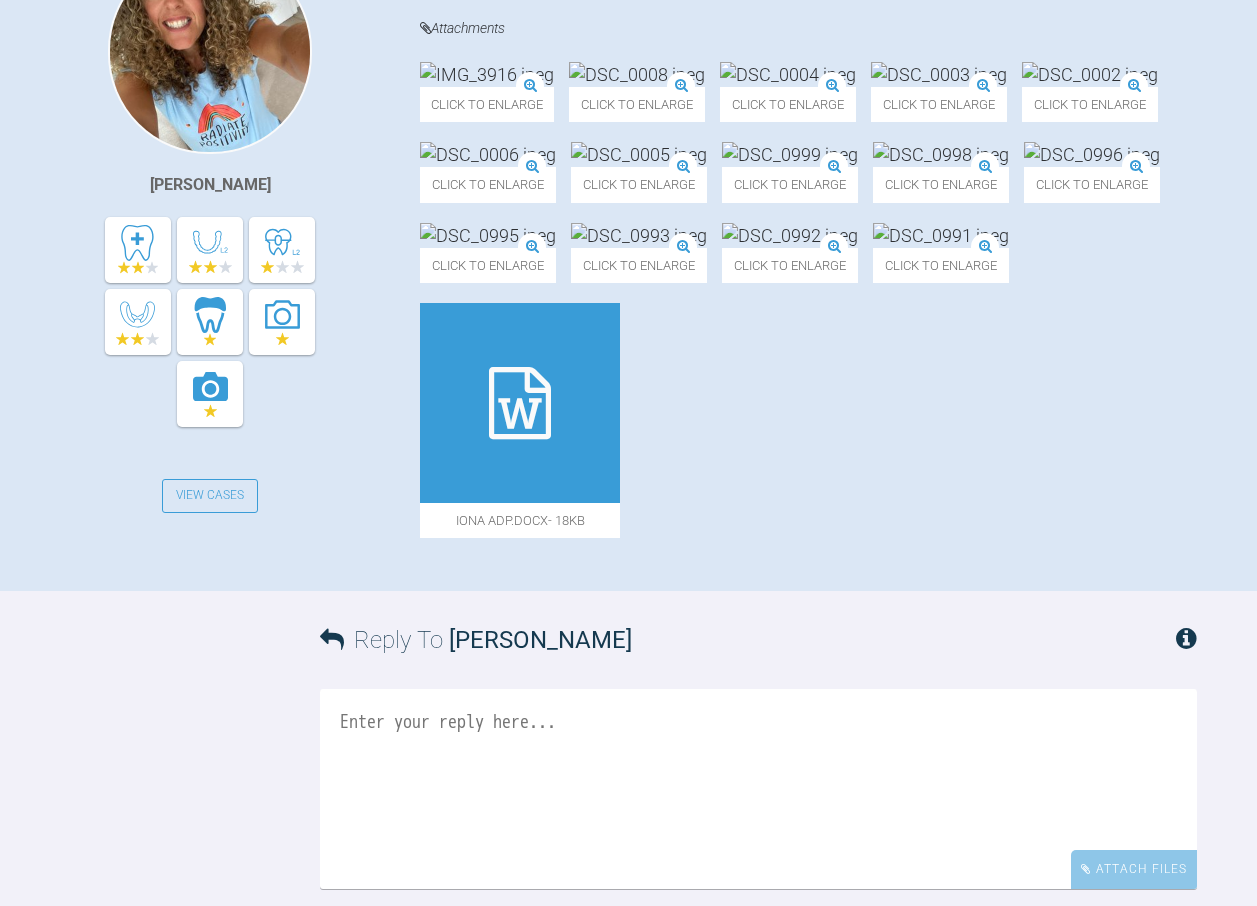click at bounding box center (488, 154) 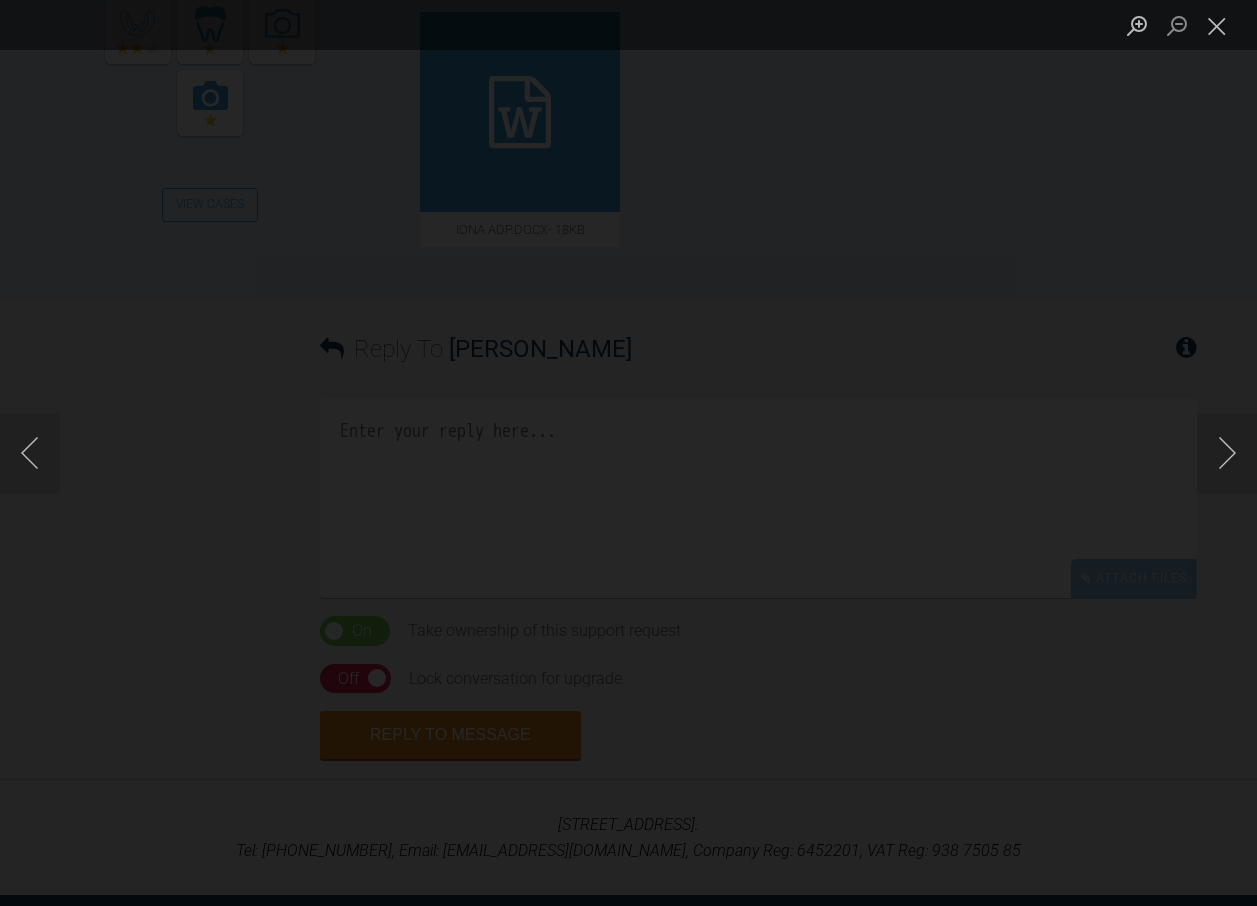 scroll, scrollTop: 884, scrollLeft: 0, axis: vertical 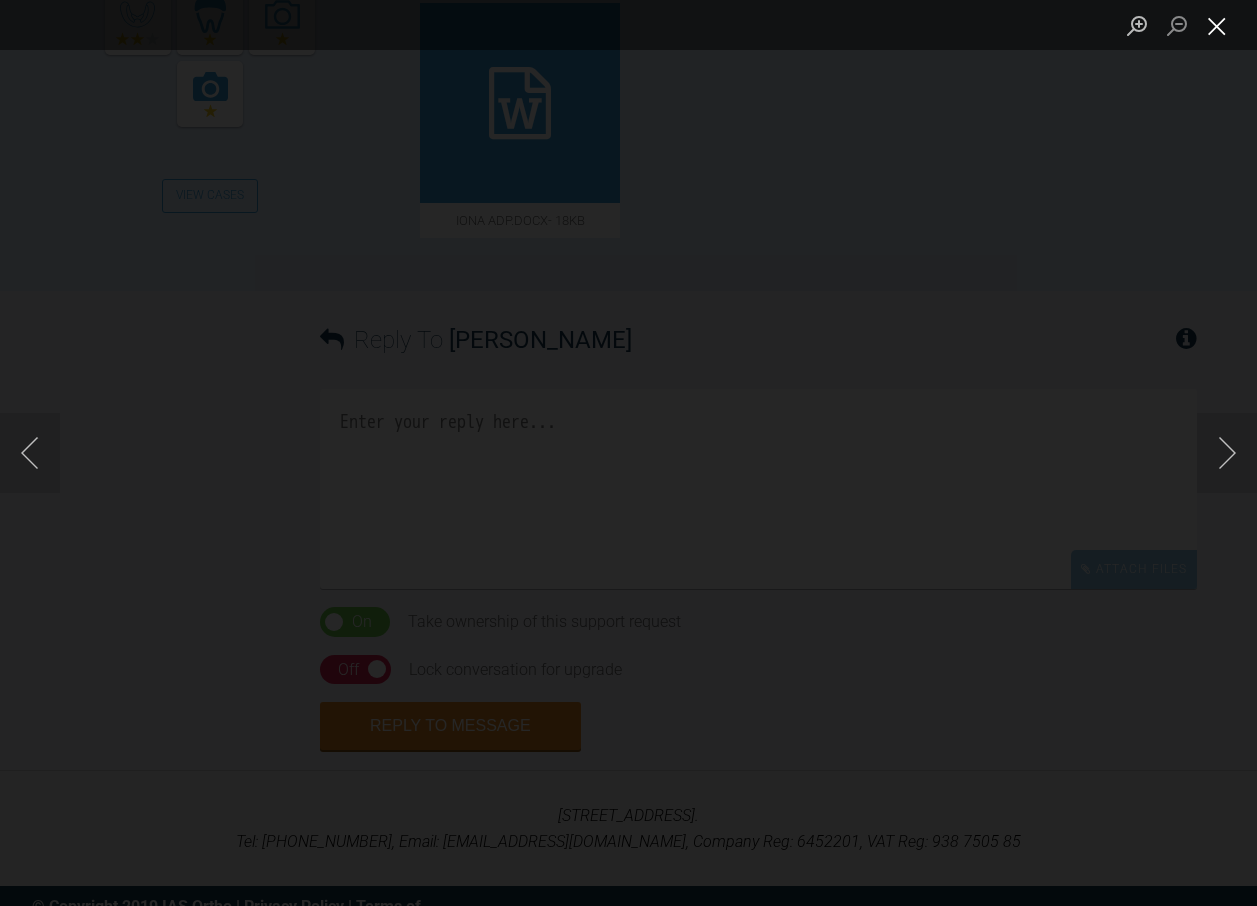 click at bounding box center (1217, 25) 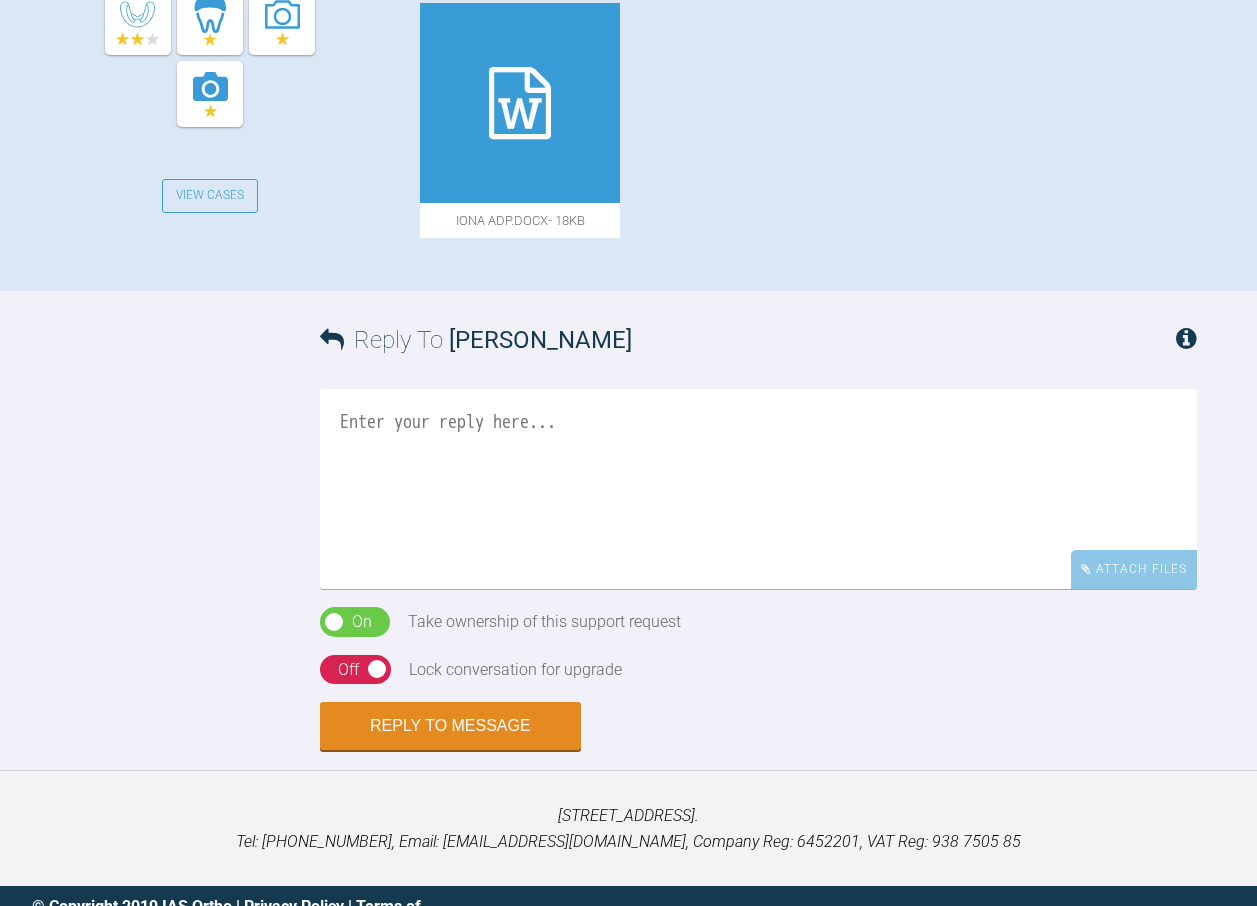 click at bounding box center [520, 103] 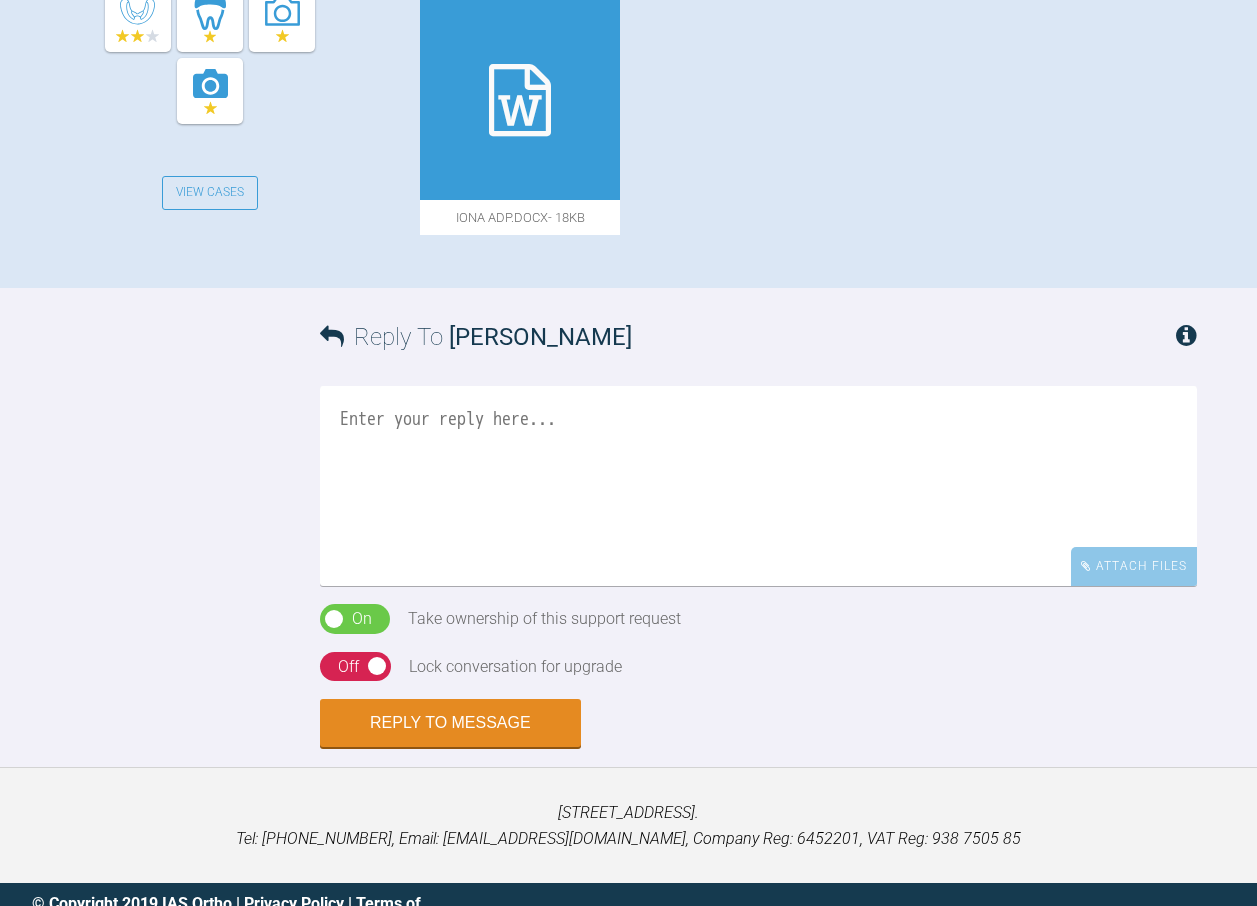 scroll, scrollTop: 1184, scrollLeft: 0, axis: vertical 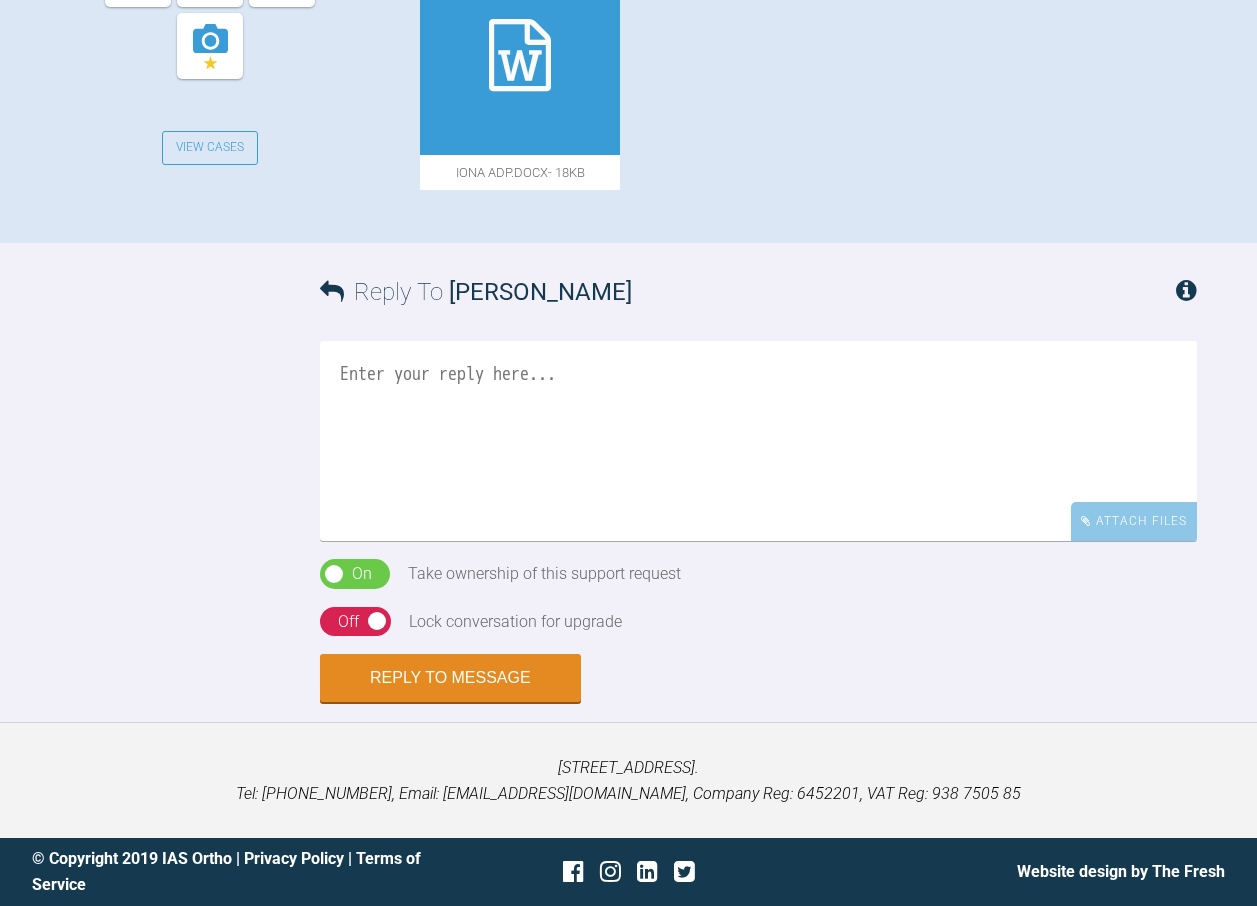 click at bounding box center [758, 441] 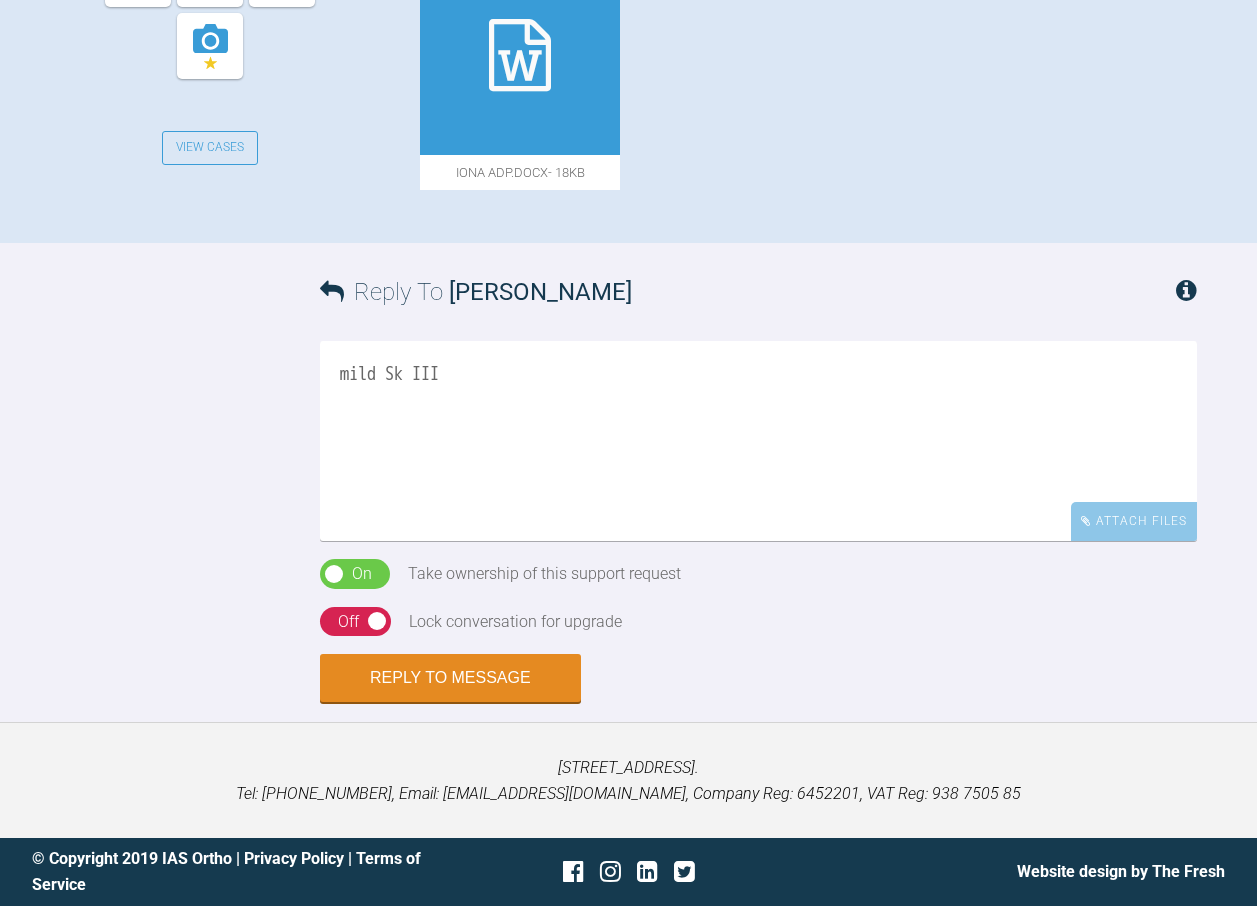 scroll, scrollTop: 1284, scrollLeft: 0, axis: vertical 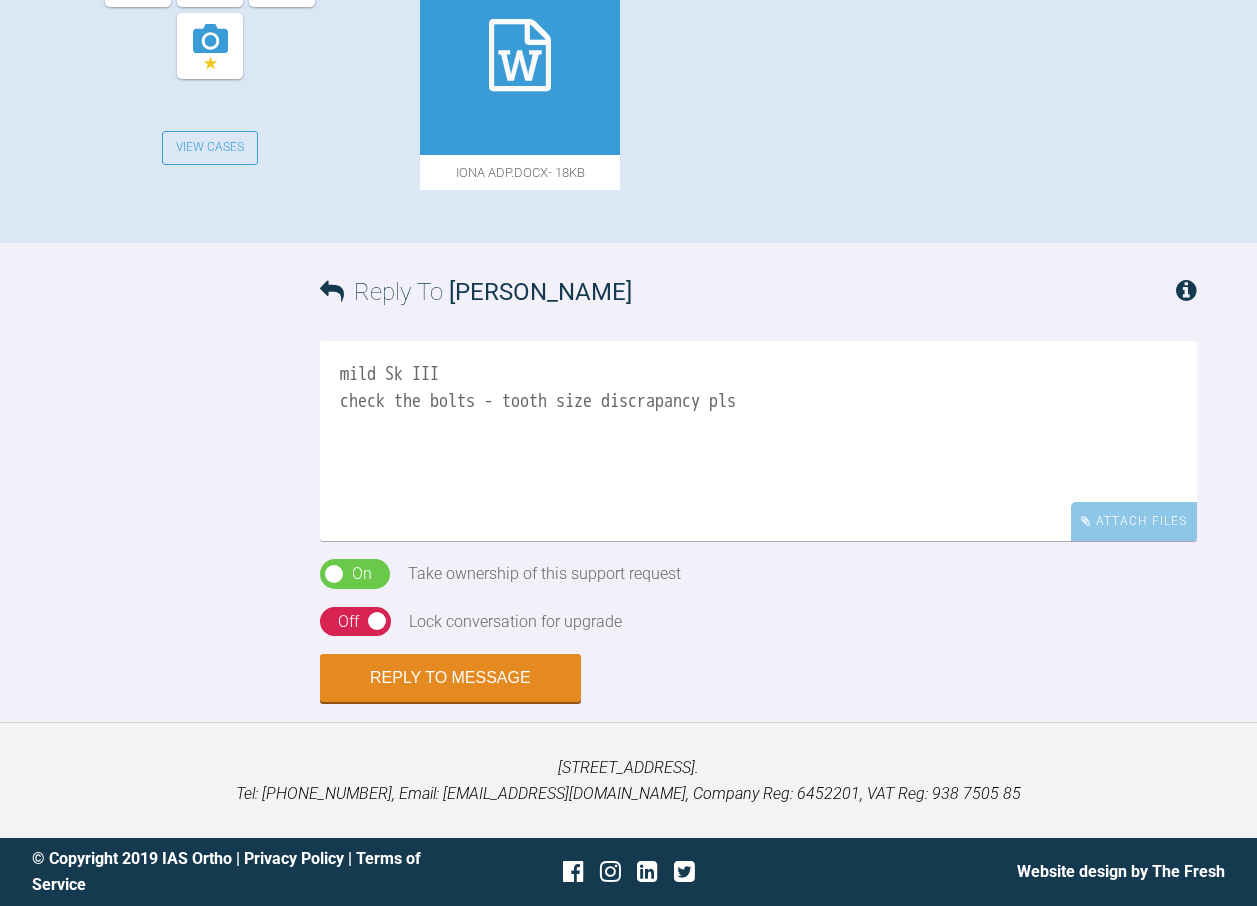 click on "mild Sk III
check the bolts - tooth size discrapancy pls" at bounding box center (758, 441) 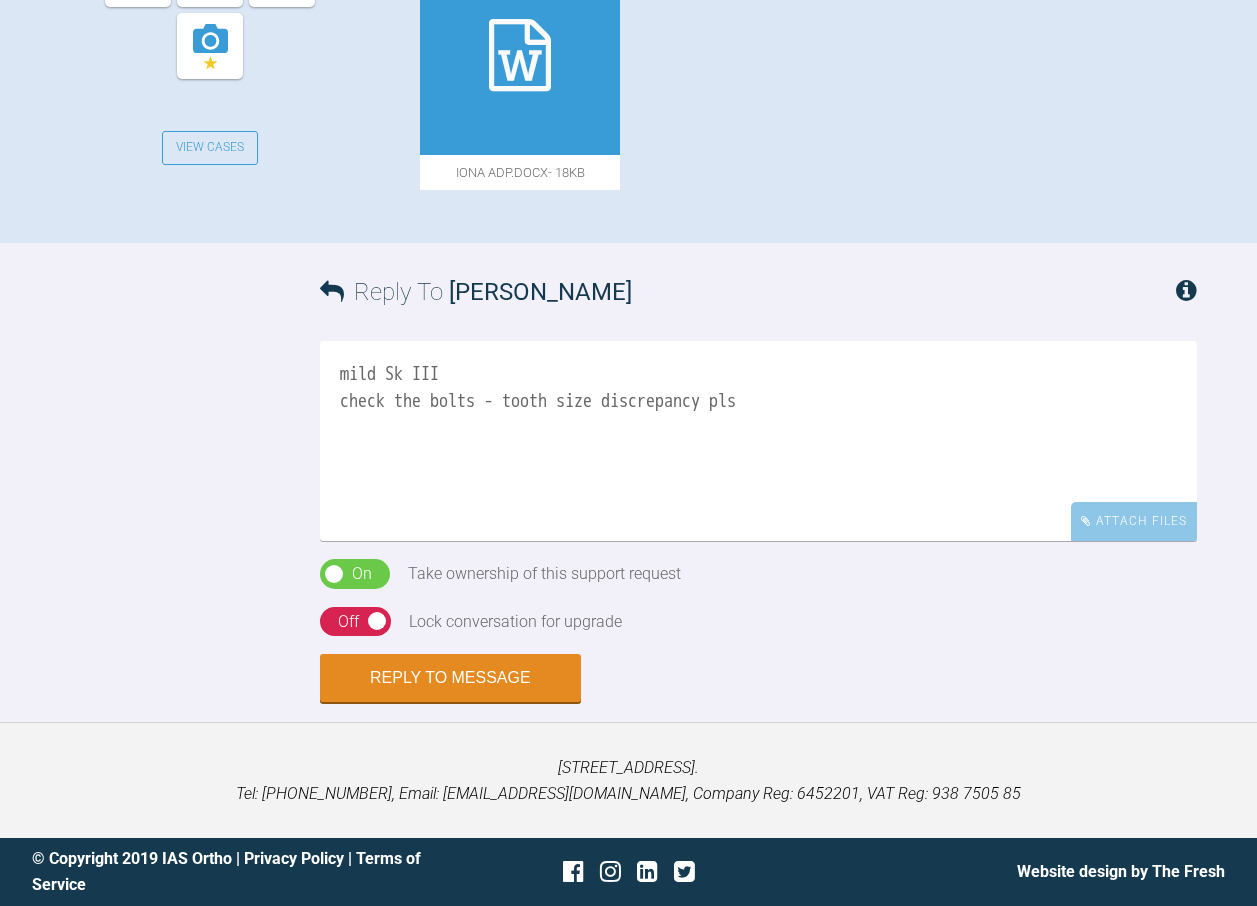 click on "mild Sk III
check the bolts - tooth size discrepancy pls" at bounding box center [758, 441] 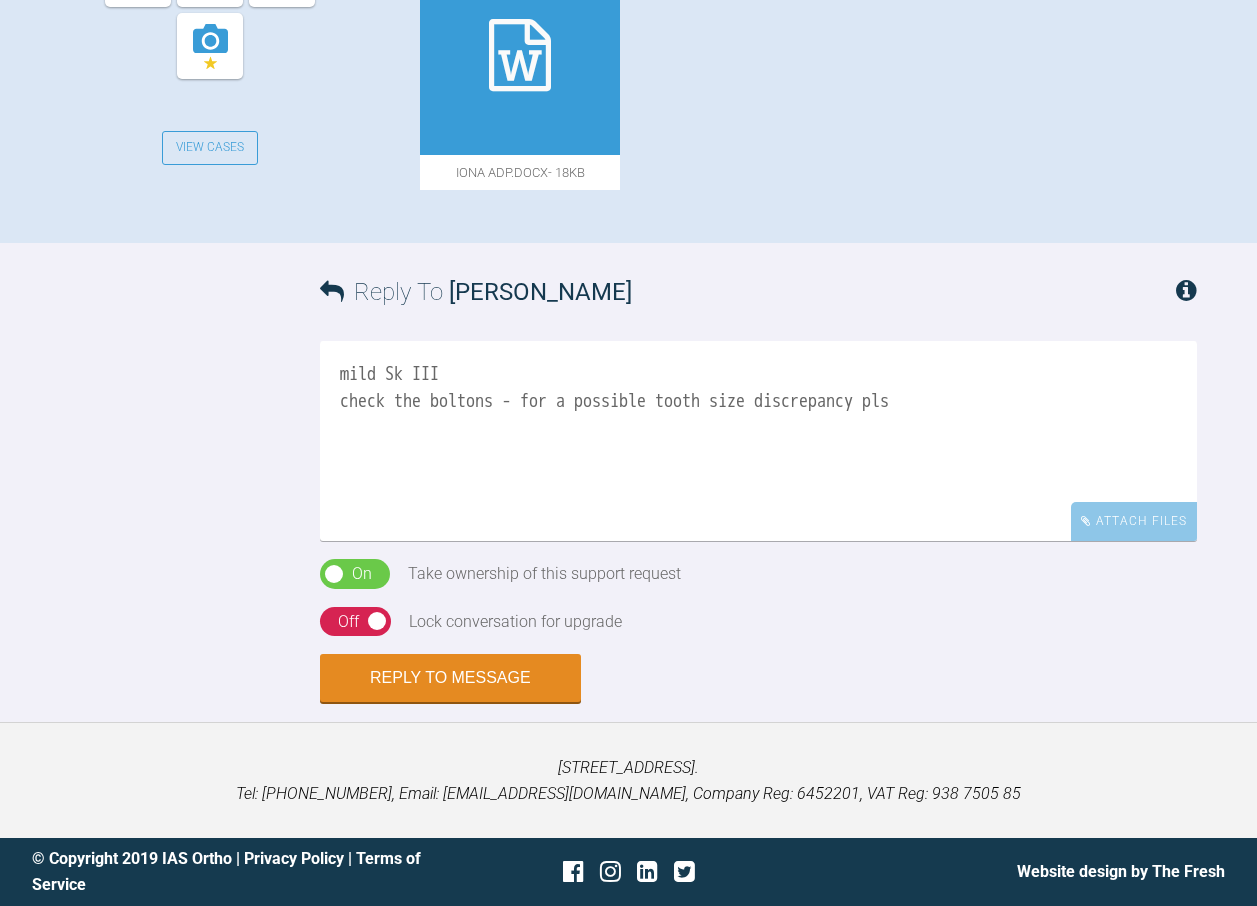scroll, scrollTop: 1384, scrollLeft: 0, axis: vertical 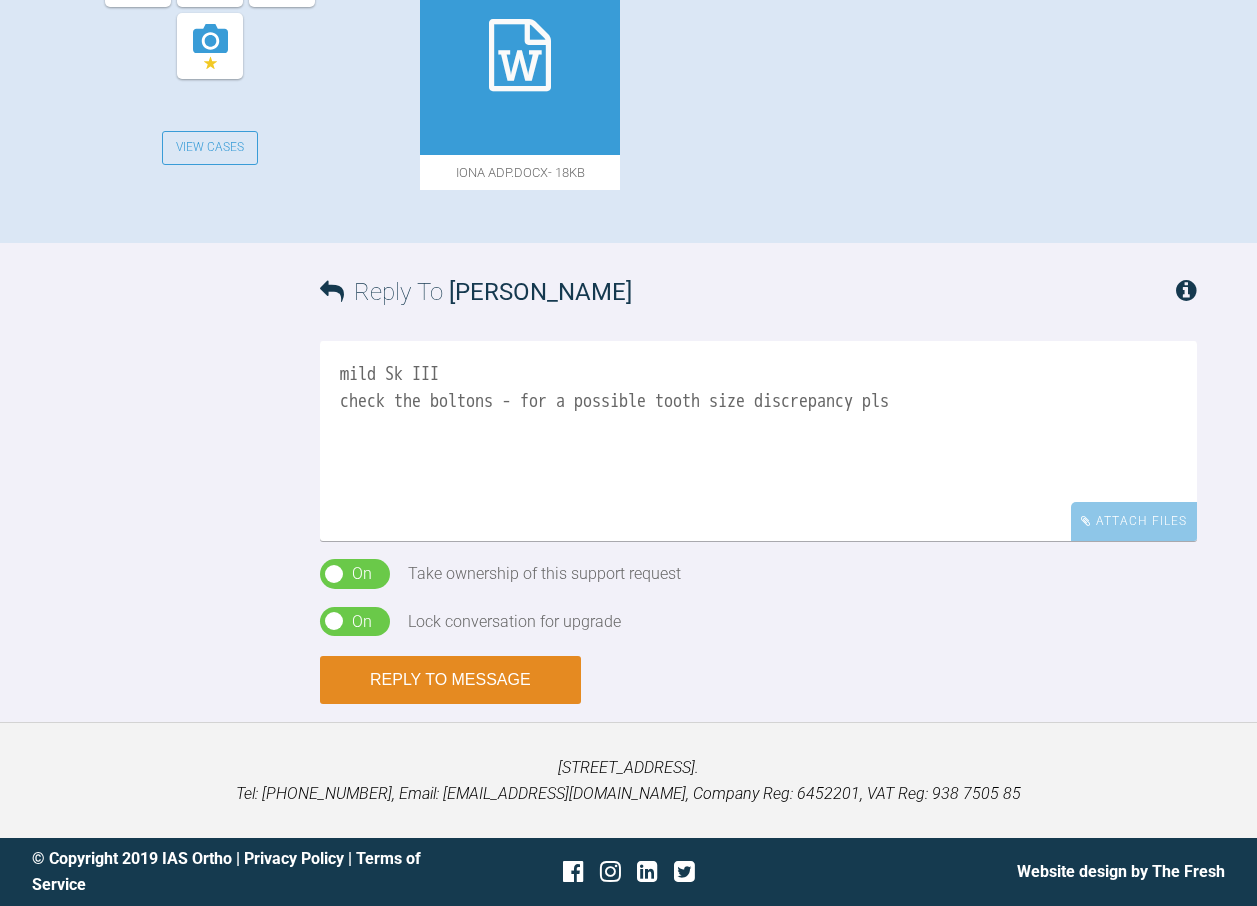 click on "Reply to Message" at bounding box center [450, 680] 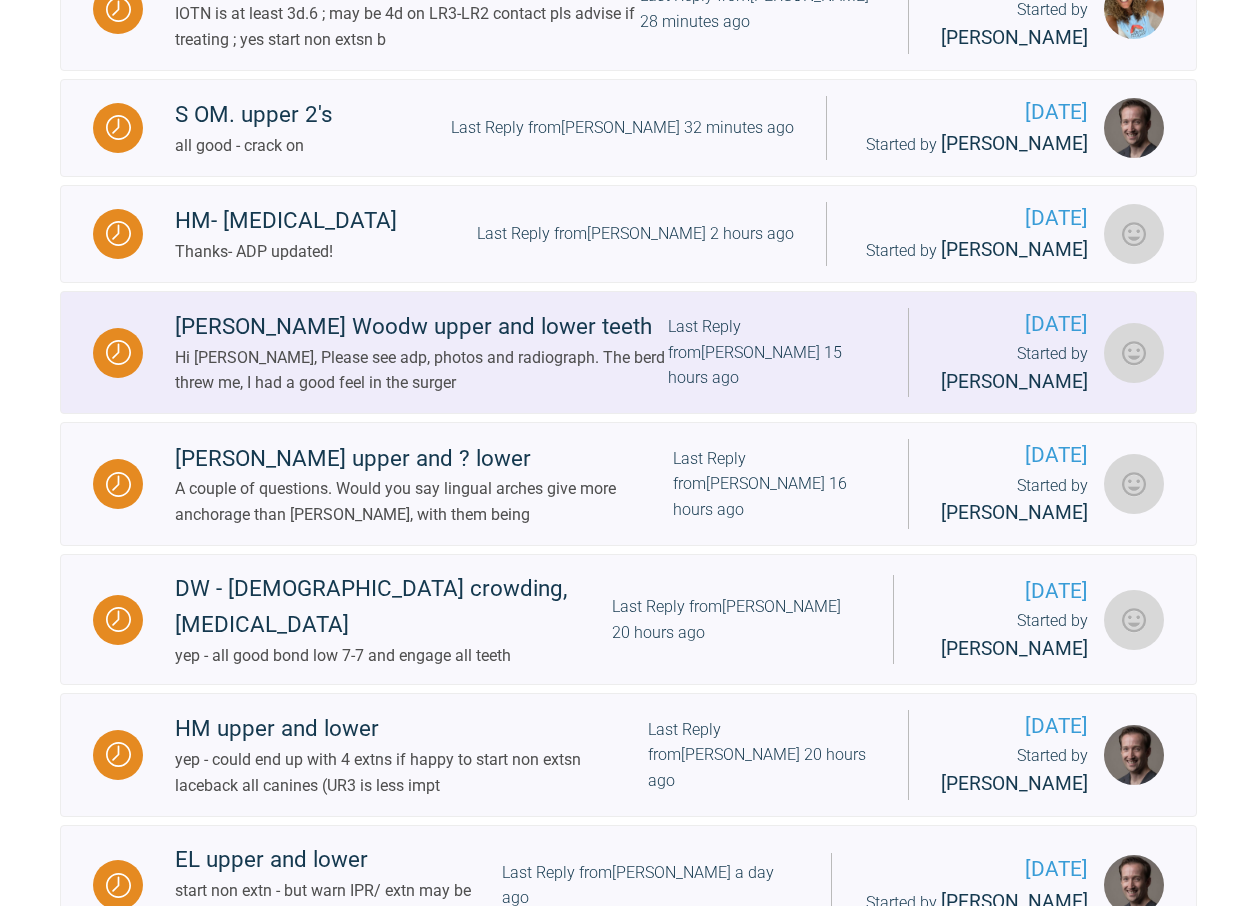 scroll, scrollTop: 1208, scrollLeft: 0, axis: vertical 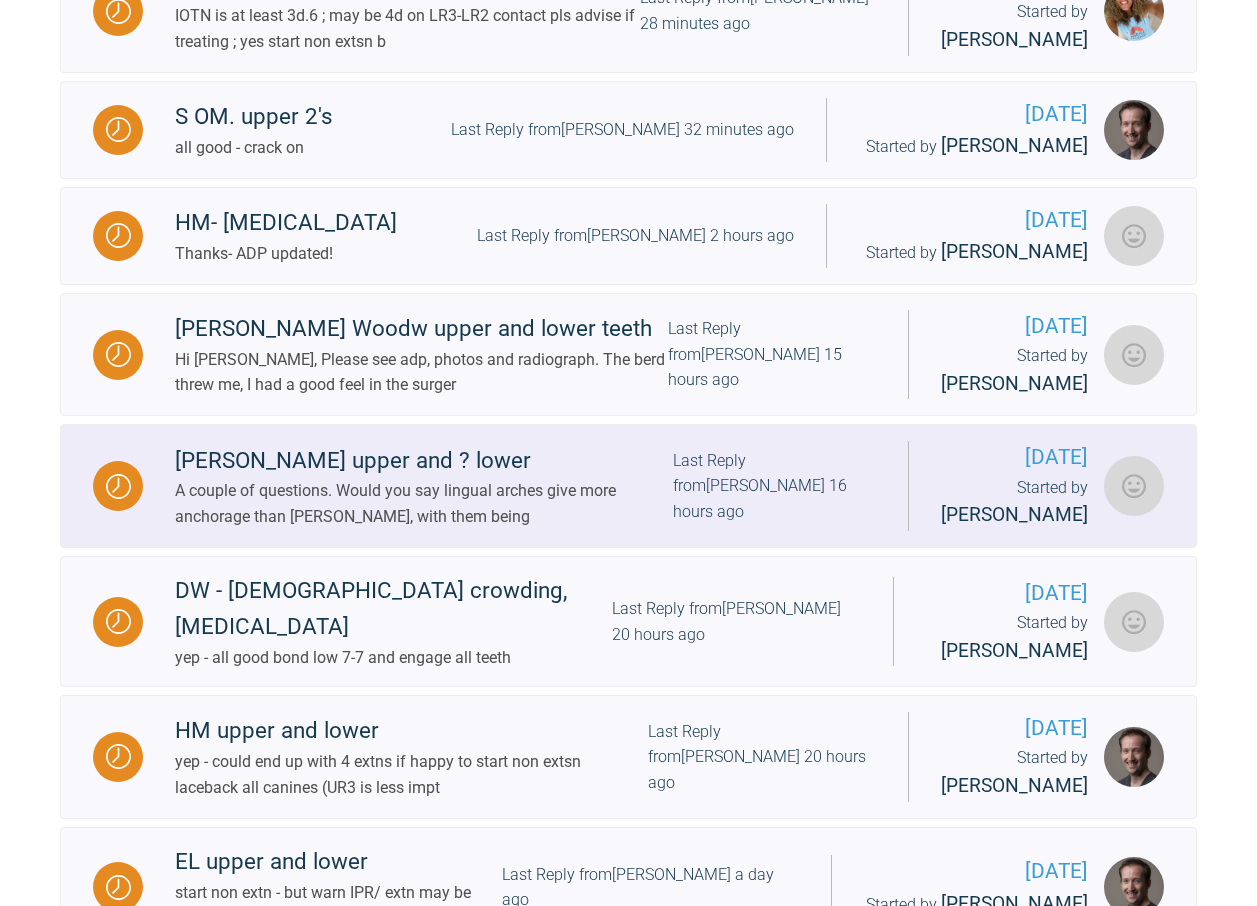 click on "Last Reply from  [PERSON_NAME]   16 hours ago" at bounding box center (774, 486) 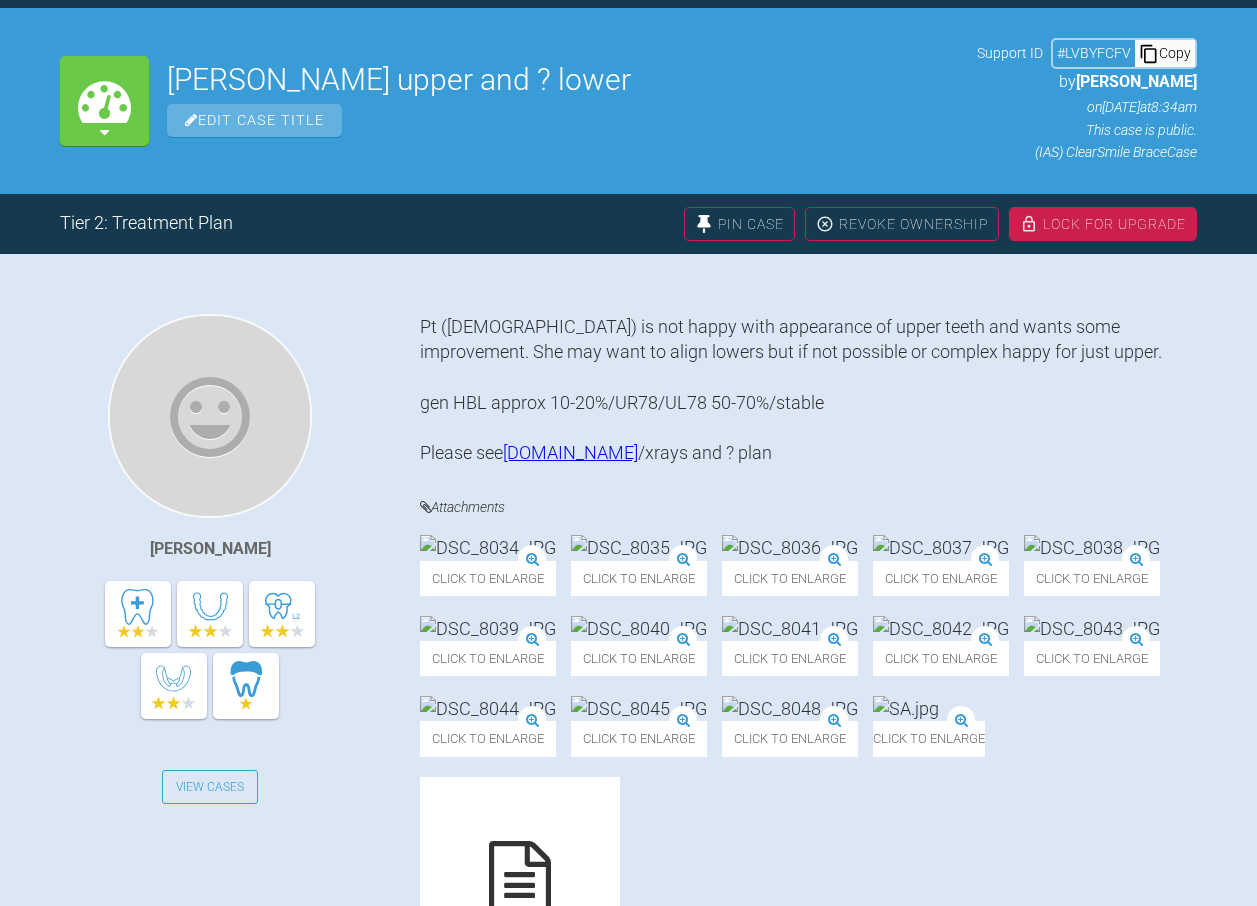 scroll, scrollTop: 1208, scrollLeft: 0, axis: vertical 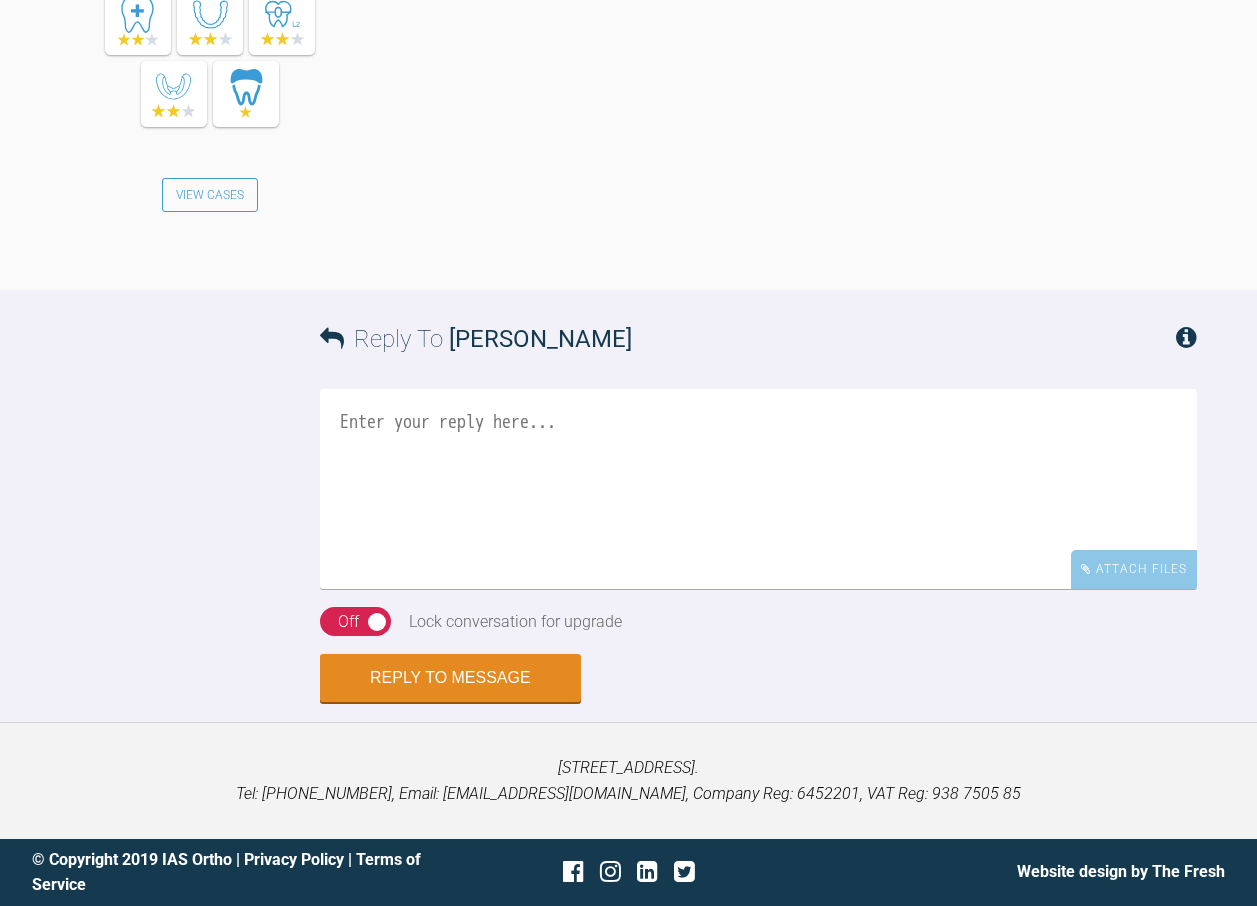 click at bounding box center [758, 489] 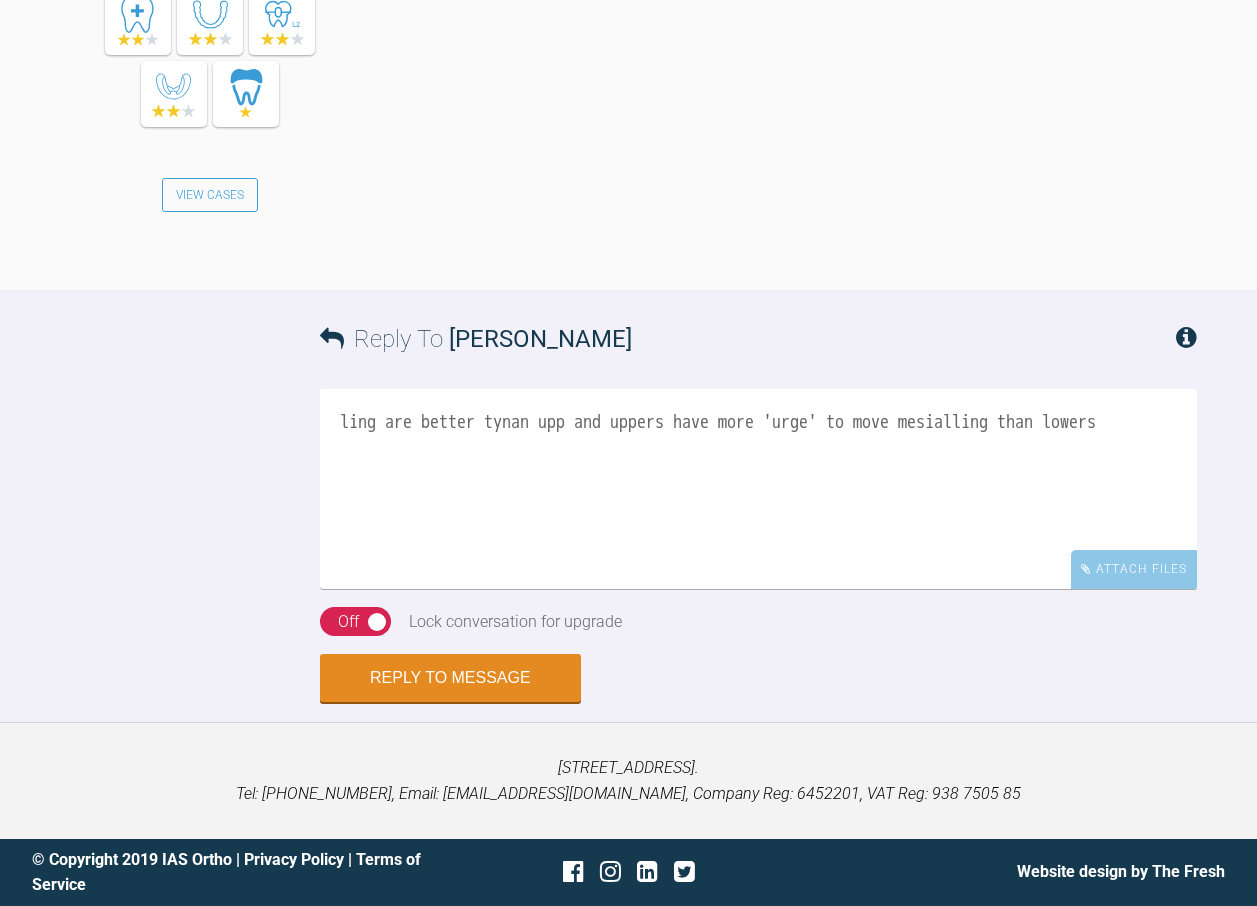 click on "ling are better tynan upp and uppers have more 'urge' to move mesialling than lowers" at bounding box center [758, 489] 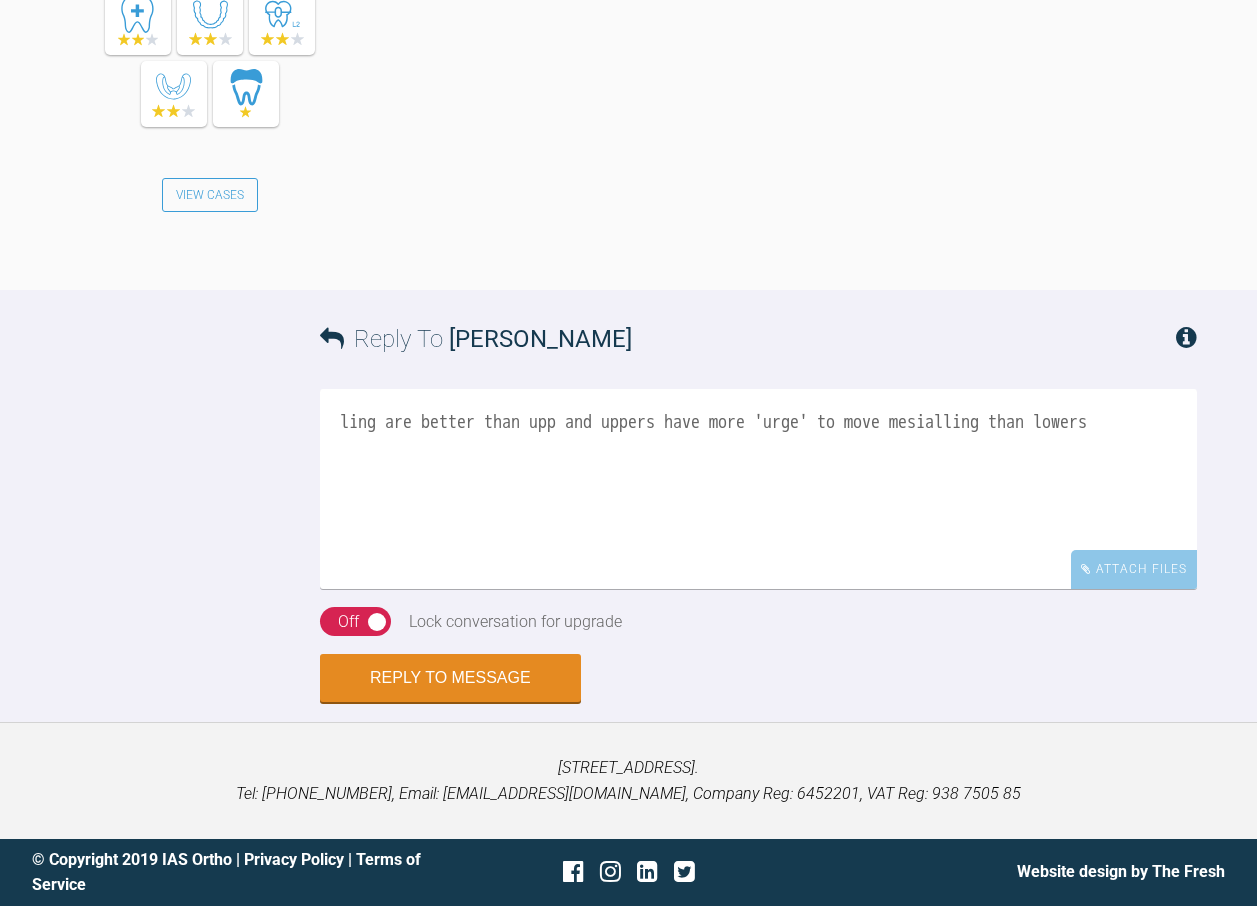 click on "ling are better than upp and uppers have more 'urge' to move mesialling than lowers" at bounding box center (758, 489) 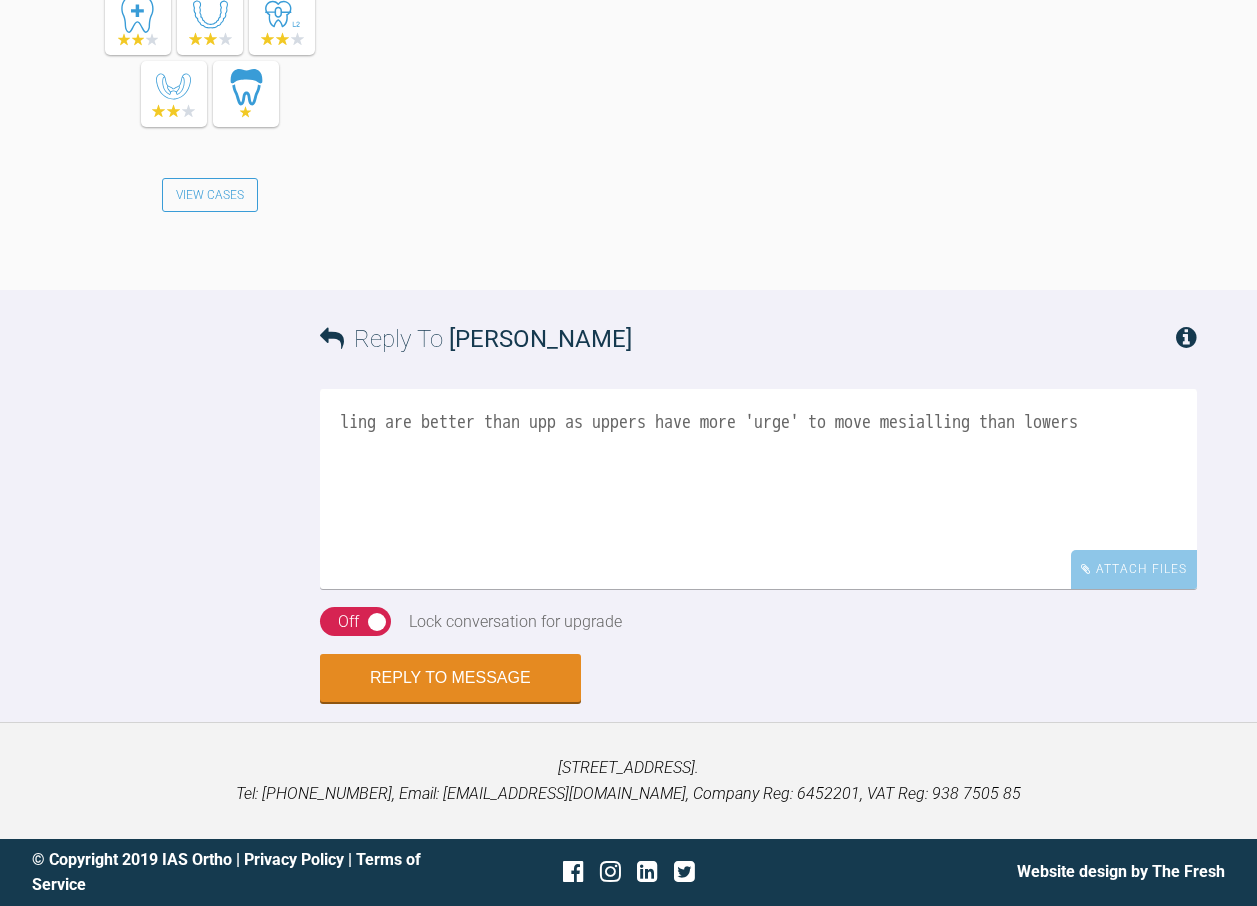 click on "ling are better than upp as uppers have more 'urge' to move mesialling than lowers" at bounding box center [758, 489] 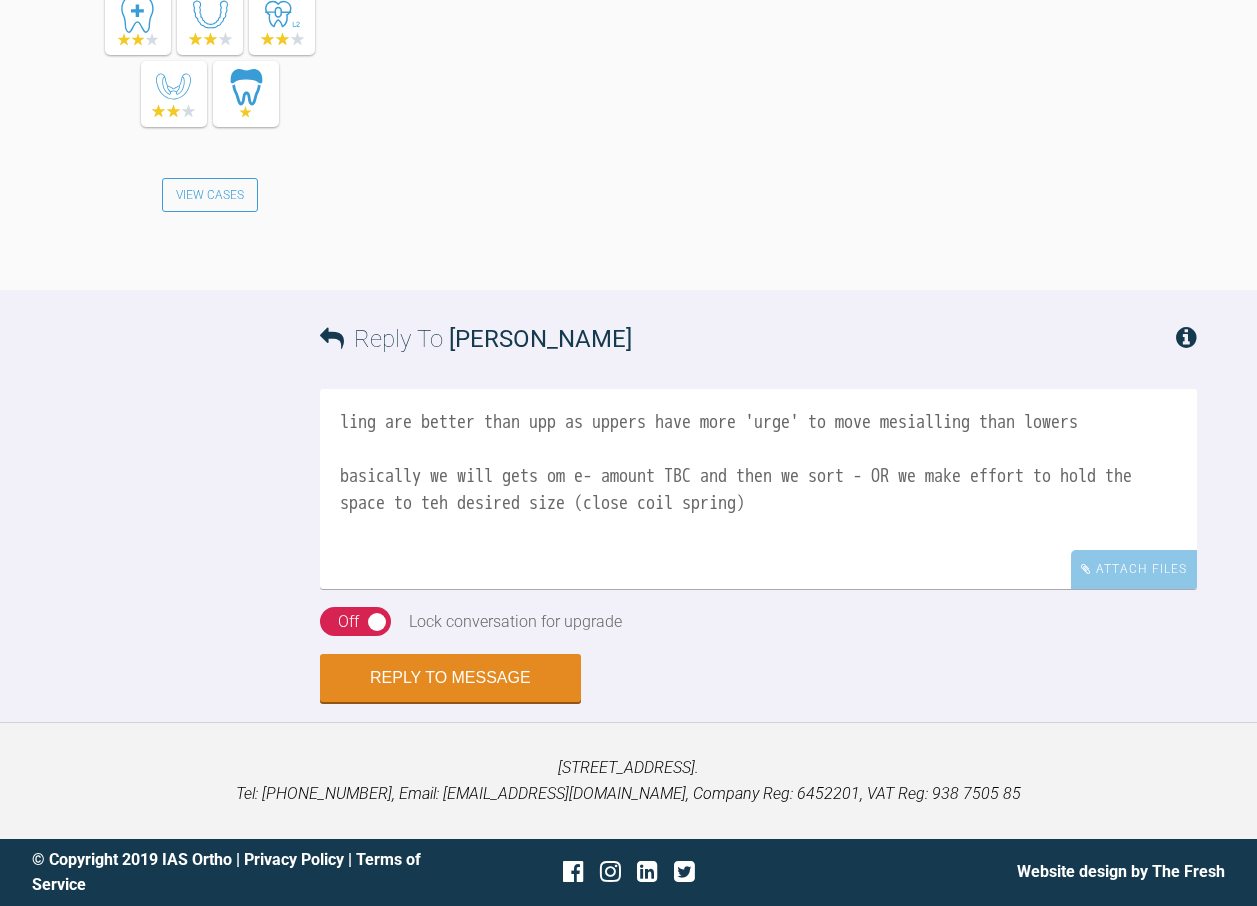 click on "ling are better than upp as uppers have more 'urge' to move mesialling than lowers
basically we will gets om e- amount TBC and then we sort - OR we make effort to hold the space to teh desired size (close coil spring)" at bounding box center (758, 489) 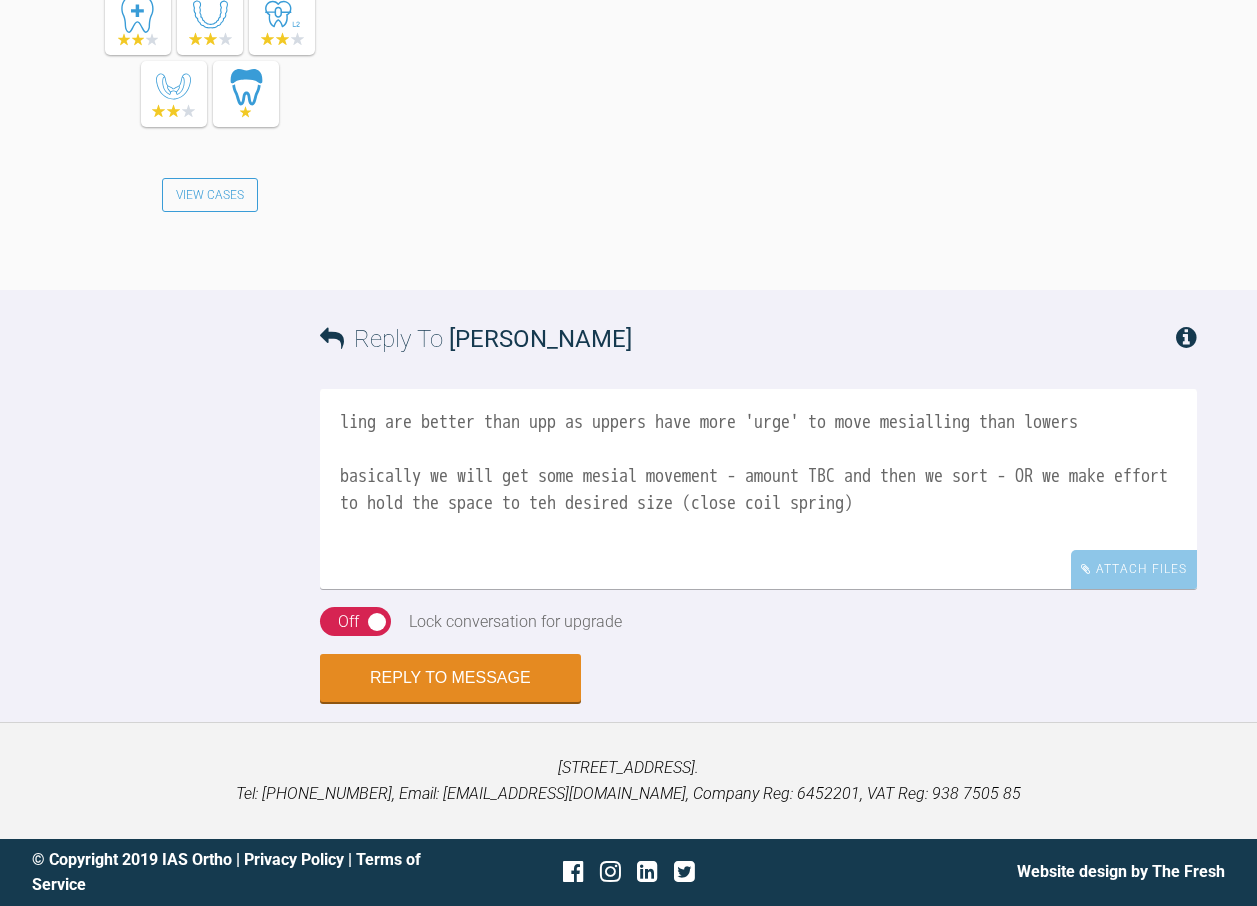 click on "ling are better than upp as uppers have more 'urge' to move mesialling than lowers
basically we will get some mesial movement - amount TBC and then we sort - OR we make effort to hold the space to teh desired size (close coil spring)" at bounding box center (758, 489) 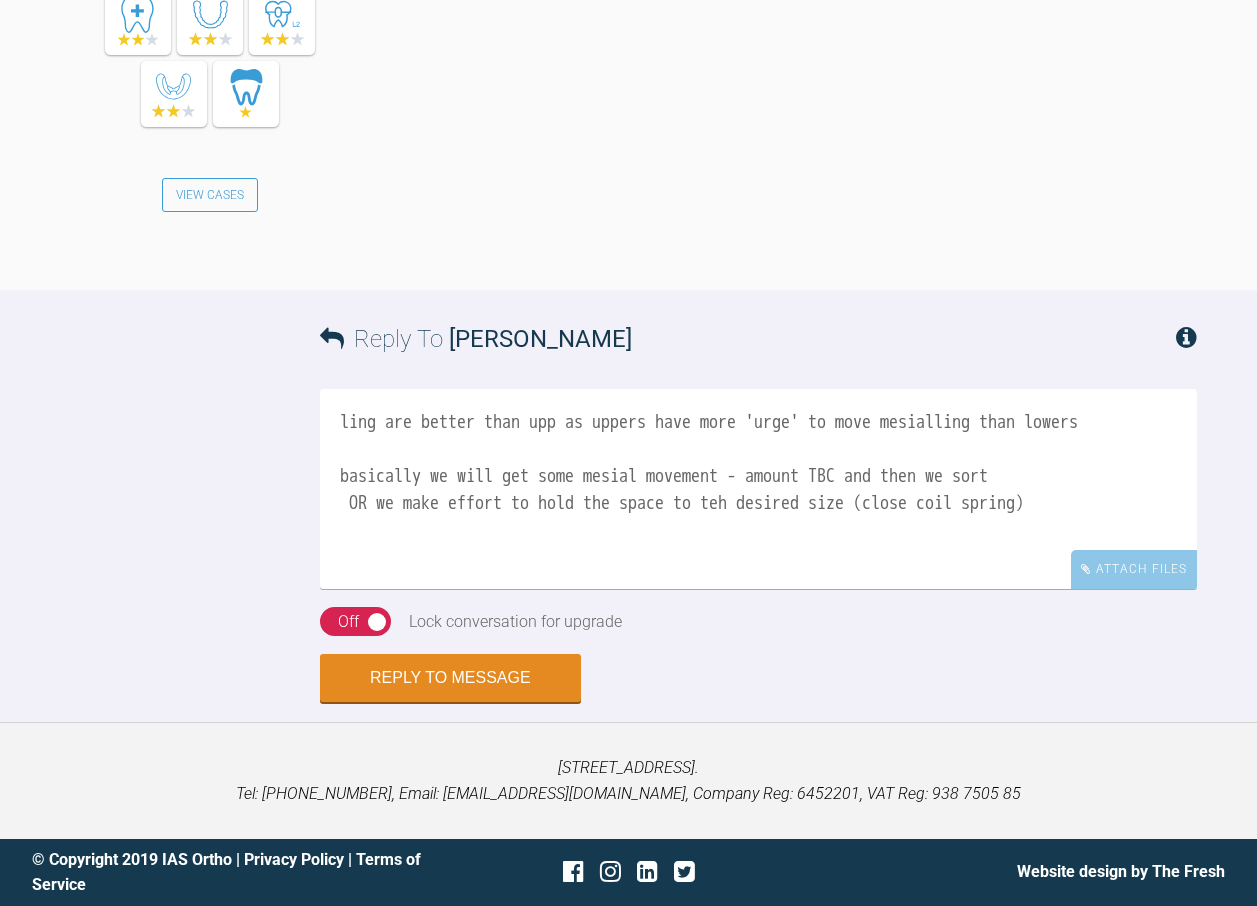 click on "ling are better than upp as uppers have more 'urge' to move mesialling than lowers
basically we will get some mesial movement - amount TBC and then we sort
OR we make effort to hold the space to teh desired size (close coil spring)" at bounding box center [758, 489] 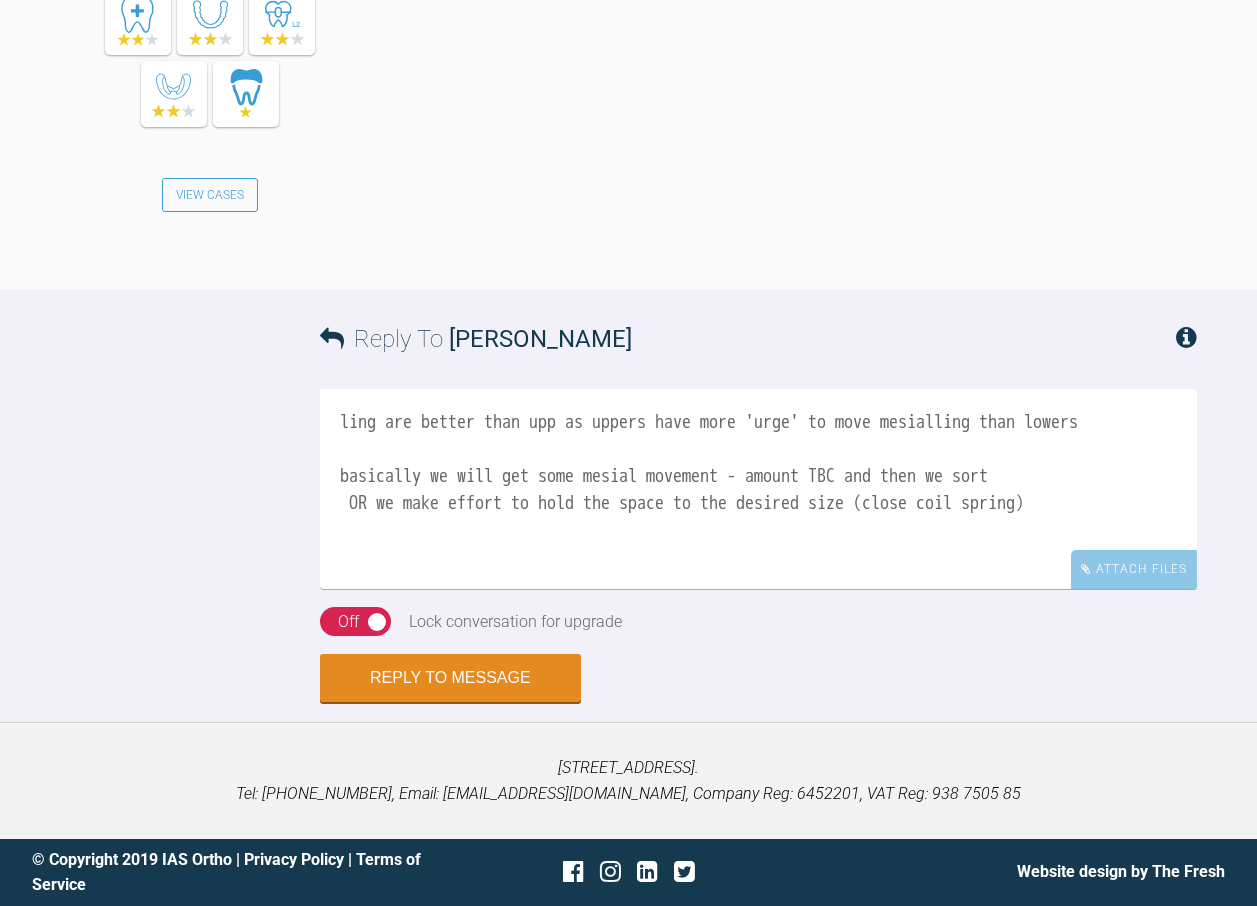 click on "ling are better than upp as uppers have more 'urge' to move mesialling than lowers
basically we will get some mesial movement - amount TBC and then we sort
OR we make effort to hold the space to the desired size (close coil spring)" at bounding box center [758, 489] 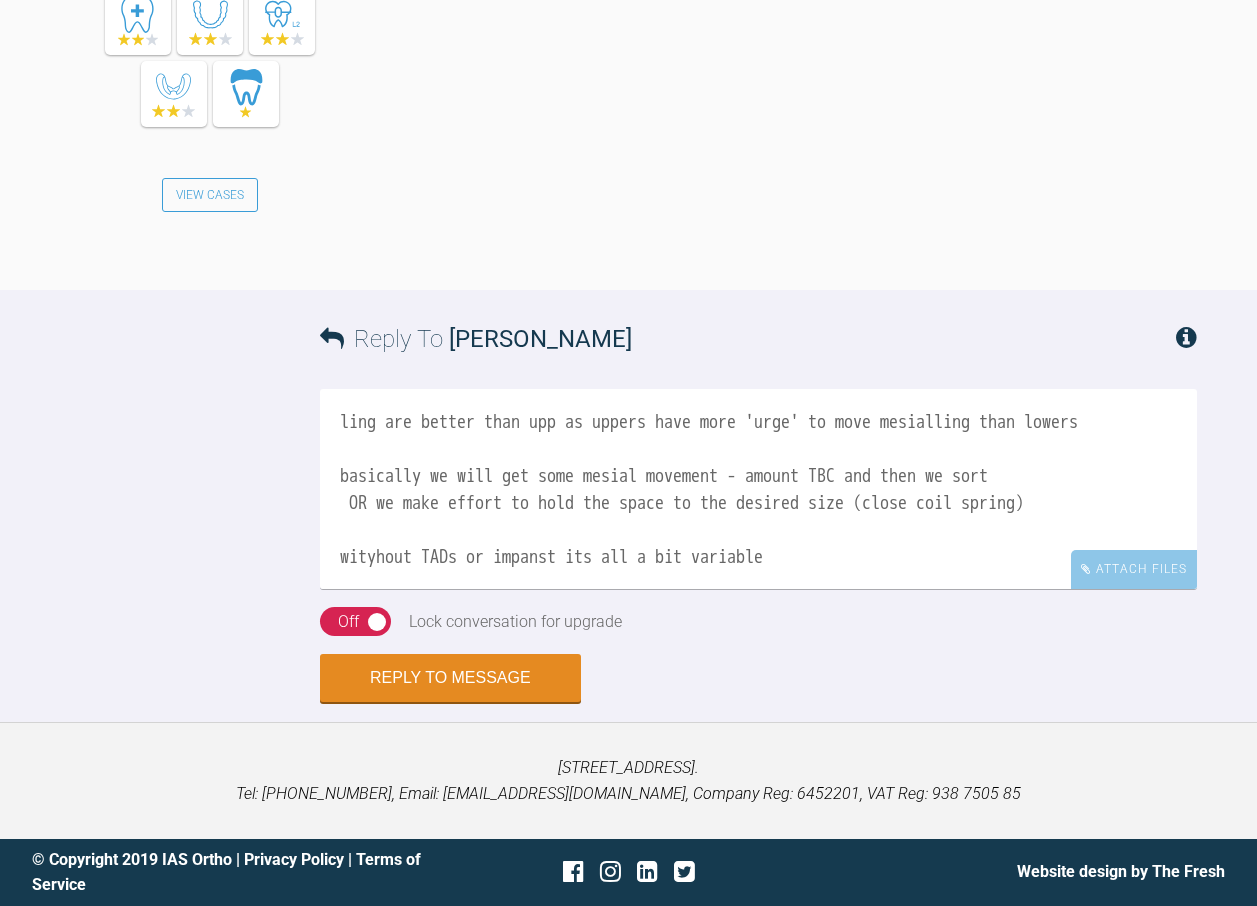 click on "ling are better than upp as uppers have more 'urge' to move mesialling than lowers
basically we will get some mesial movement - amount TBC and then we sort
OR we make effort to hold the space to the desired size (close coil spring)
wityhout TADs or impanst its all a bit variable" at bounding box center (758, 489) 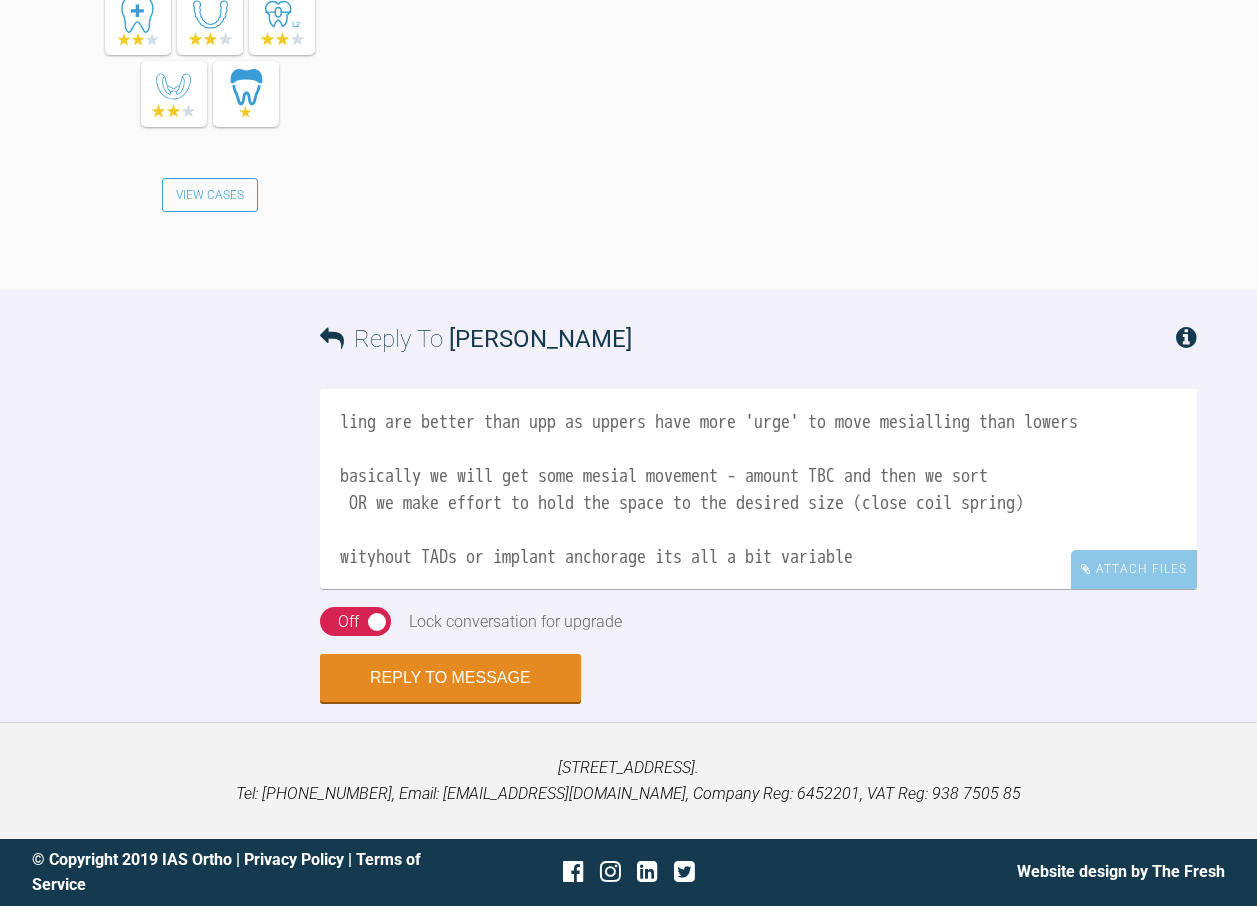 click on "ling are better than upp as uppers have more 'urge' to move mesialling than lowers
basically we will get some mesial movement - amount TBC and then we sort
OR we make effort to hold the space to the desired size (close coil spring)
wityhout TADs or implant anchorage its all a bit variable" at bounding box center [758, 489] 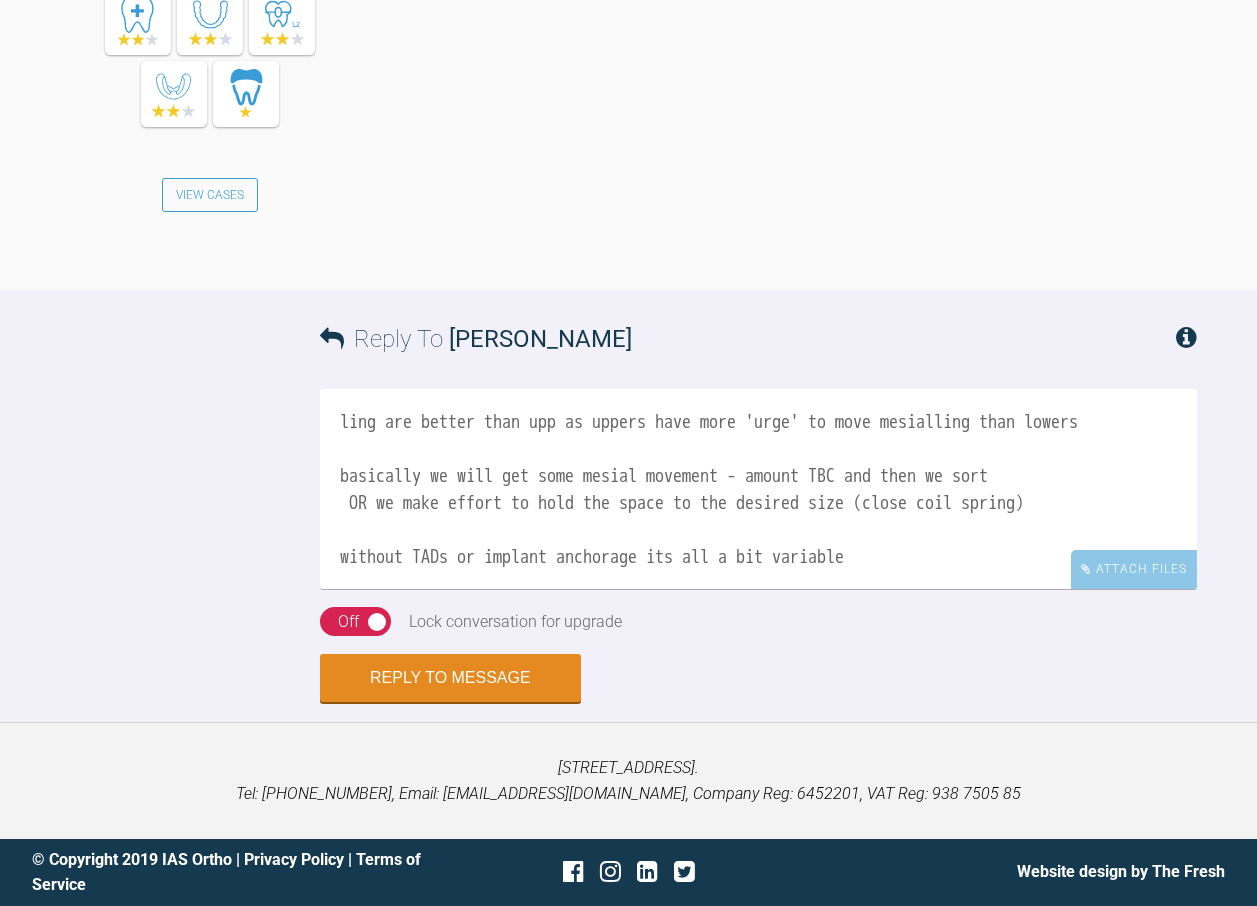 scroll, scrollTop: 2, scrollLeft: 0, axis: vertical 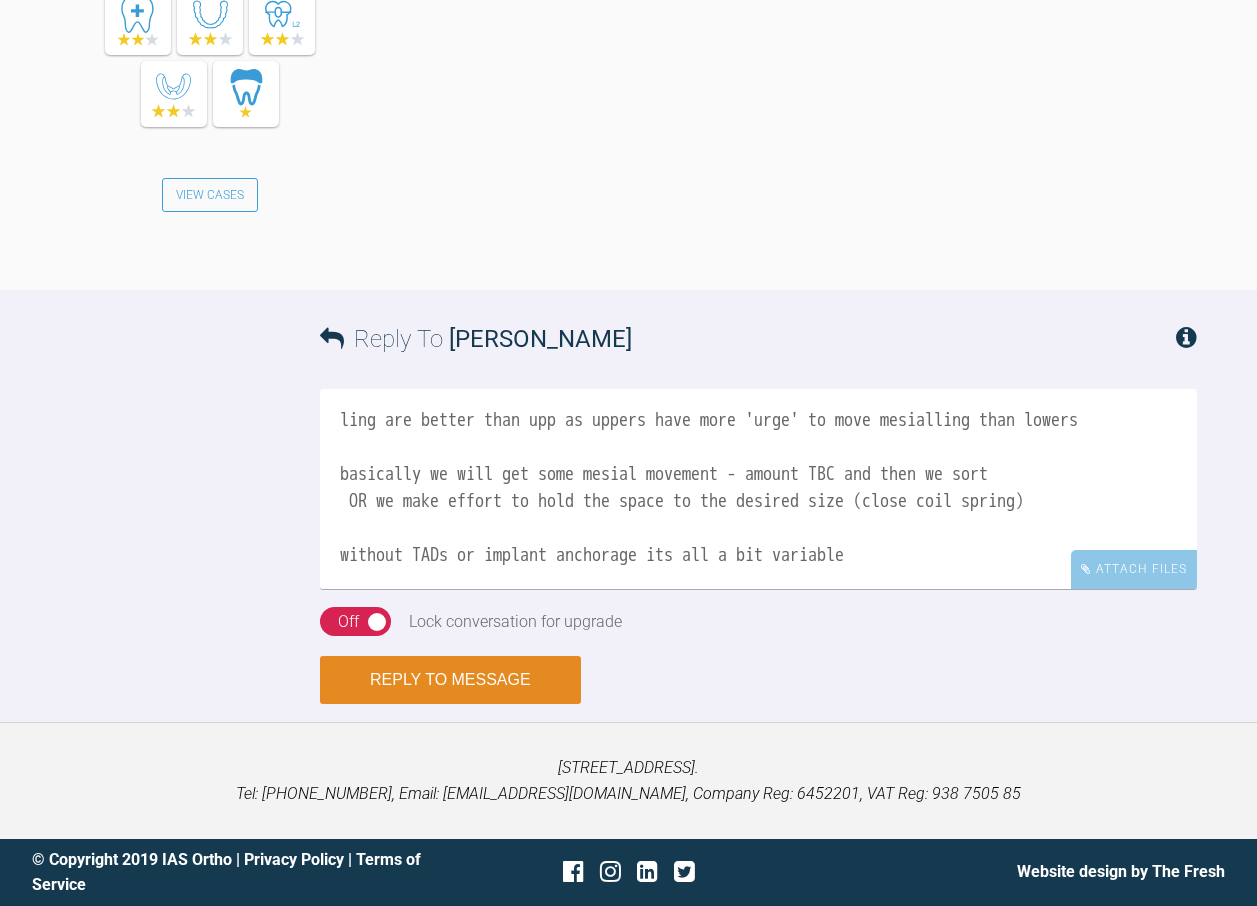 type on "ling are better than upp as uppers have more 'urge' to move mesialling than lowers
basically we will get some mesial movement - amount TBC and then we sort
OR we make effort to hold the space to the desired size (close coil spring)
without TADs or implant anchorage its all a bit variable" 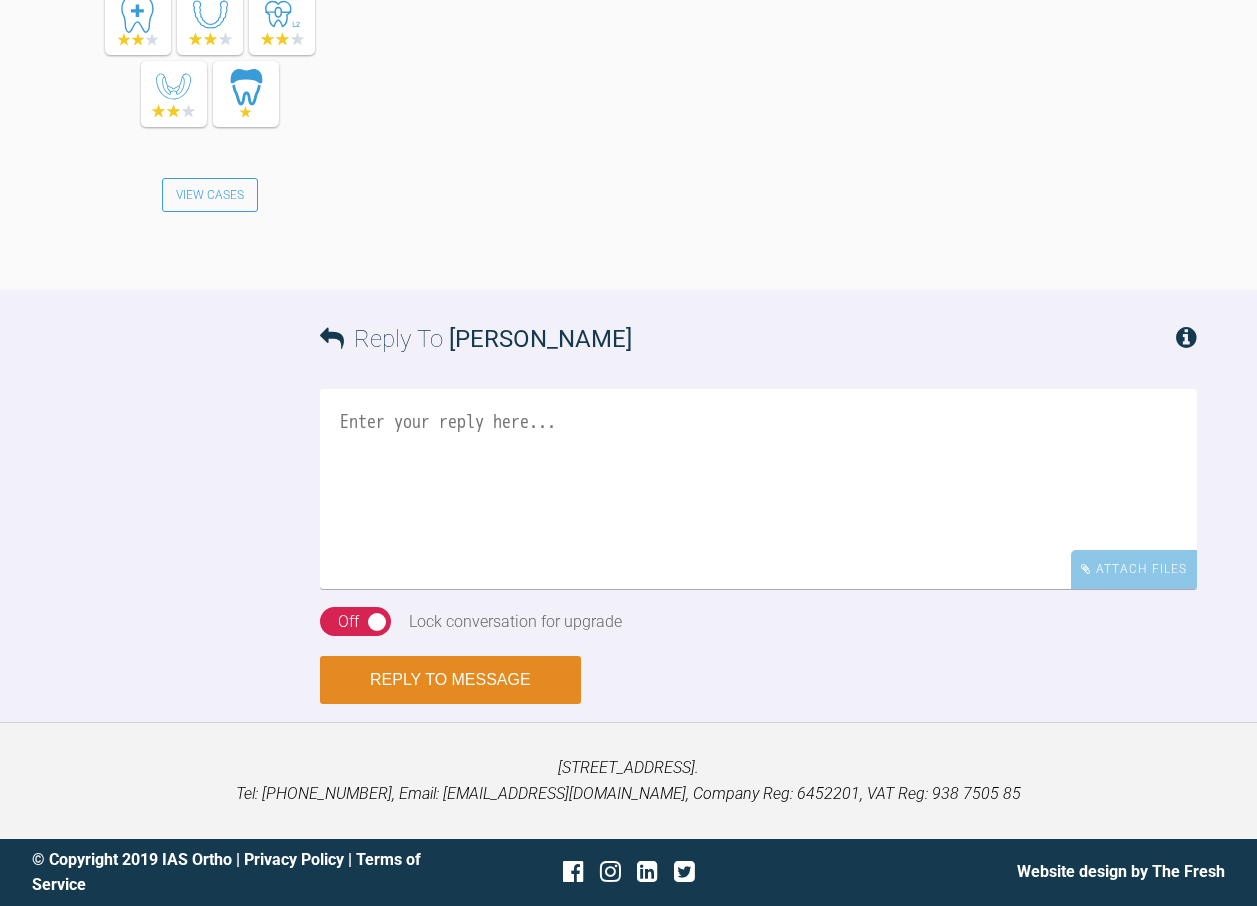 scroll, scrollTop: 0, scrollLeft: 0, axis: both 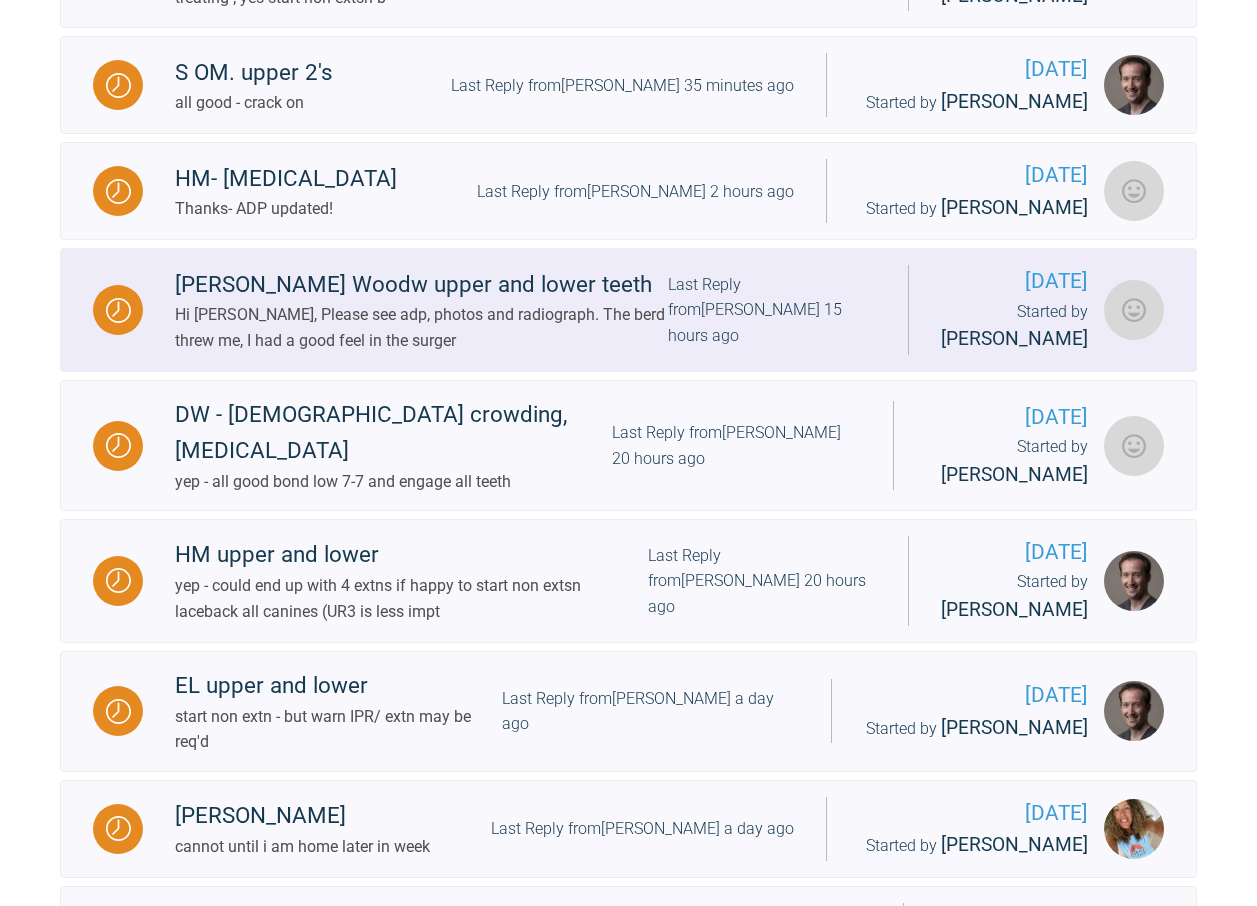 click on "Last Reply from  [PERSON_NAME]   15 hours ago" at bounding box center (772, 310) 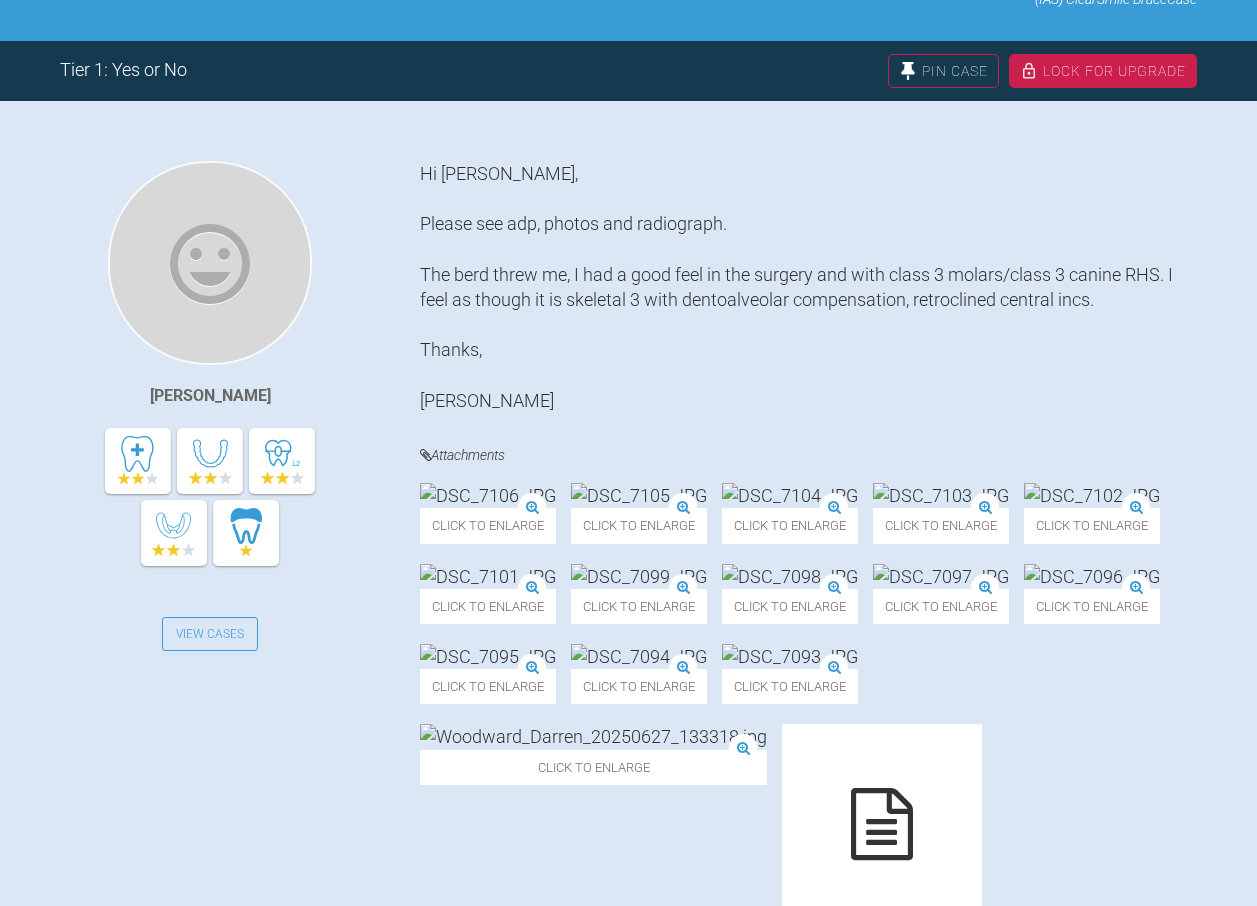 scroll, scrollTop: 356, scrollLeft: 0, axis: vertical 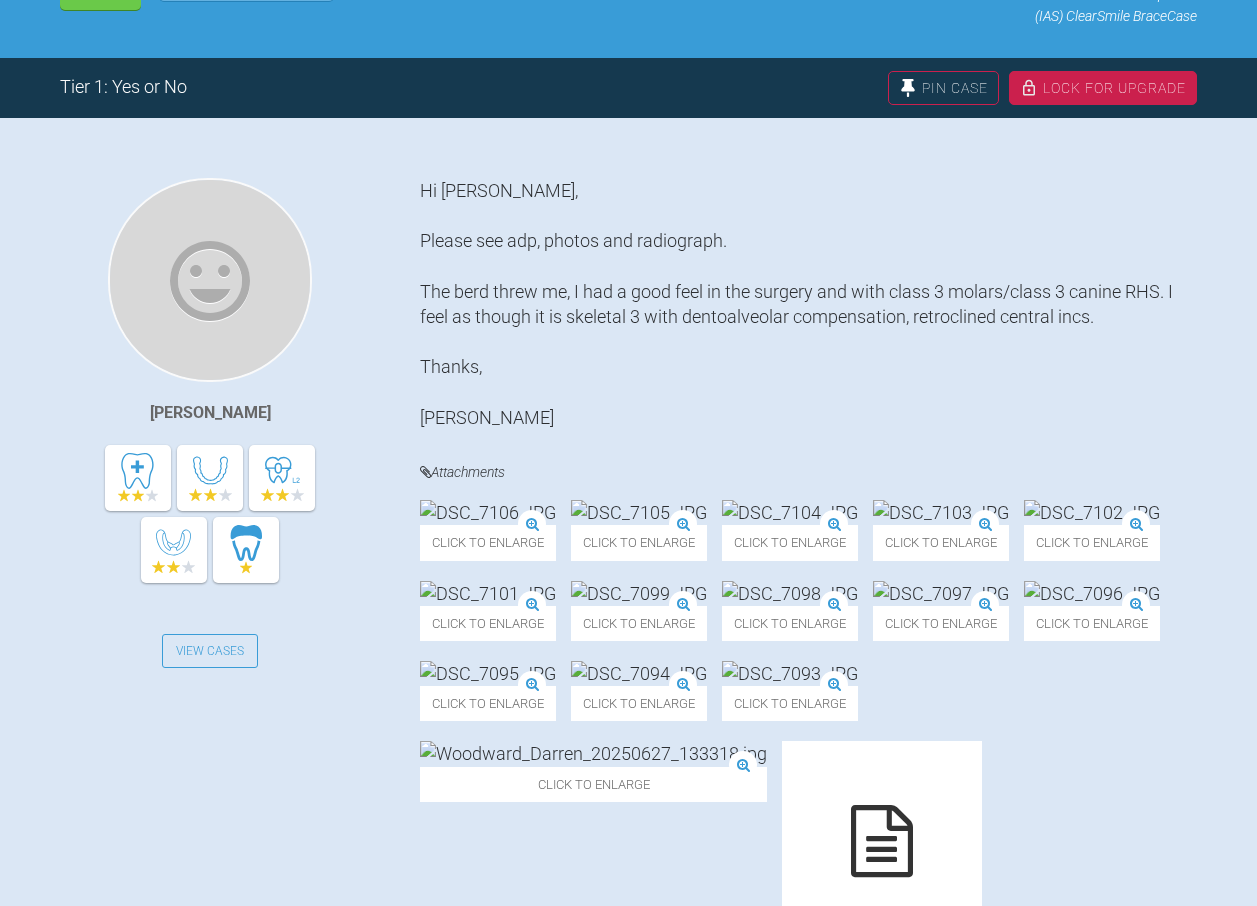 click on "Hi [PERSON_NAME],
Please see adp, photos and radiograph.
The berd threw me, I had a good feel in the surgery and with class 3 molars/class 3 canine RHS. I feel as though it is skeletal 3 with dentoalveolar compensation, retroclined central incs.
Thanks,
[PERSON_NAME]  Attachments Click to enlarge Click to enlarge Click to enlarge Click to enlarge Click to enlarge Click to enlarge Click to enlarge Click to enlarge Click to enlarge Click to enlarge Click to enlarge Click to enlarge Click to enlarge Click to enlarge orthodontic As….doc  -   92KB" at bounding box center [808, 601] 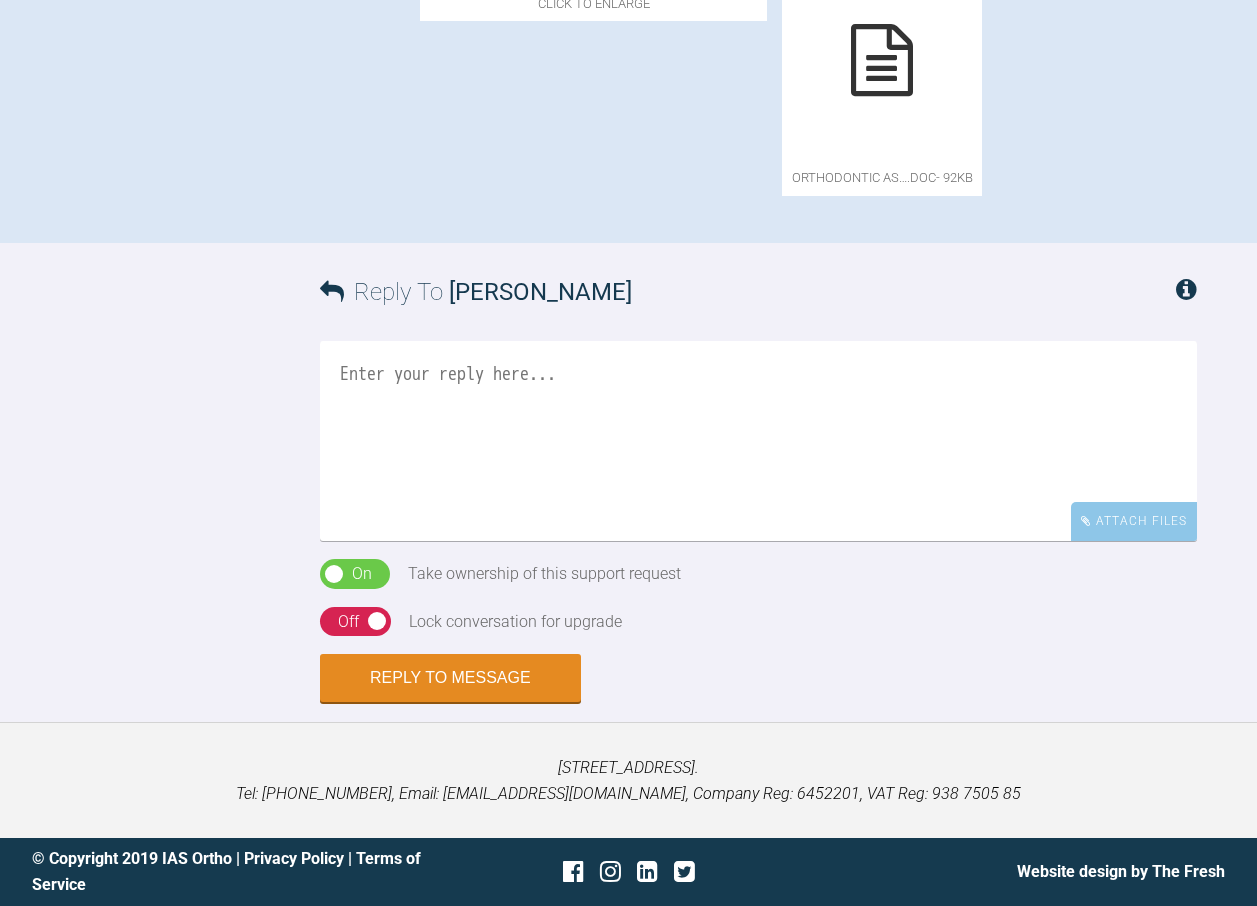 scroll, scrollTop: 1256, scrollLeft: 0, axis: vertical 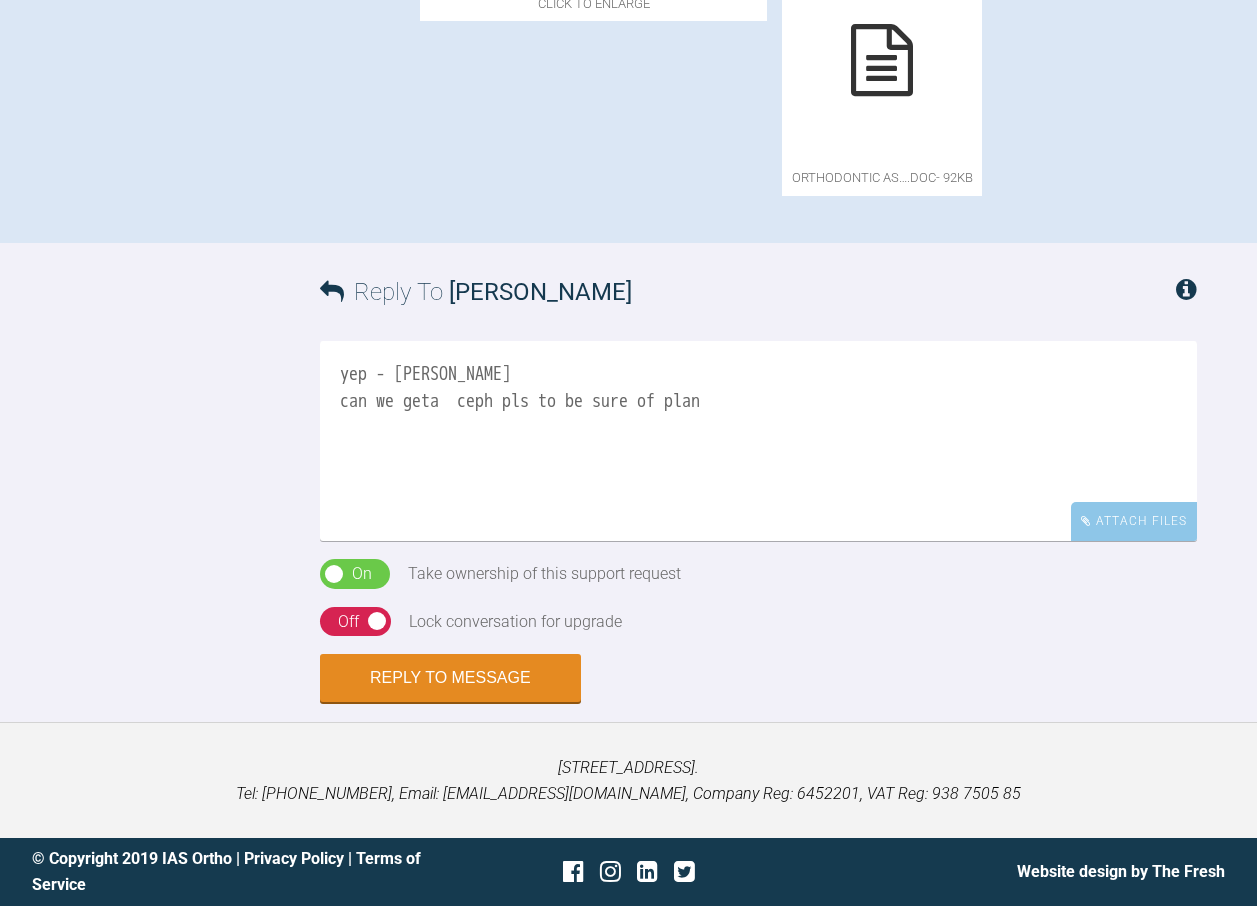click on "yep - [PERSON_NAME]
can we geta  ceph pls to be sure of plan" at bounding box center [758, 441] 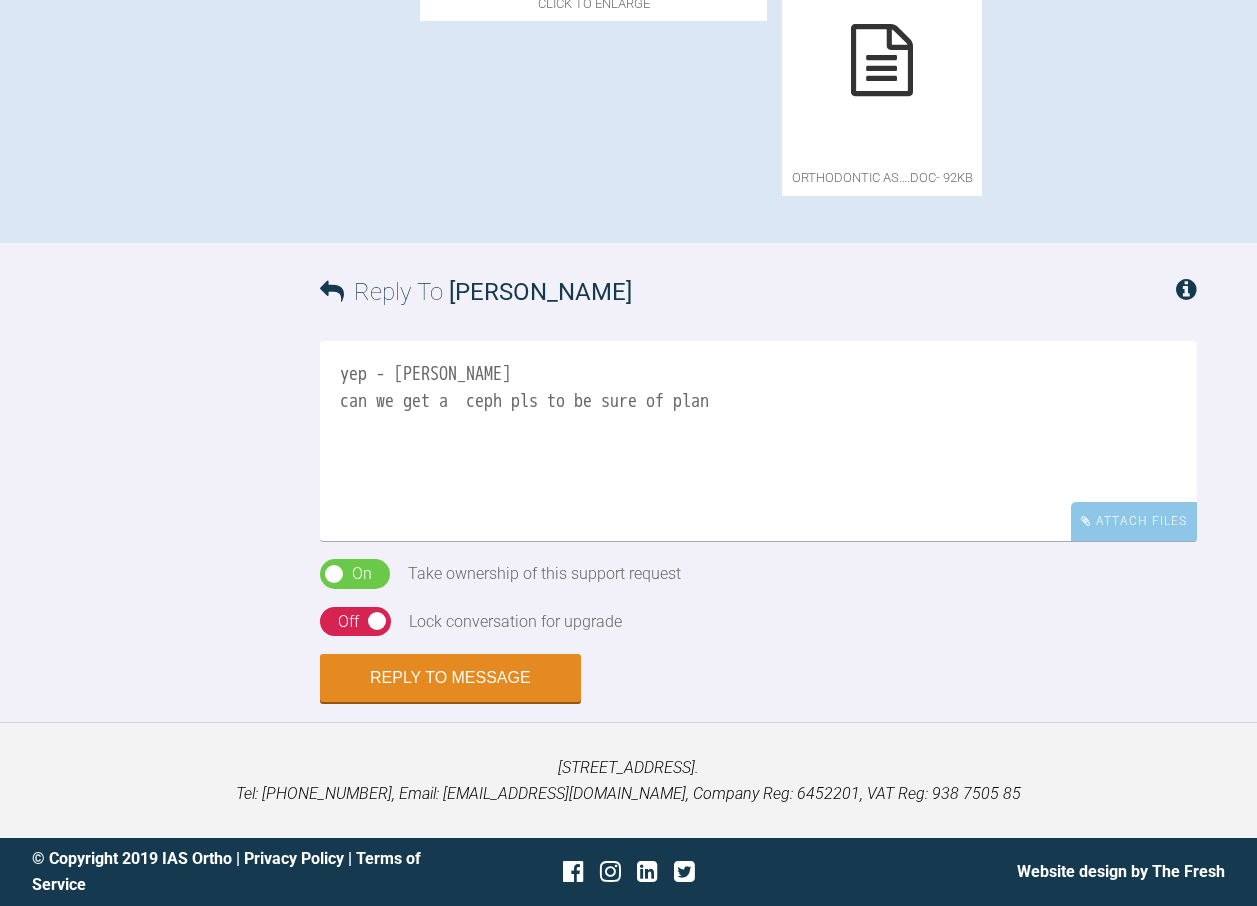 scroll, scrollTop: 1556, scrollLeft: 0, axis: vertical 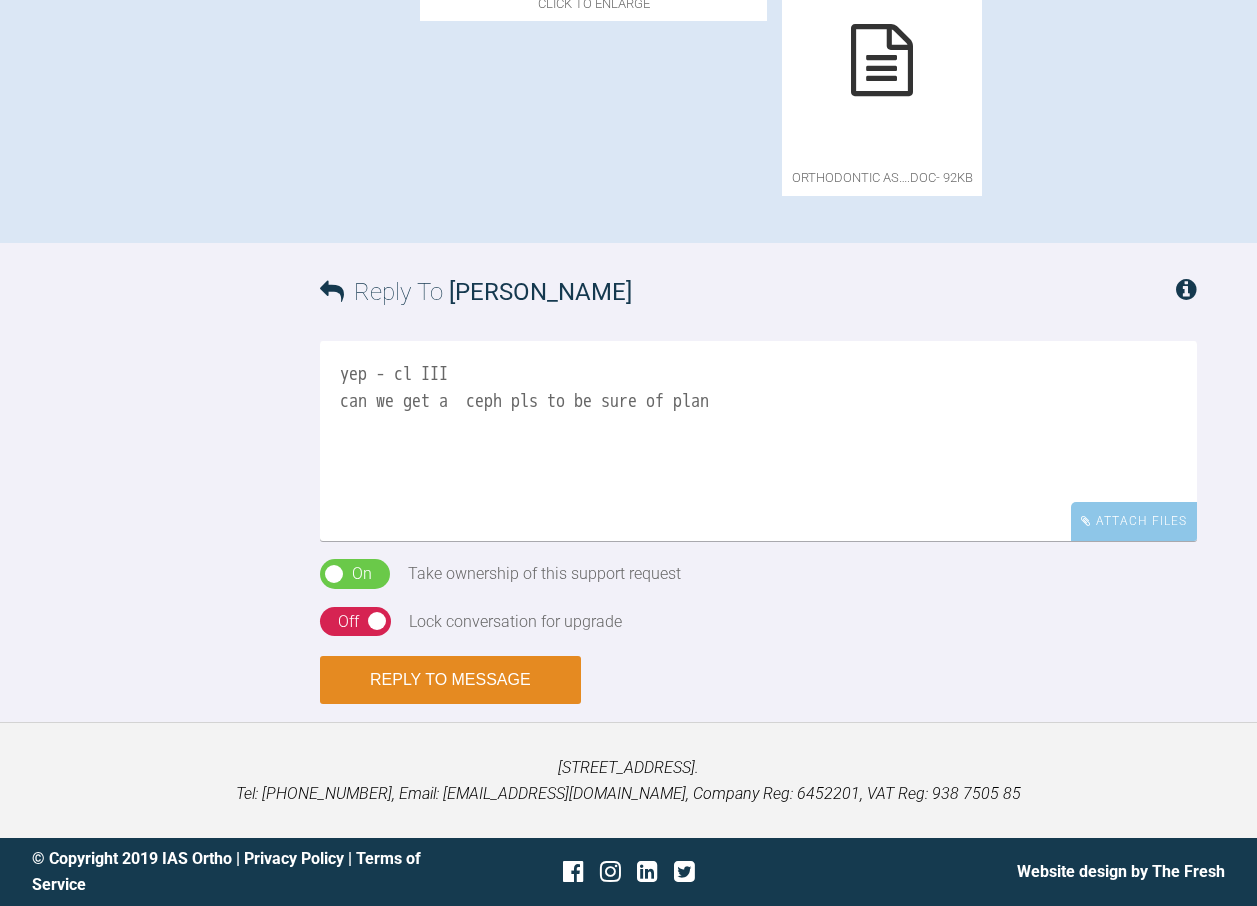type on "yep - cl III
can we get a  ceph pls to be sure of plan" 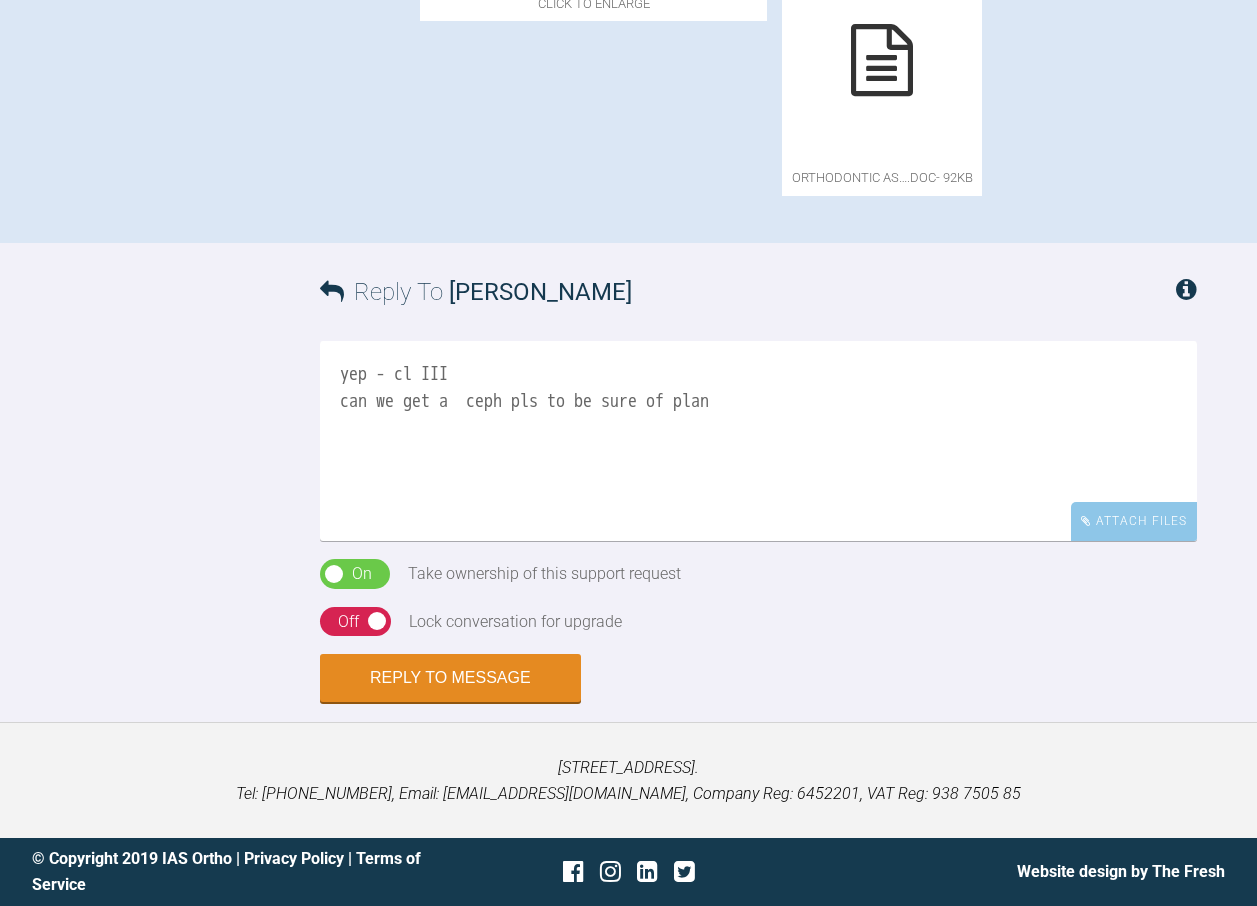drag, startPoint x: 443, startPoint y: 768, endPoint x: 474, endPoint y: 741, distance: 41.109608 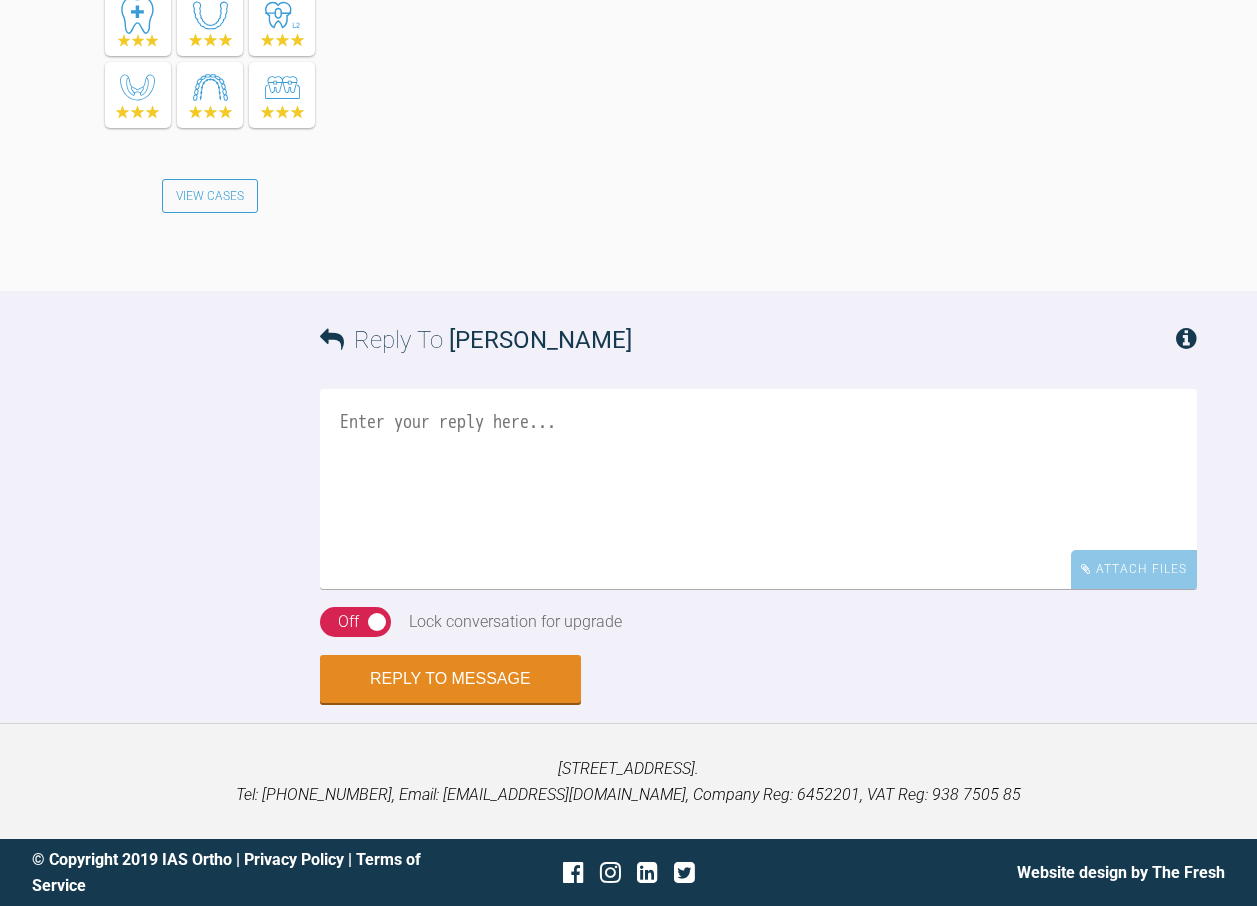 scroll, scrollTop: 1737, scrollLeft: 0, axis: vertical 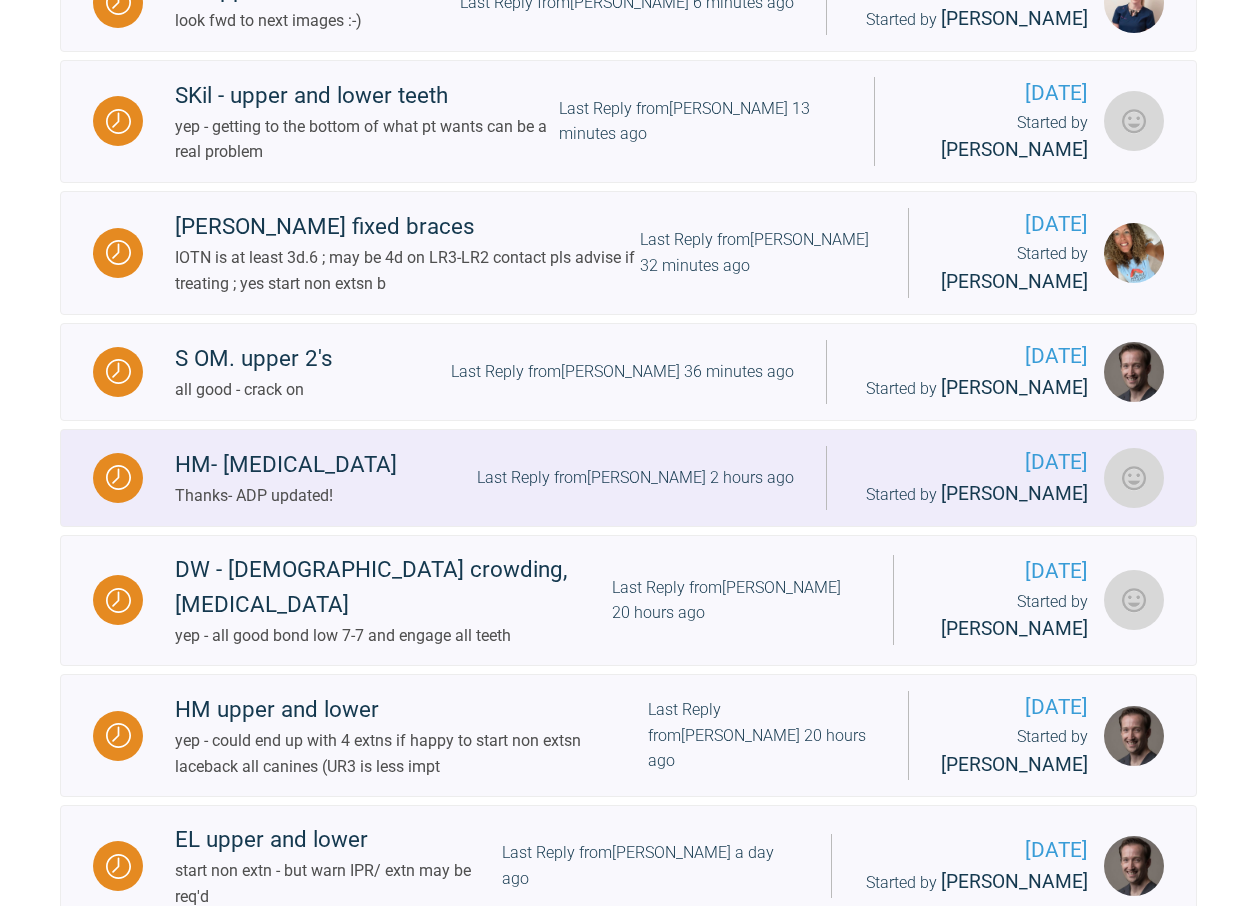 click on "Last Reply from  [PERSON_NAME]   2 hours ago" at bounding box center (635, 478) 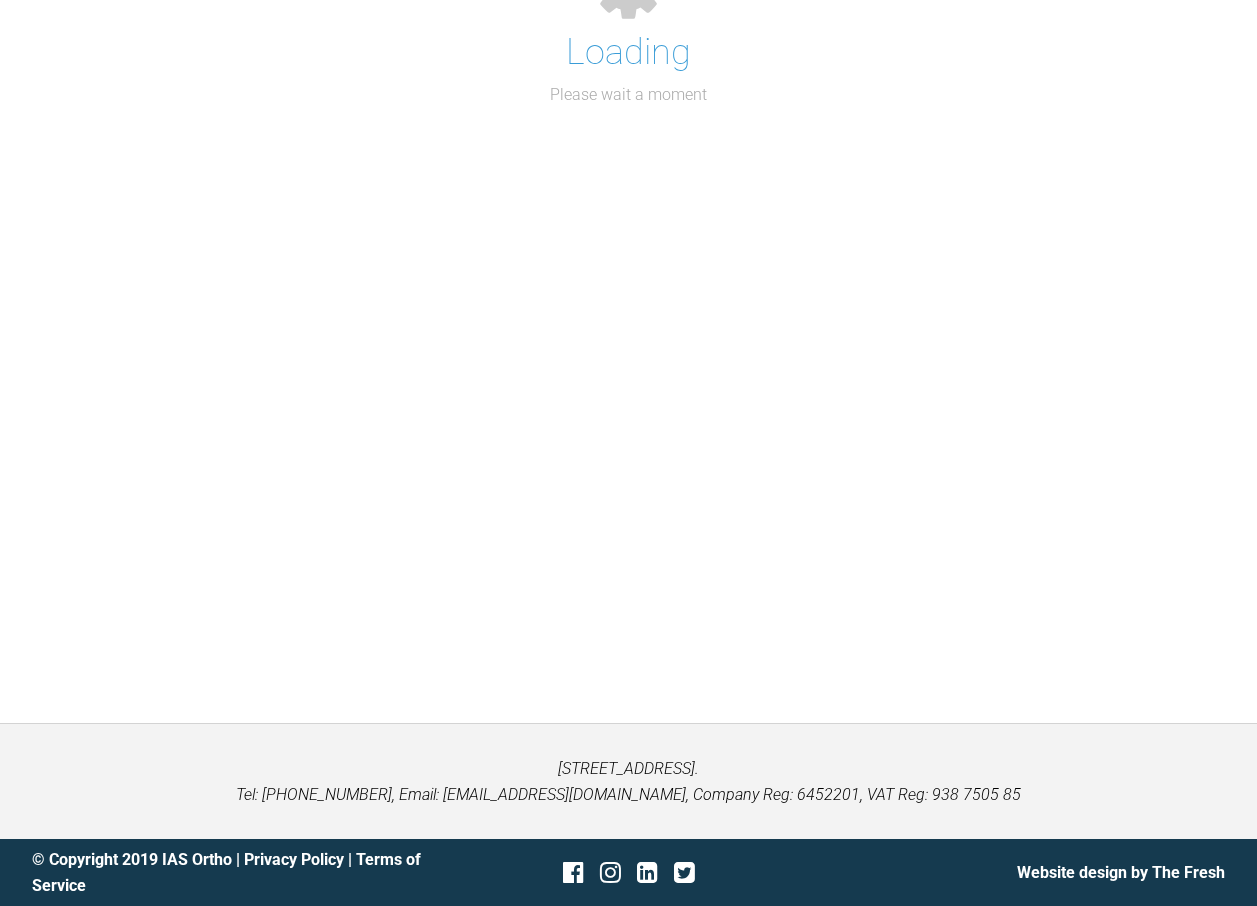 scroll, scrollTop: 1237, scrollLeft: 0, axis: vertical 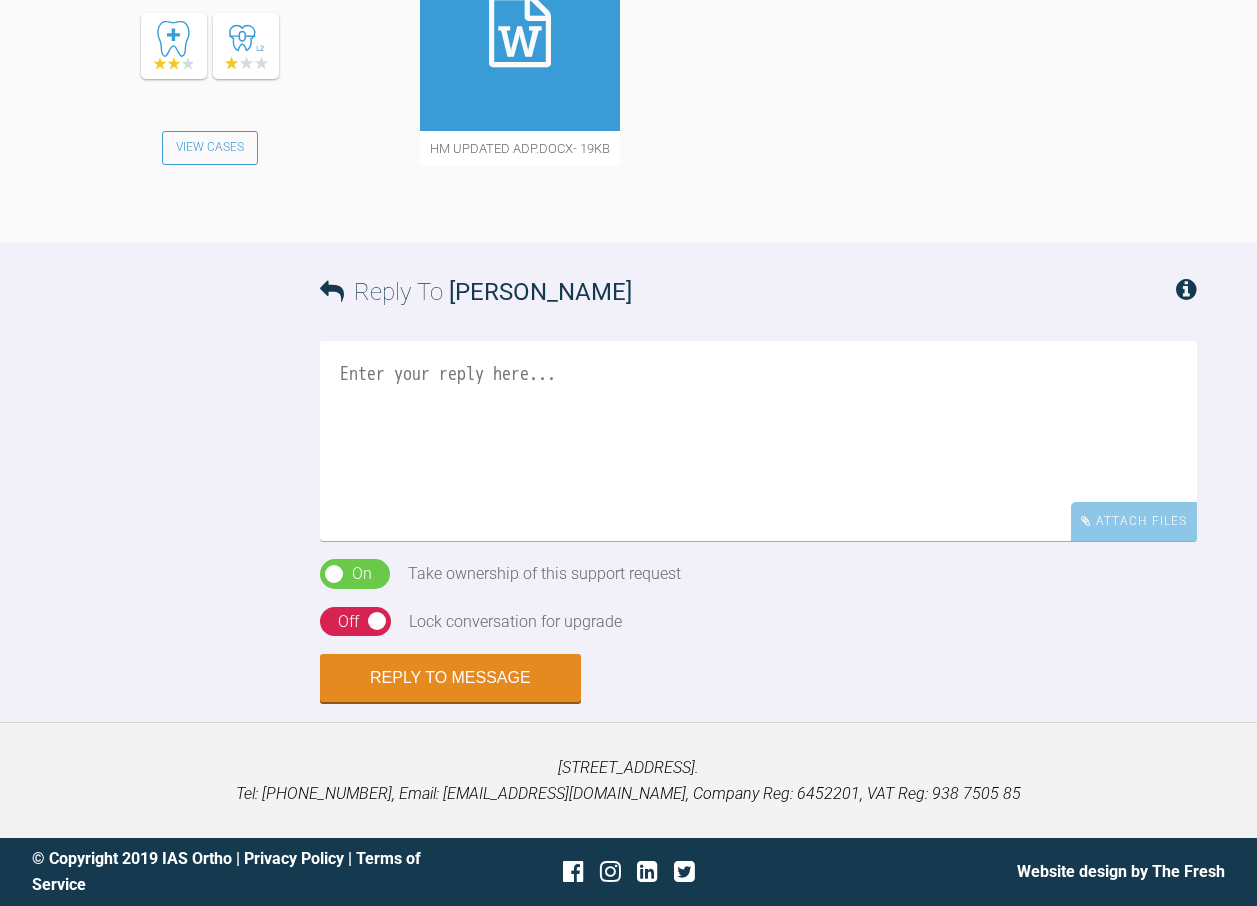 click on "Off" at bounding box center (348, 622) 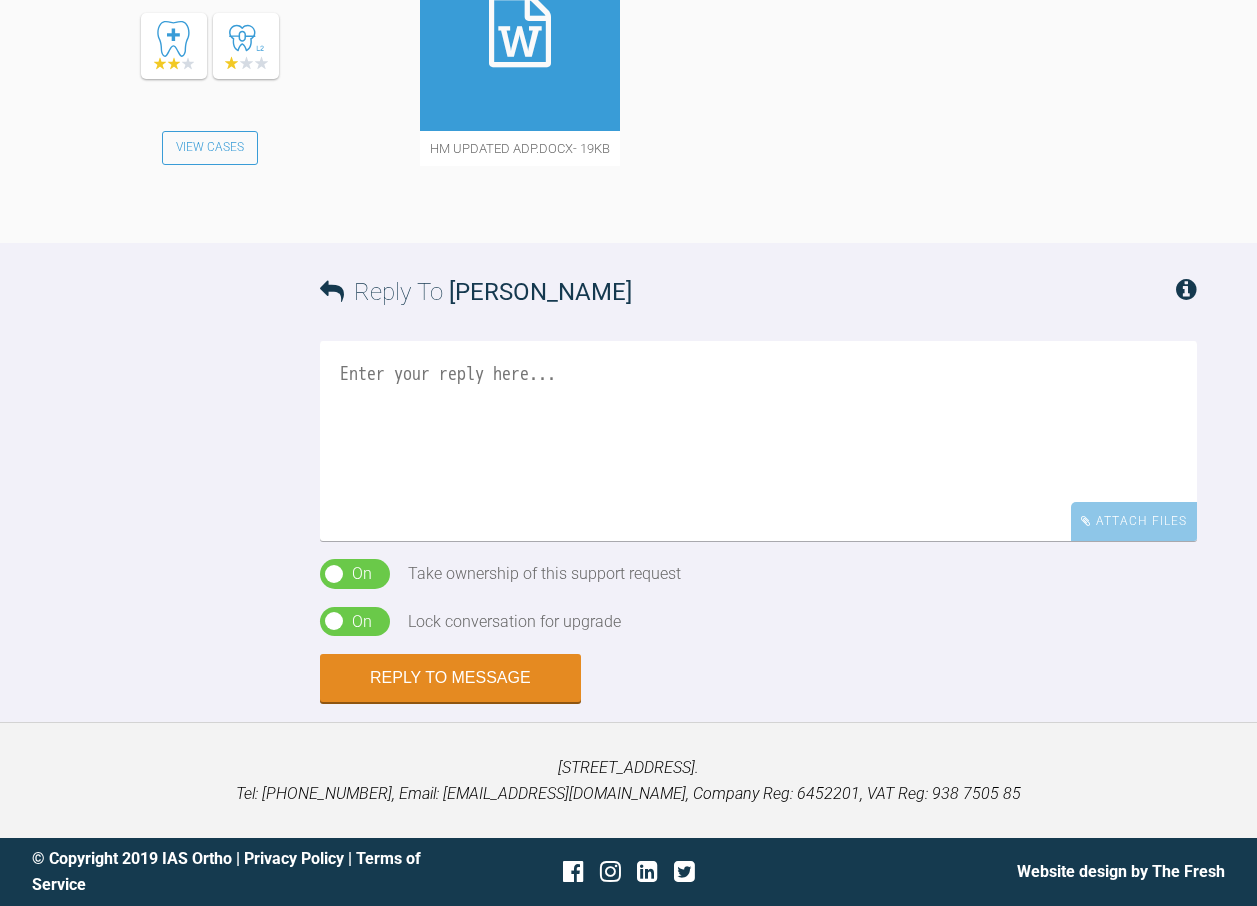 click at bounding box center [520, 31] 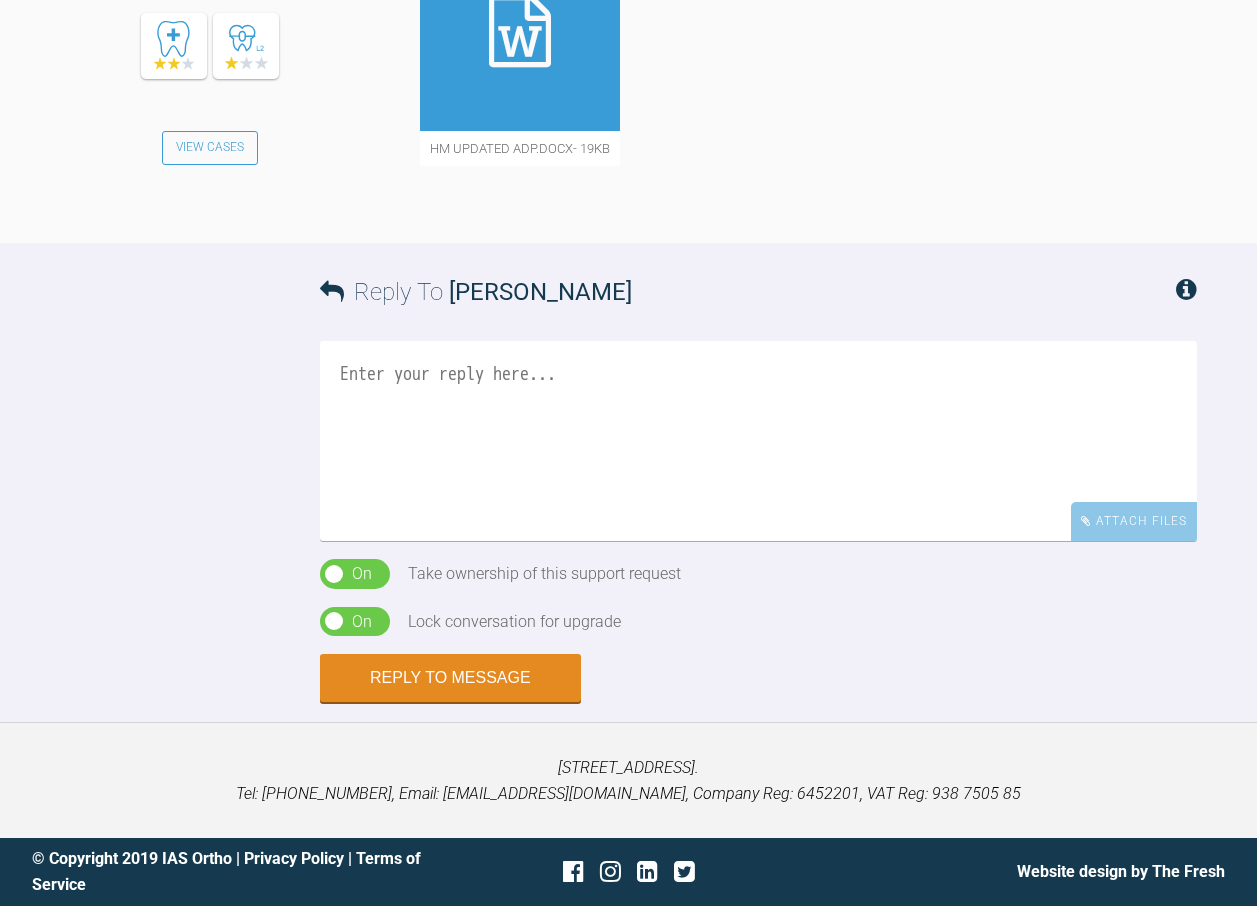 scroll, scrollTop: 4253, scrollLeft: 0, axis: vertical 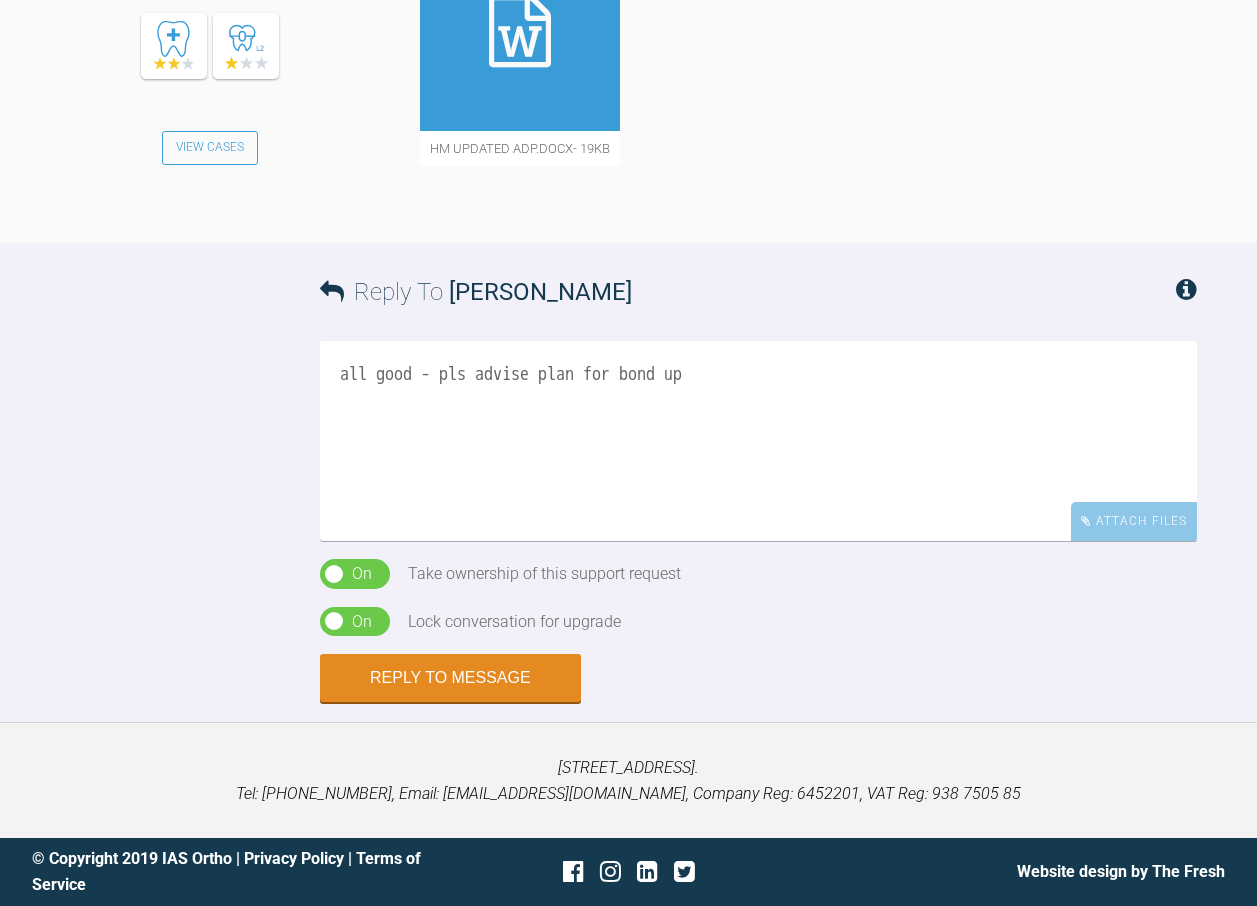 type on "all good - pls advise plan for bond up" 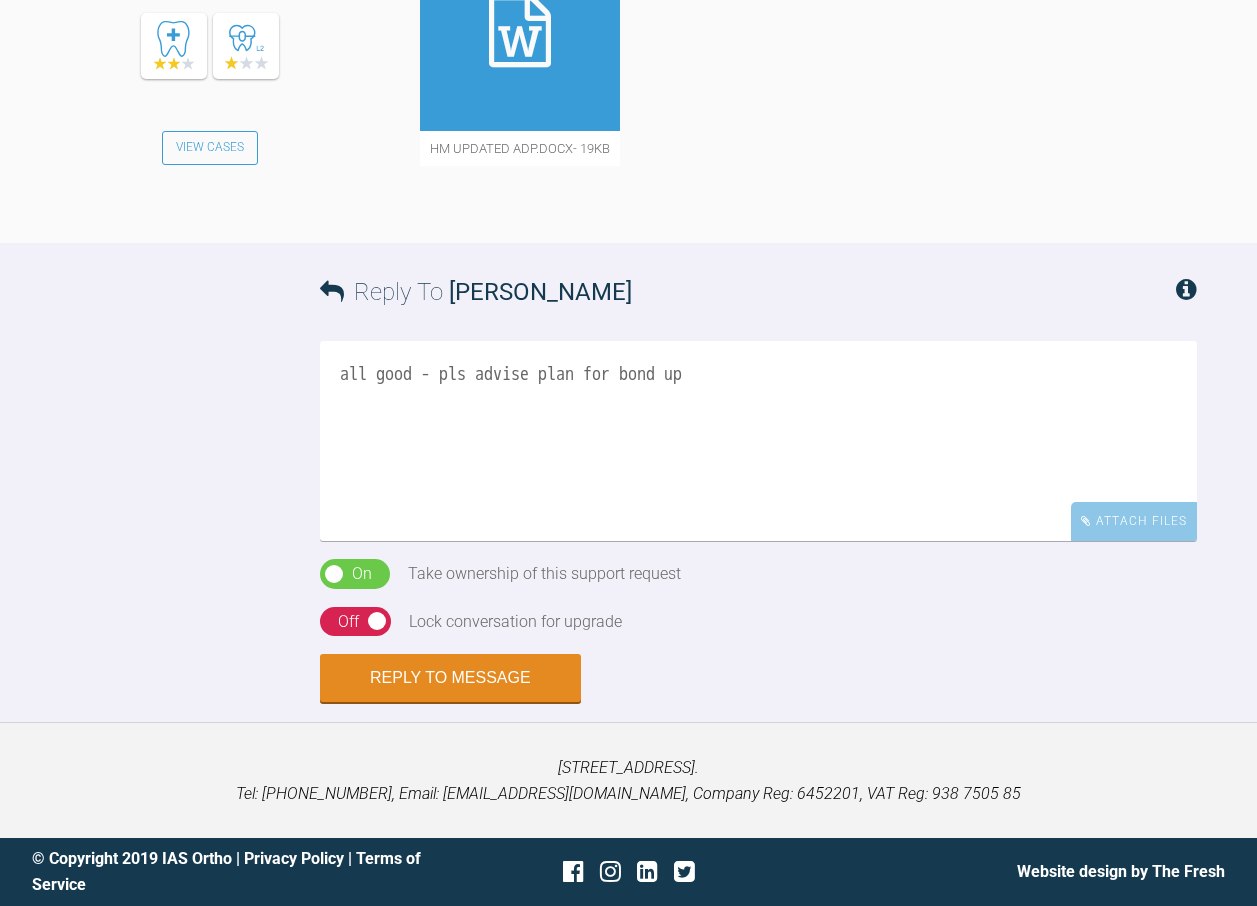 click on "Off" at bounding box center [348, 622] 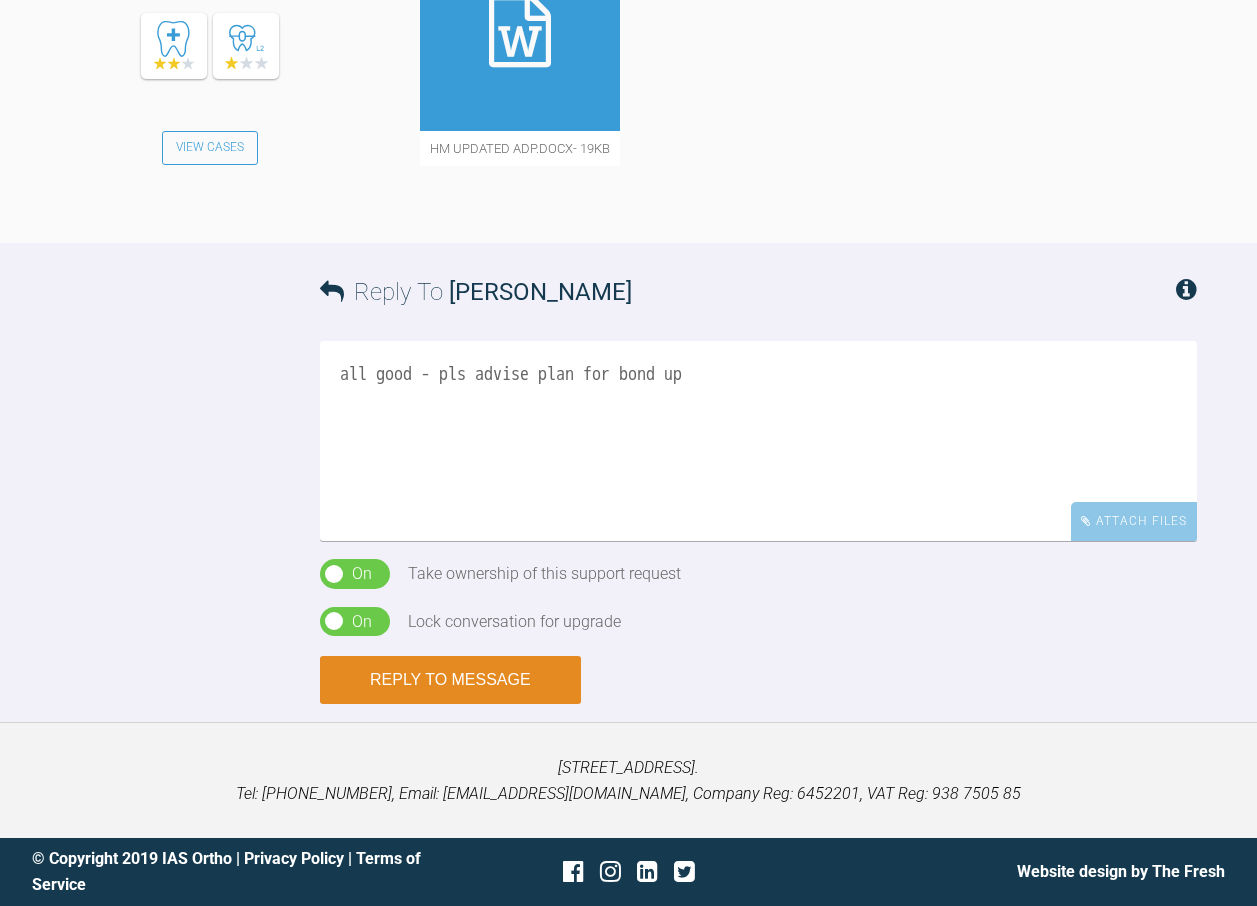 click on "Reply to Message" at bounding box center [450, 680] 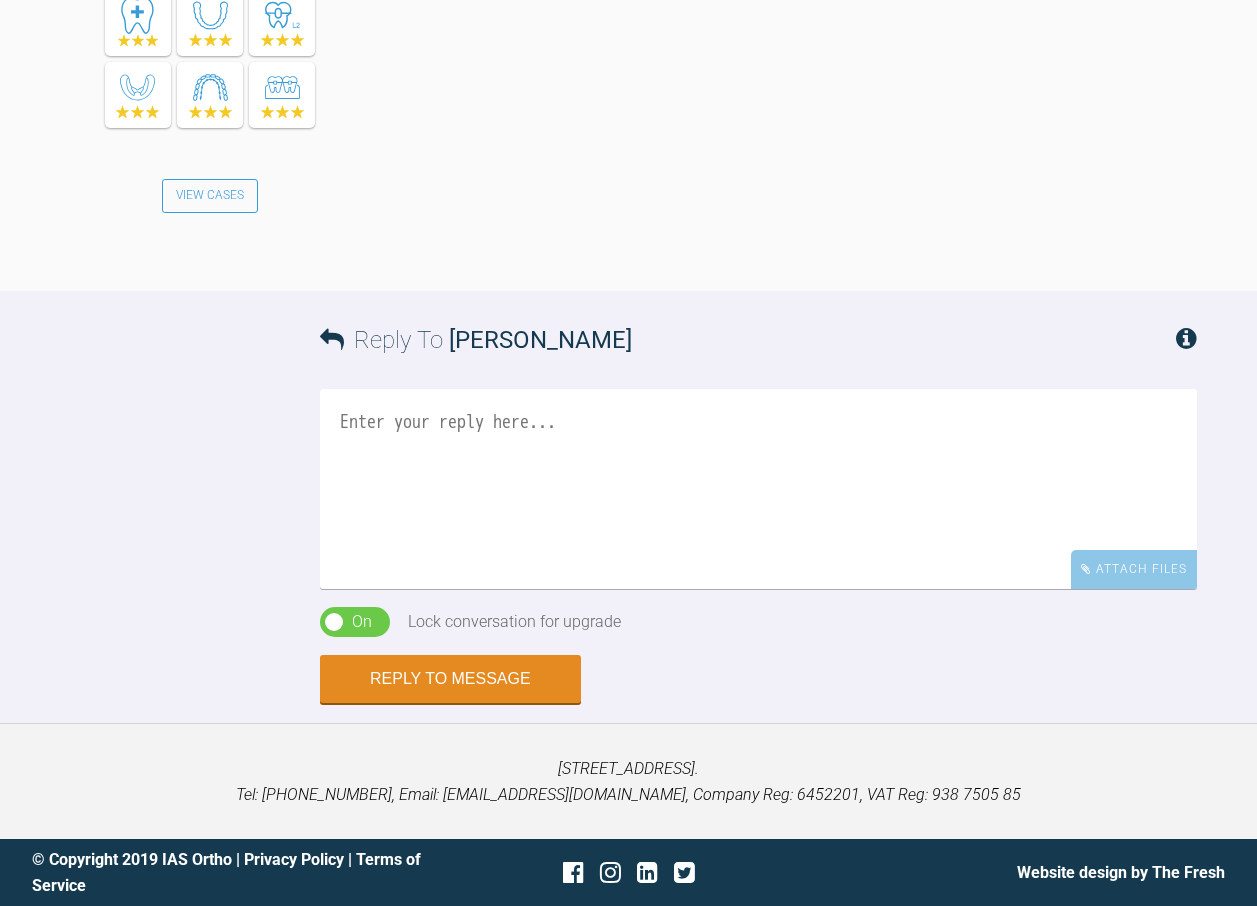 scroll, scrollTop: 4912, scrollLeft: 0, axis: vertical 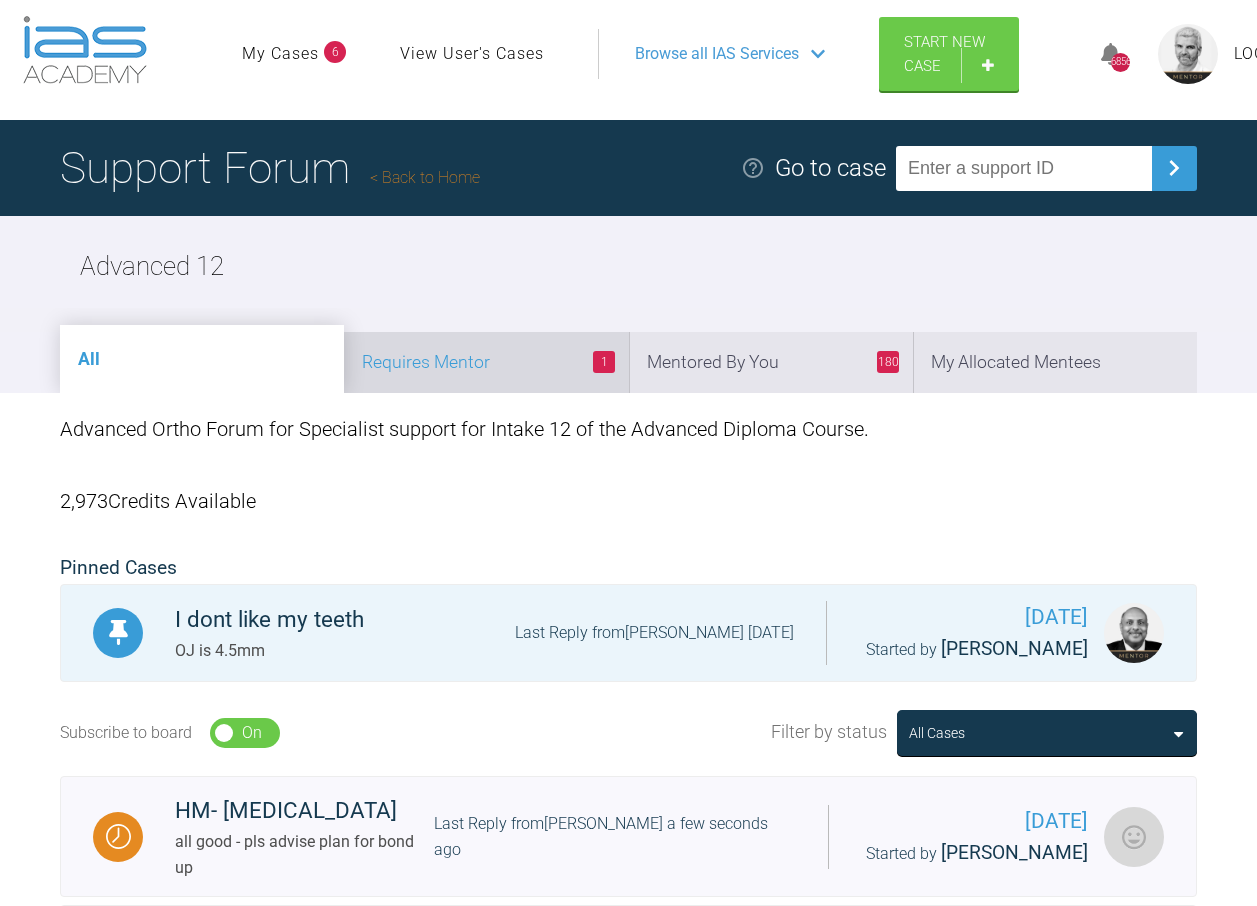 click on "1 Requires Mentor" at bounding box center (486, 362) 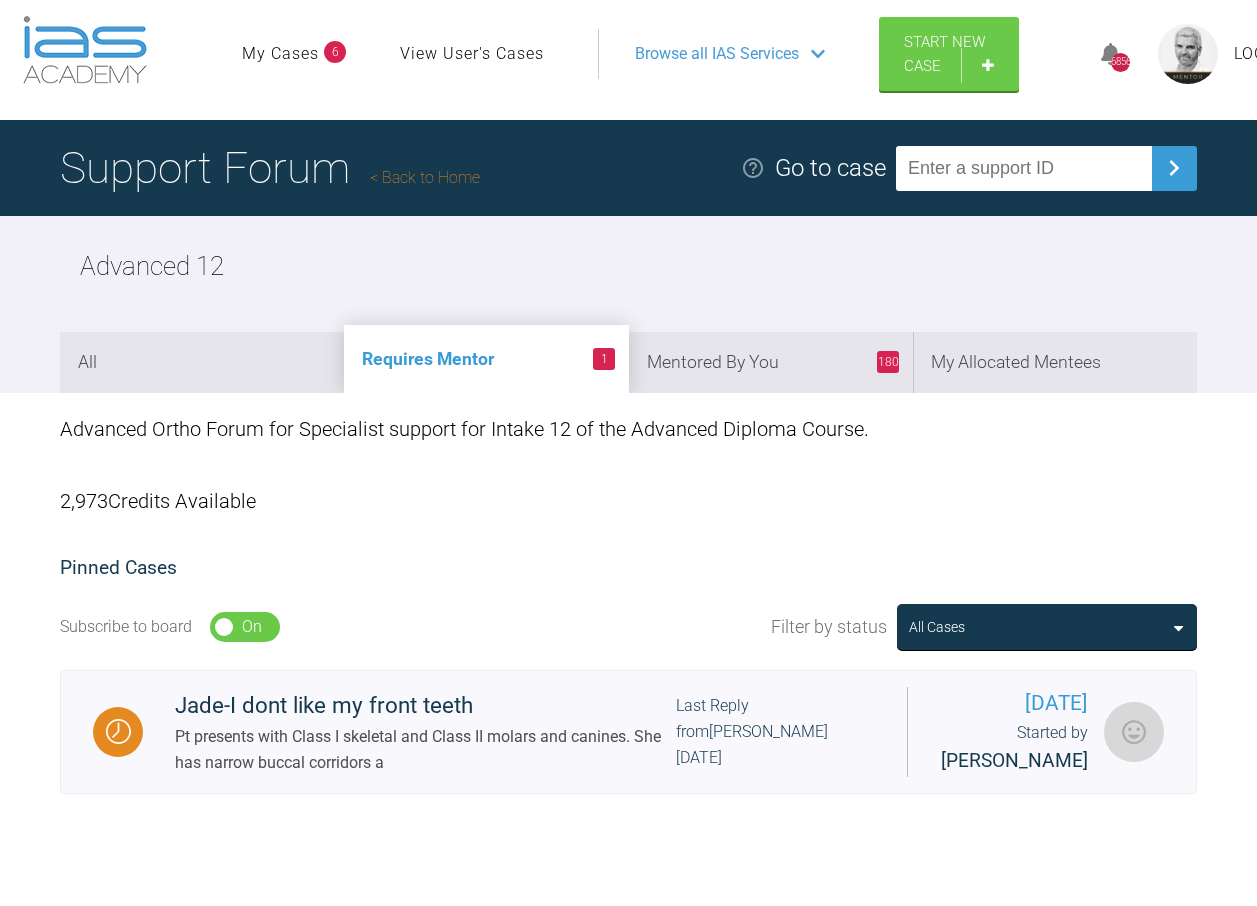 click on "Back to Home" at bounding box center [425, 177] 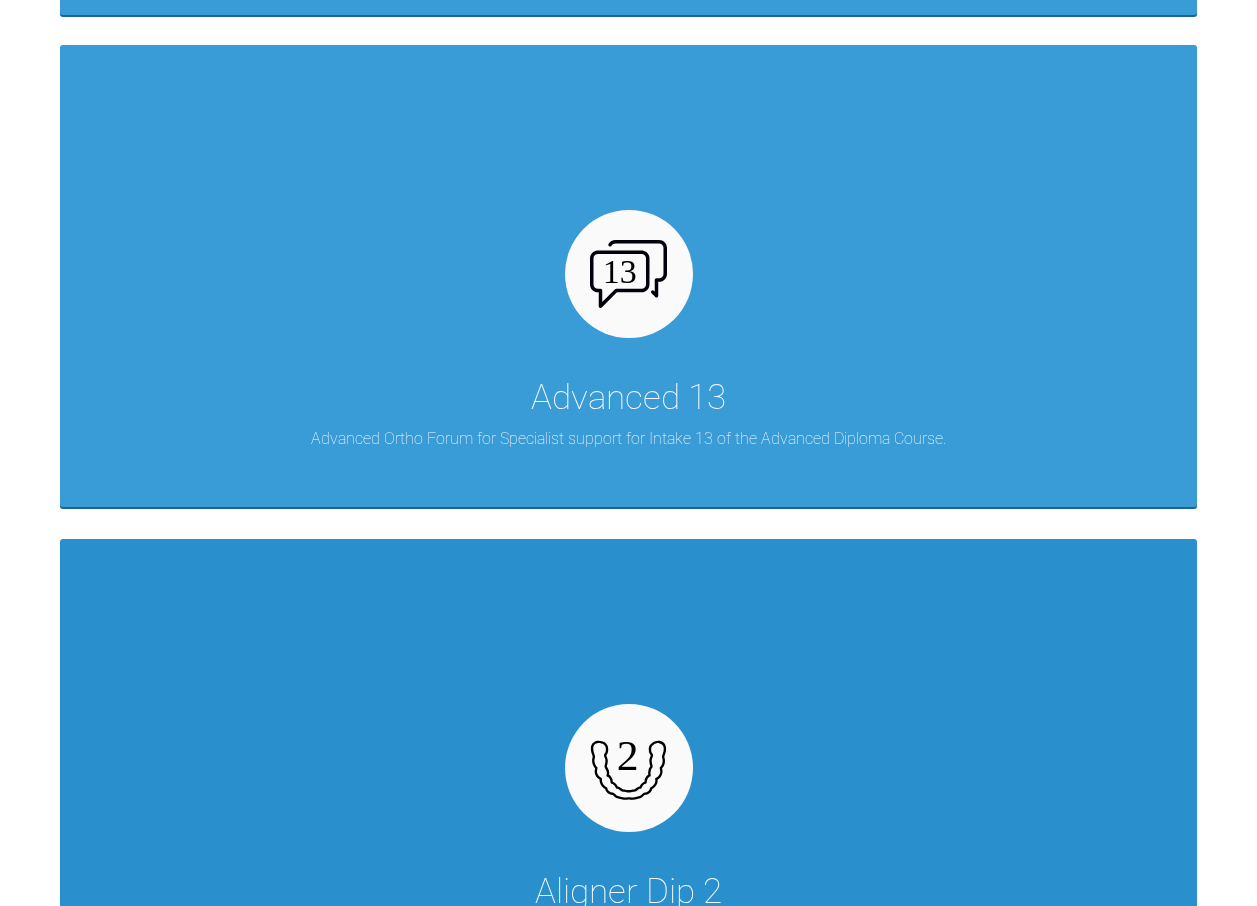 scroll, scrollTop: 12016, scrollLeft: 0, axis: vertical 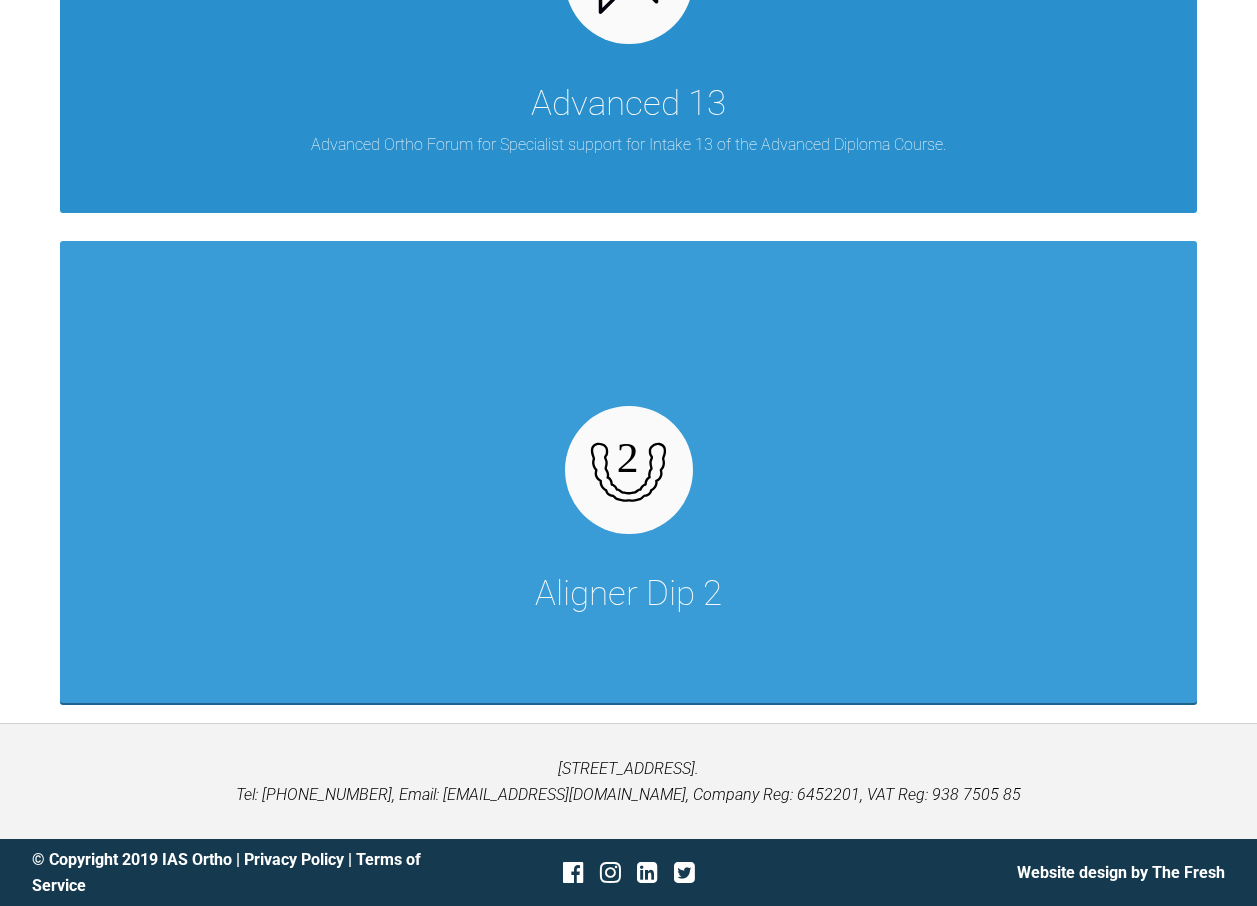 click on "Advanced 13" at bounding box center [628, 104] 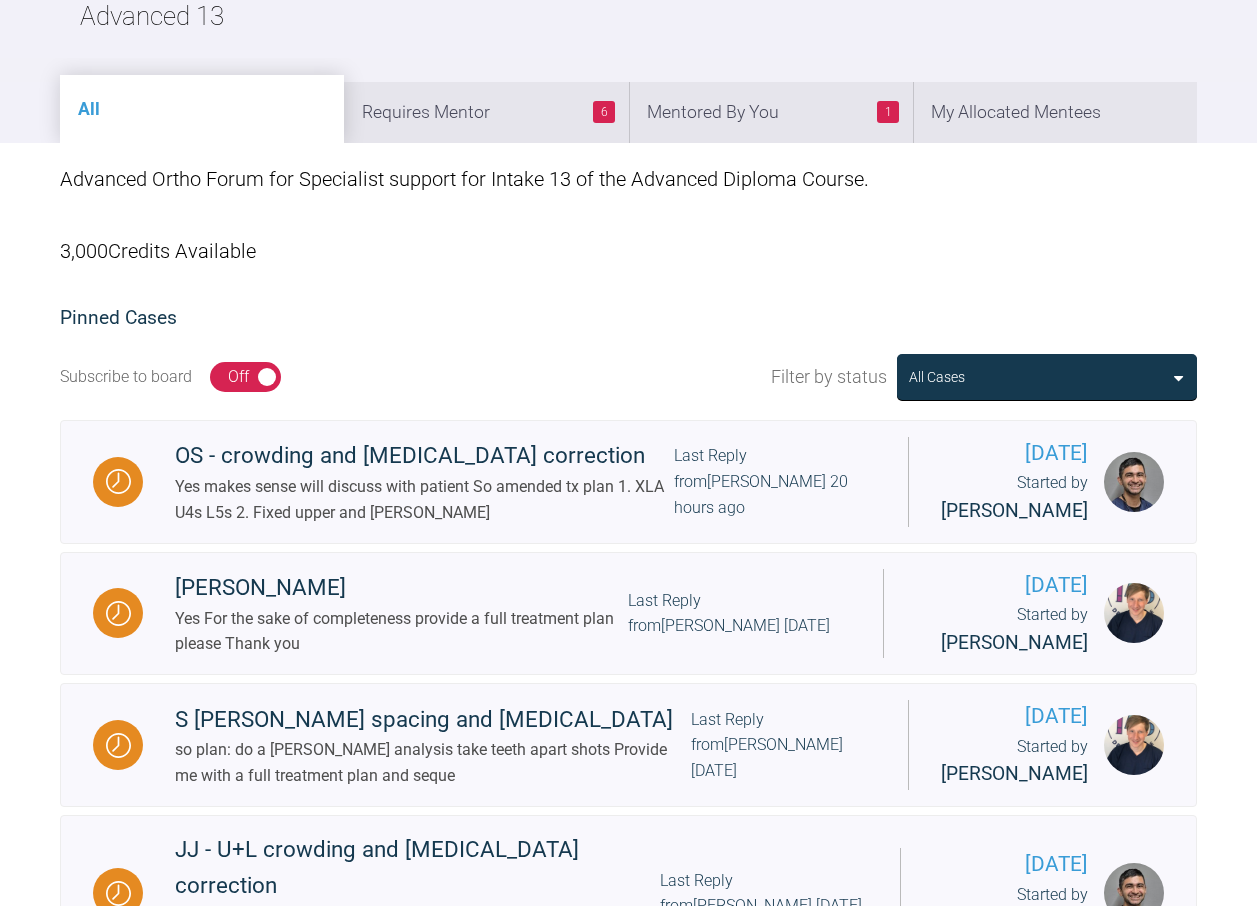 scroll, scrollTop: 445, scrollLeft: 0, axis: vertical 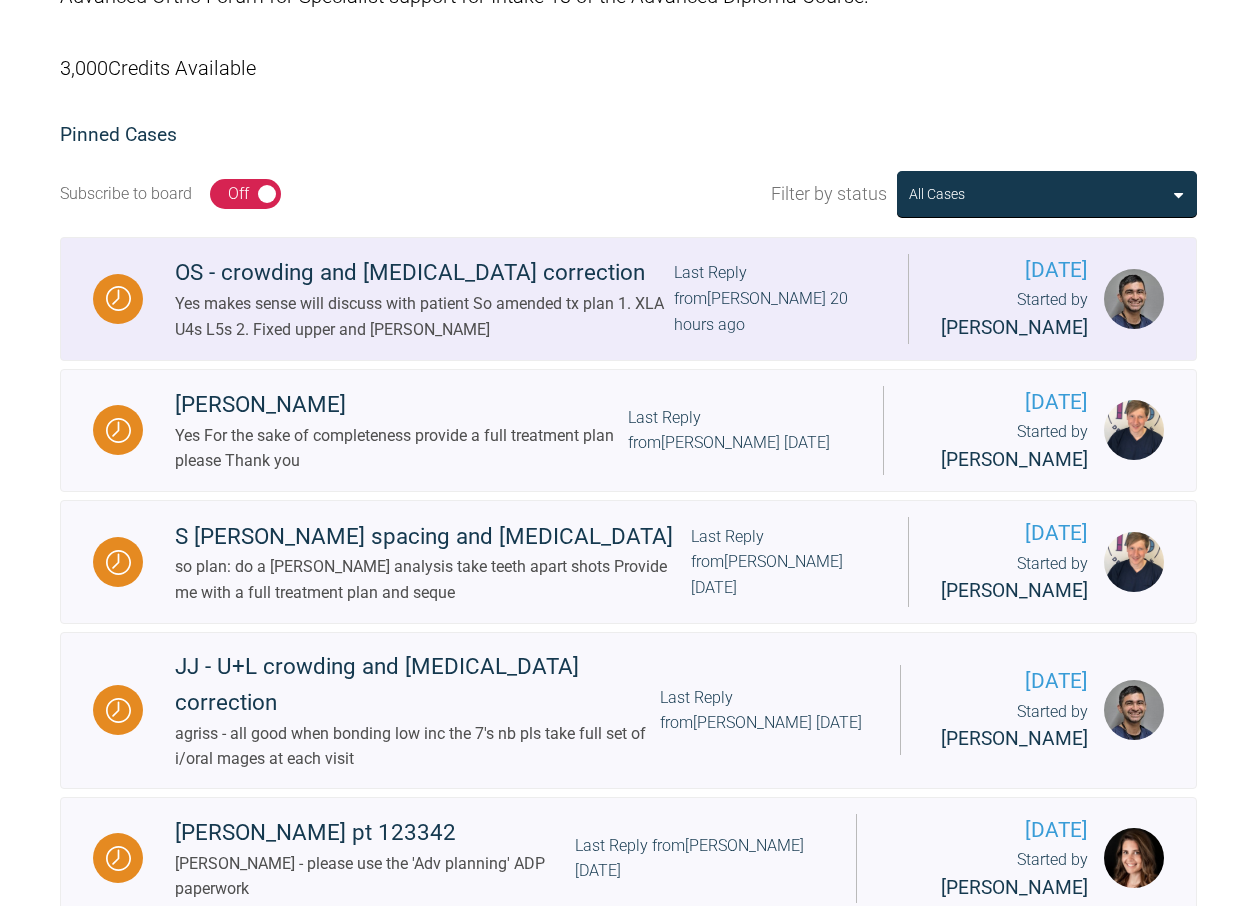 click on "Last Reply from  [PERSON_NAME]   20 hours ago" at bounding box center (775, 298) 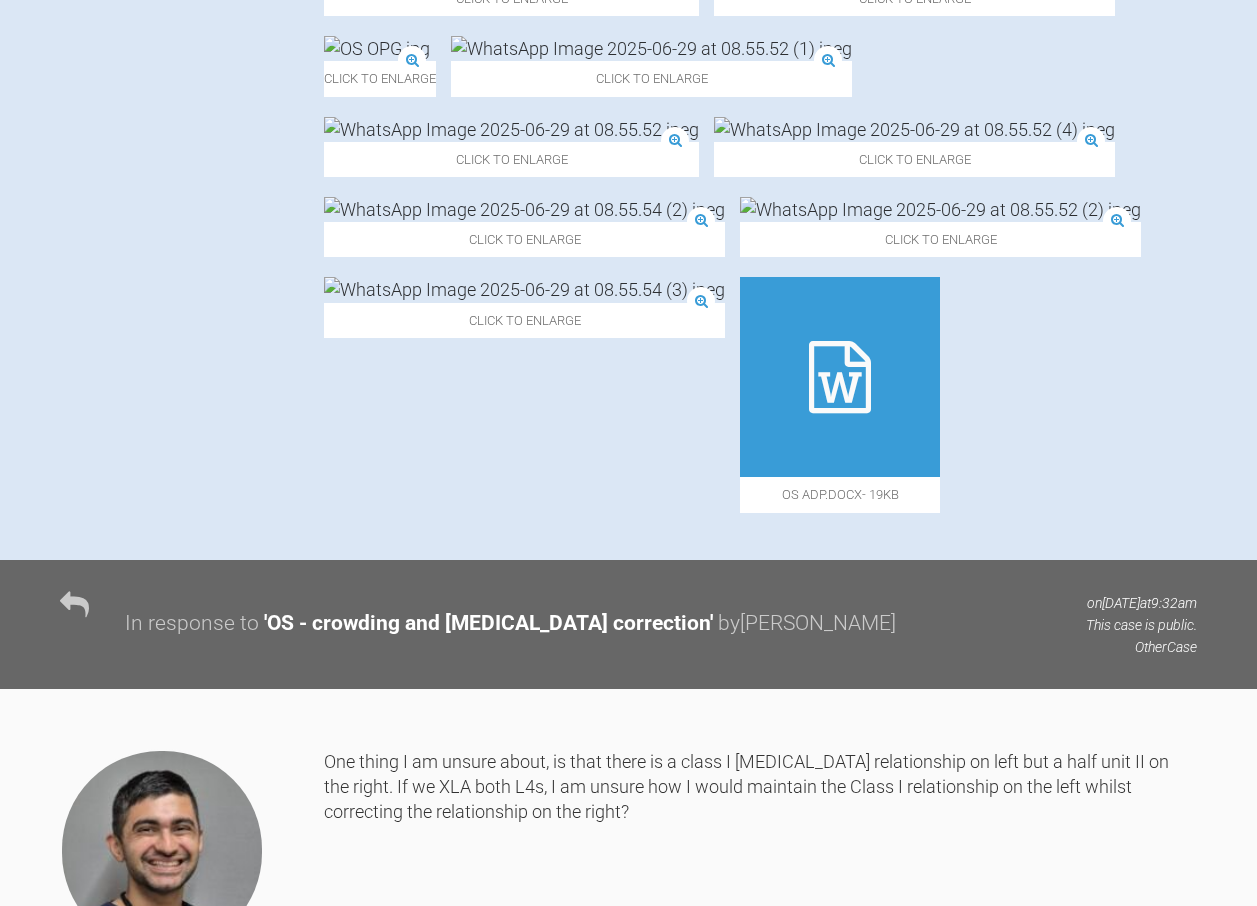 scroll, scrollTop: 1145, scrollLeft: 0, axis: vertical 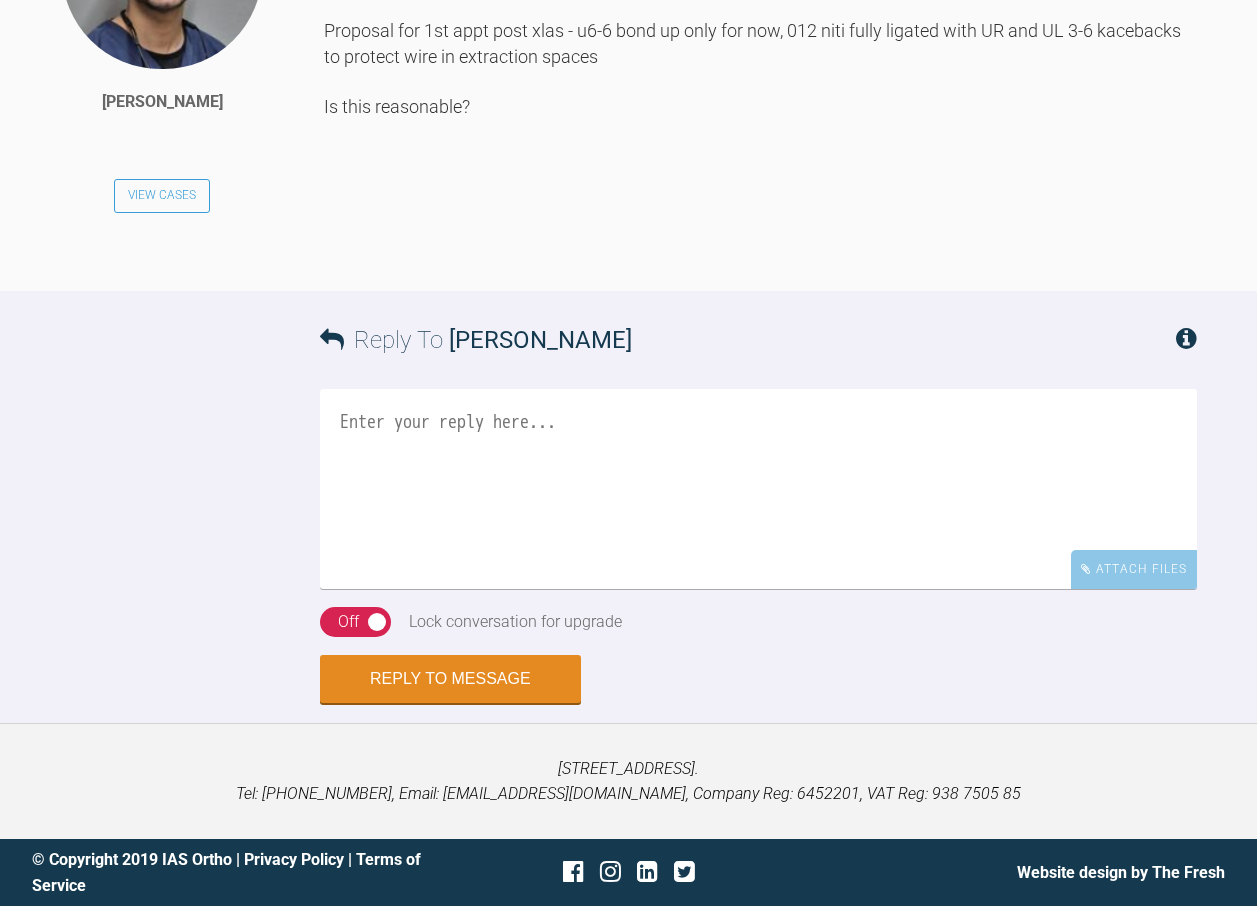 click at bounding box center (758, 489) 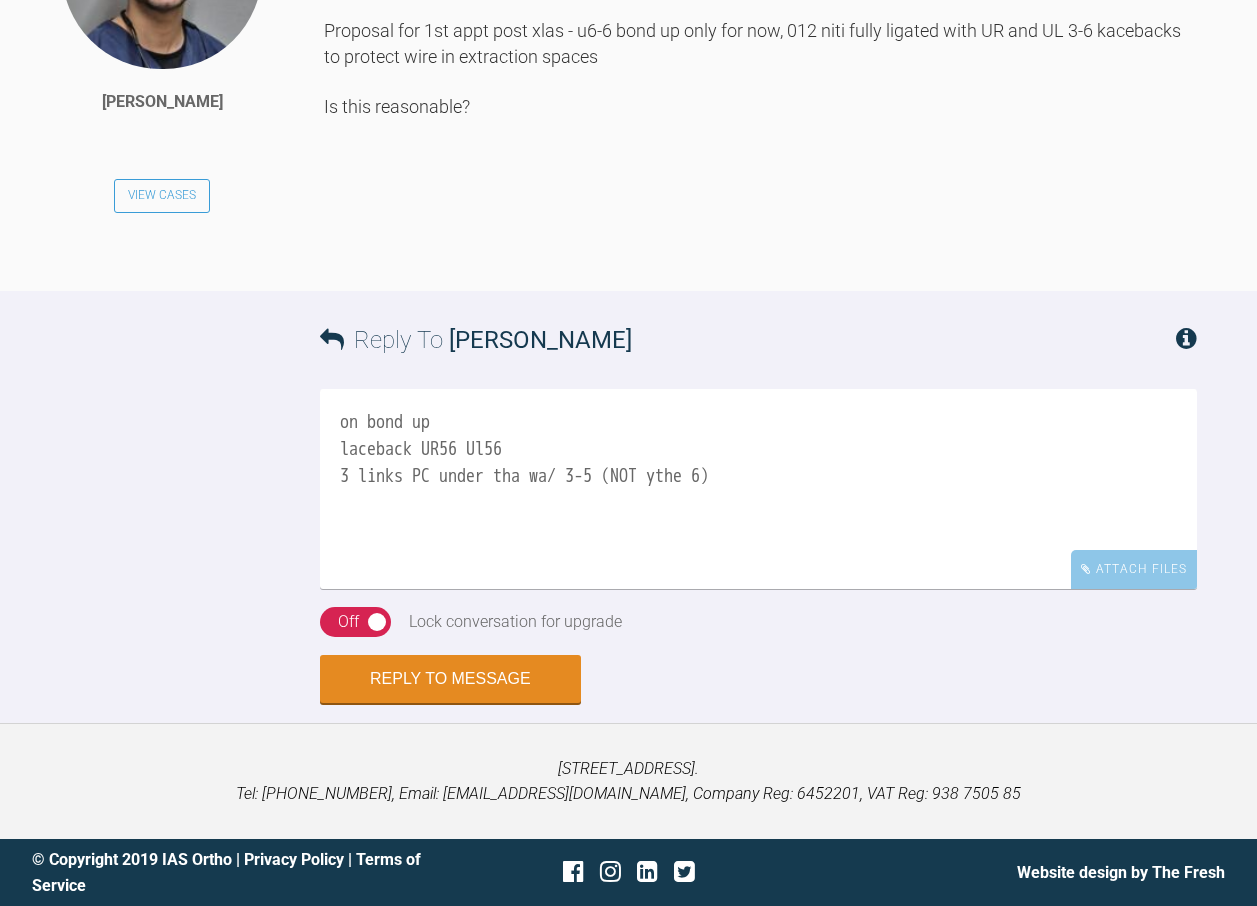 click on "on bond up
laceback UR56 Ul56
3 links PC under tha wa/ 3-5 (NOT ythe 6)" at bounding box center (758, 489) 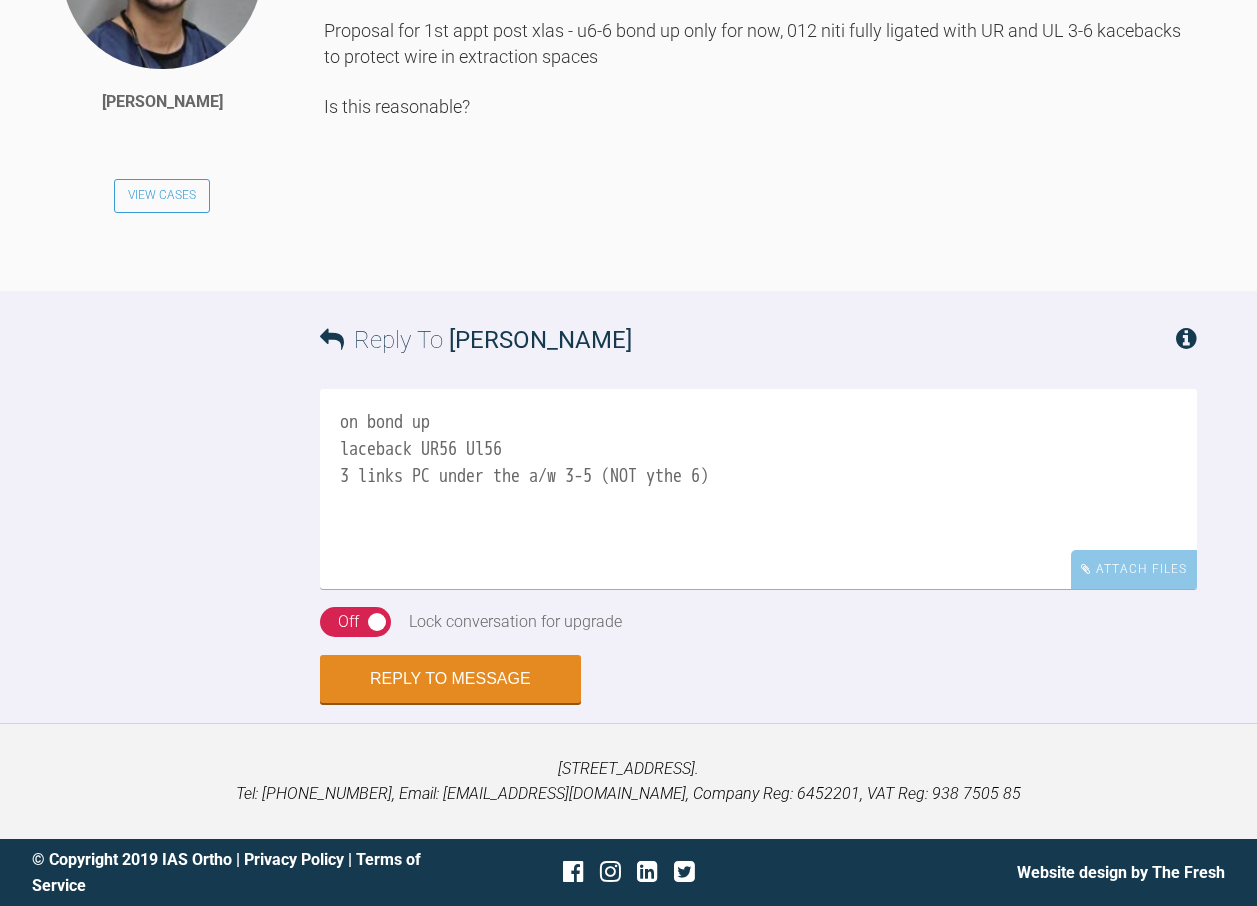 click on "on bond up
laceback UR56 Ul56
3 links PC under the a/w 3-5 (NOT ythe 6)" at bounding box center [758, 489] 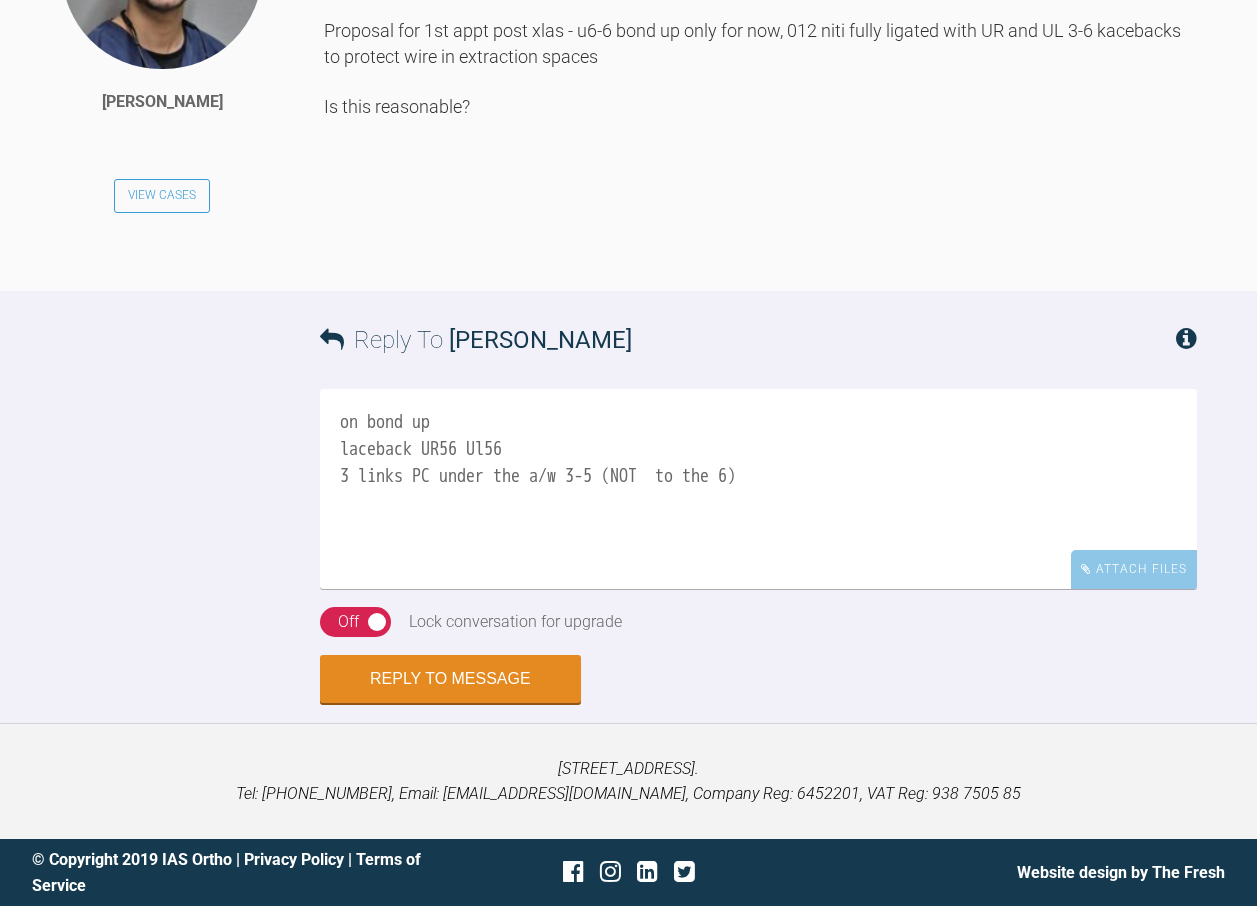 click on "on bond up
laceback UR56 Ul56
3 links PC under the a/w 3-5 (NOT  to the 6)" at bounding box center (758, 489) 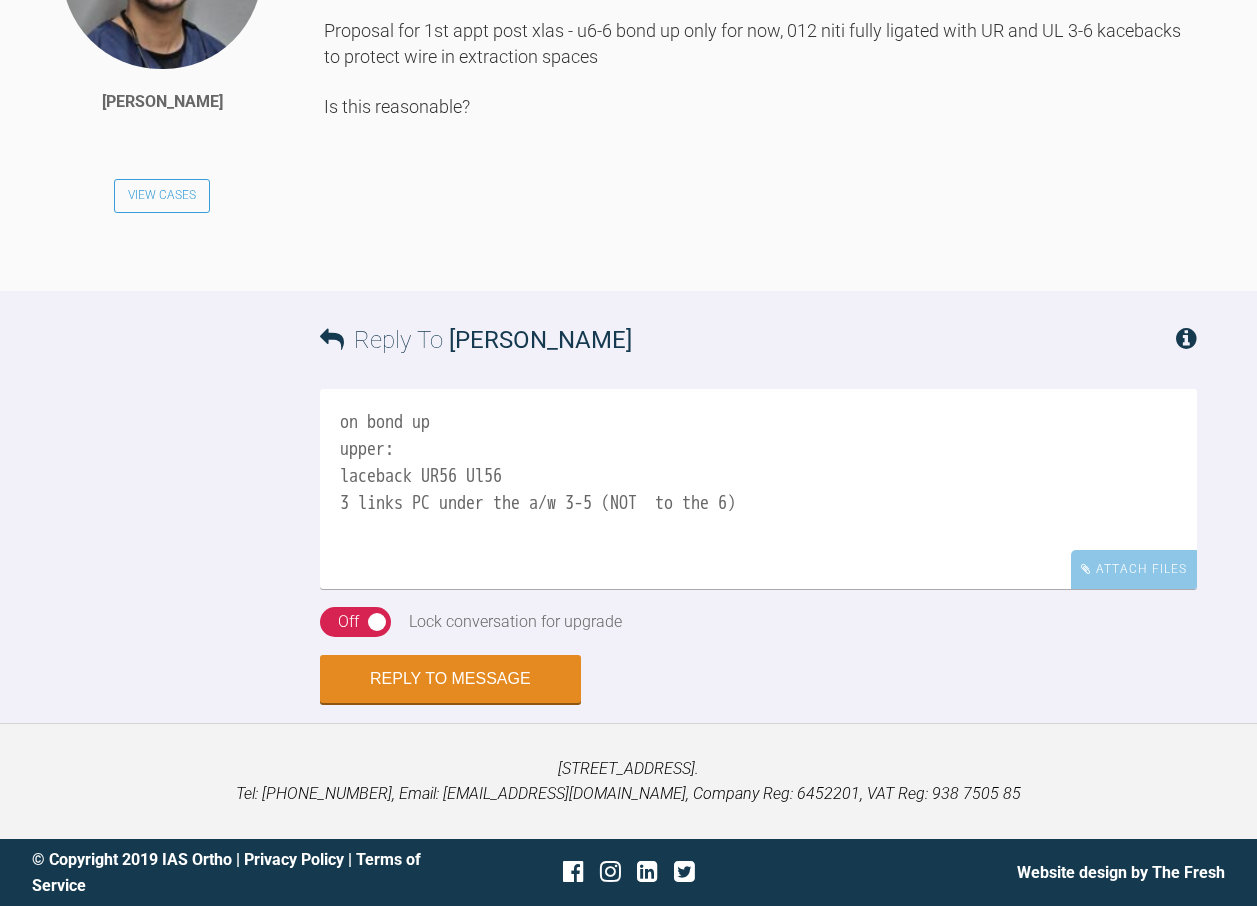 scroll, scrollTop: 6645, scrollLeft: 0, axis: vertical 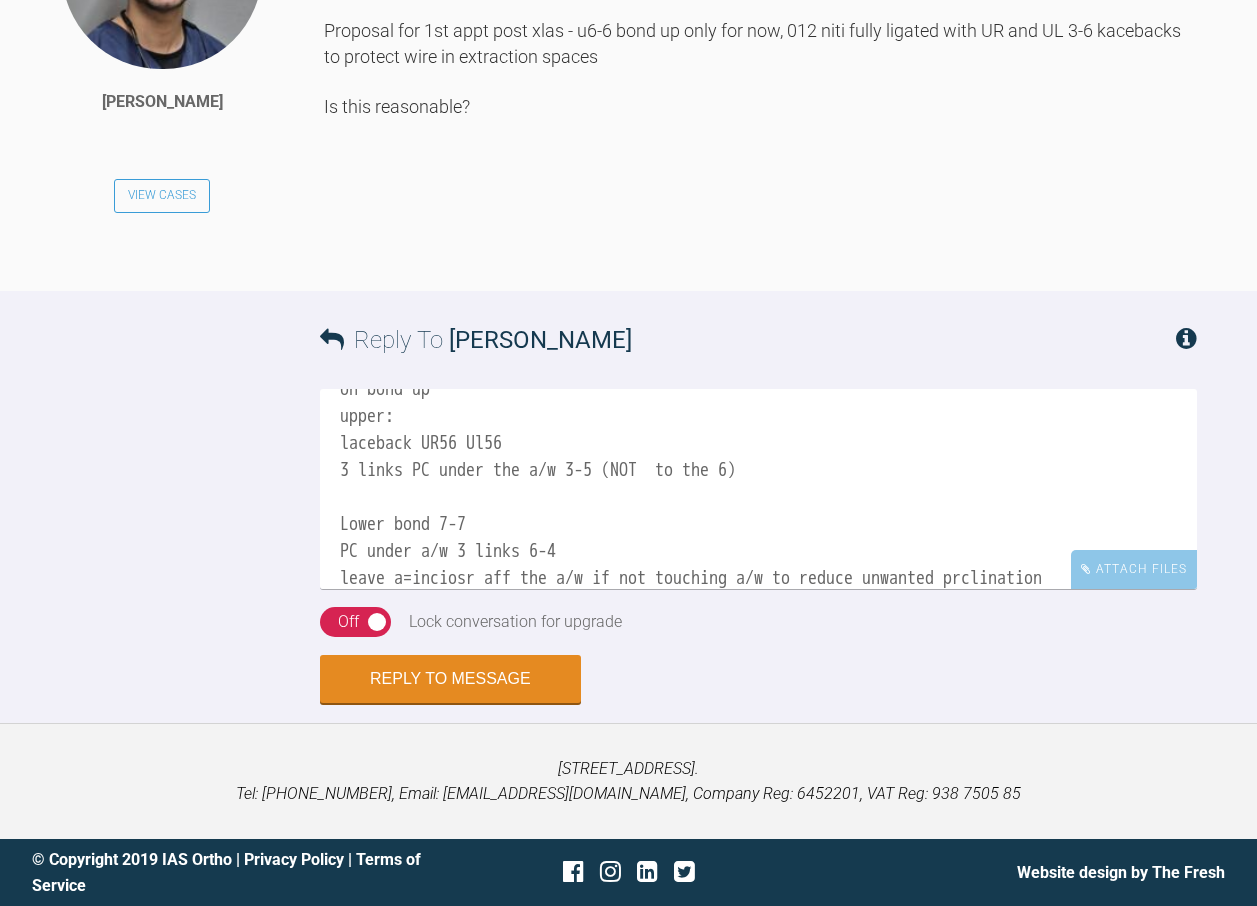 click on "on bond up
upper:
laceback UR56 Ul56
3 links PC under the a/w 3-5 (NOT  to the 6)
Lower bond 7-7
PC under a/w 3 links 6-4
leave a=inciosr aff the a/w if not touching a/w to reduce unwanted prclination" at bounding box center (758, 489) 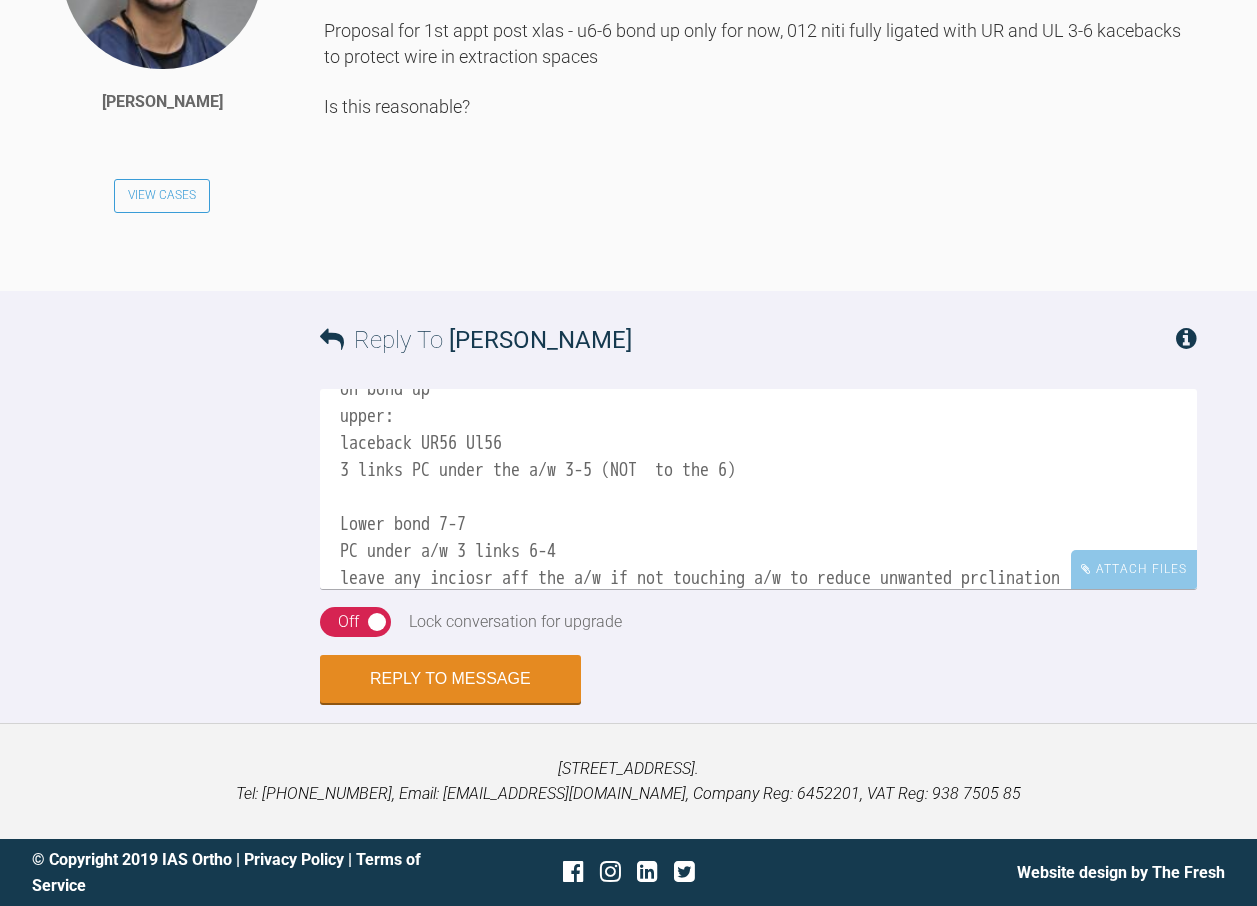 click on "on bond up
upper:
laceback UR56 Ul56
3 links PC under the a/w 3-5 (NOT  to the 6)
Lower bond 7-7
PC under a/w 3 links 6-4
leave any inciosr aff the a/w if not touching a/w to reduce unwanted prclination" at bounding box center (758, 489) 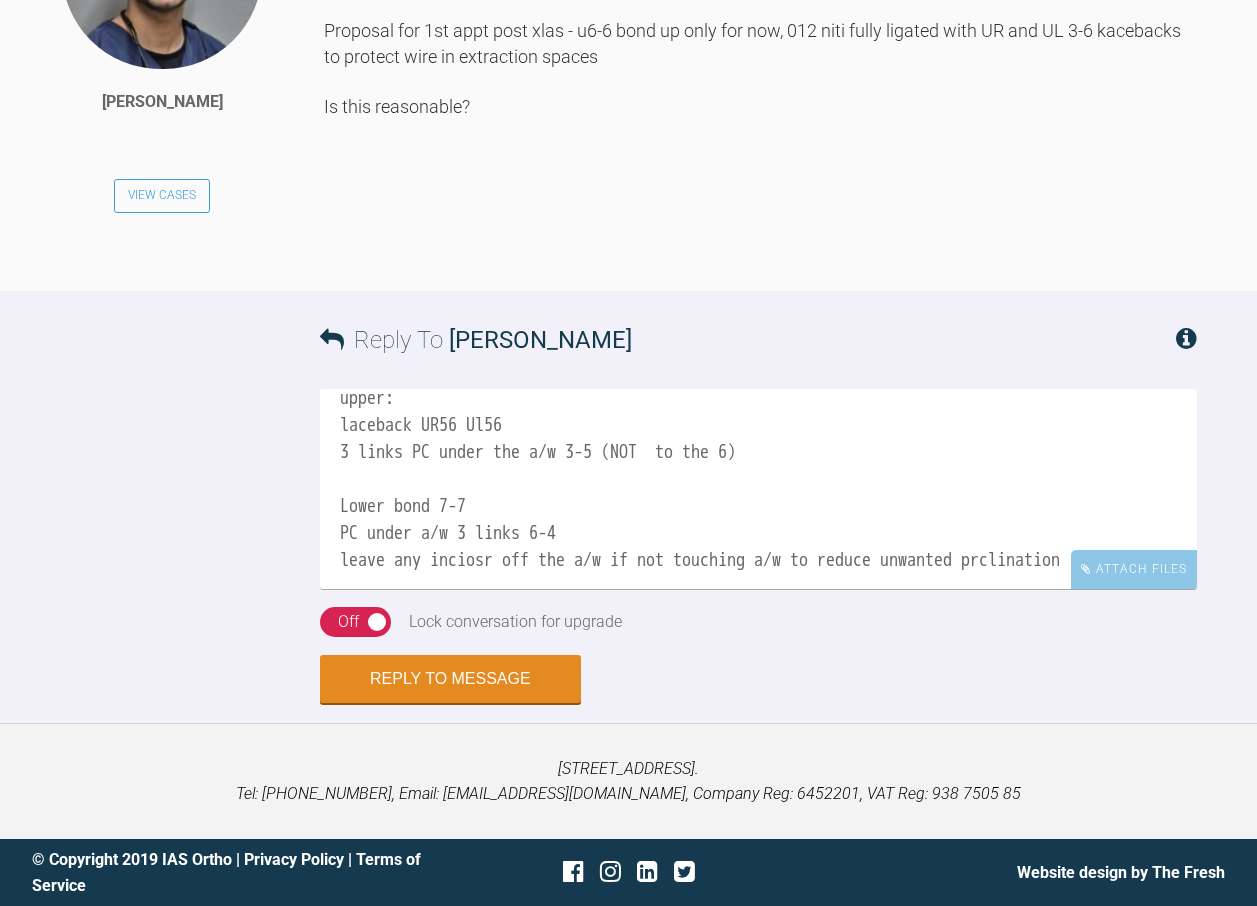 scroll, scrollTop: 56, scrollLeft: 0, axis: vertical 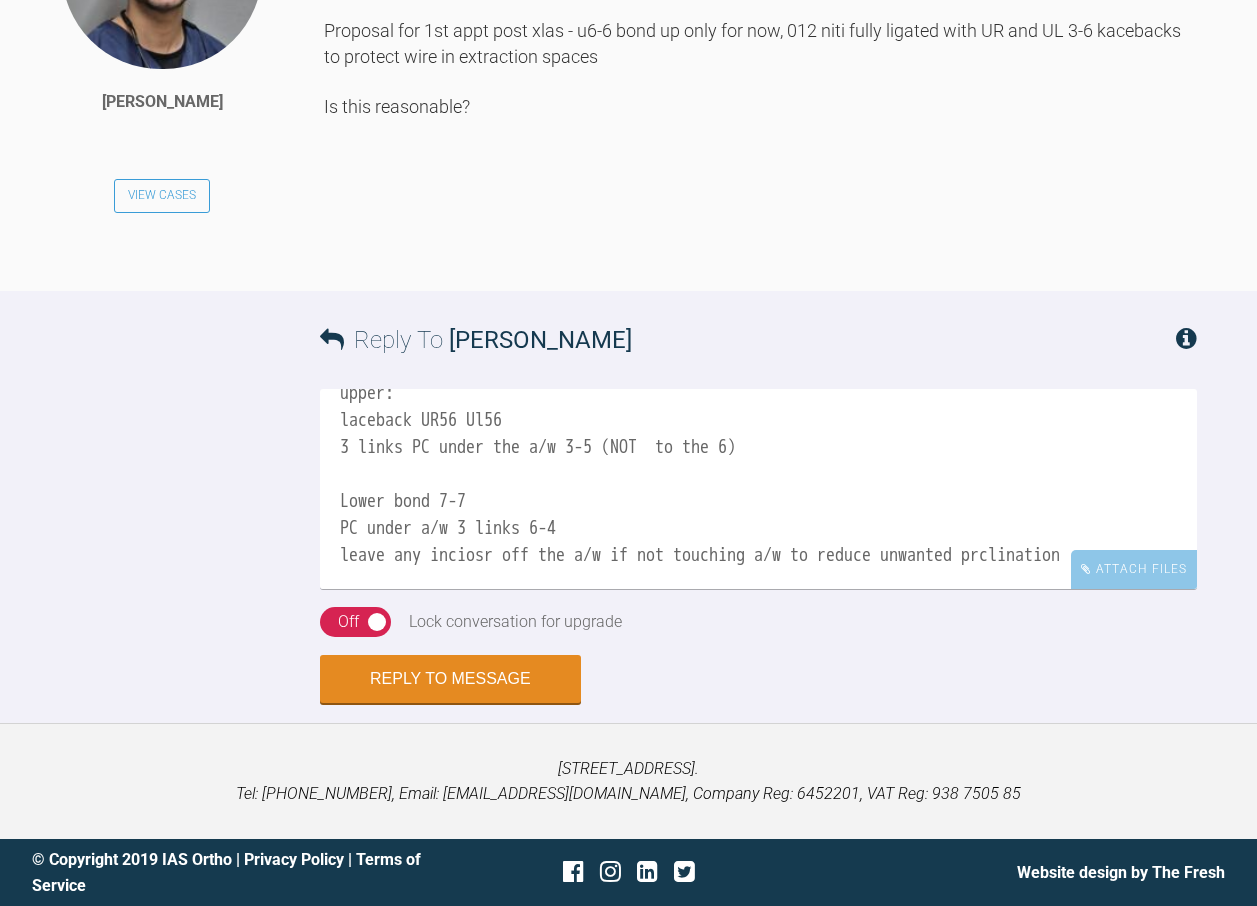 click on "on bond up
upper:
laceback UR56 Ul56
3 links PC under the a/w 3-5 (NOT  to the 6)
Lower bond 7-7
PC under a/w 3 links 6-4
leave any inciosr off the a/w if not touching a/w to reduce unwanted prclination" at bounding box center (758, 489) 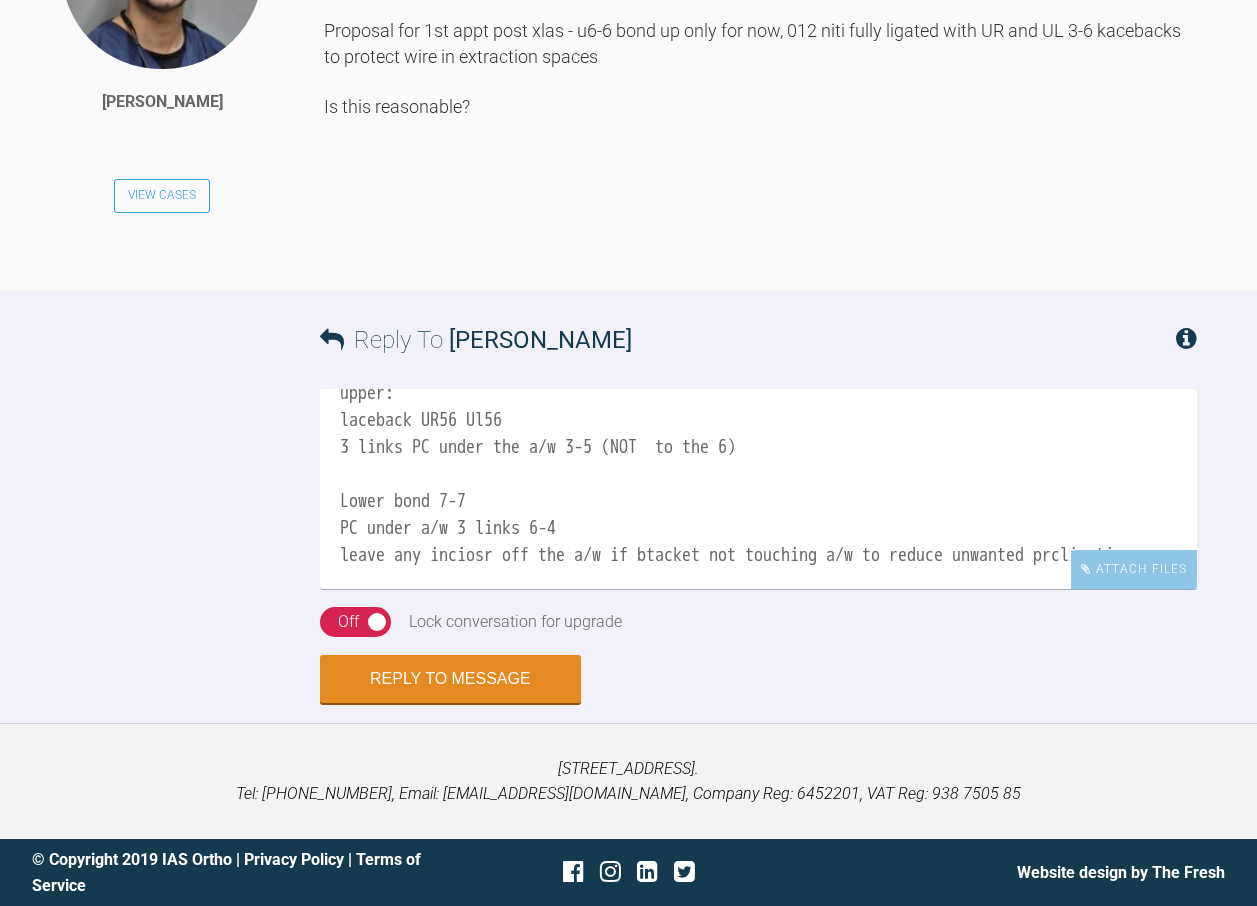 click on "on bond up
upper:
laceback UR56 Ul56
3 links PC under the a/w 3-5 (NOT  to the 6)
Lower bond 7-7
PC under a/w 3 links 6-4
leave any inciosr off the a/w if btacket not touching a/w to reduce unwanted prclination" at bounding box center [758, 489] 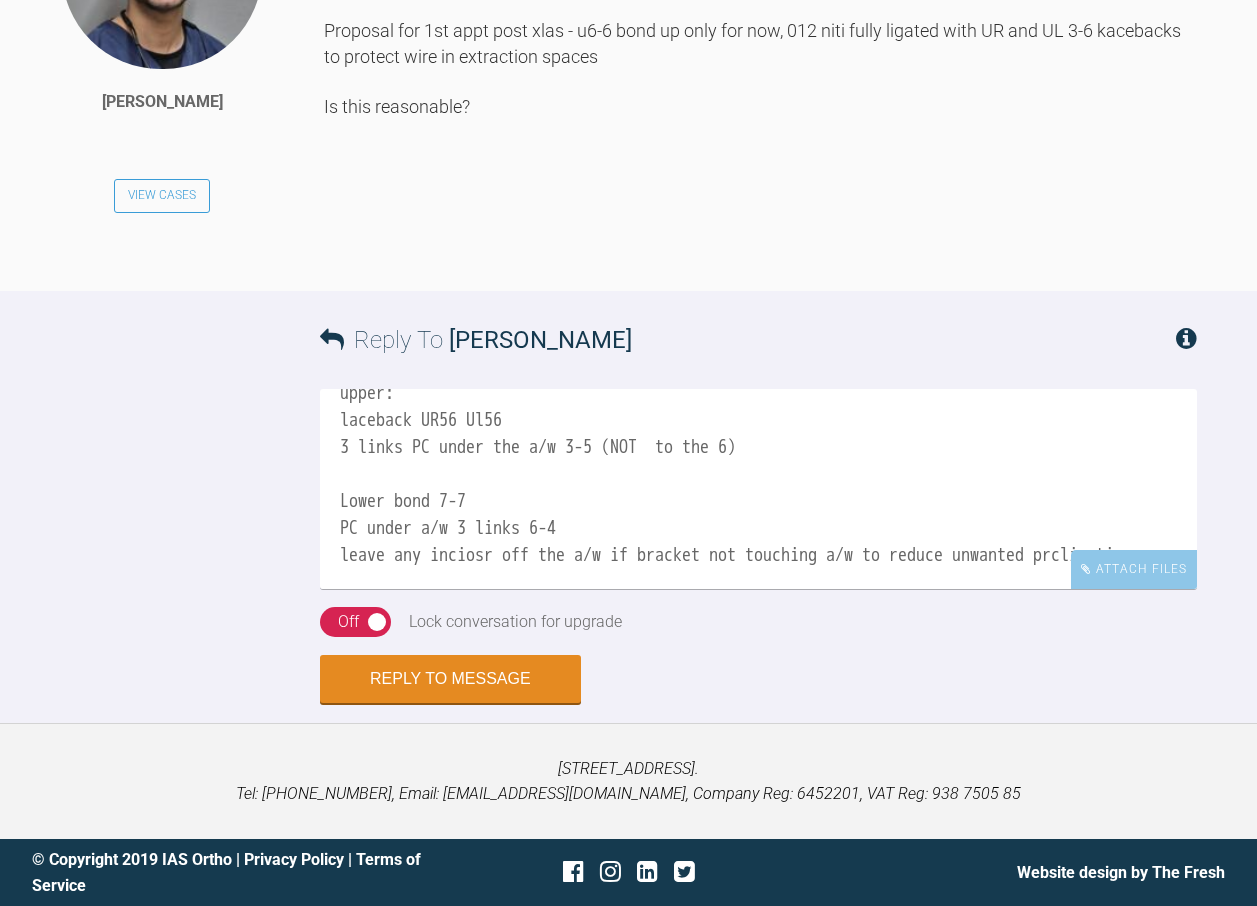 scroll, scrollTop: 83, scrollLeft: 0, axis: vertical 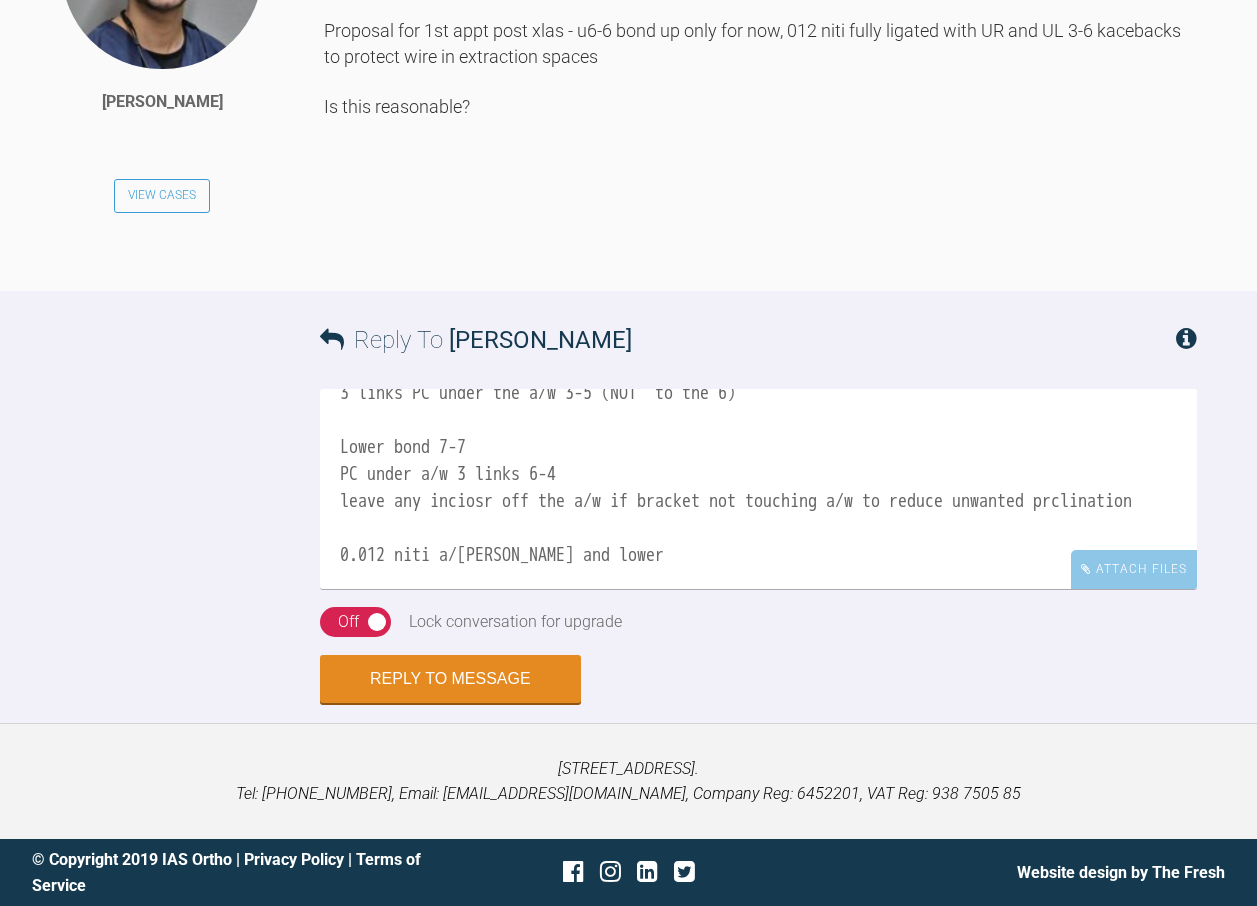 type on "on bond up
upper:
laceback UR56 Ul56
3 links PC under the a/w 3-5 (NOT  to the 6)
Lower bond 7-7
PC under a/w 3 links 6-4
leave any inciosr off the a/w if bracket not touching a/w to reduce unwanted prclination
0.012 niti a/[PERSON_NAME] and lower" 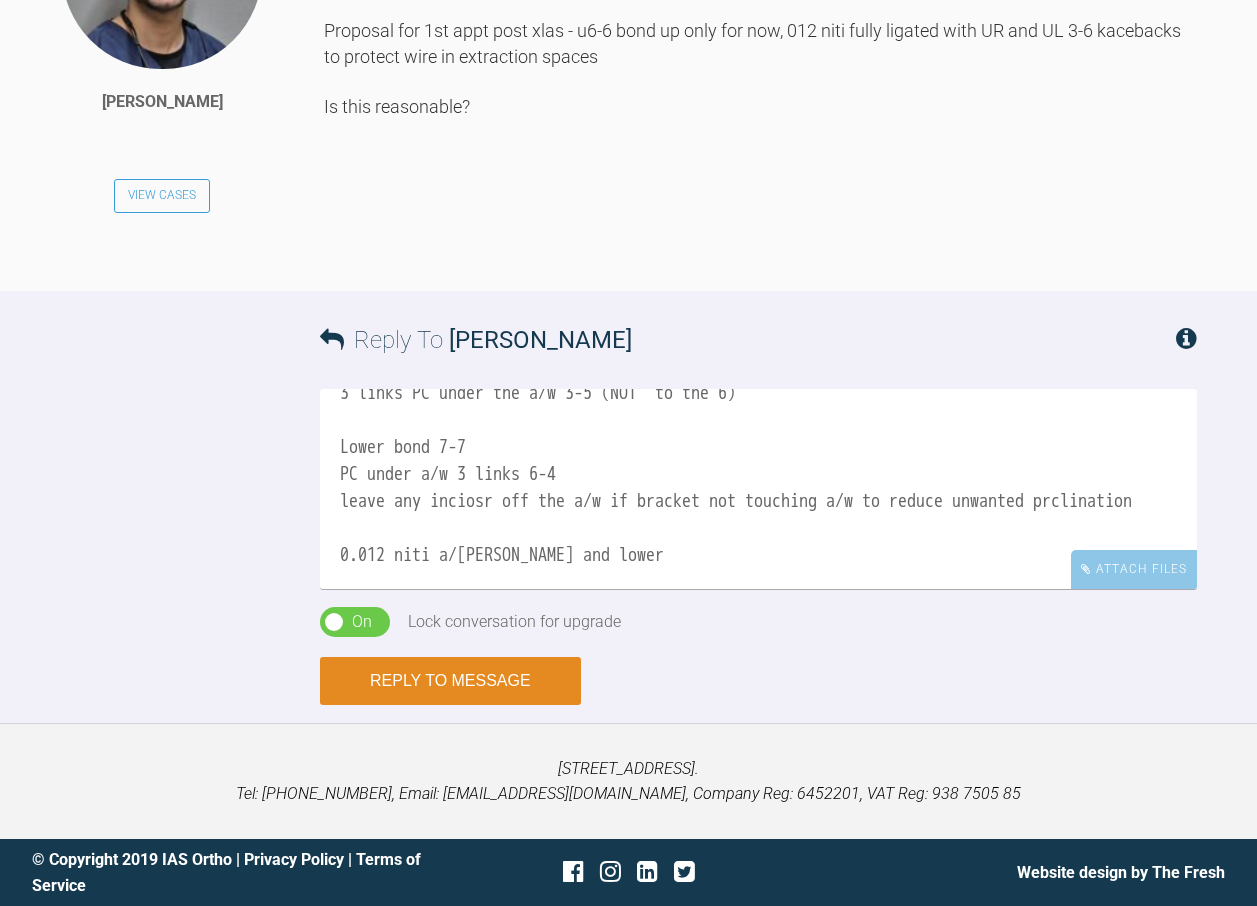 click on "Reply to Message" at bounding box center [450, 681] 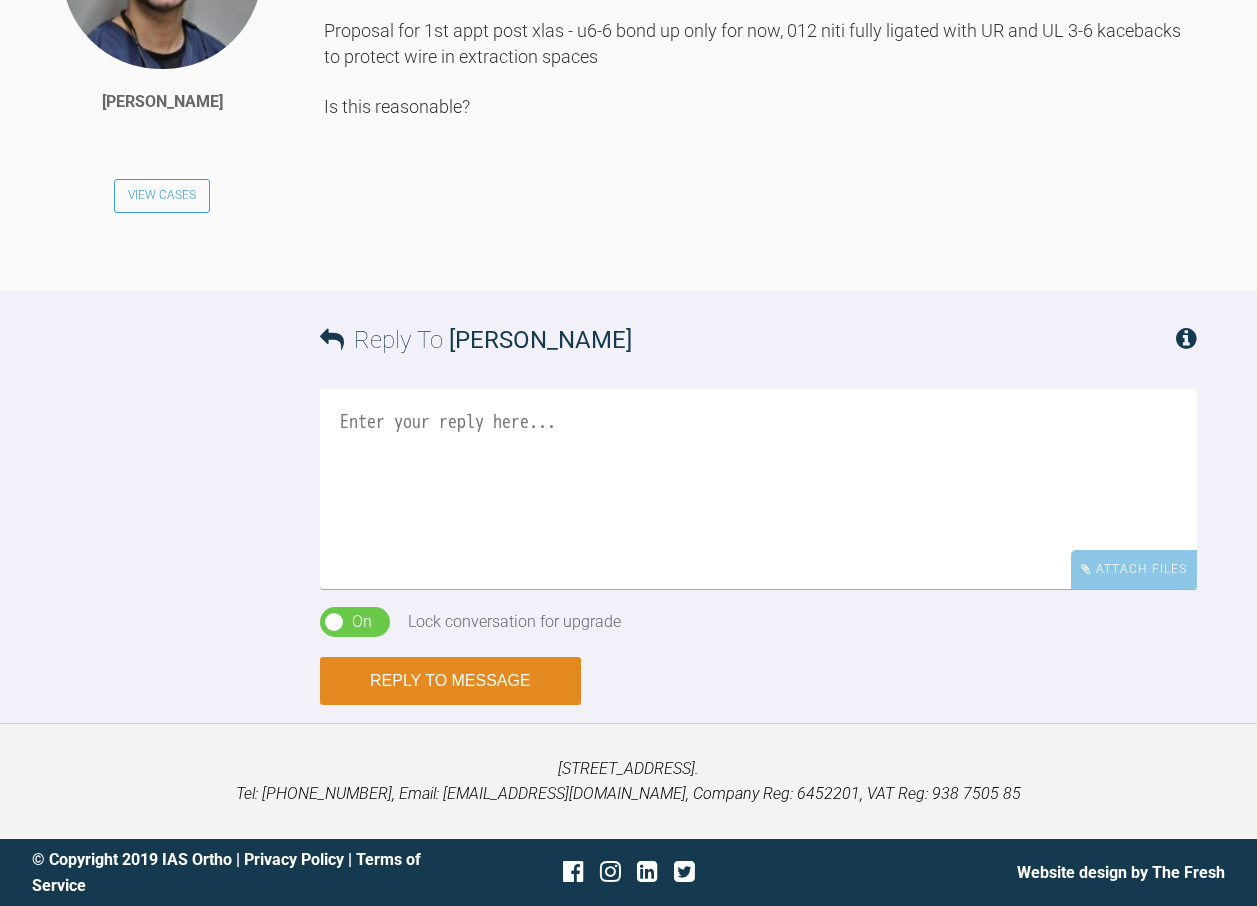 scroll, scrollTop: 0, scrollLeft: 0, axis: both 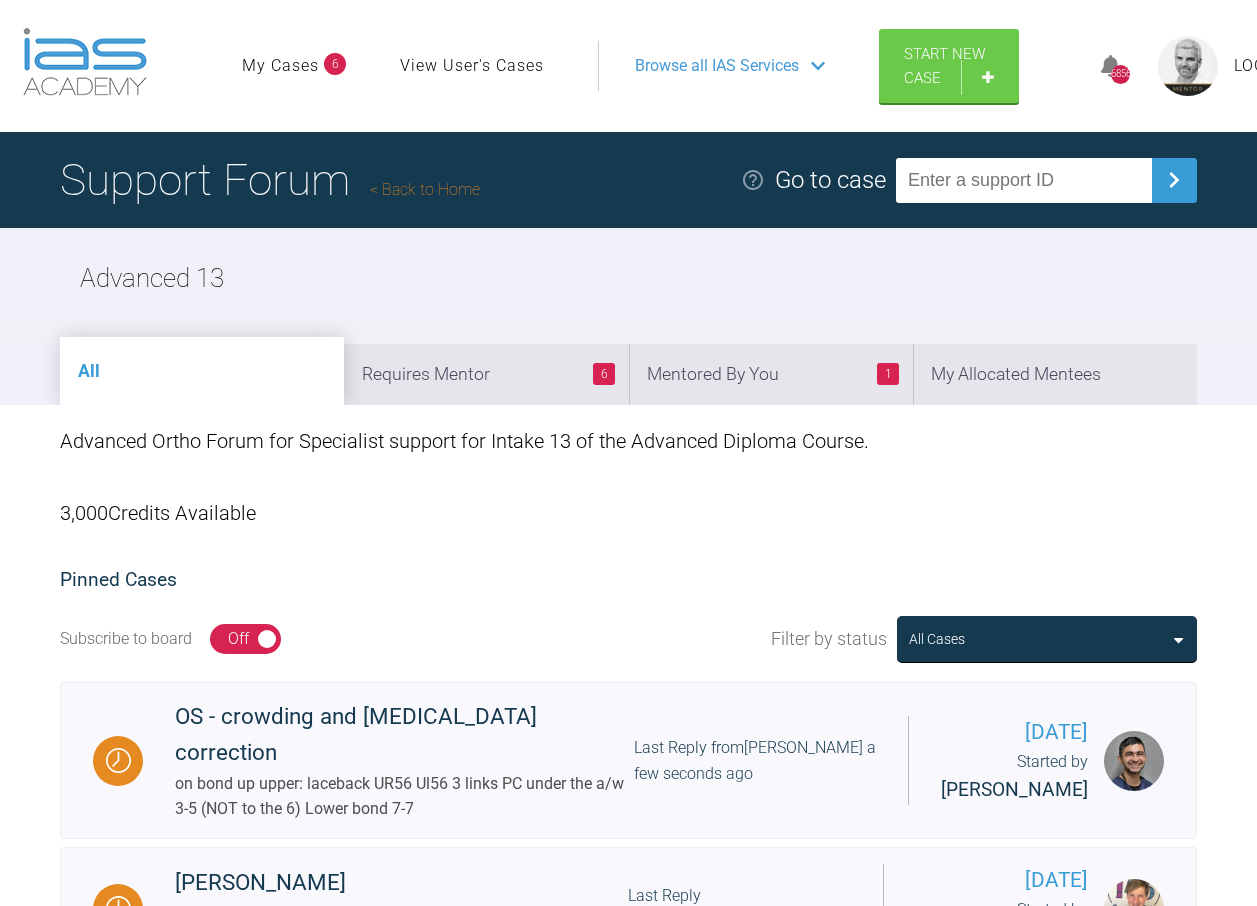 click on "Back to Home" at bounding box center [425, 189] 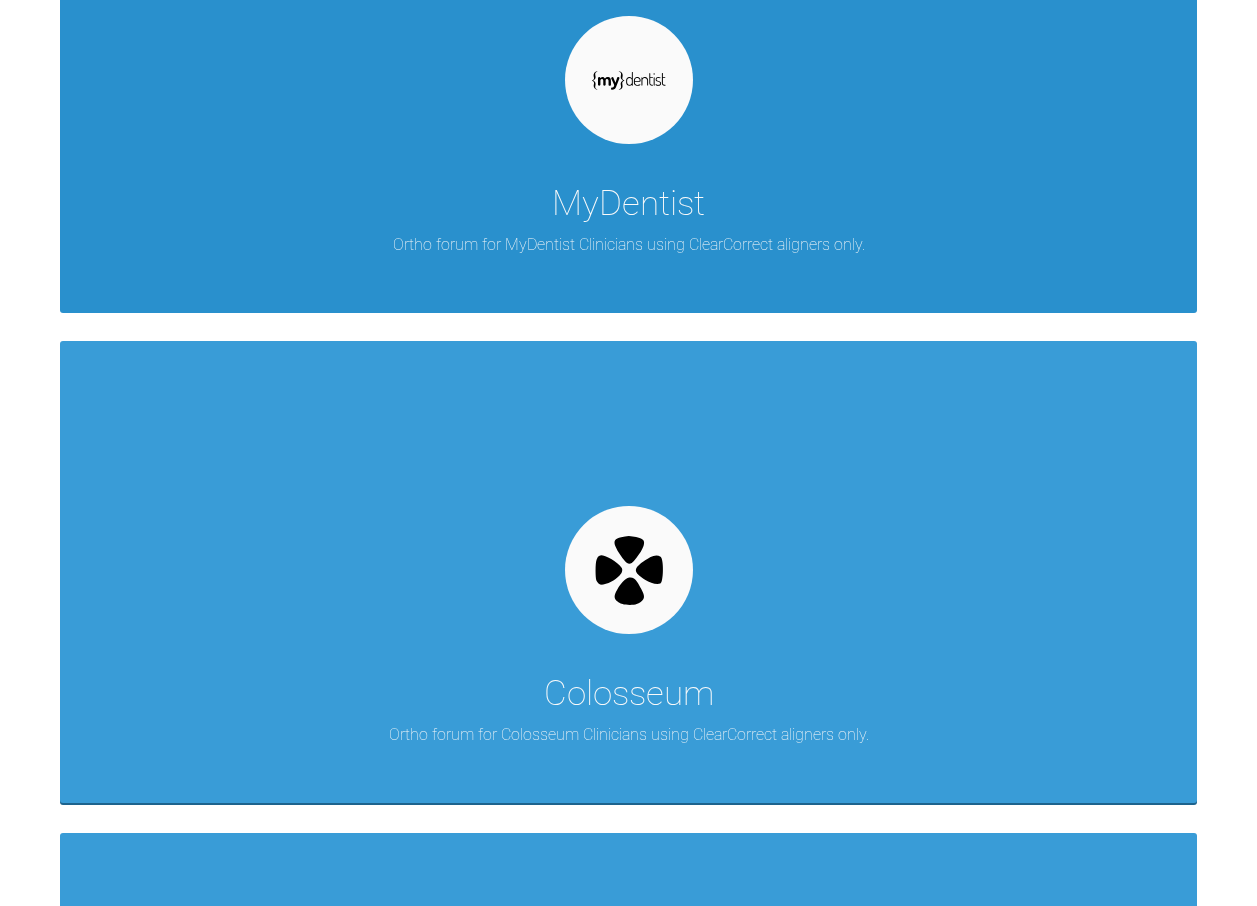 scroll, scrollTop: 1100, scrollLeft: 0, axis: vertical 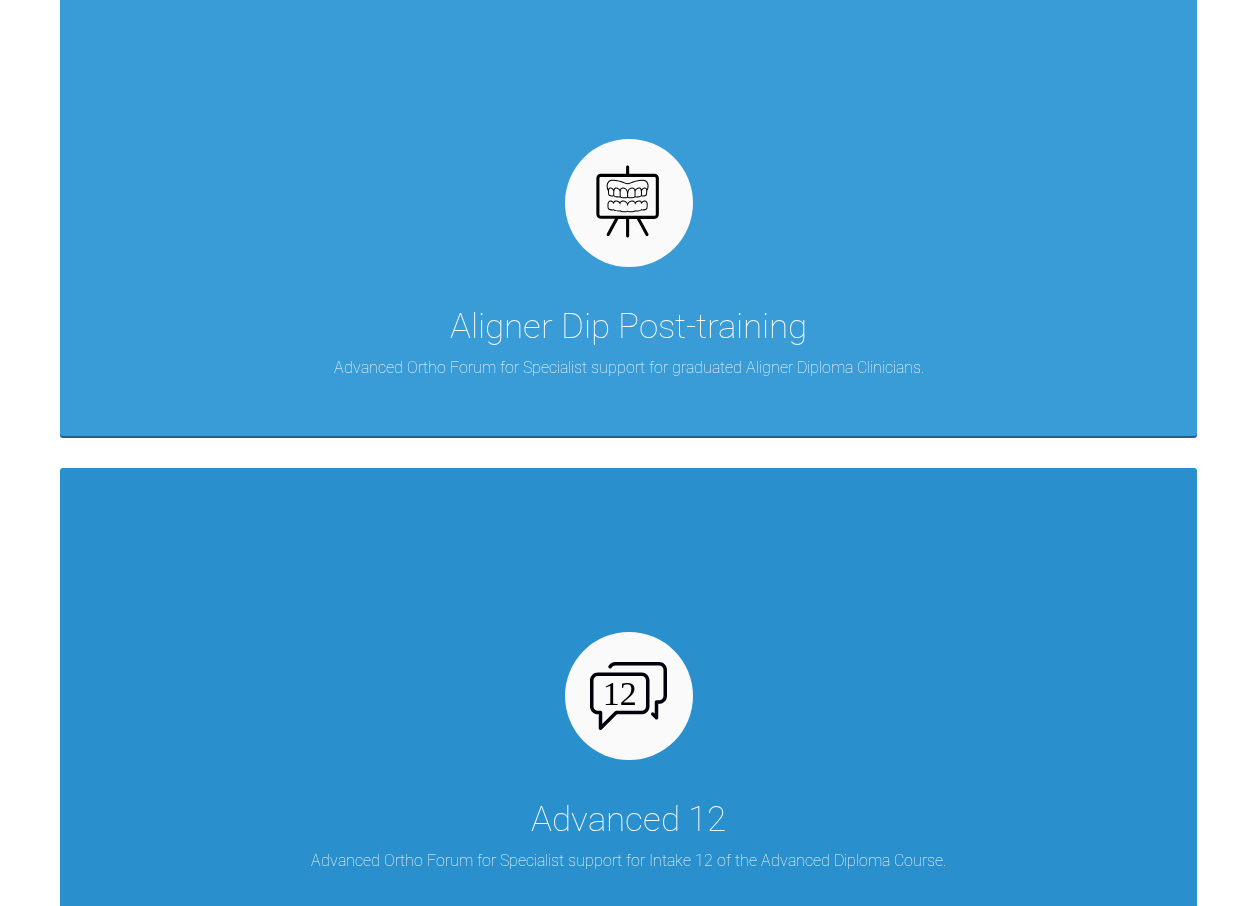 click at bounding box center [629, 696] 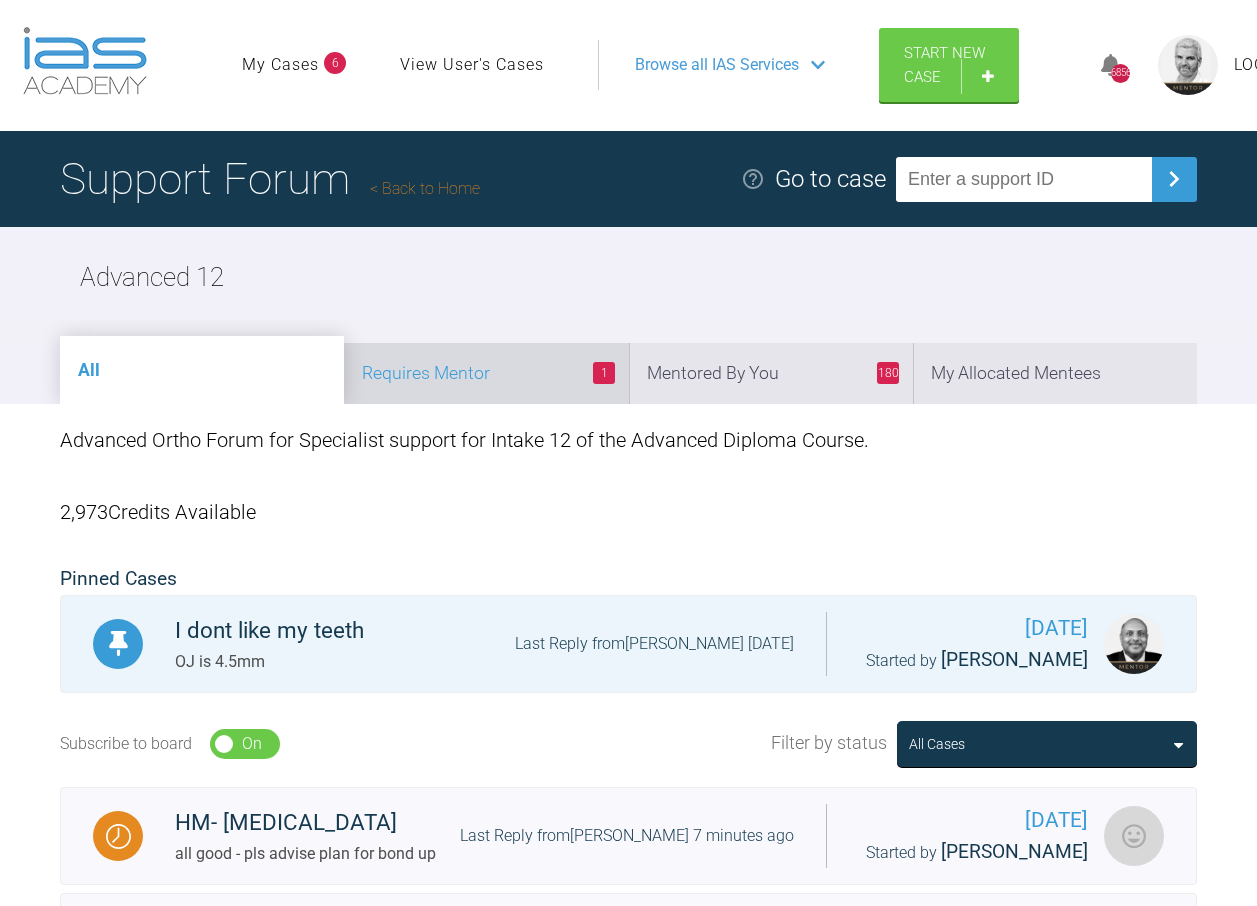 scroll, scrollTop: 0, scrollLeft: 0, axis: both 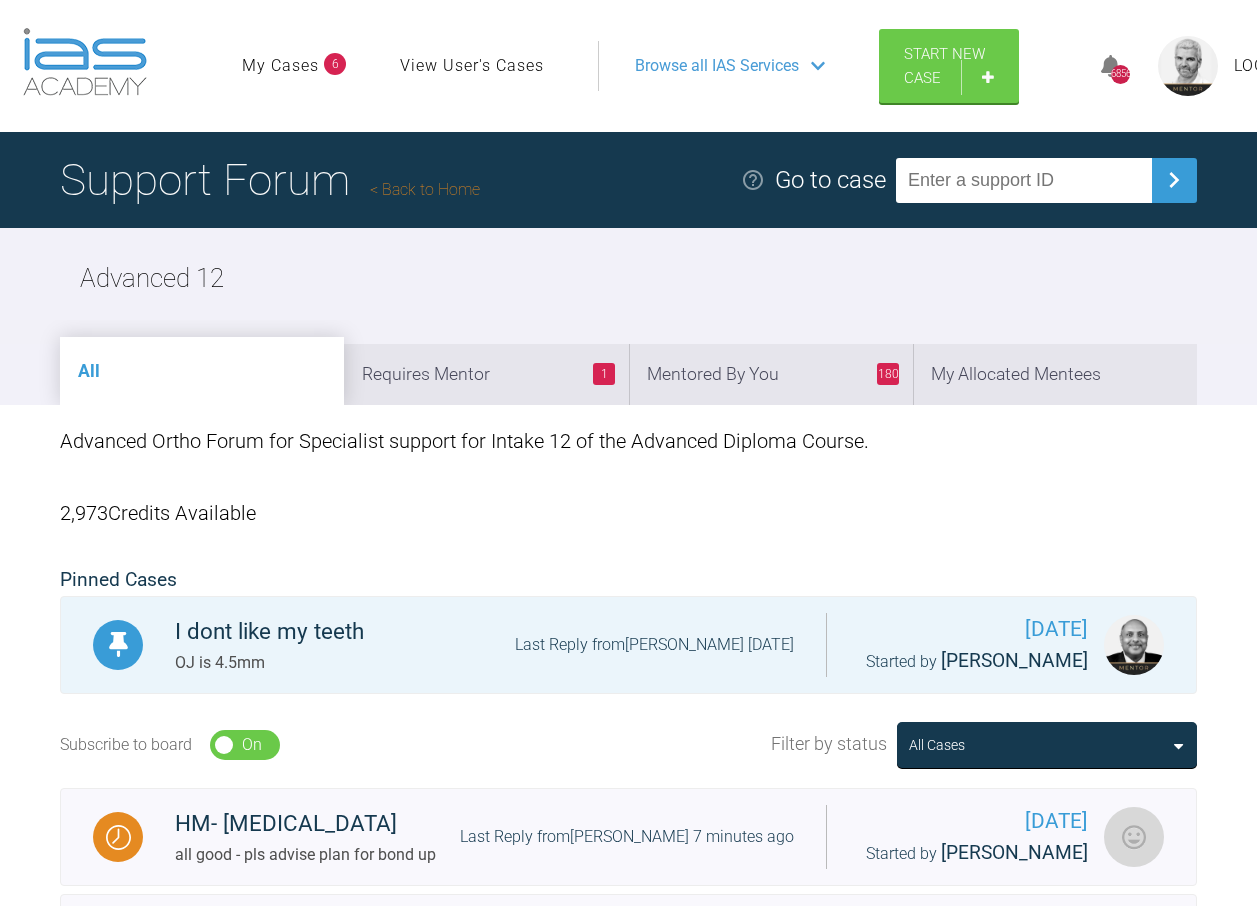 click on "Back to Home" at bounding box center (425, 189) 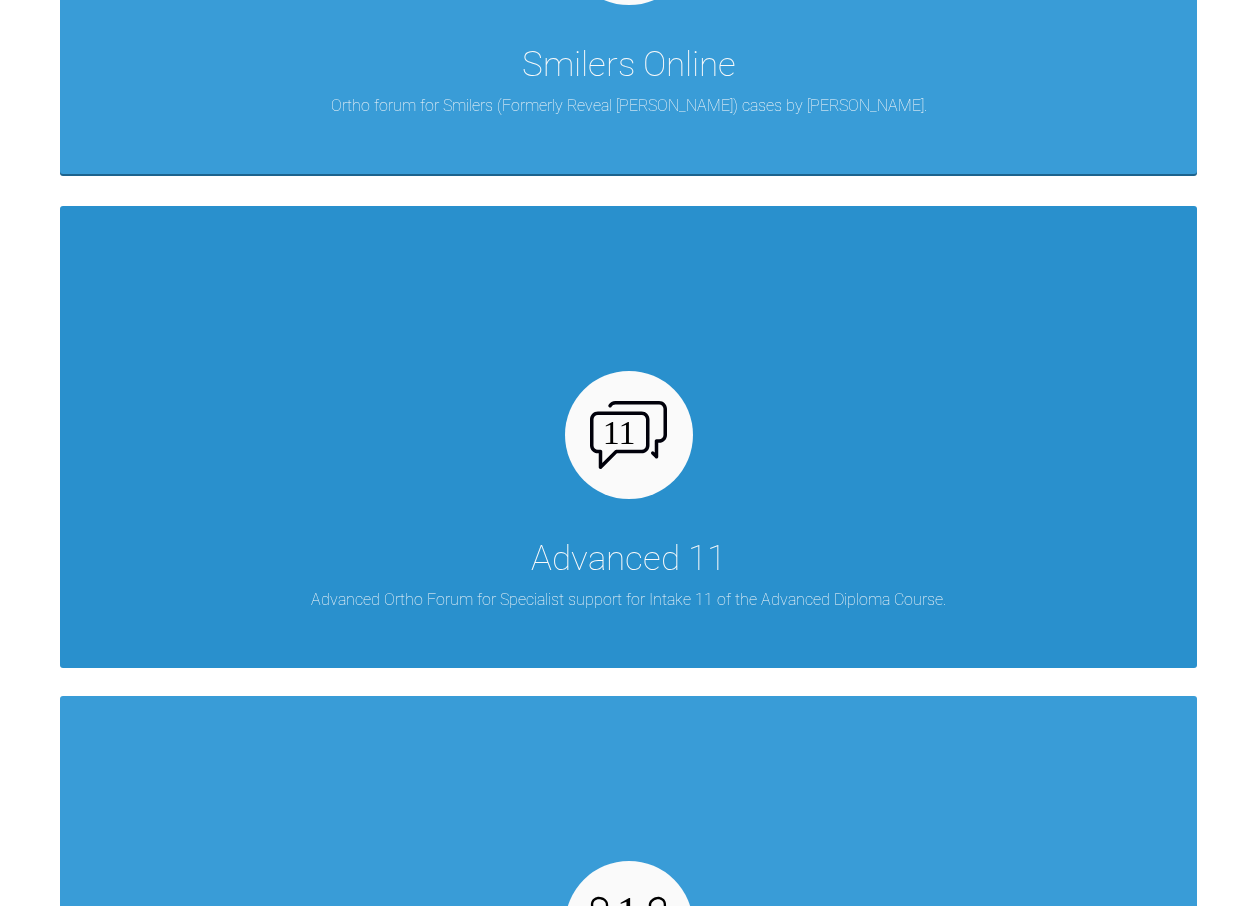 click on "Advanced 11 Advanced Ortho Forum for Specialist support for Intake 11 of the Advanced Diploma Course." at bounding box center (628, 437) 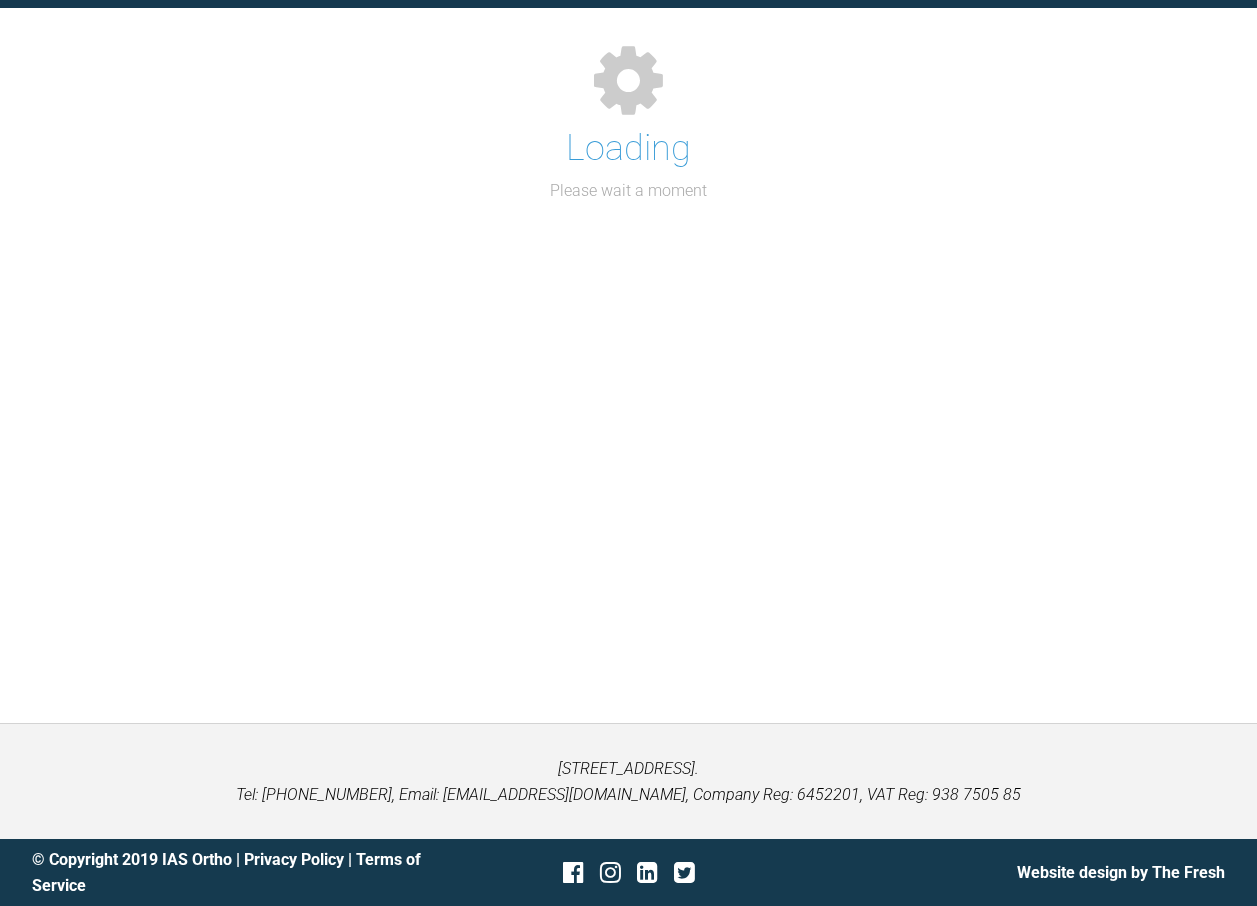scroll, scrollTop: 2702, scrollLeft: 0, axis: vertical 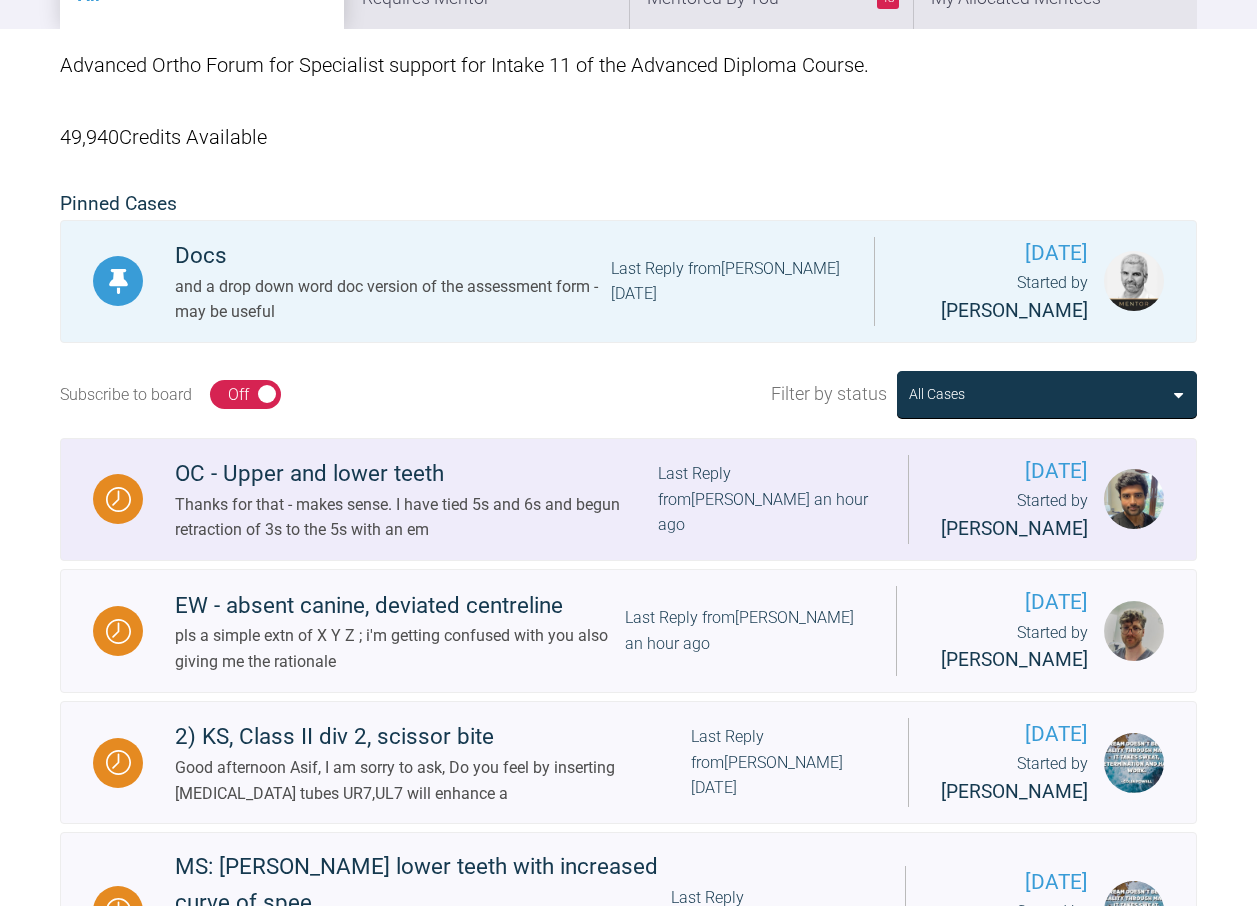 click on "Thanks for that - makes sense.
I have tied 5s and 6s and begun retraction of 3s to the 5s with an em" at bounding box center (416, 517) 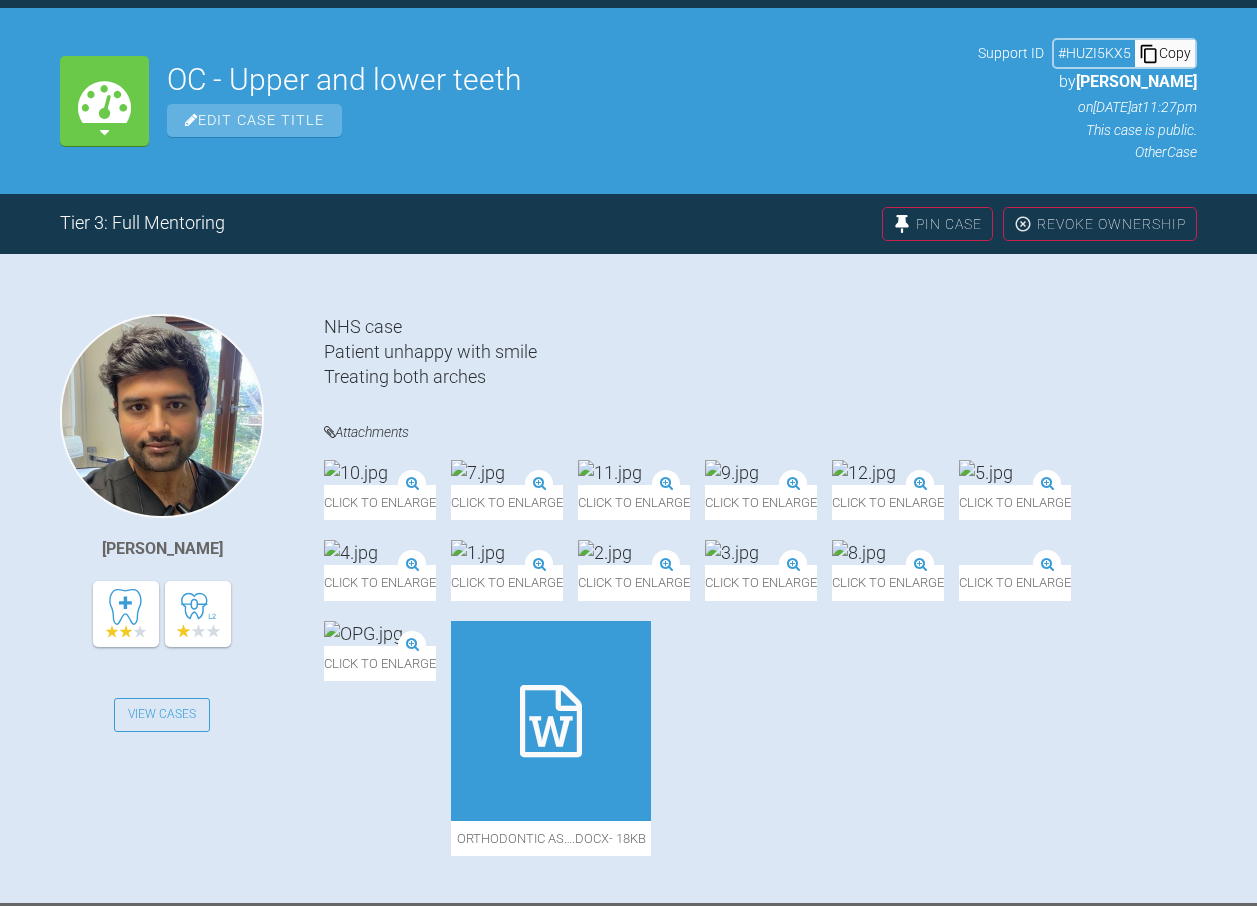 scroll, scrollTop: 376, scrollLeft: 0, axis: vertical 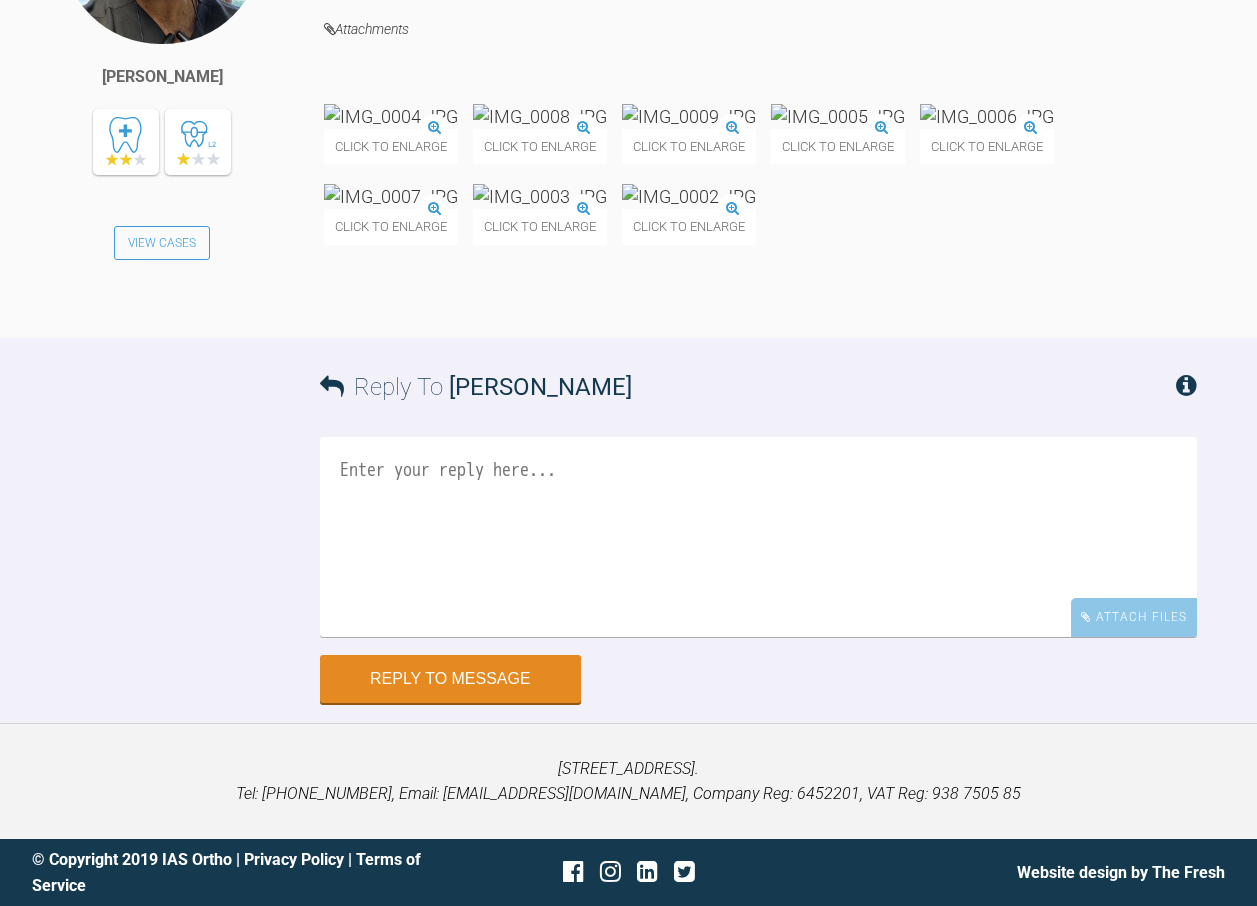 click at bounding box center (758, 537) 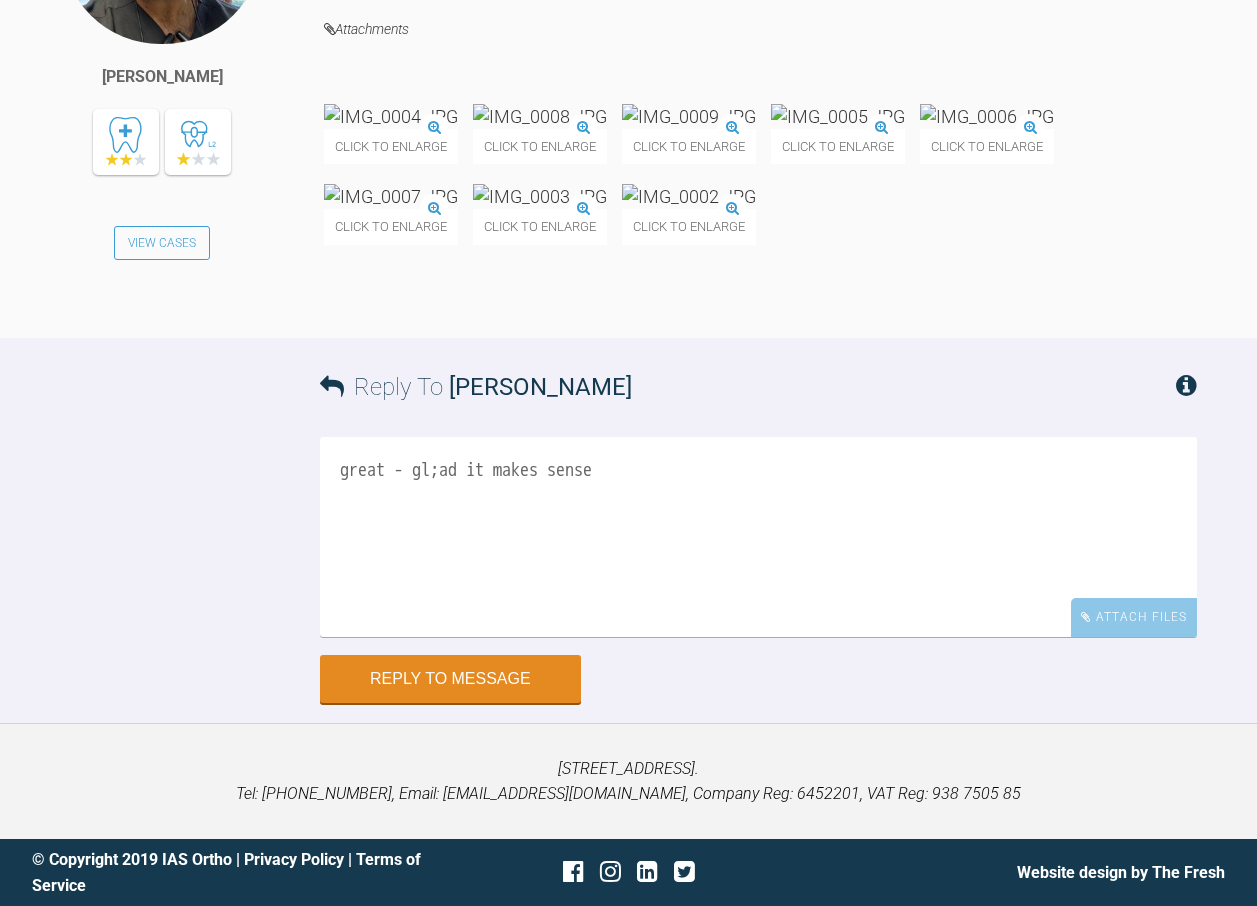 click on "great - gl;ad it makes sense" at bounding box center [758, 537] 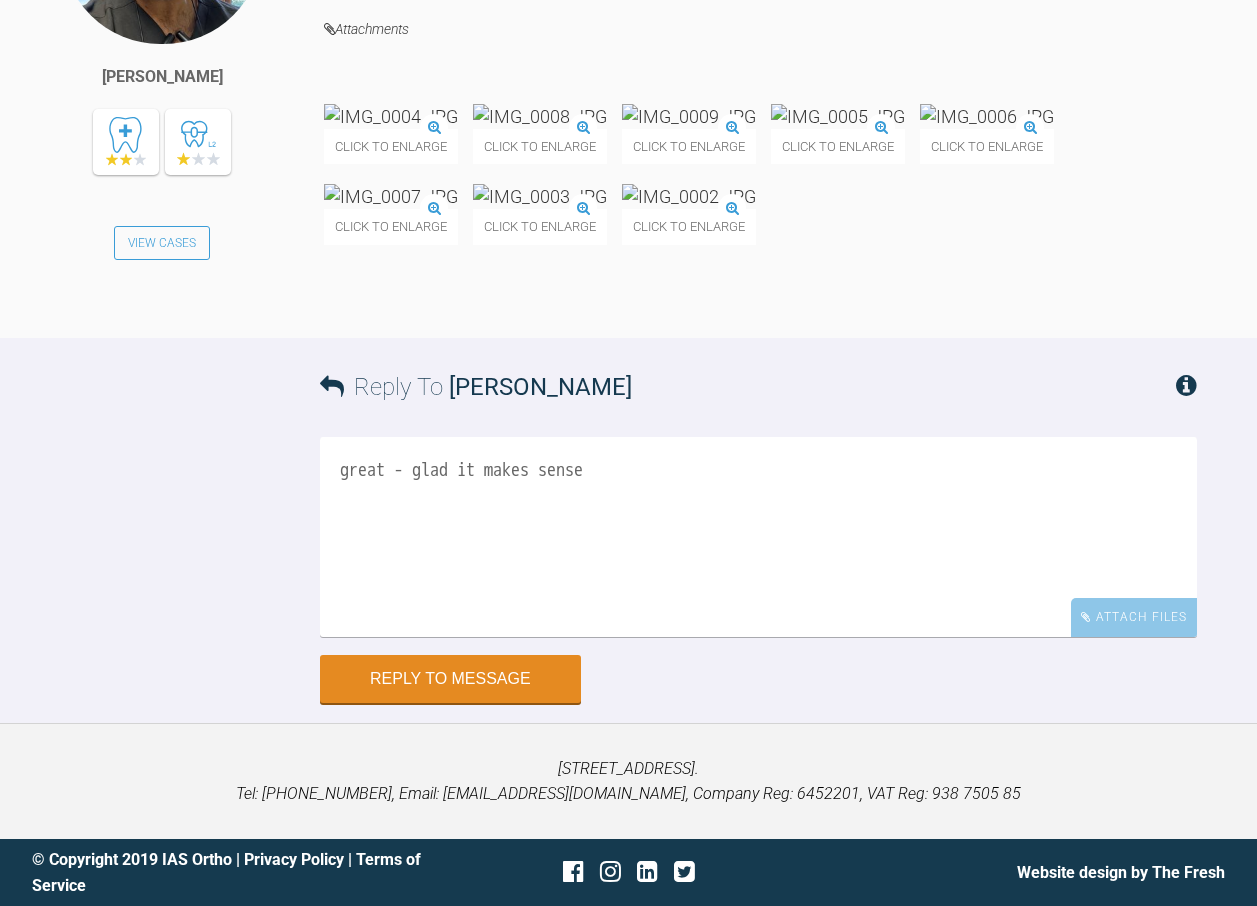 click on "great - glad it makes sense" at bounding box center [758, 537] 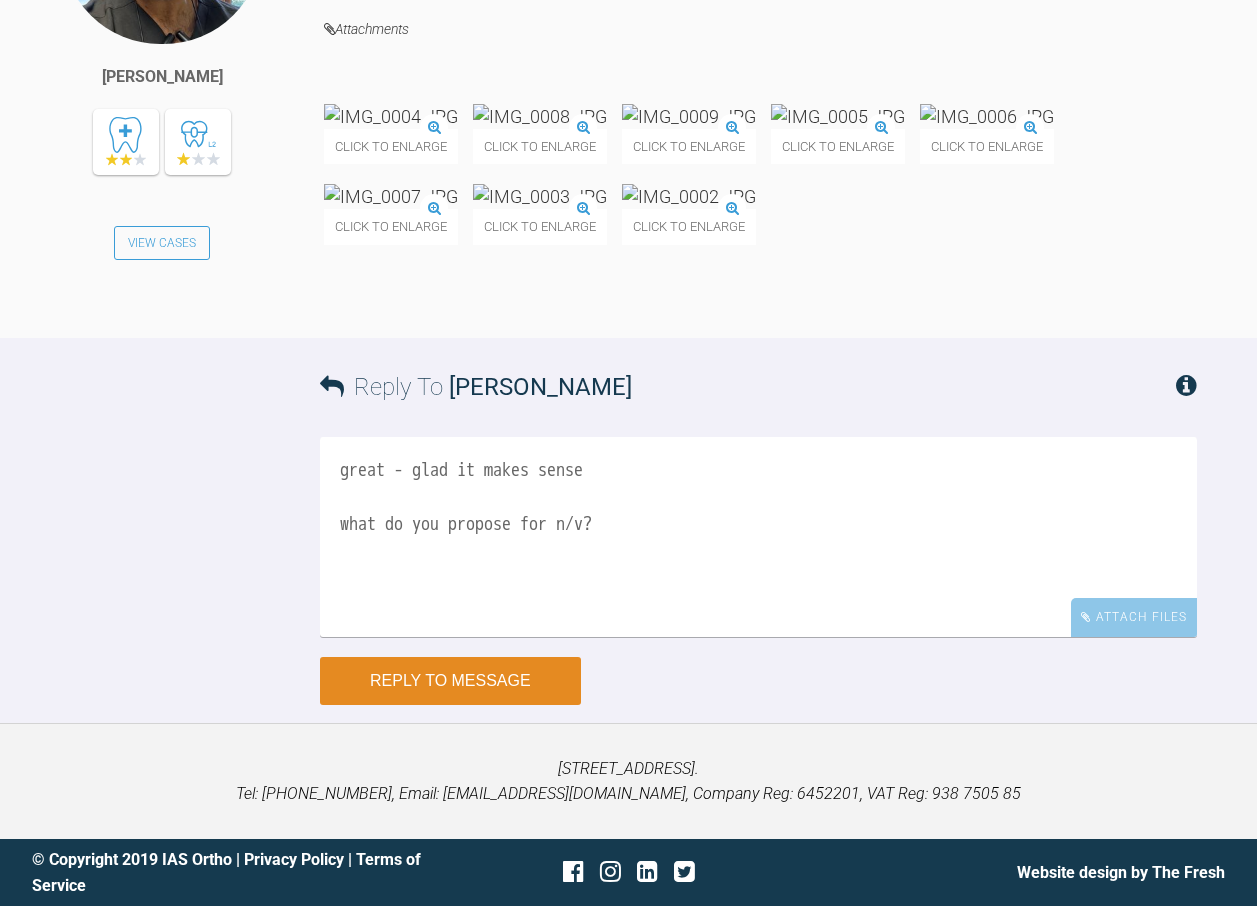 type on "great - glad it makes sense
what do you propose for n/v?" 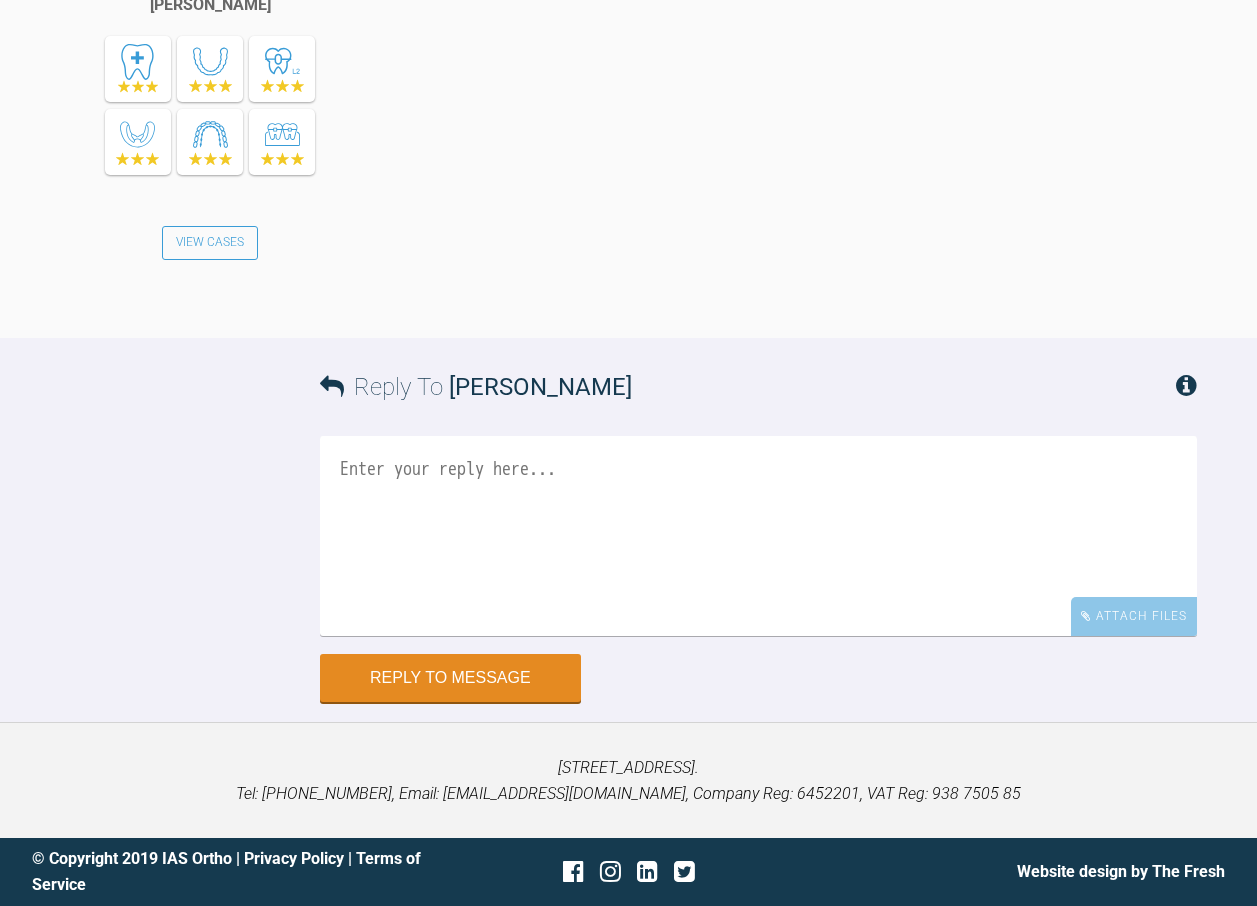 scroll, scrollTop: 12863, scrollLeft: 0, axis: vertical 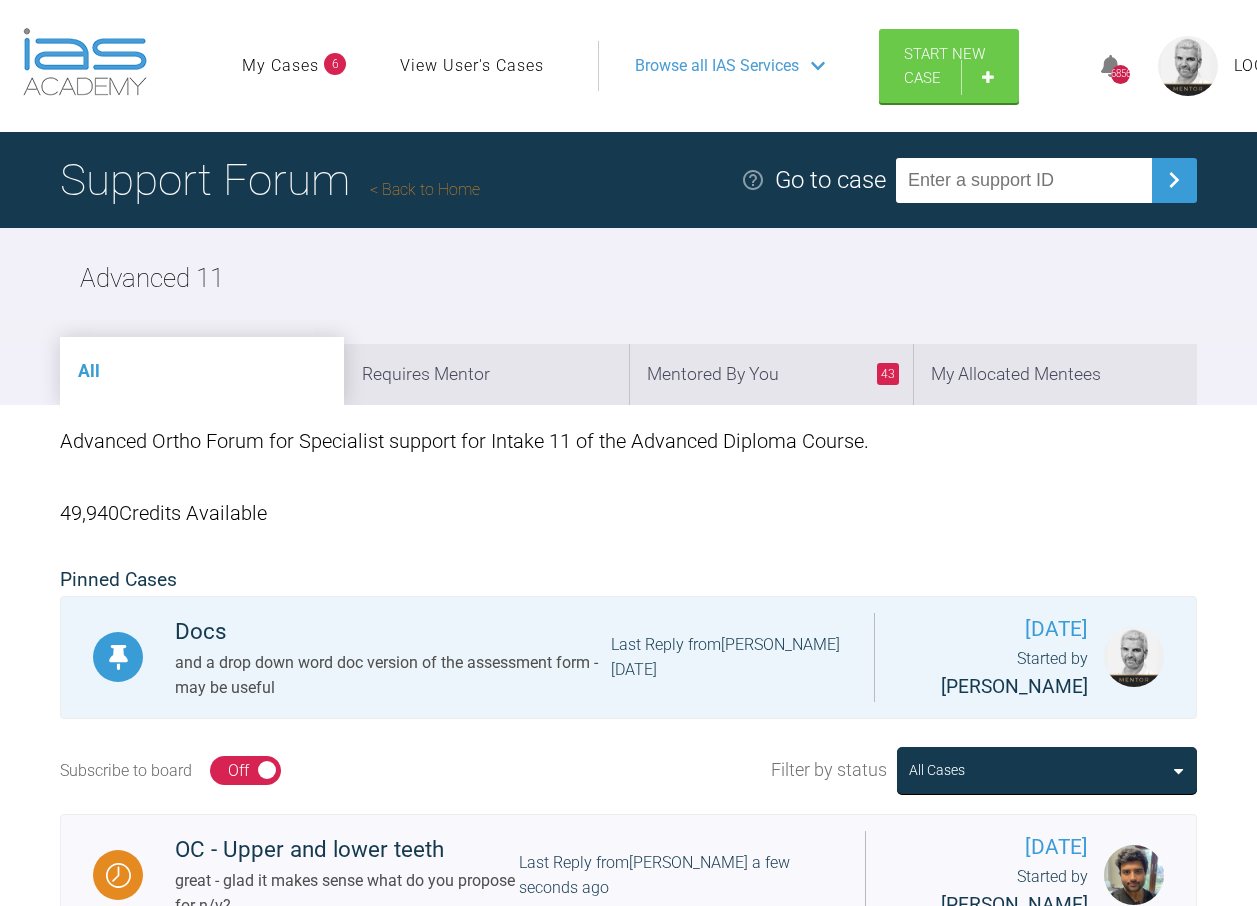 click on "Back to Home" at bounding box center (425, 189) 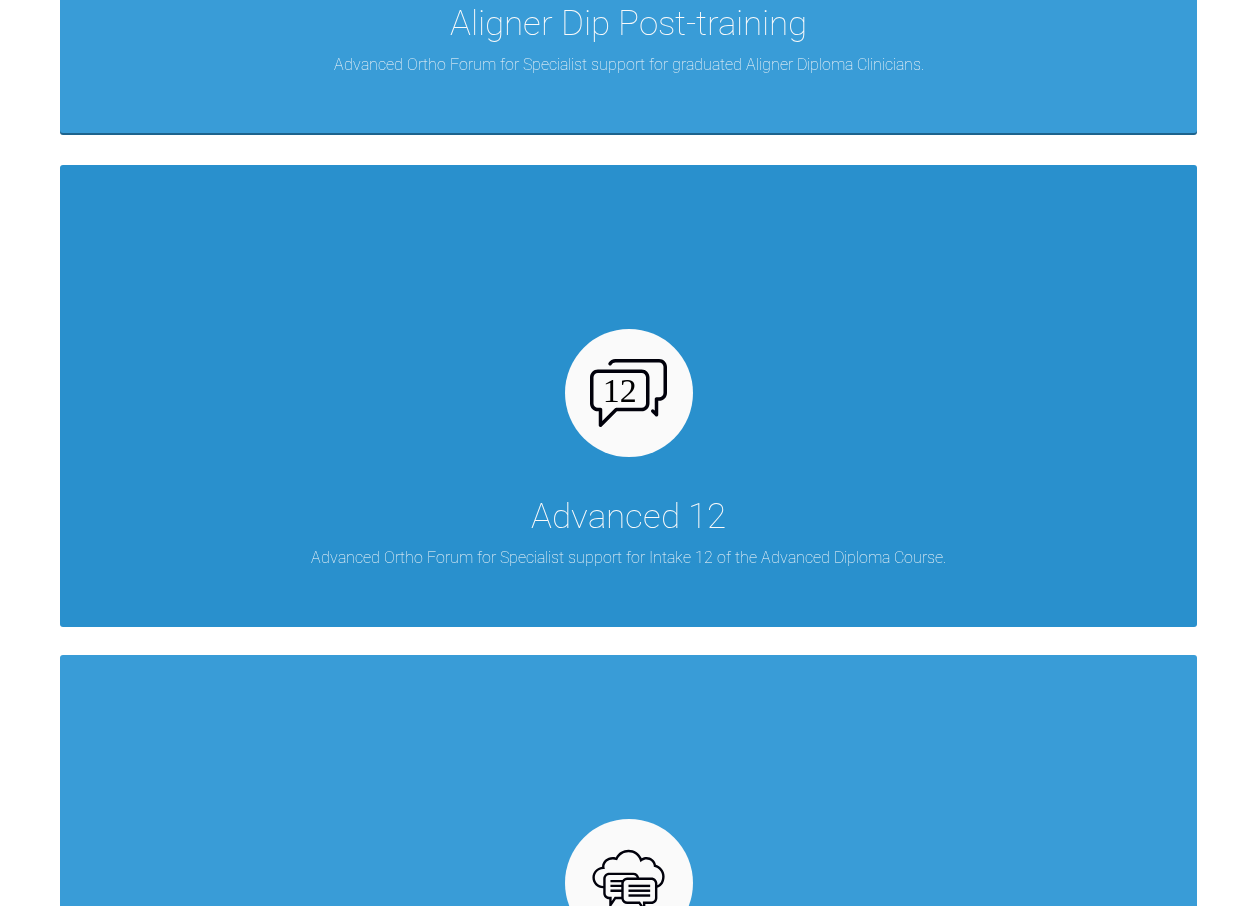 click at bounding box center (628, 393) 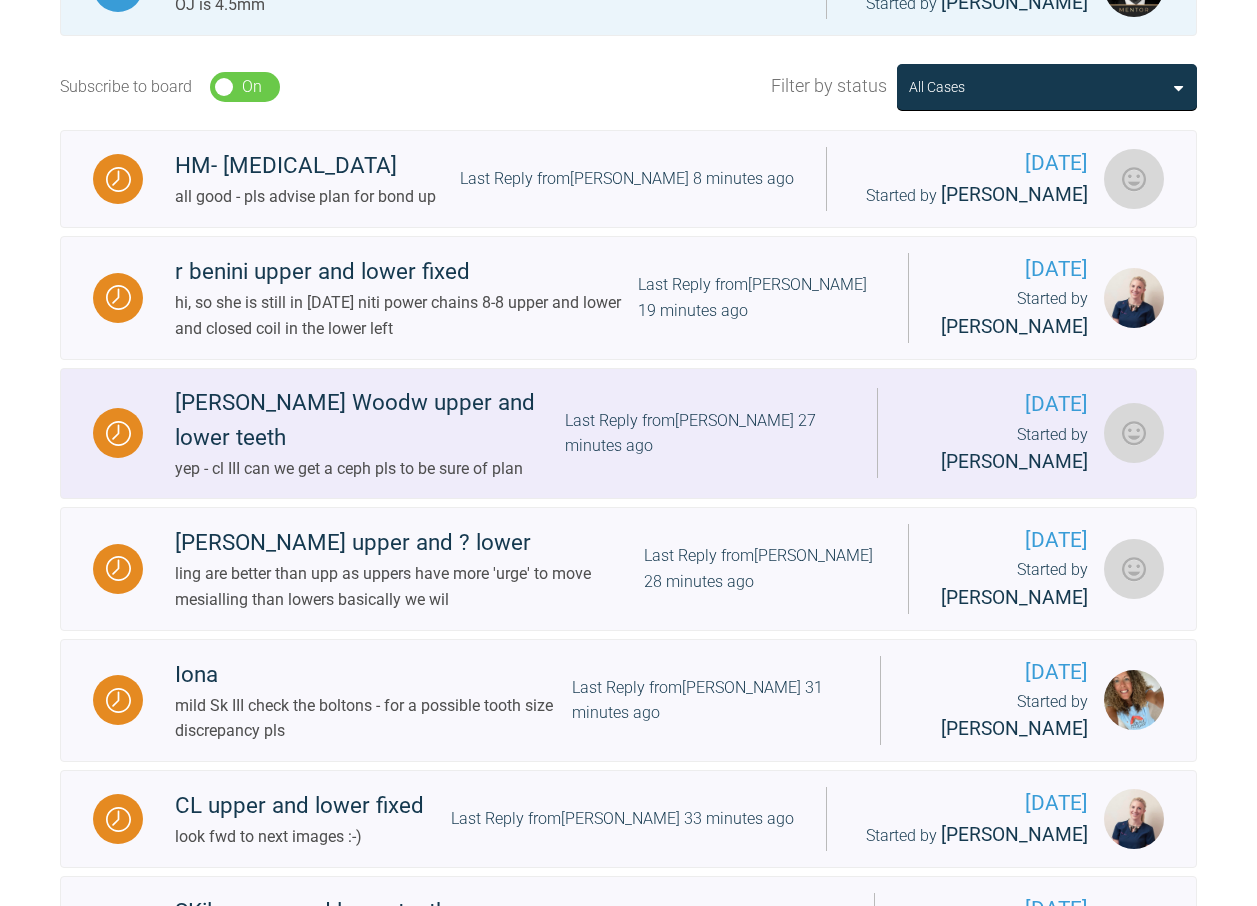 scroll, scrollTop: 612, scrollLeft: 0, axis: vertical 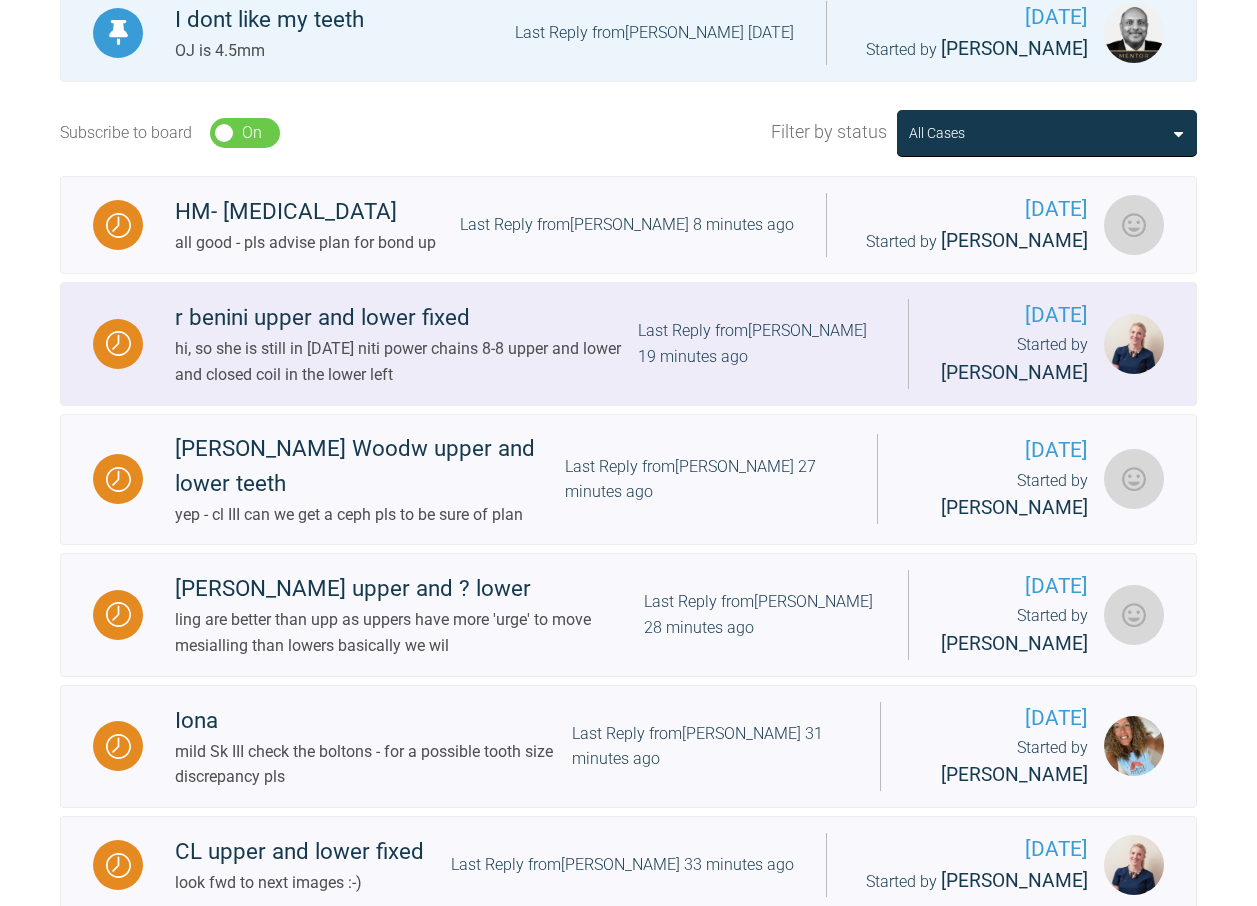 click on "Last Reply from  [PERSON_NAME]   19 minutes ago" at bounding box center [757, 343] 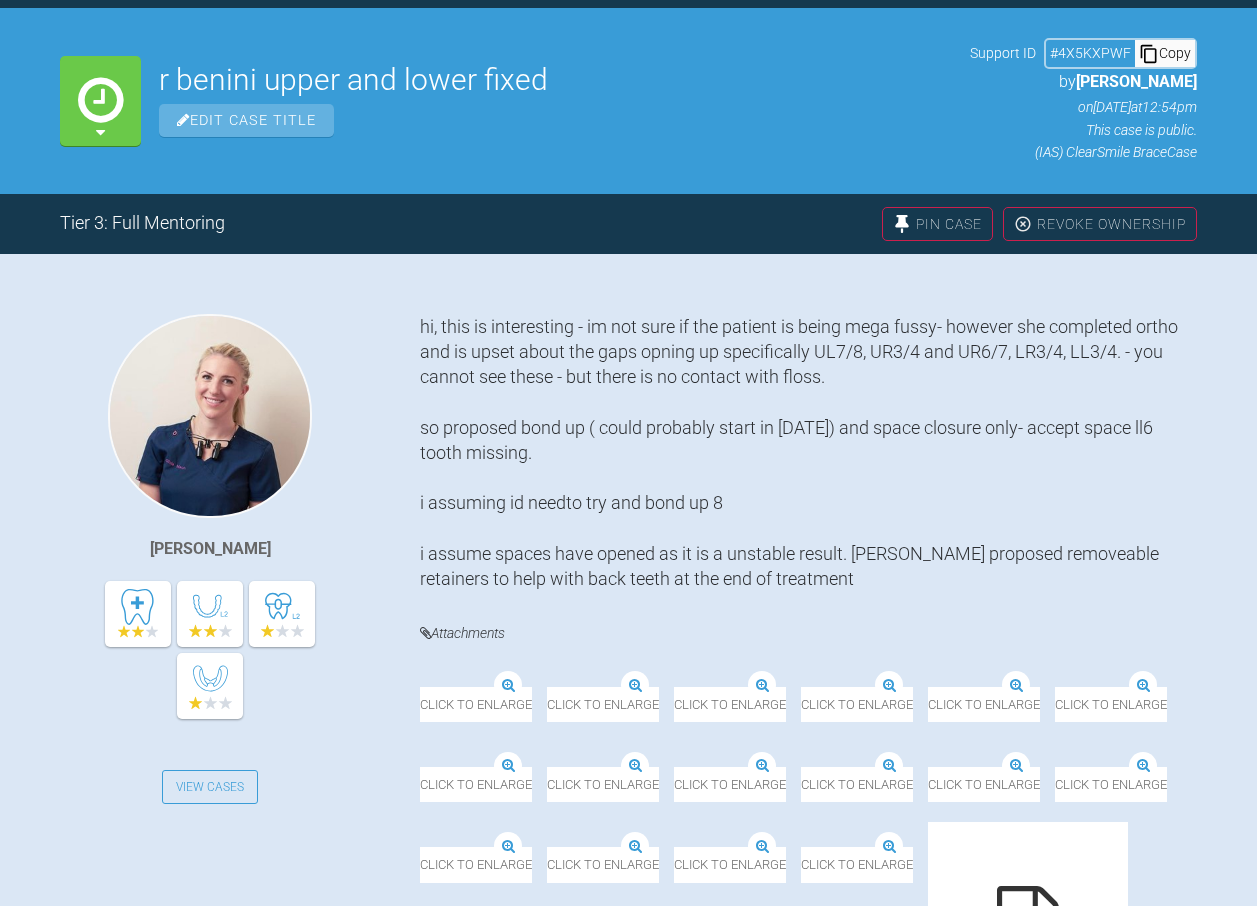 scroll, scrollTop: 612, scrollLeft: 0, axis: vertical 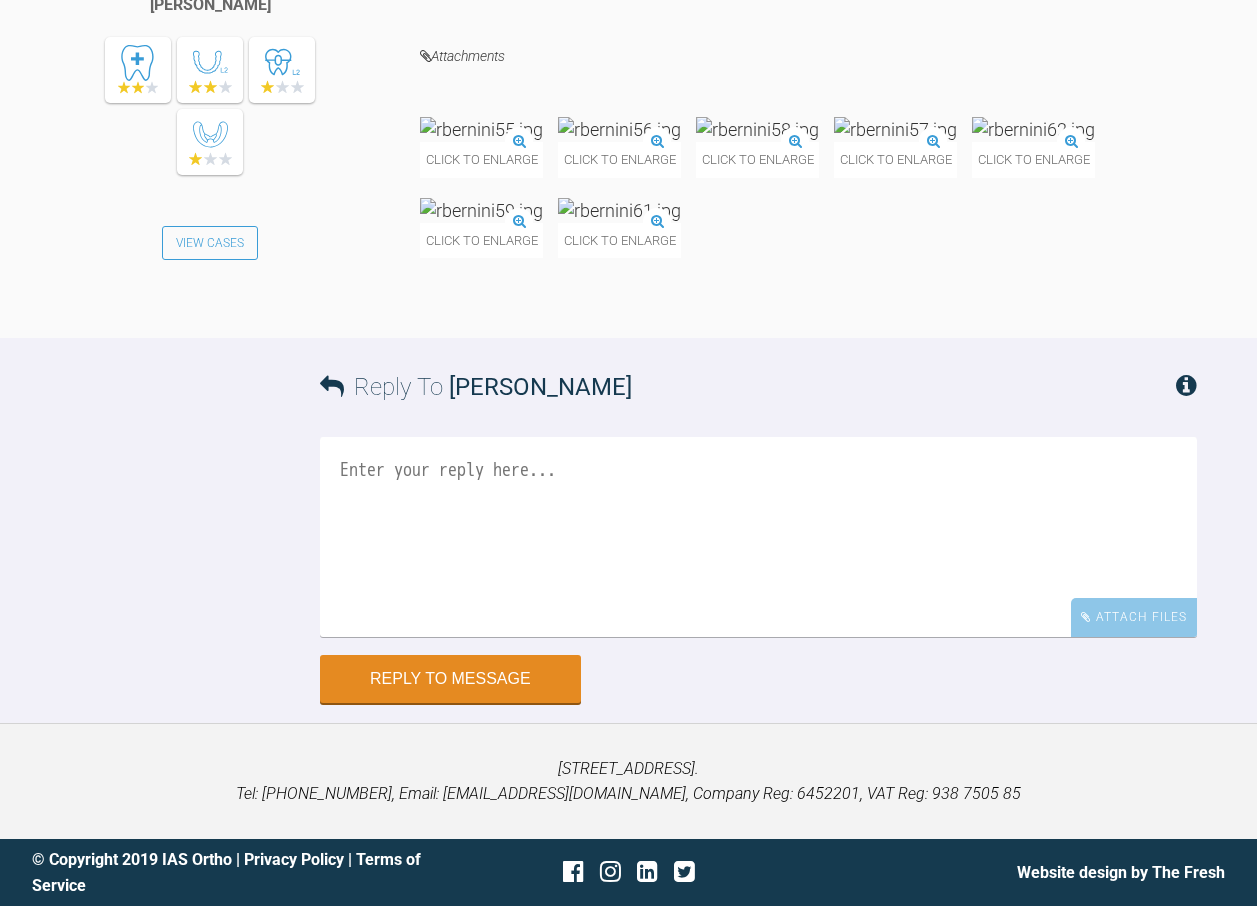 click at bounding box center (758, 537) 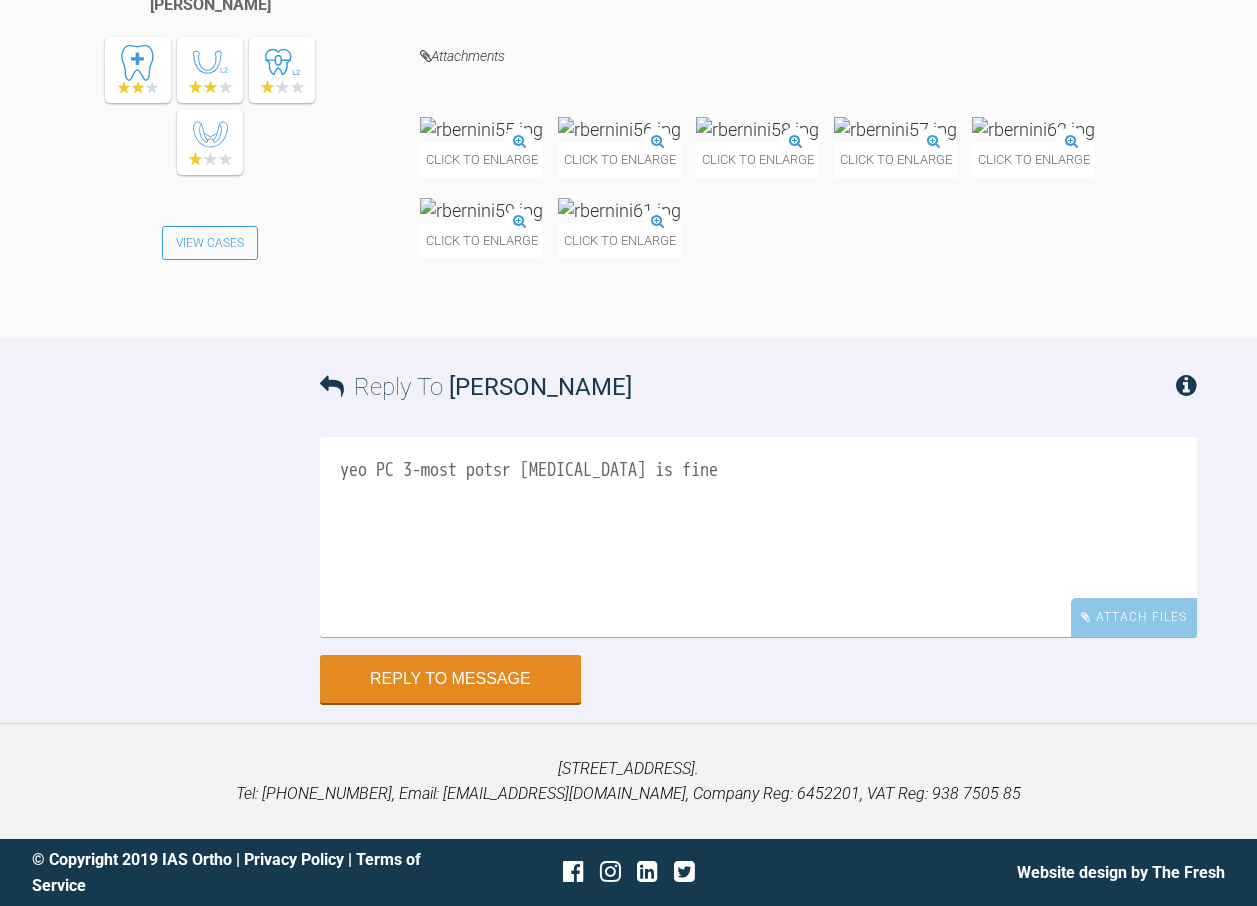 click on "yeo PC 3-most potsr [MEDICAL_DATA] is fine" at bounding box center (758, 537) 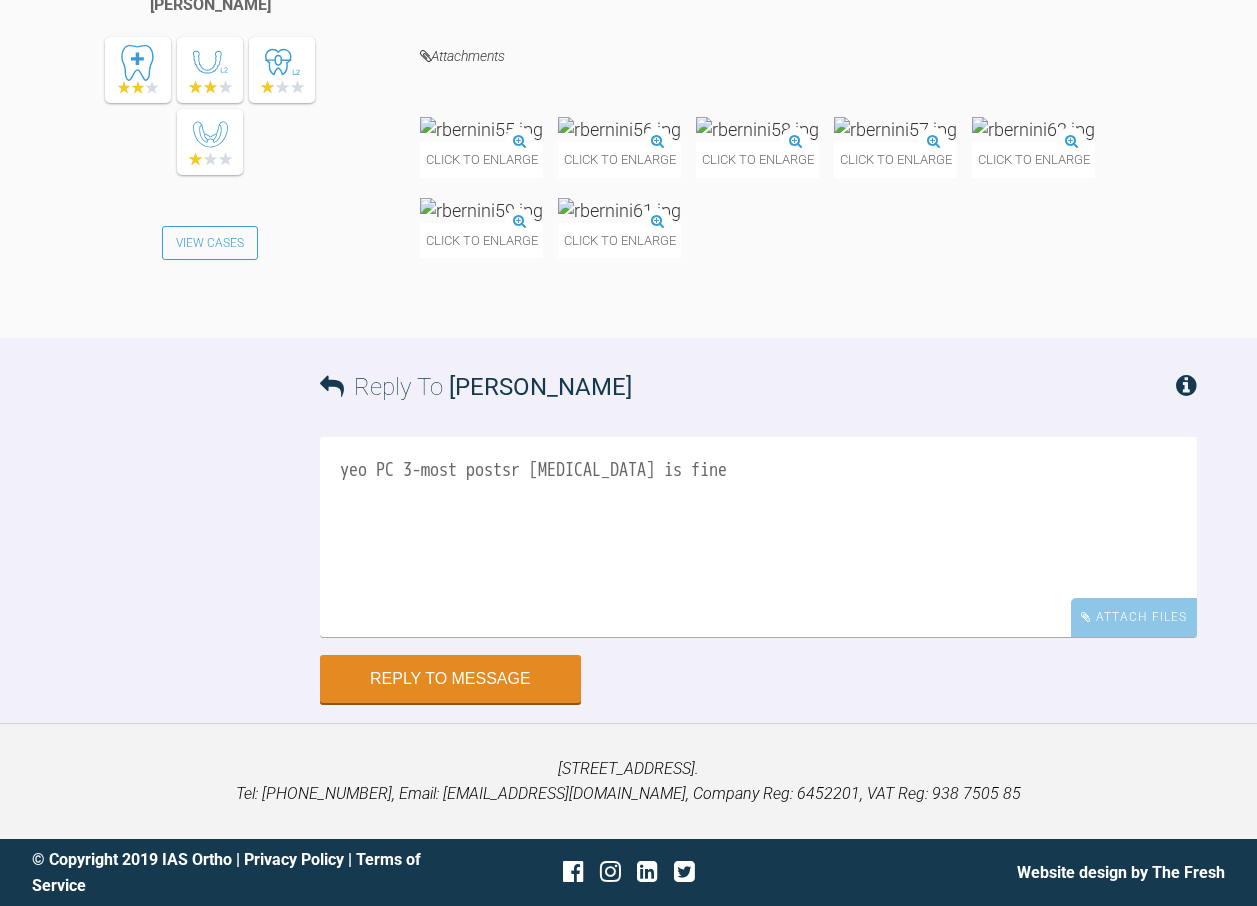 click on "yeo PC 3-most postsr [MEDICAL_DATA] is fine" at bounding box center (758, 537) 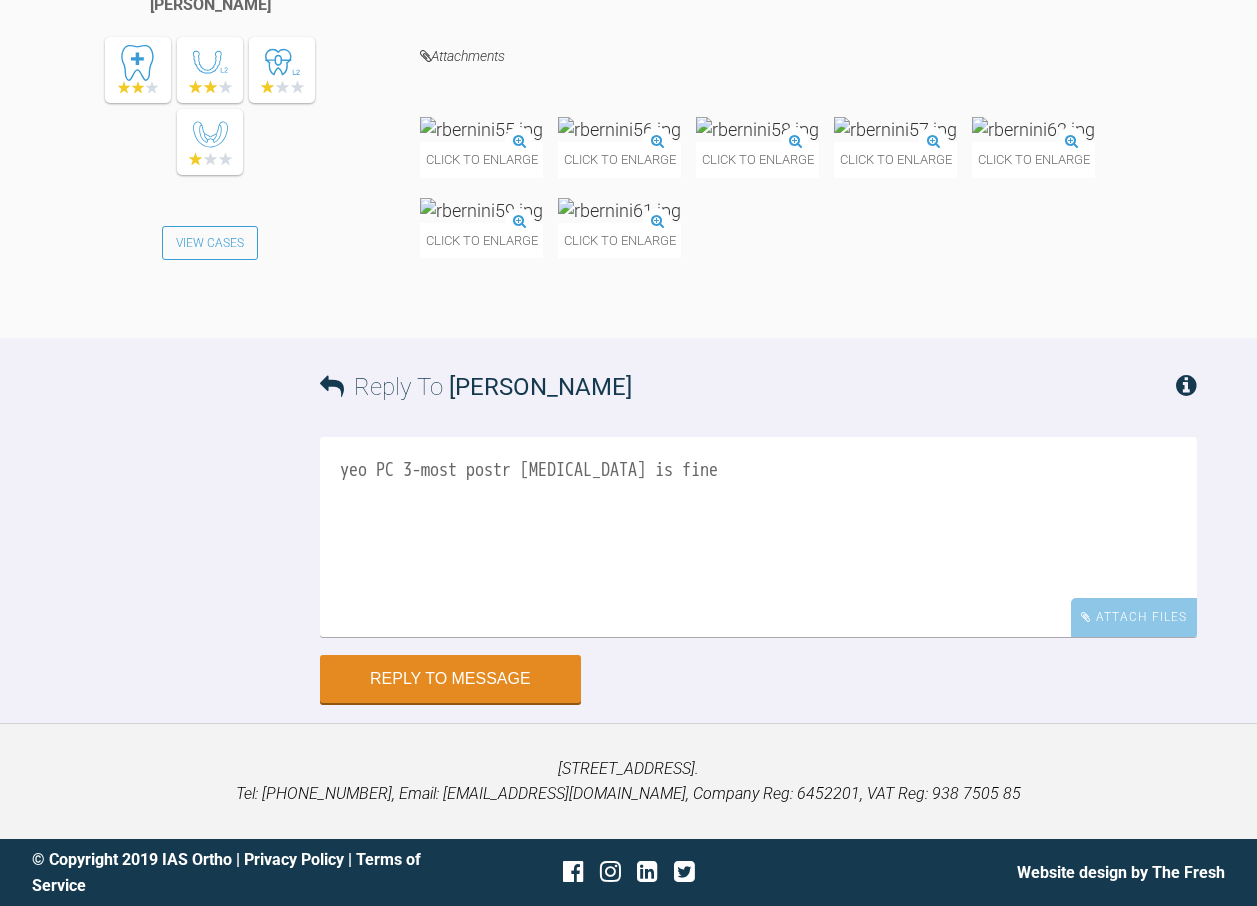 drag, startPoint x: 376, startPoint y: 579, endPoint x: 310, endPoint y: 579, distance: 66 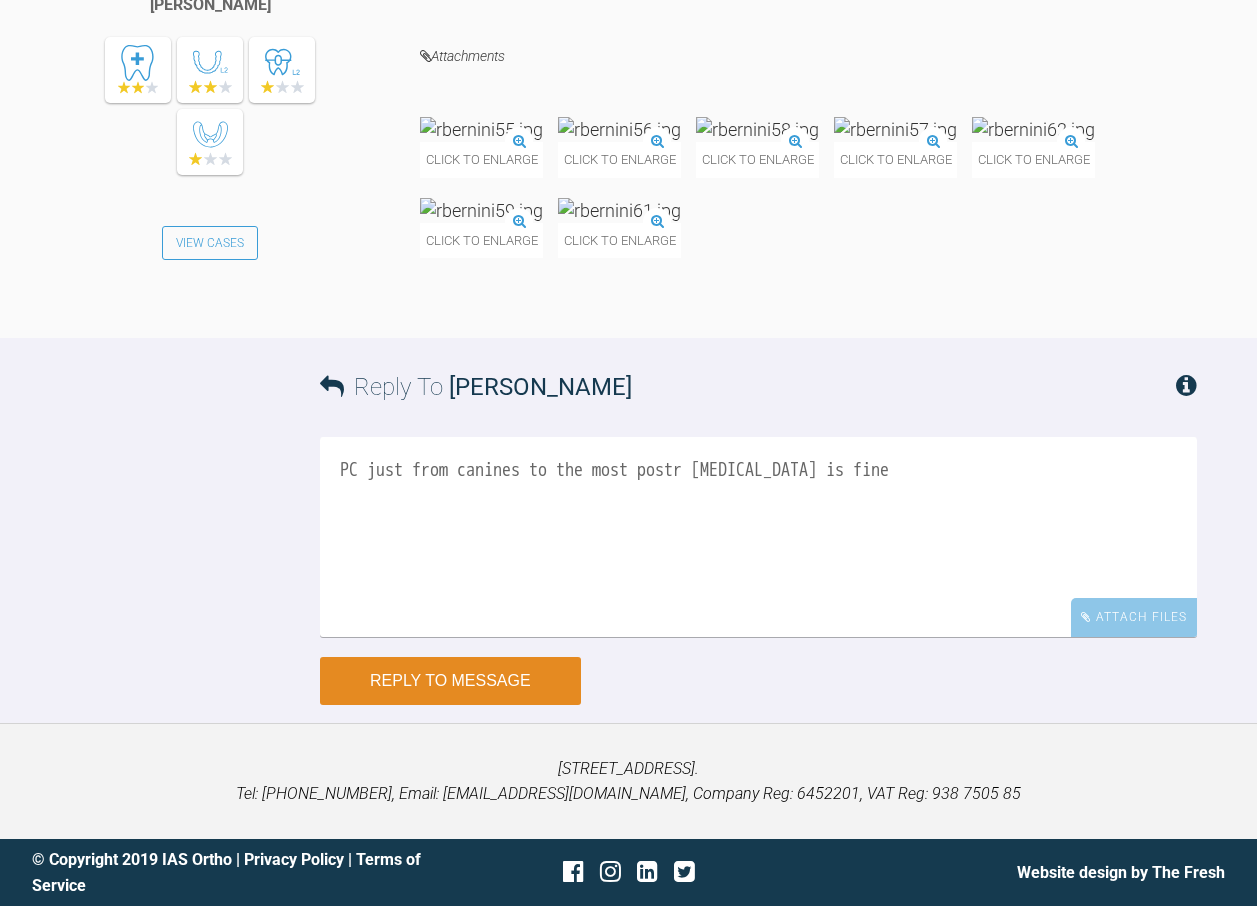type on "PC just from canines to the most postr [MEDICAL_DATA] is fine" 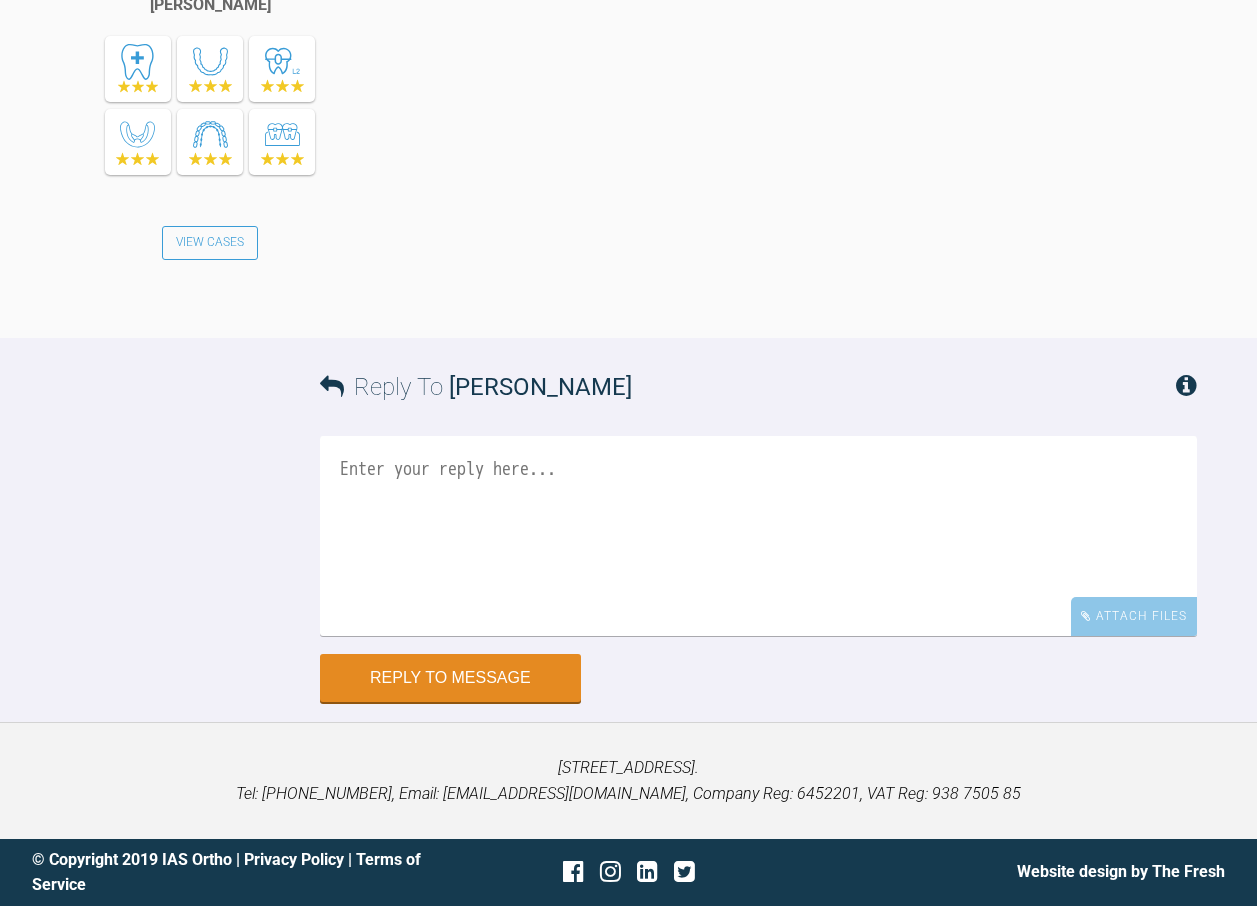 scroll, scrollTop: 22024, scrollLeft: 0, axis: vertical 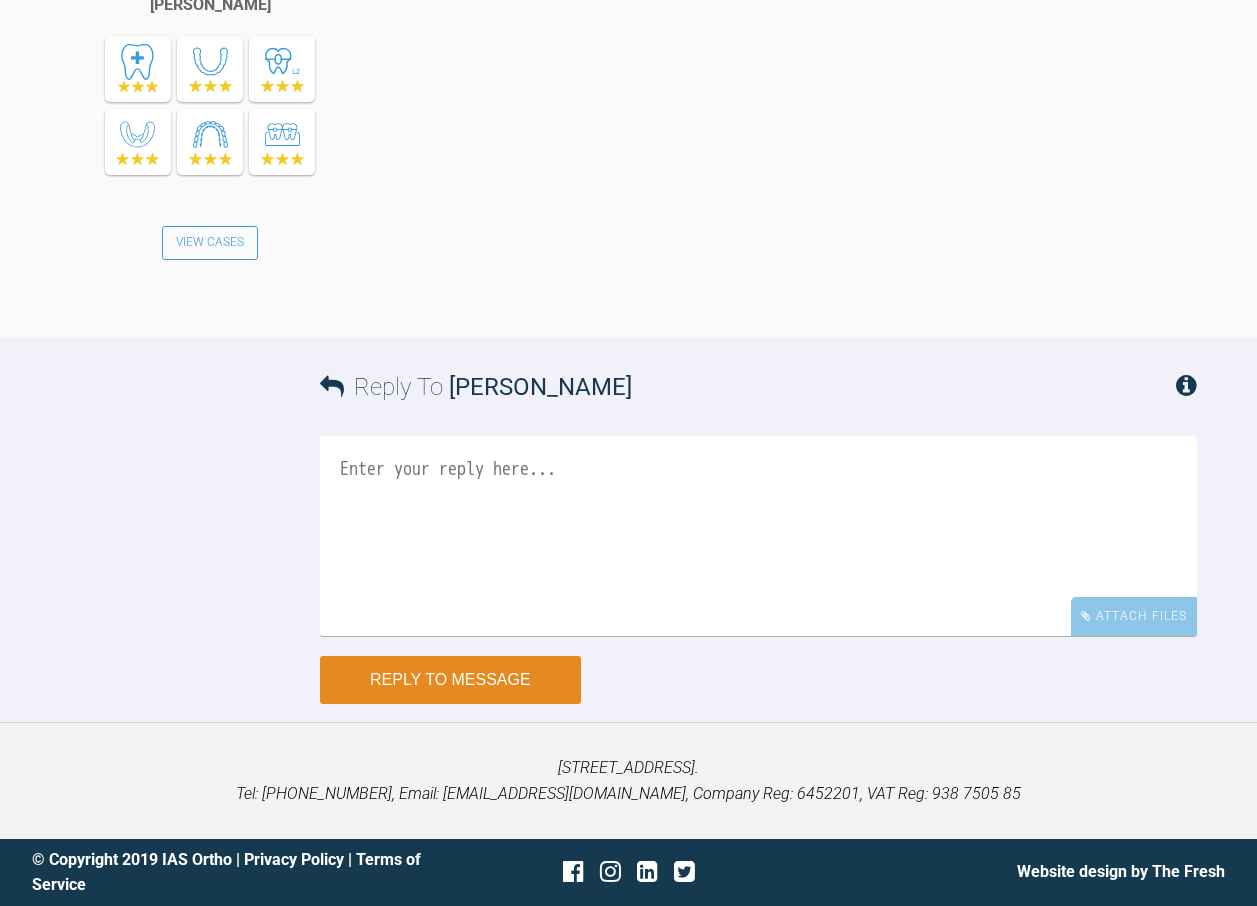 click on "Reply to Message" at bounding box center (450, 680) 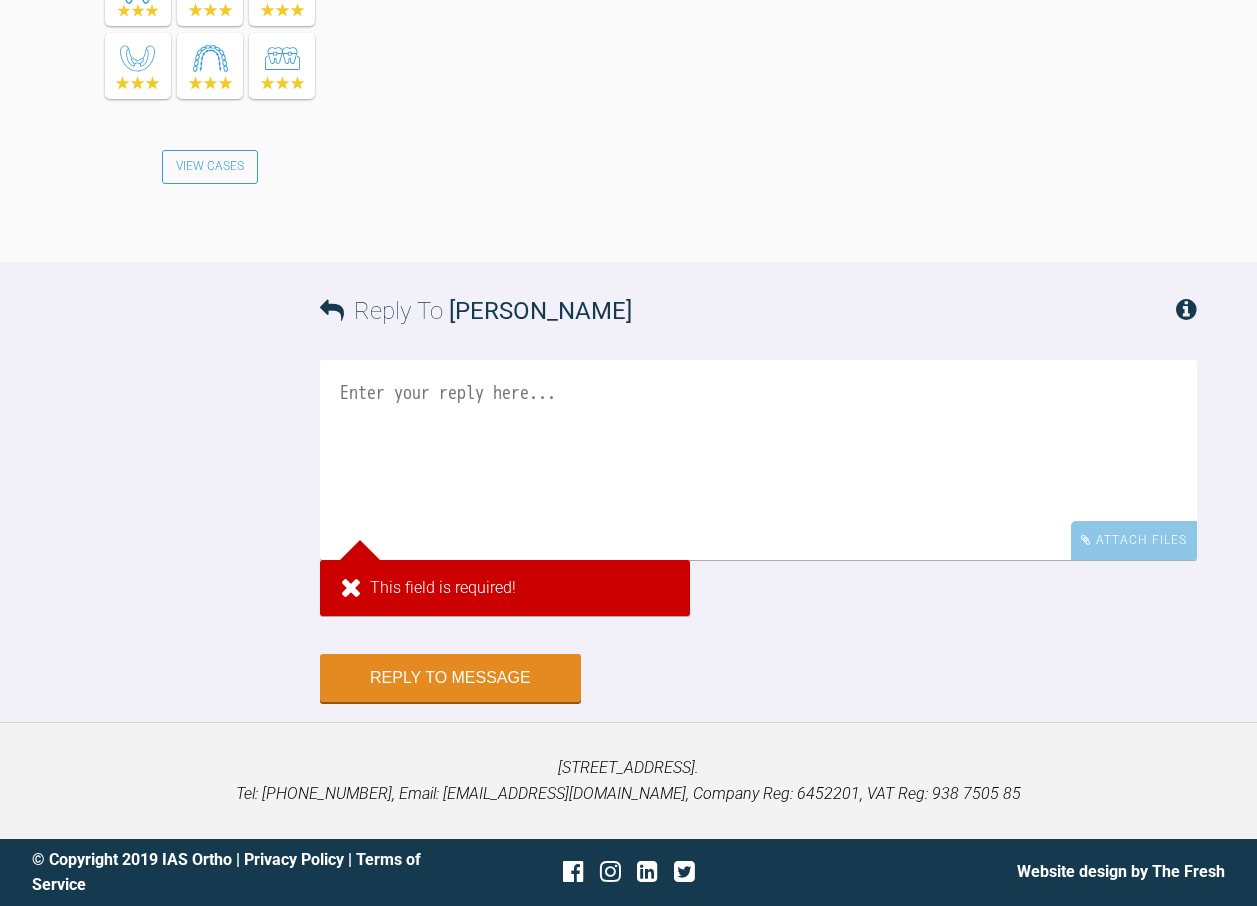 scroll, scrollTop: 21778, scrollLeft: 0, axis: vertical 